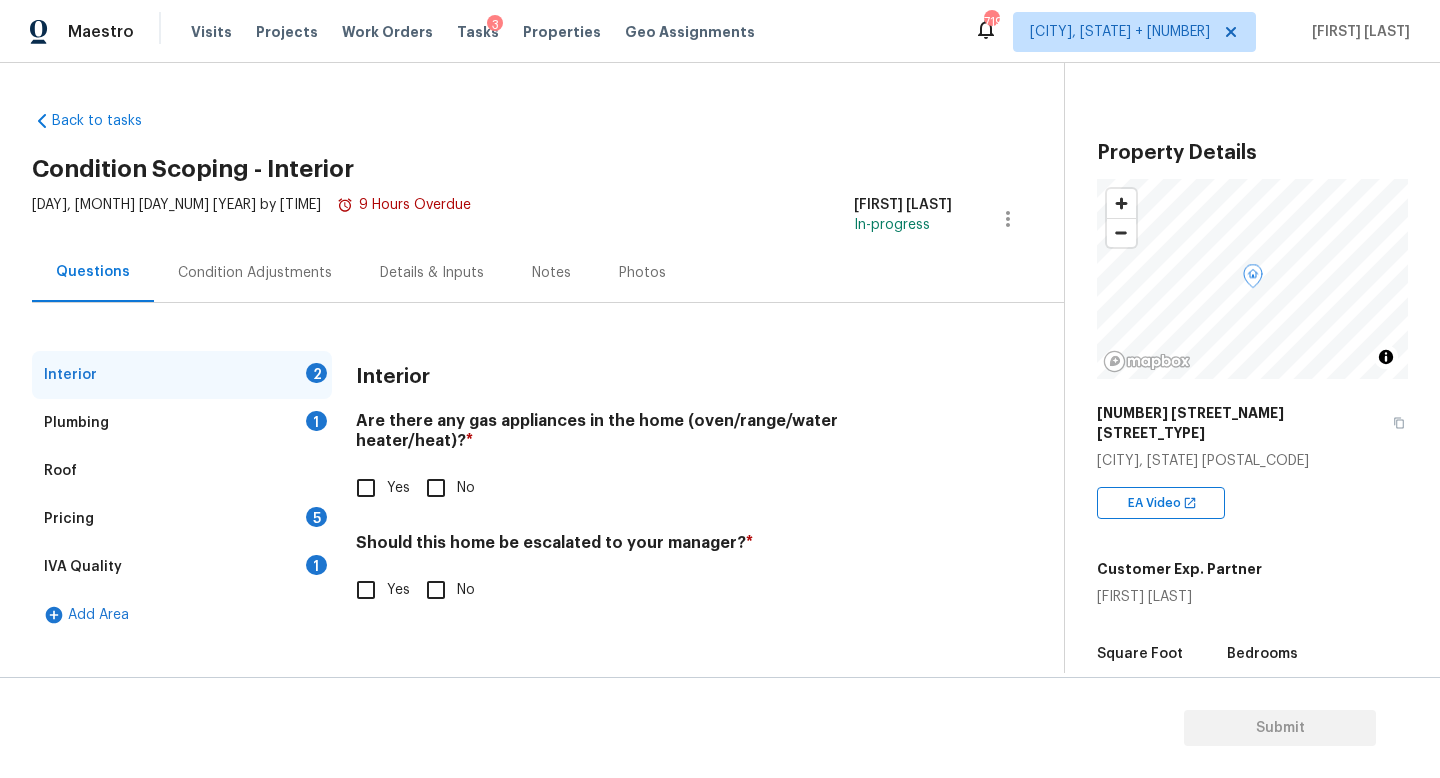 scroll, scrollTop: 0, scrollLeft: 0, axis: both 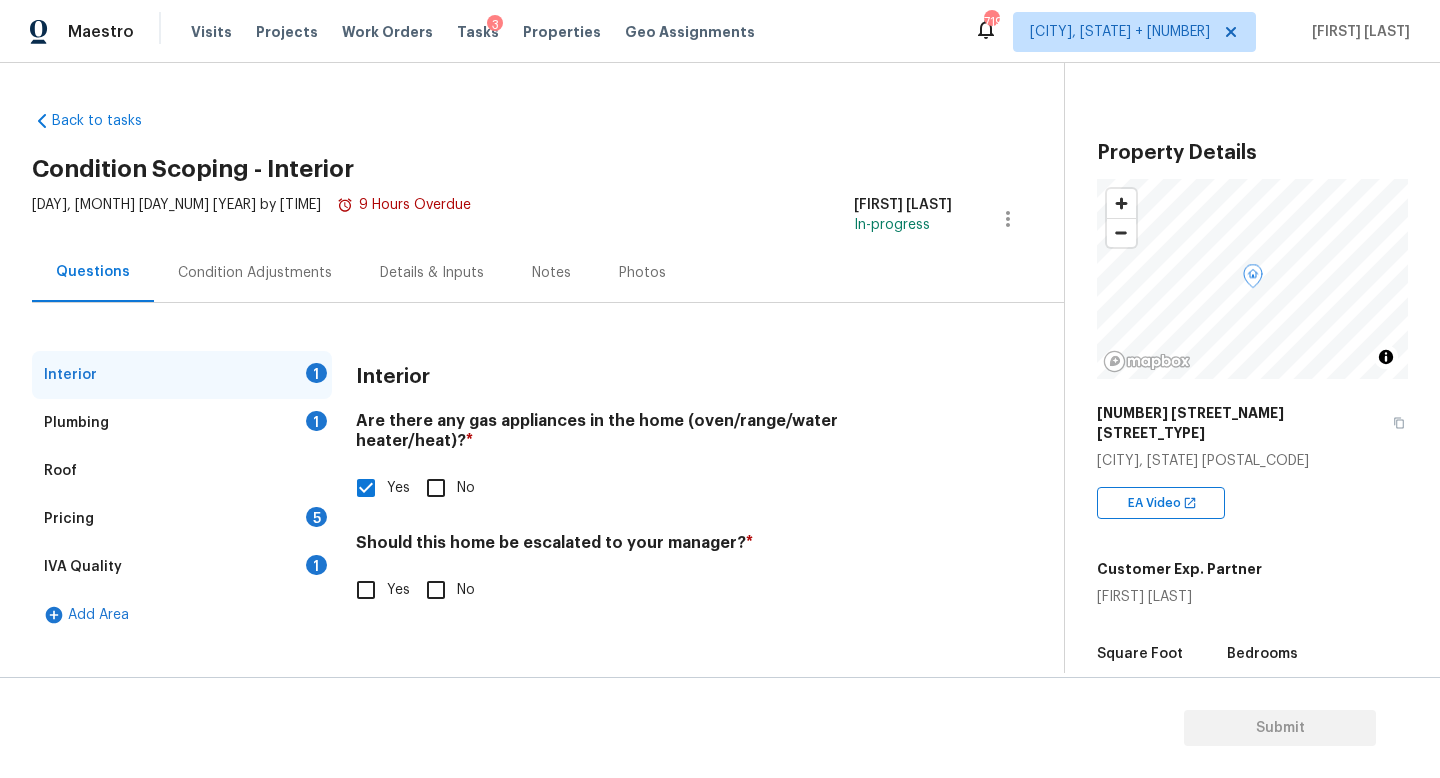 click on "Interior 1 Plumbing 1 Roof Pricing 5 IVA Quality 1 Add Area Interior Are there any gas appliances in the home (oven/range/water heater/heat)?  * Yes No Should this home be escalated to your manager?  * Yes No" at bounding box center (524, 495) 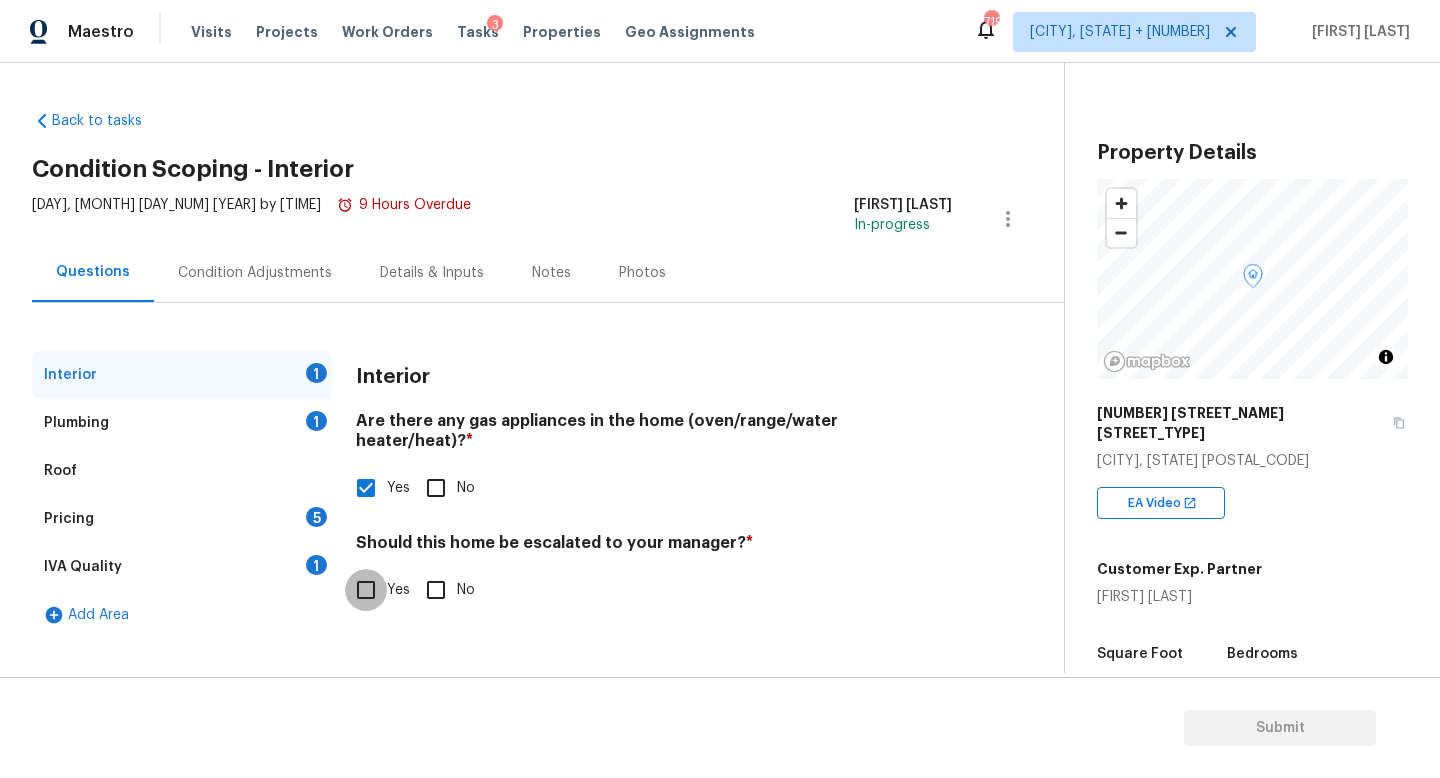 click on "Yes" at bounding box center (366, 590) 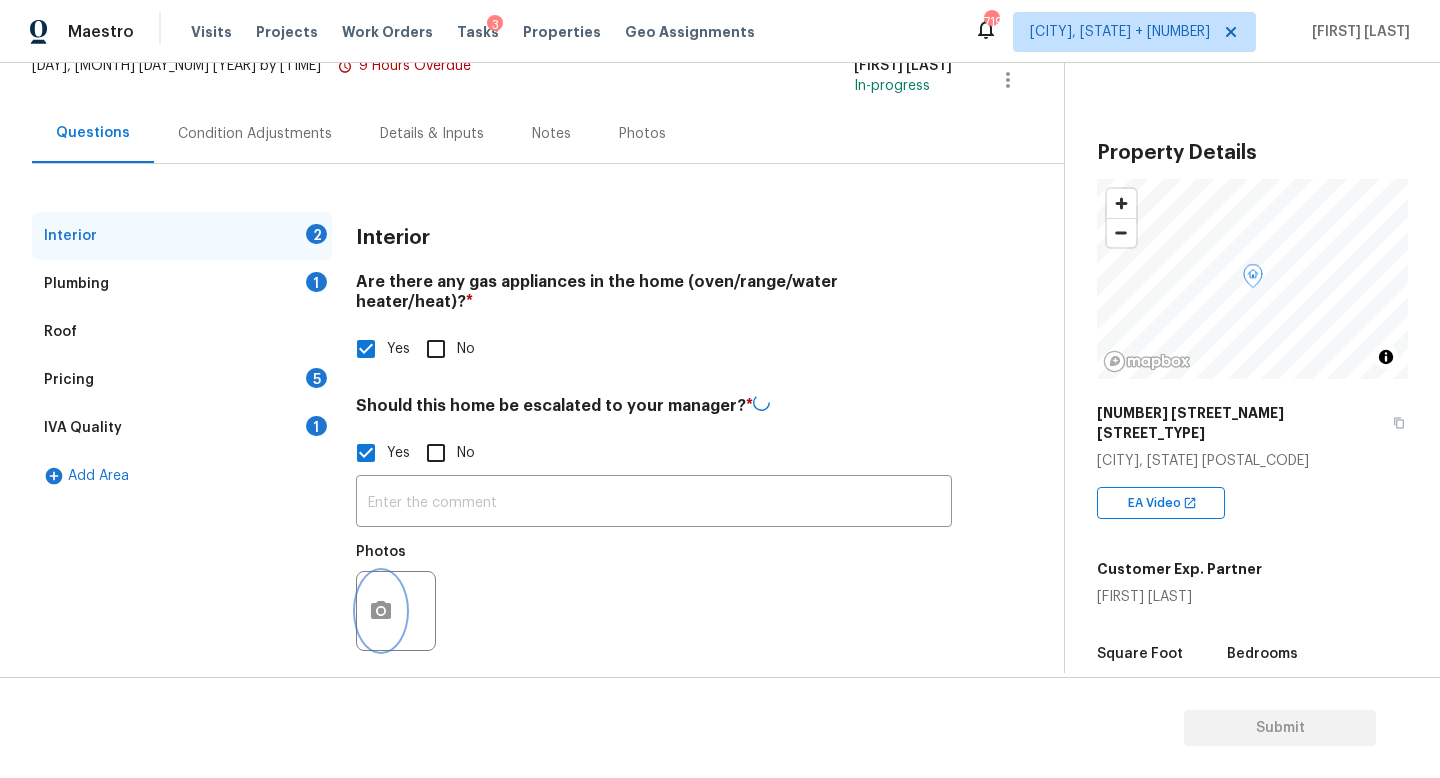 scroll, scrollTop: 137, scrollLeft: 0, axis: vertical 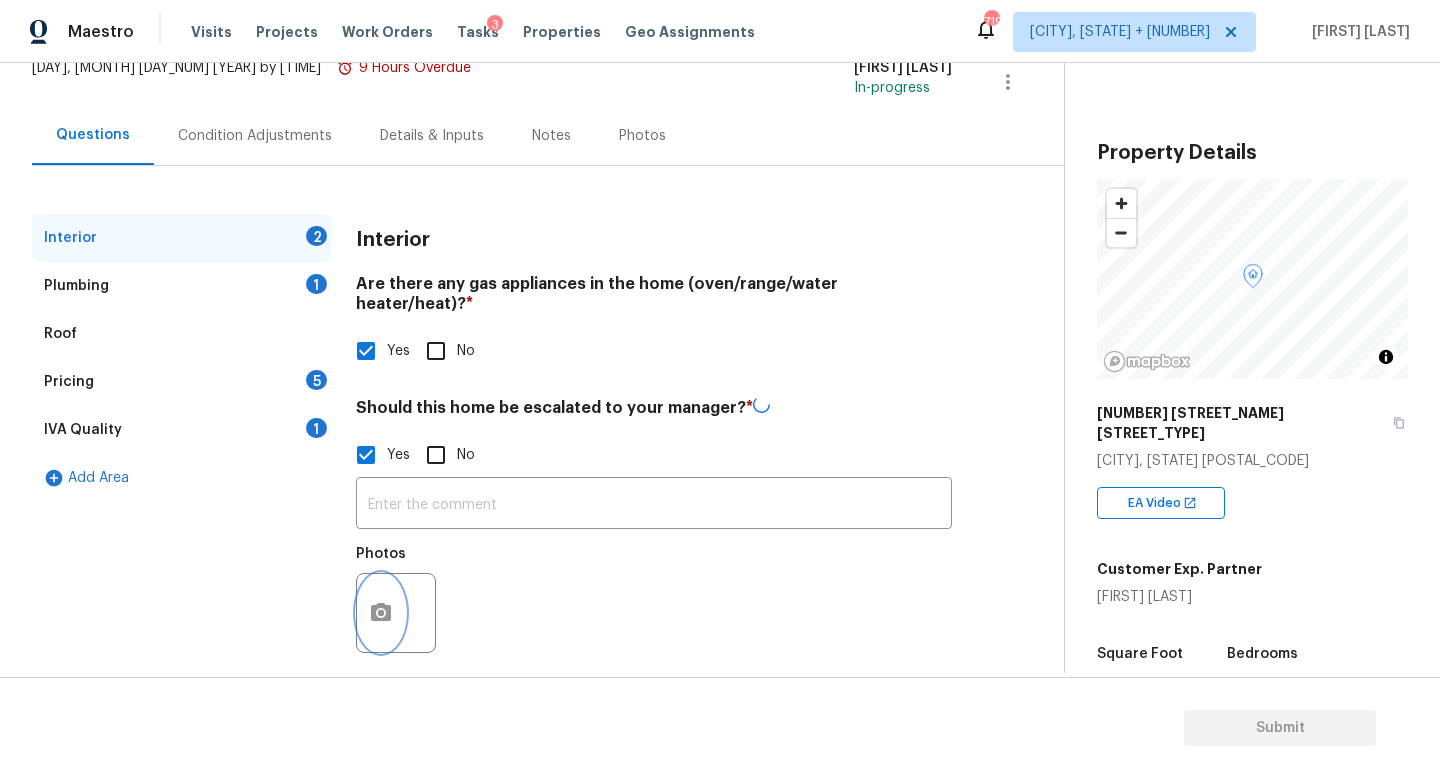 click 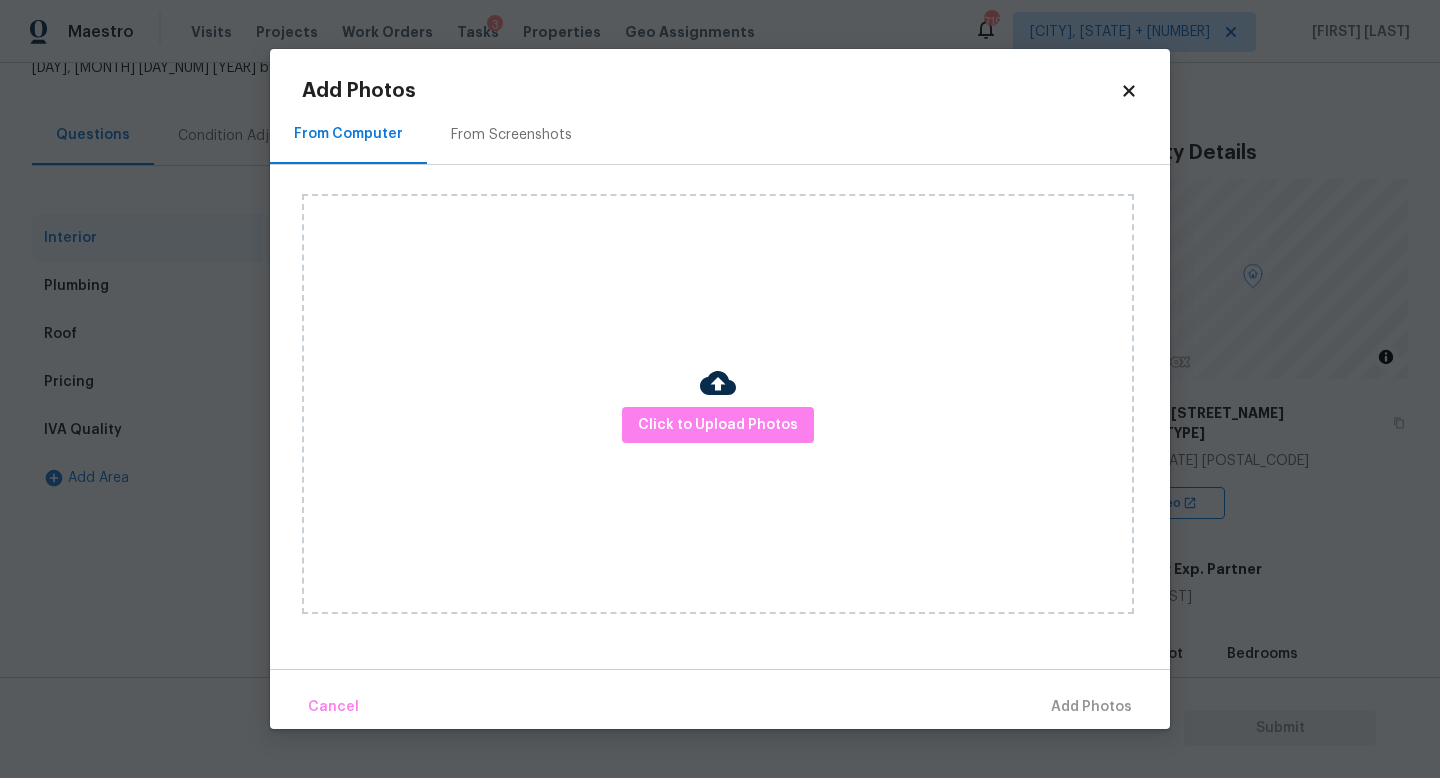 click on "Click to Upload Photos" at bounding box center (718, 404) 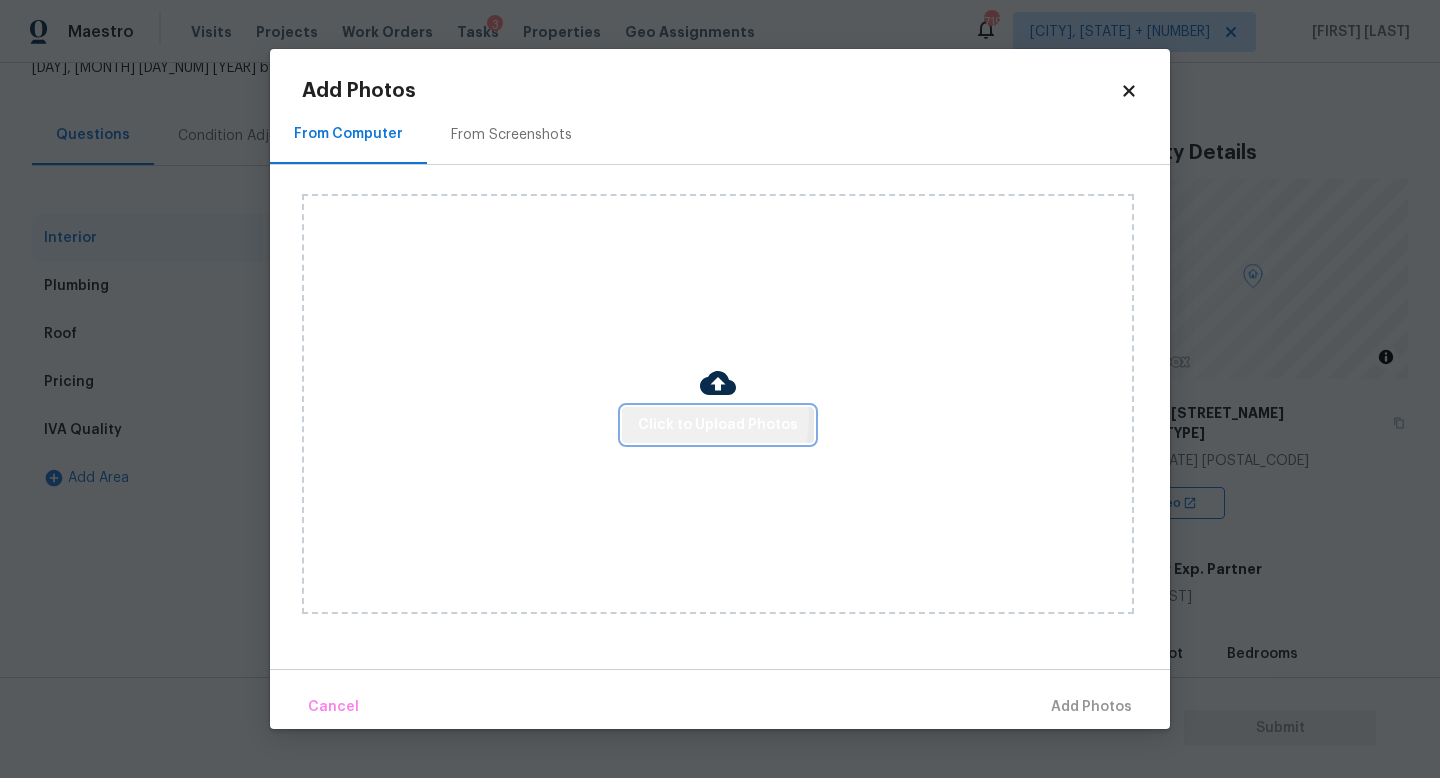click on "Click to Upload Photos" at bounding box center [718, 425] 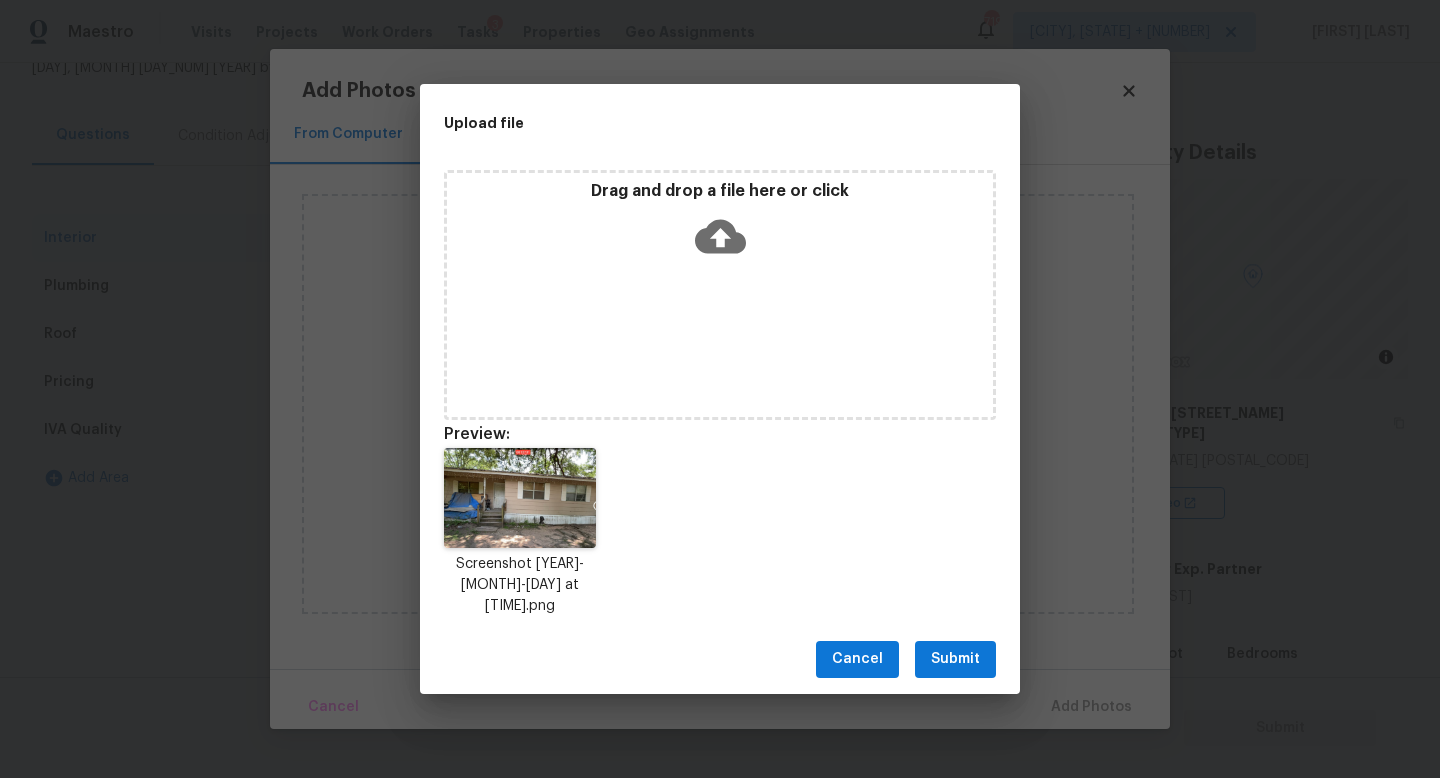 click on "Submit" at bounding box center [955, 659] 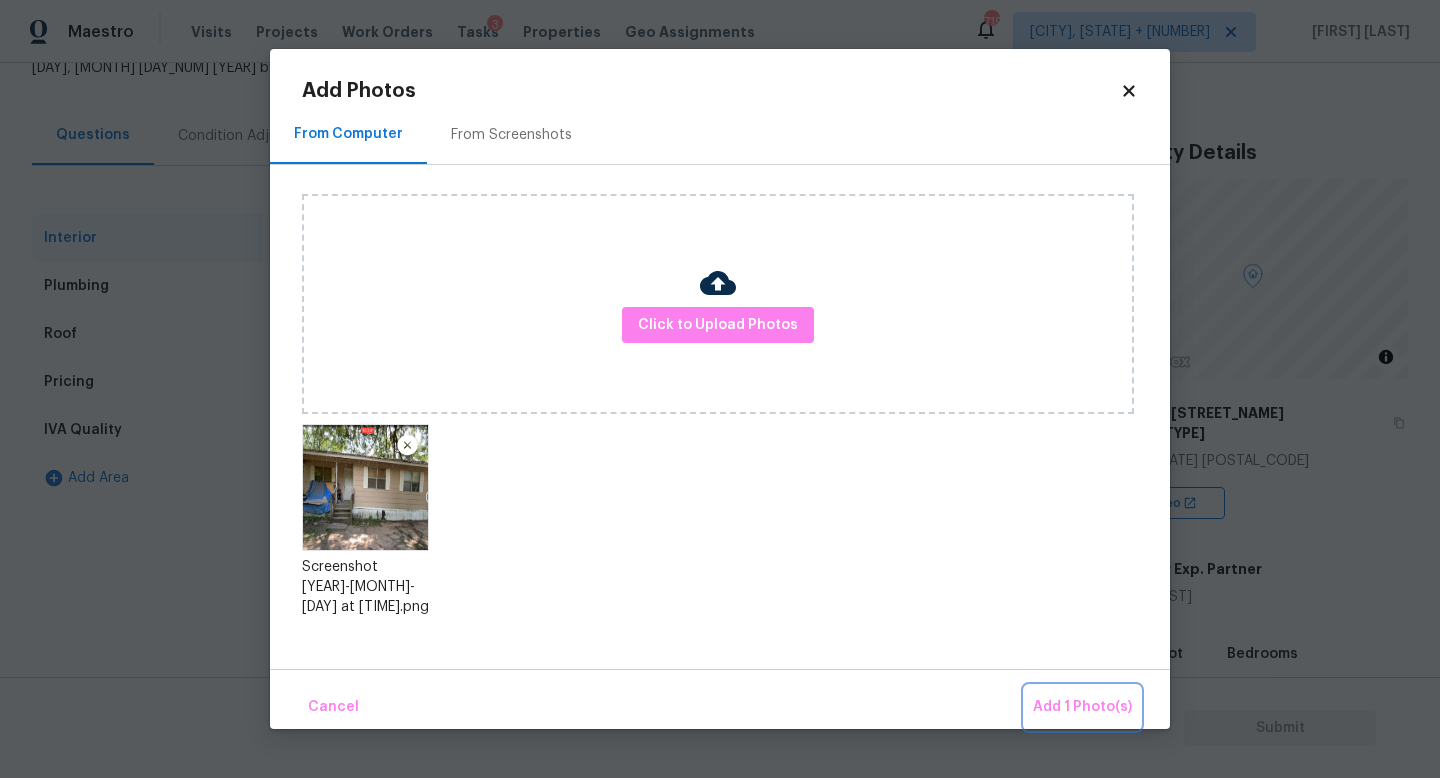 click on "Add 1 Photo(s)" at bounding box center (1082, 707) 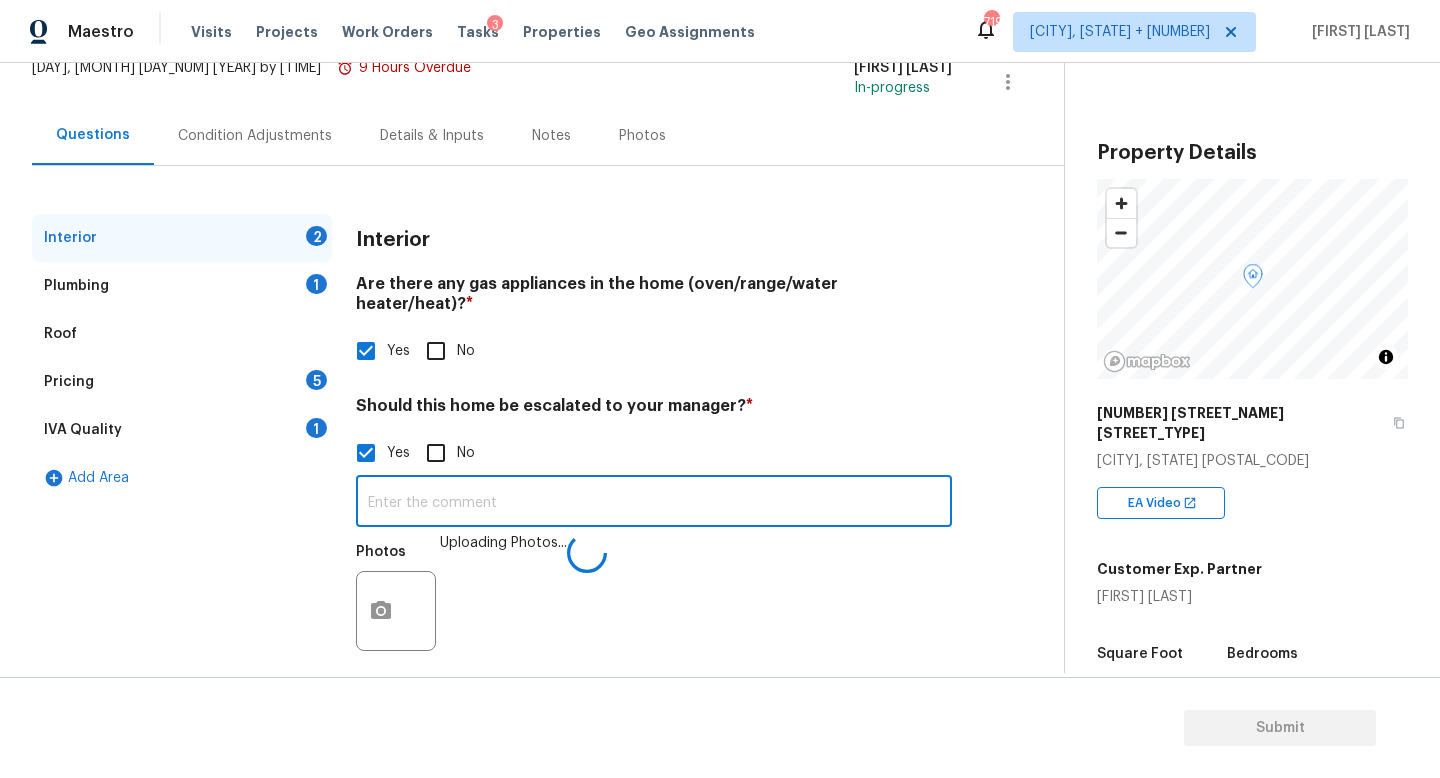 click at bounding box center (654, 503) 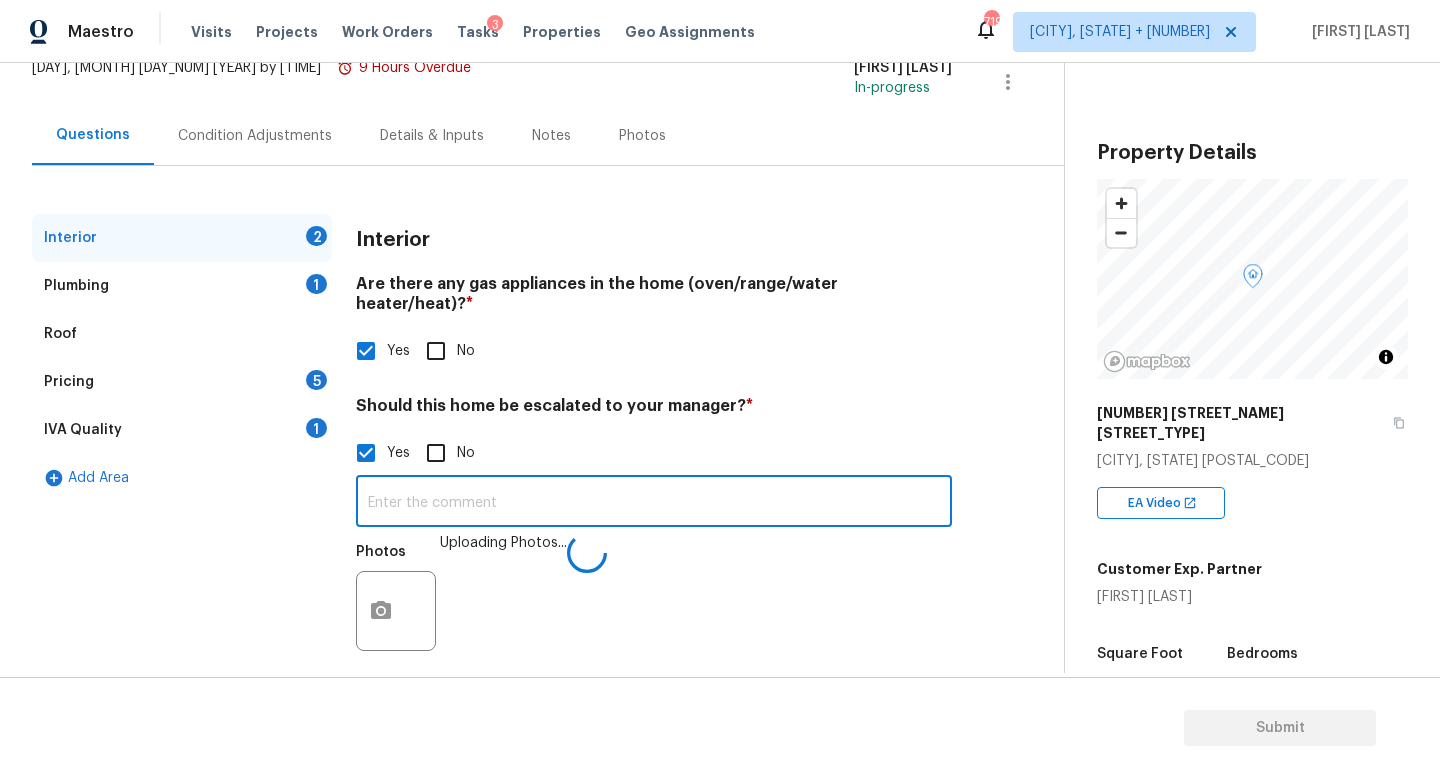 click at bounding box center (654, 503) 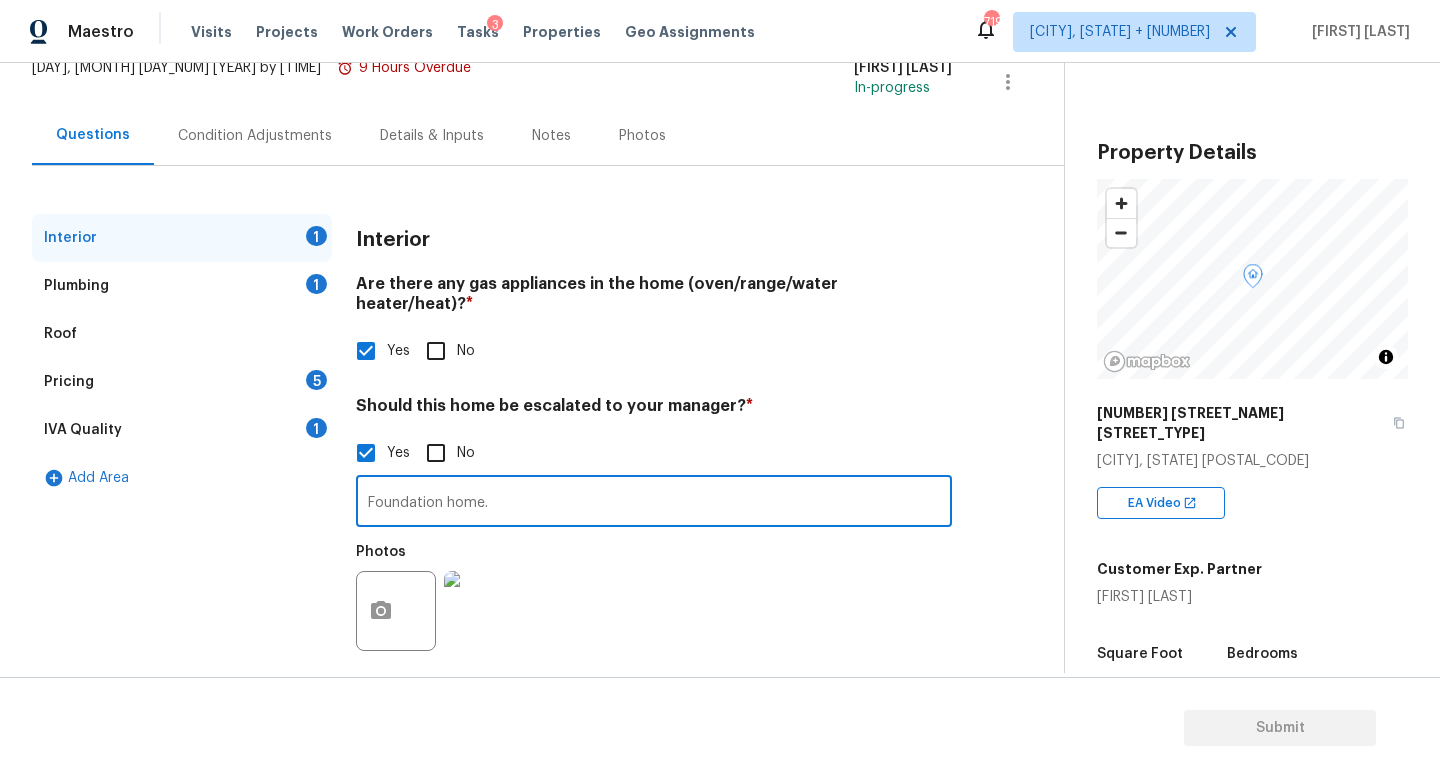 type on "Foundation home." 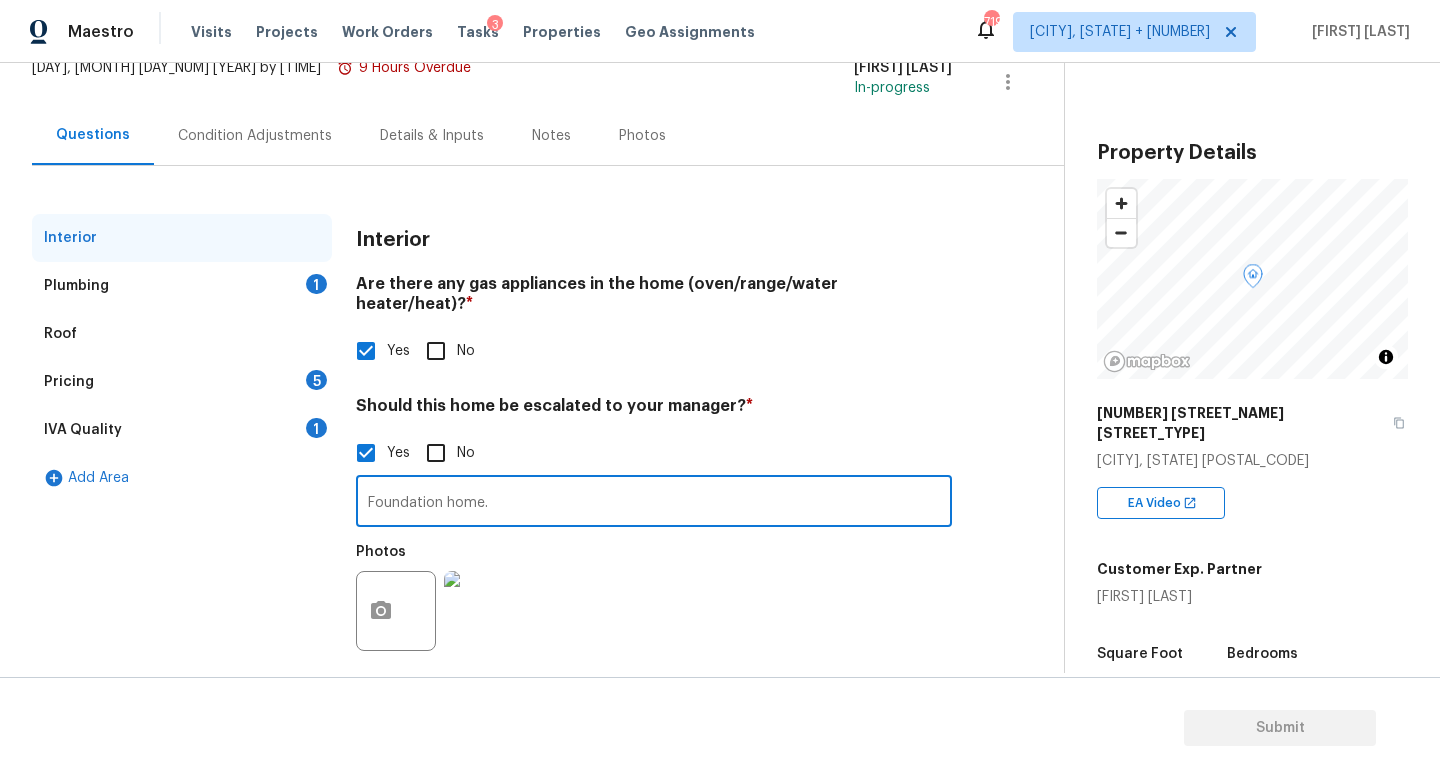 click on "Plumbing 1" at bounding box center (182, 286) 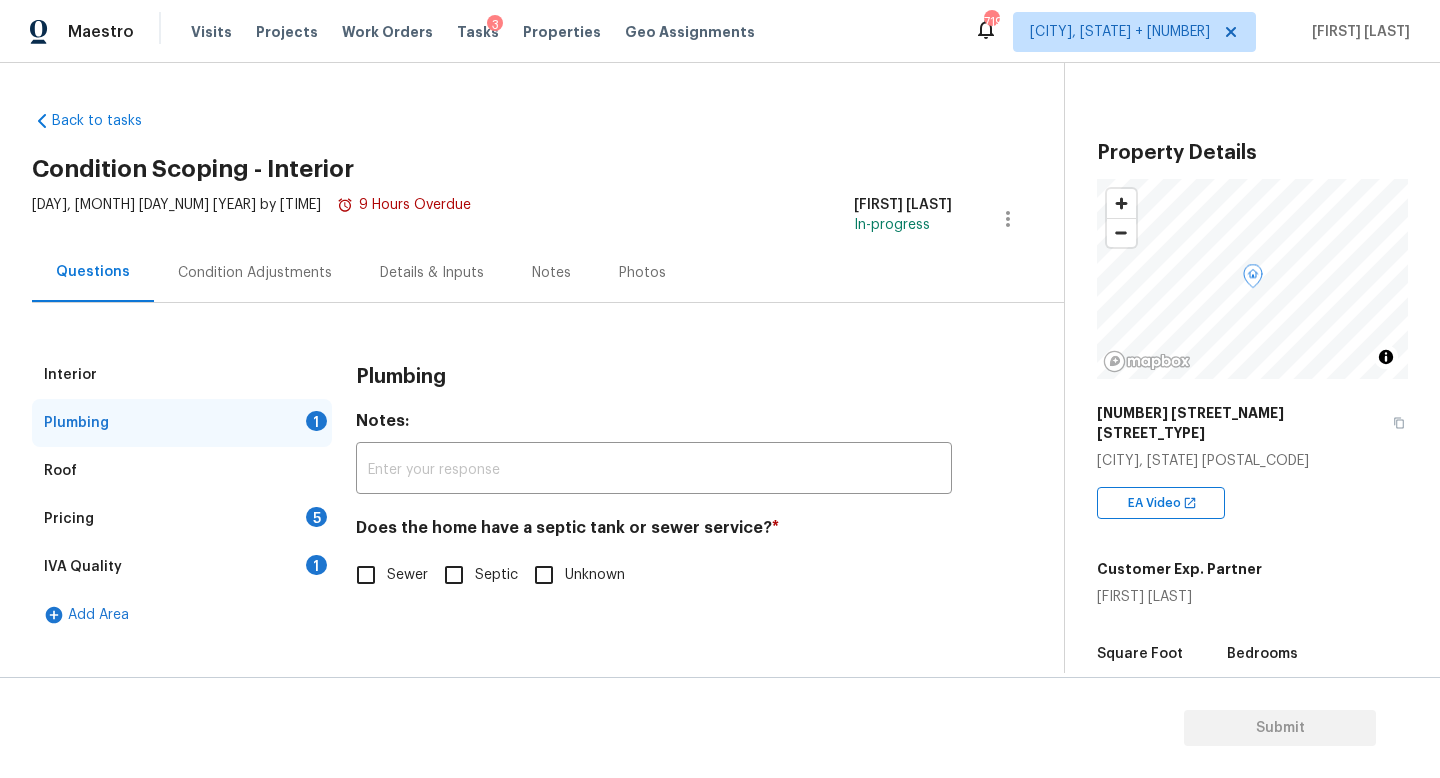 scroll, scrollTop: 0, scrollLeft: 0, axis: both 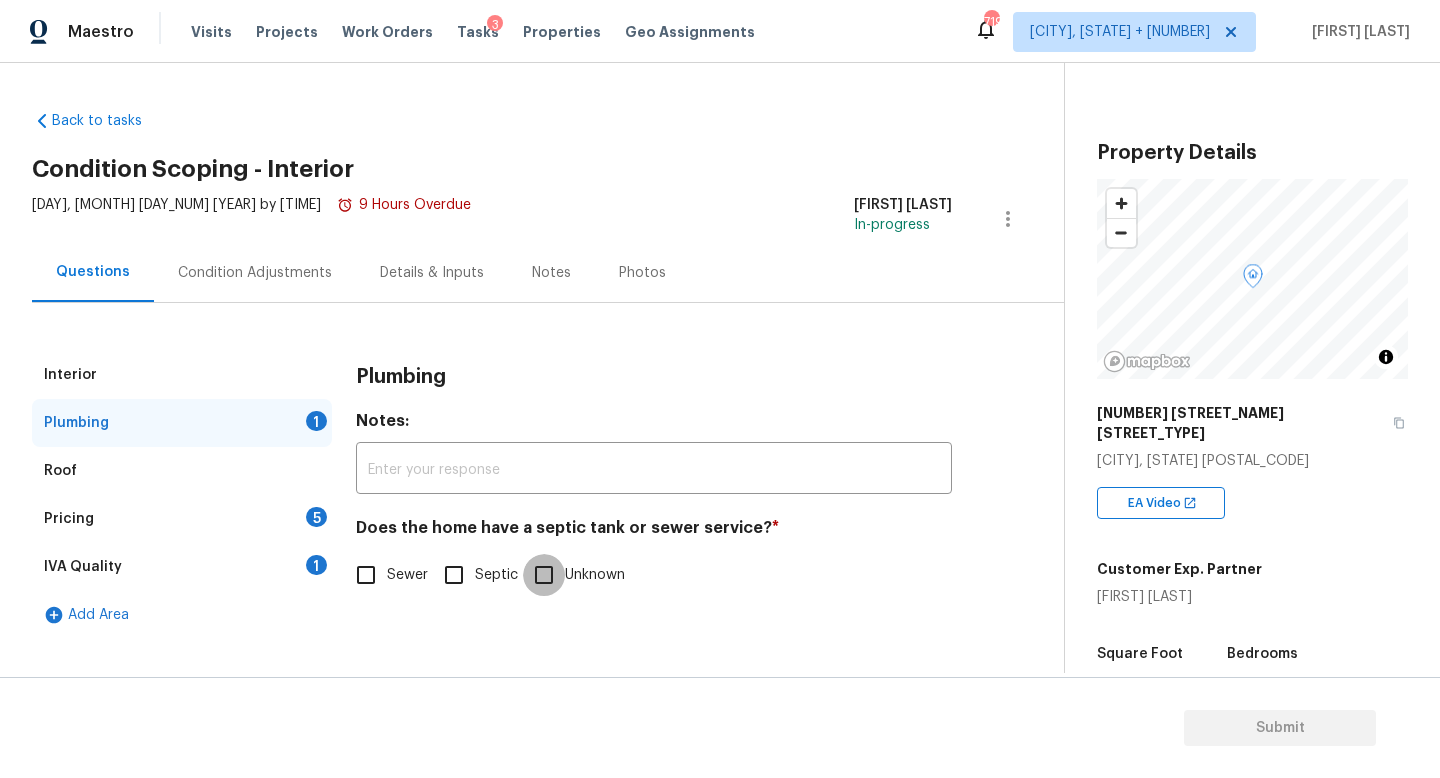 click on "Unknown" at bounding box center [544, 575] 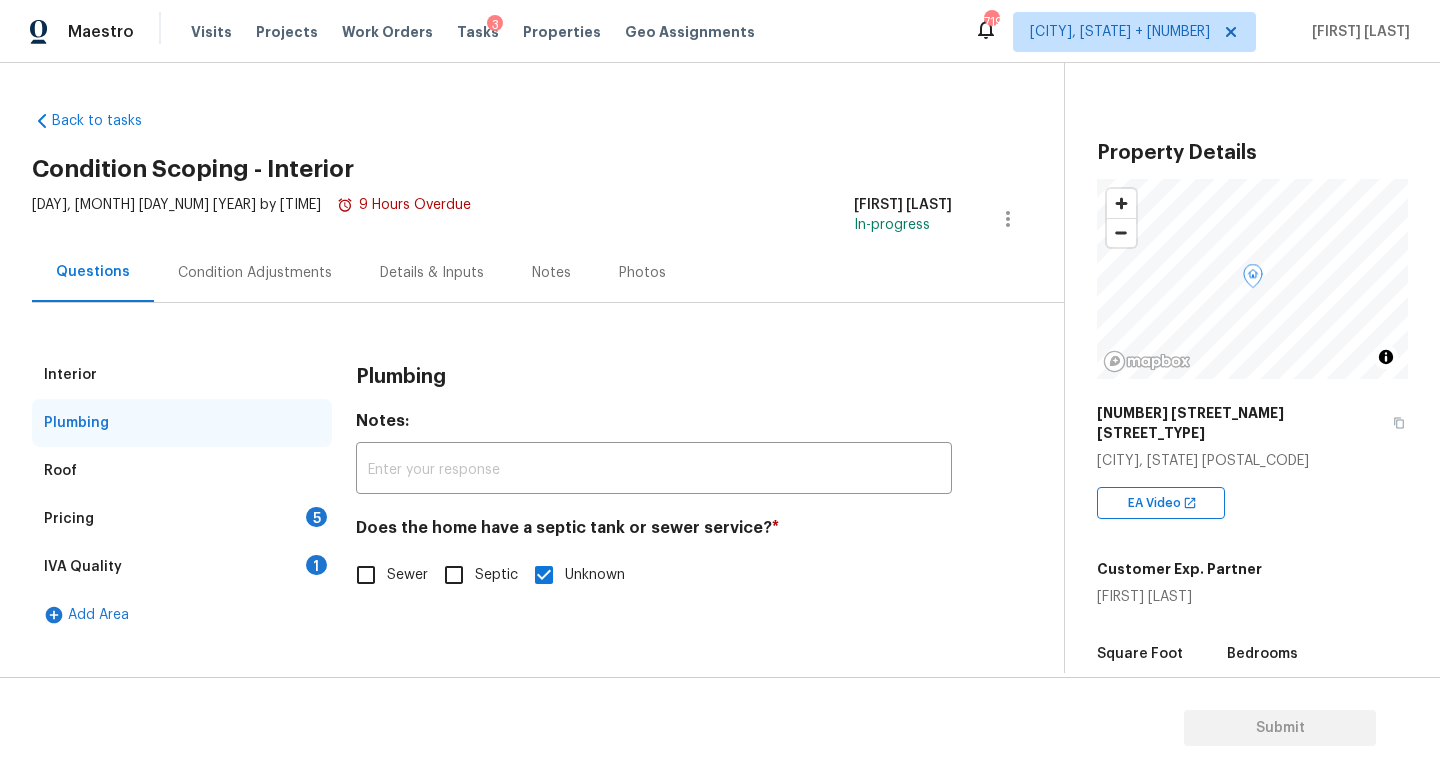 click on "Interior" at bounding box center (182, 375) 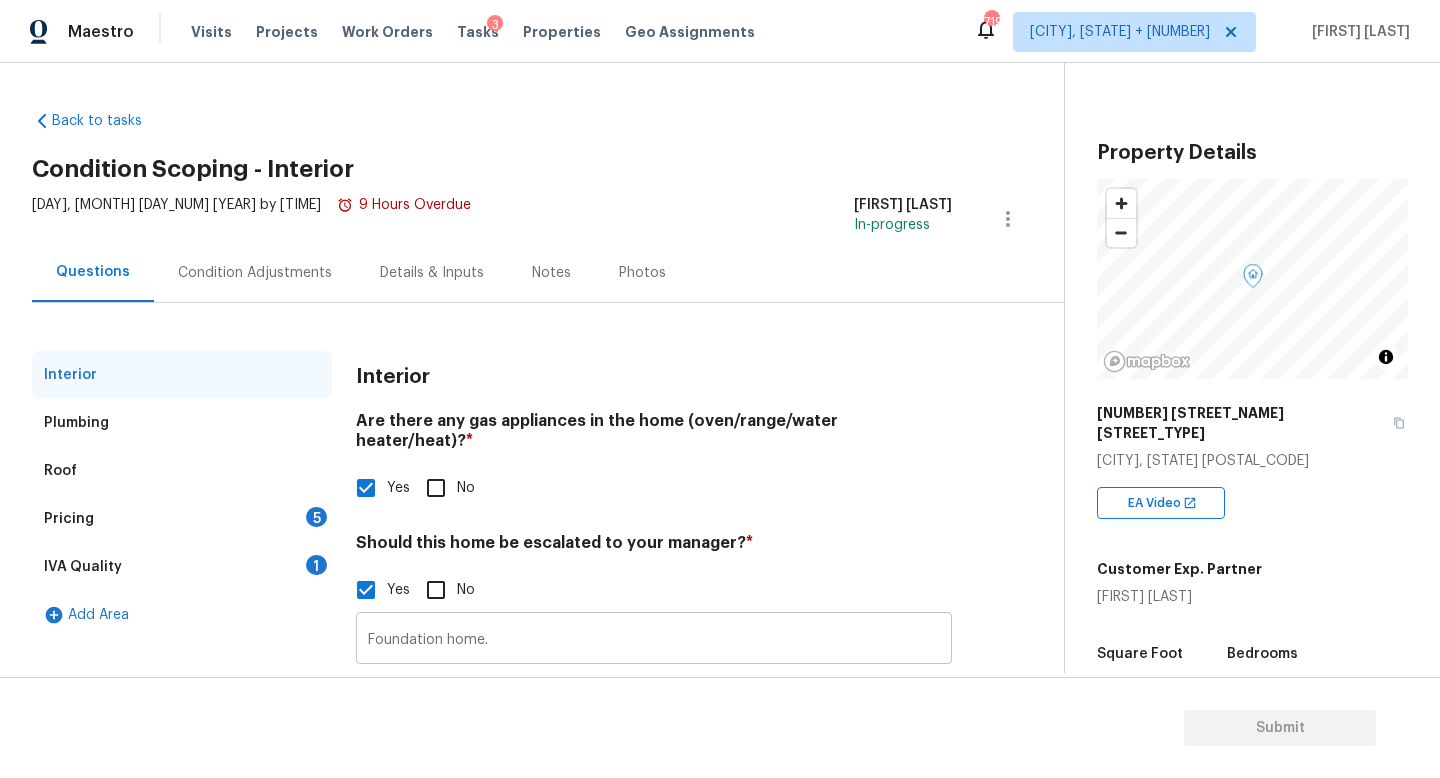 click on "Foundation home." at bounding box center (654, 640) 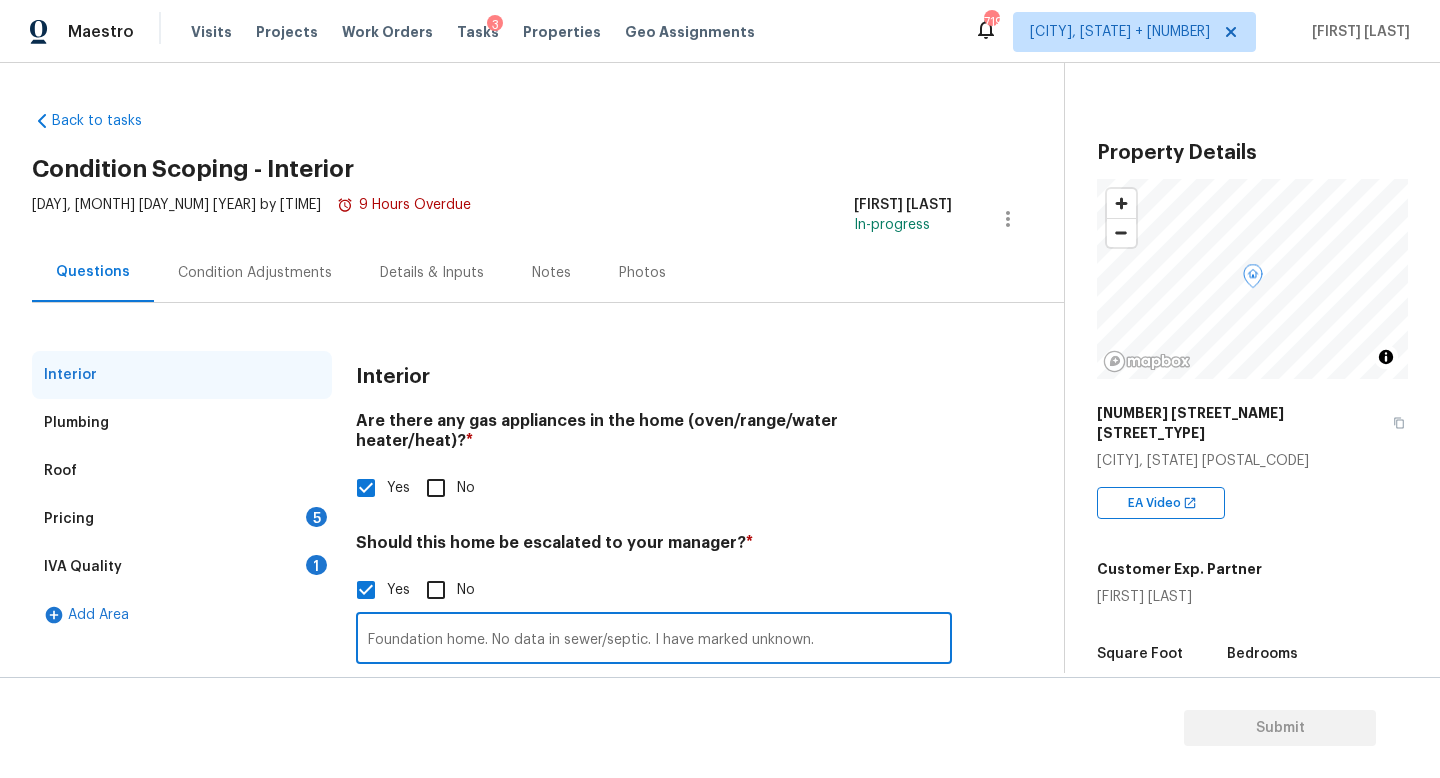 click on "Foundation home. No data in sewer/septic. I have marked unknown." at bounding box center (654, 640) 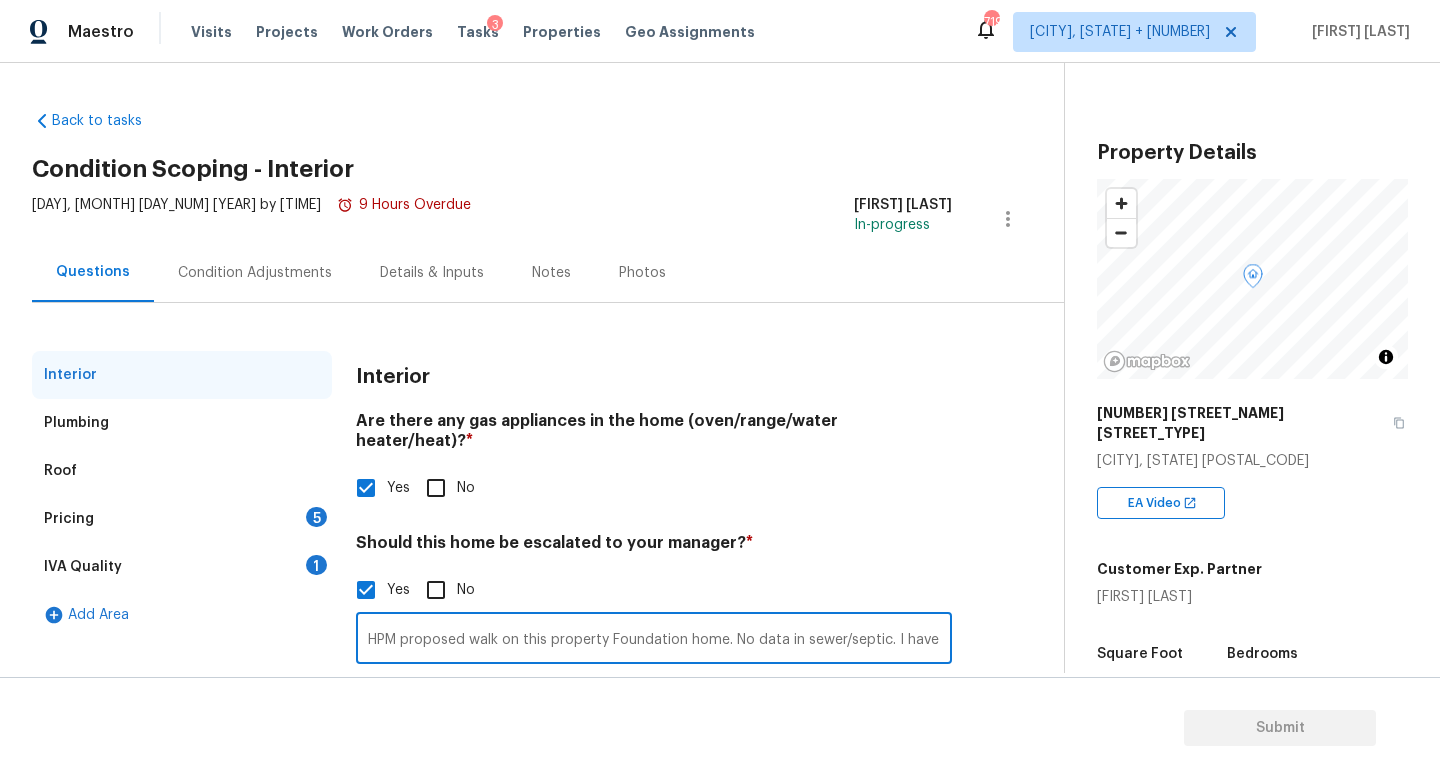 type on "HPM proposed walk on this property. Foundation home. No data in sewer/septic. I have marked unknown." 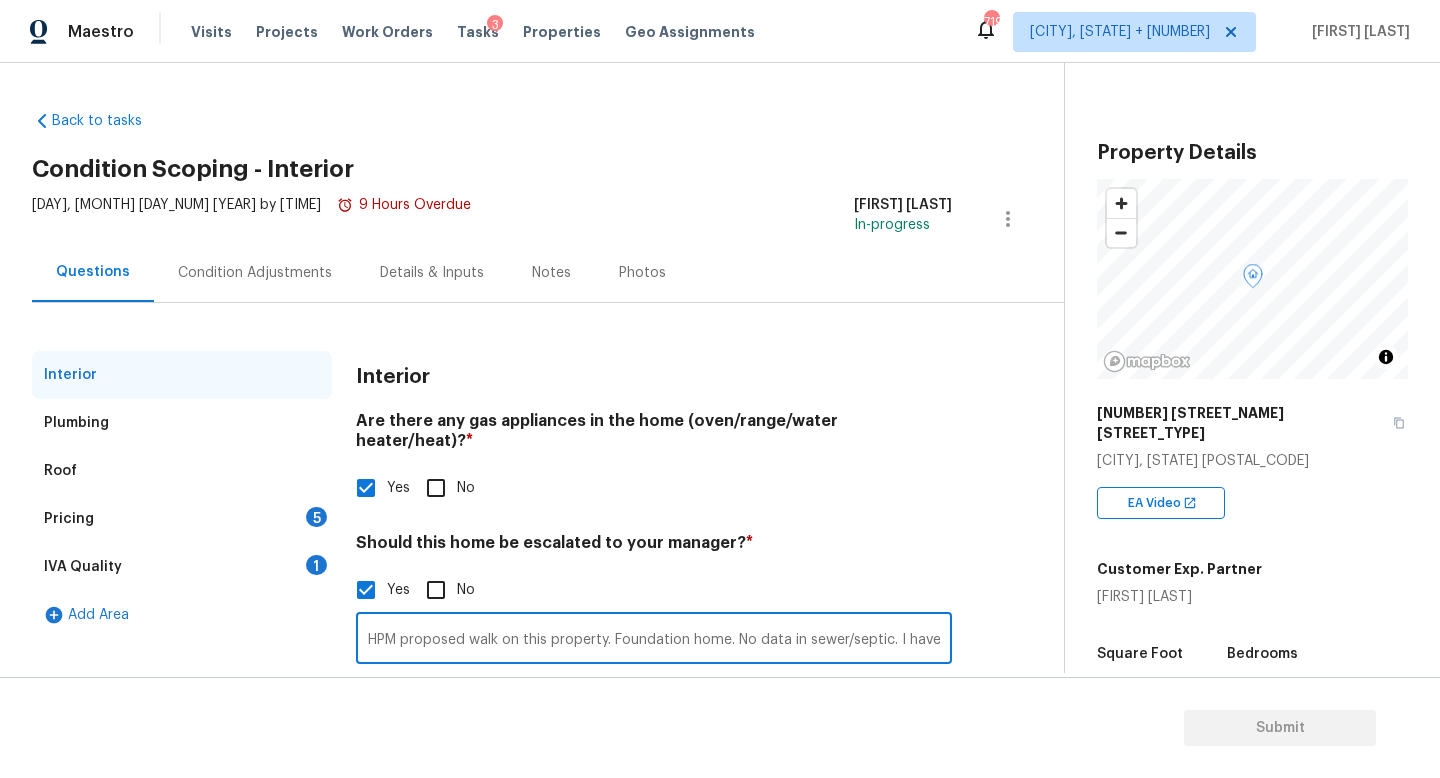 scroll, scrollTop: 0, scrollLeft: 120, axis: horizontal 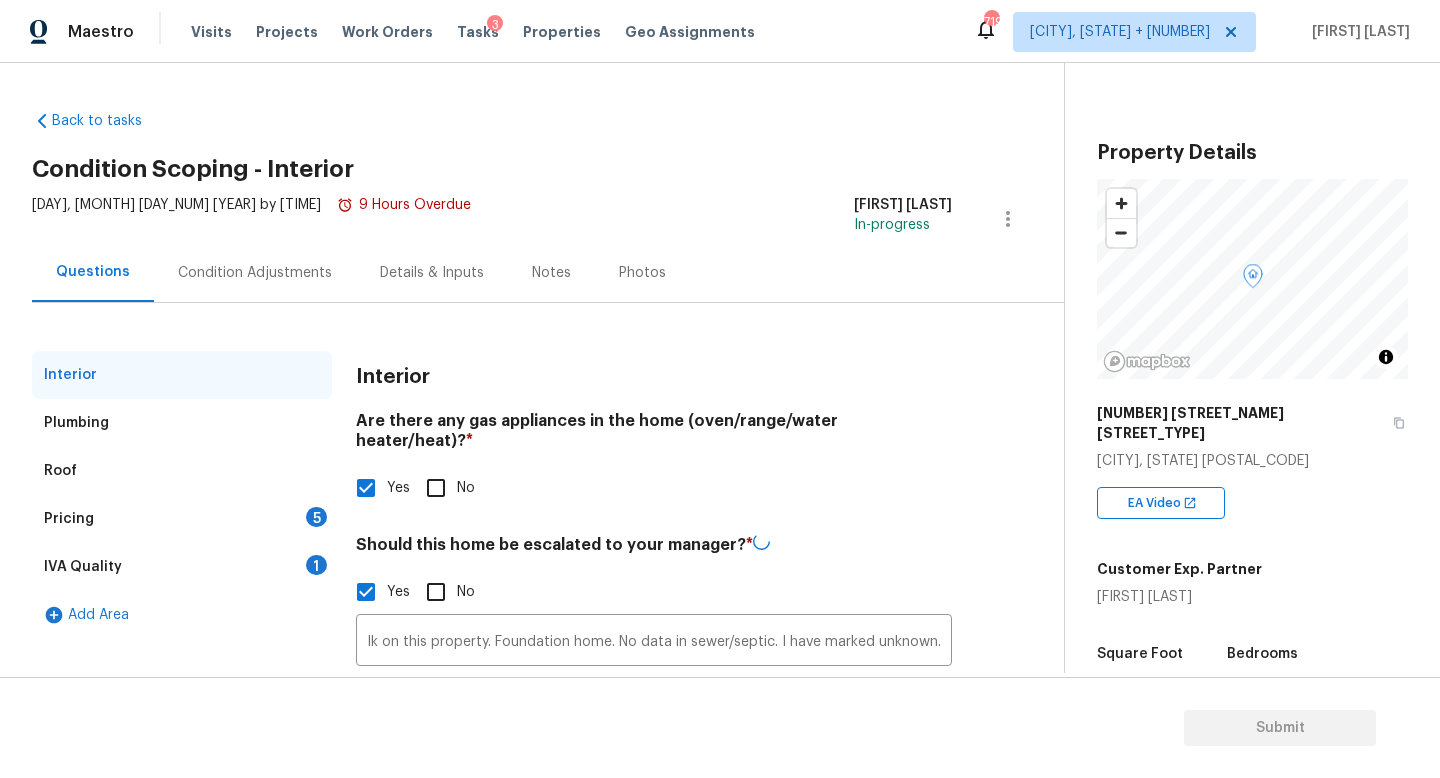 click on "Pricing 5" at bounding box center [182, 519] 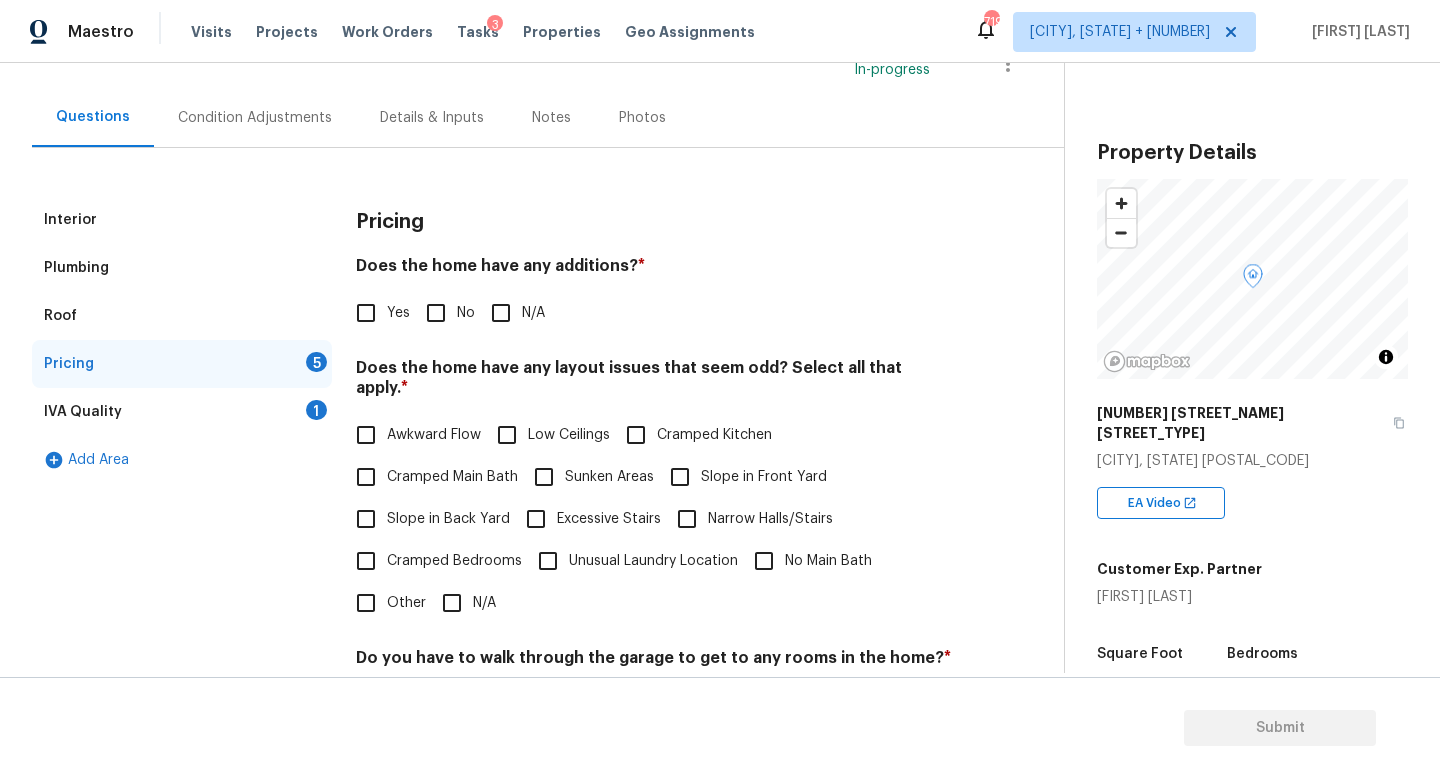scroll, scrollTop: 182, scrollLeft: 0, axis: vertical 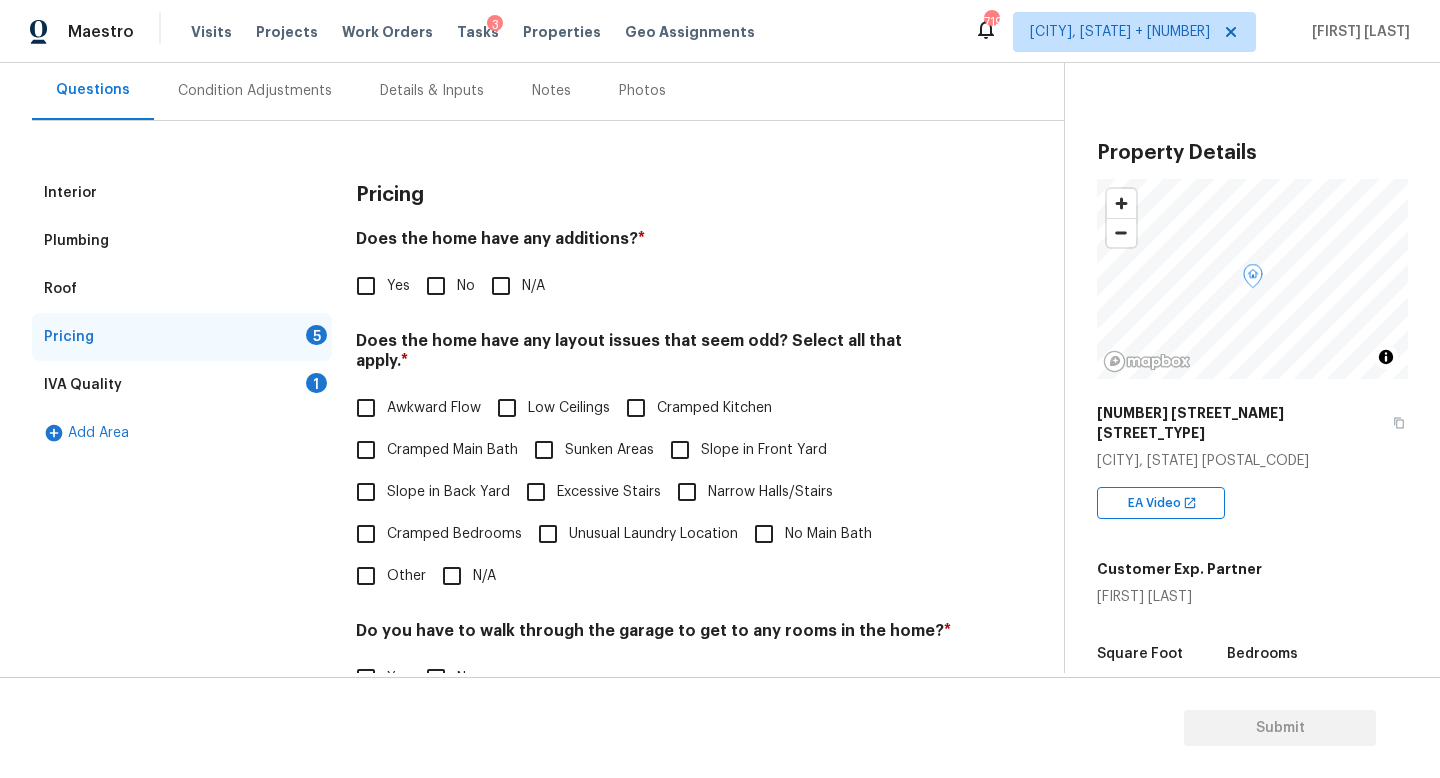 click on "Unusual Laundry Location" at bounding box center [653, 534] 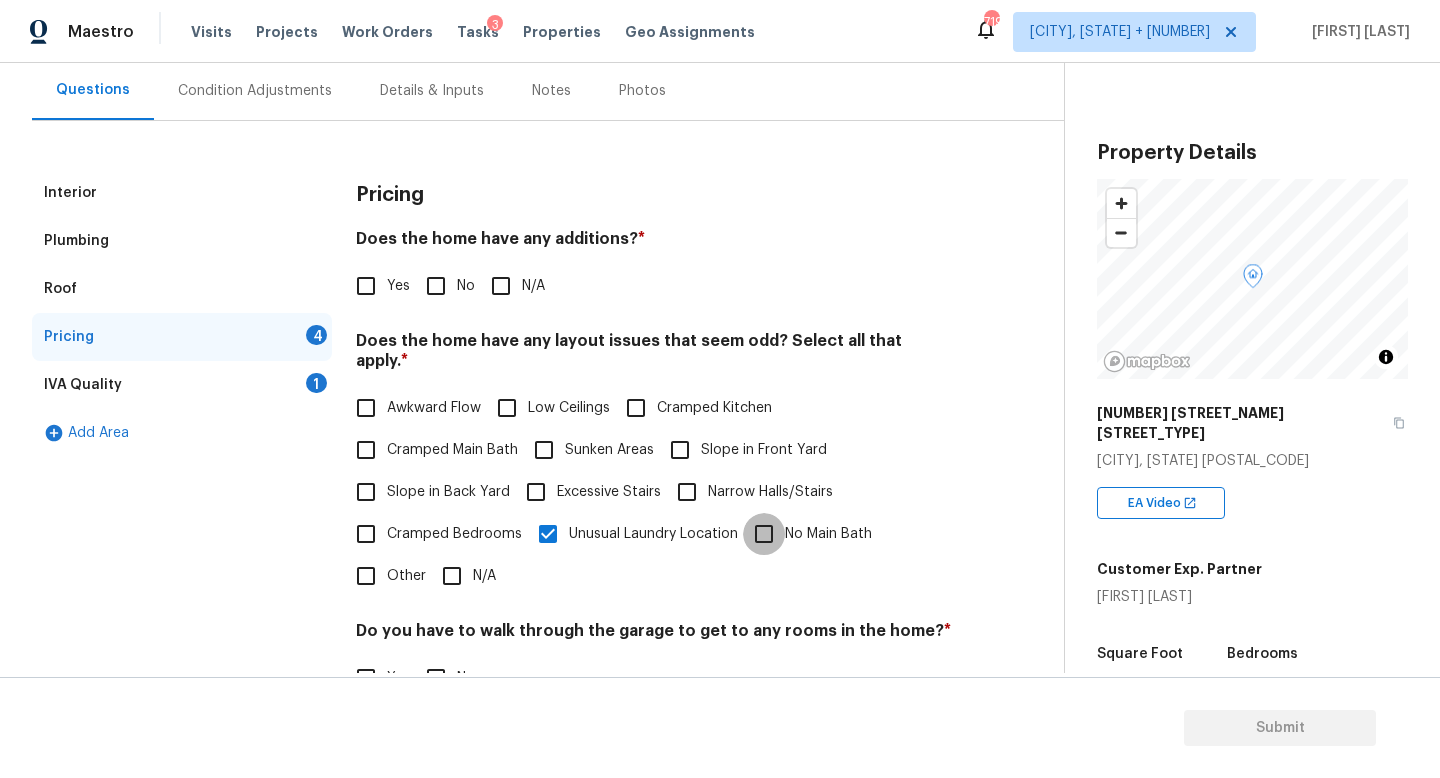click on "No Main Bath" at bounding box center (764, 534) 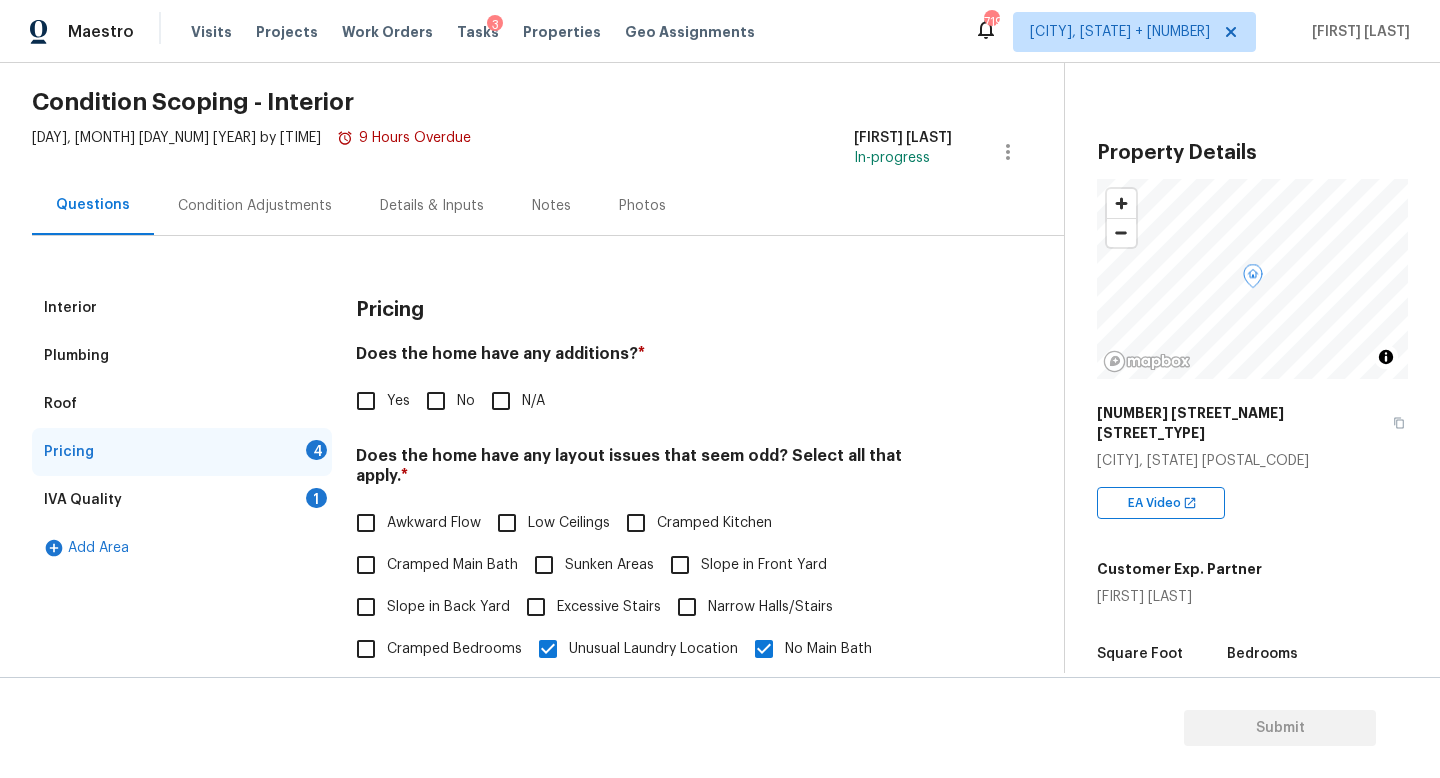 scroll, scrollTop: 336, scrollLeft: 0, axis: vertical 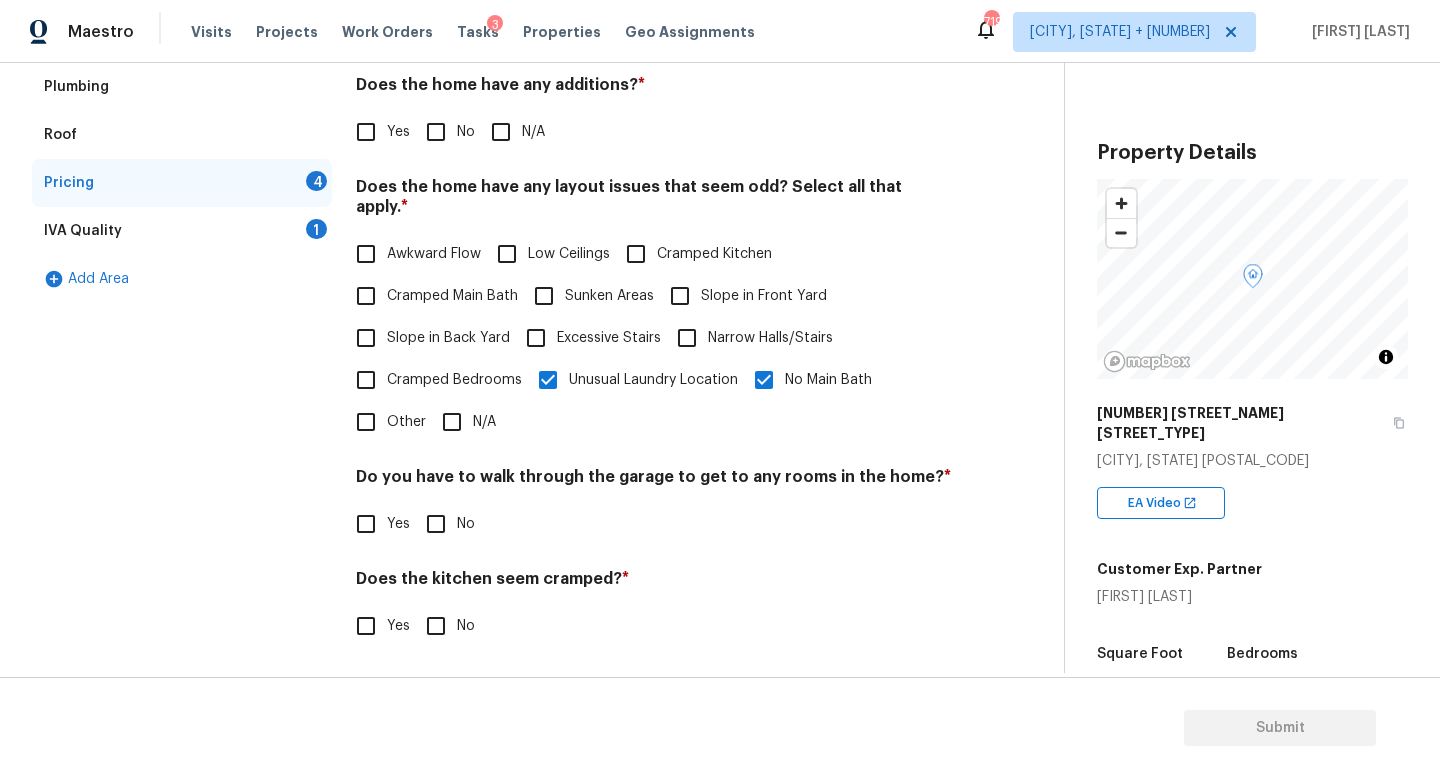 click on "N/A" at bounding box center (501, 132) 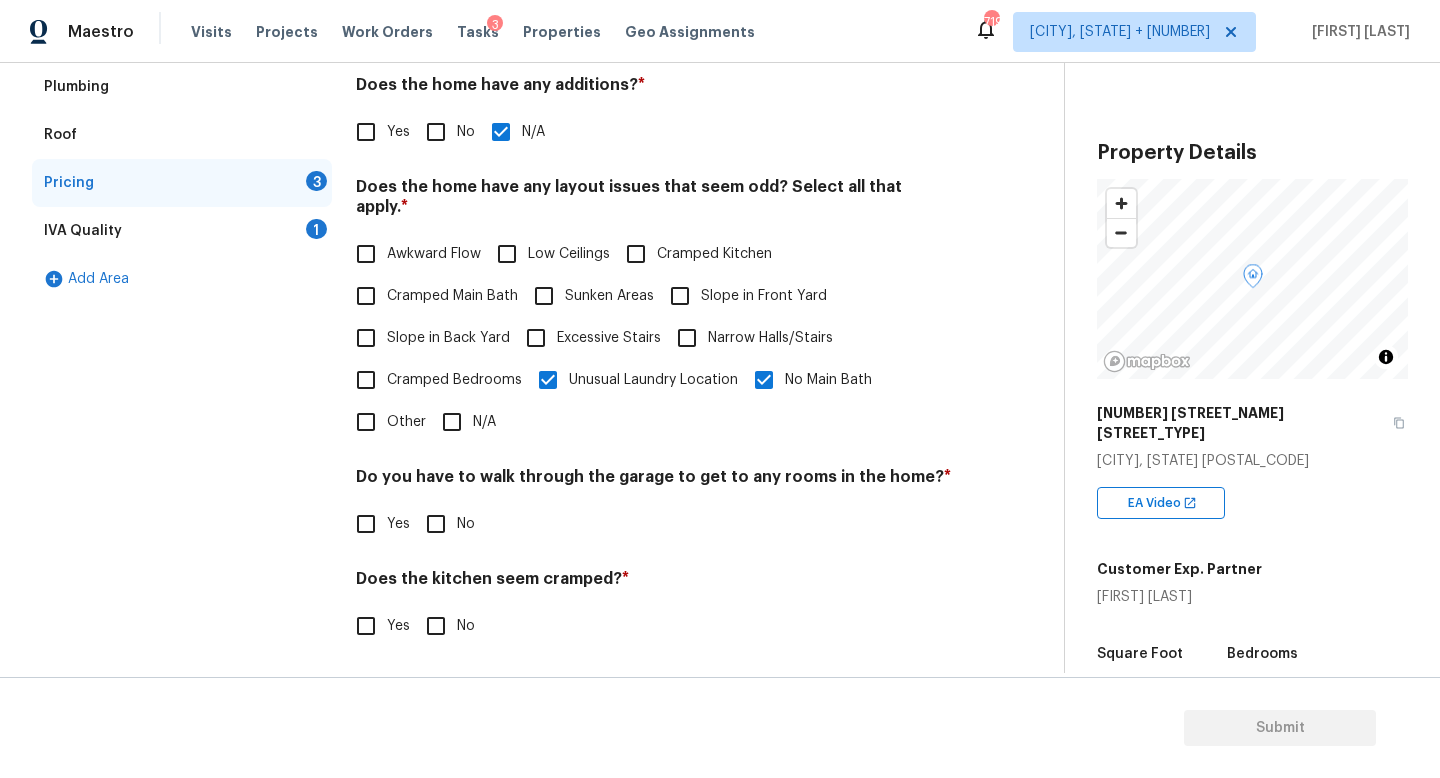 click on "No" at bounding box center (436, 132) 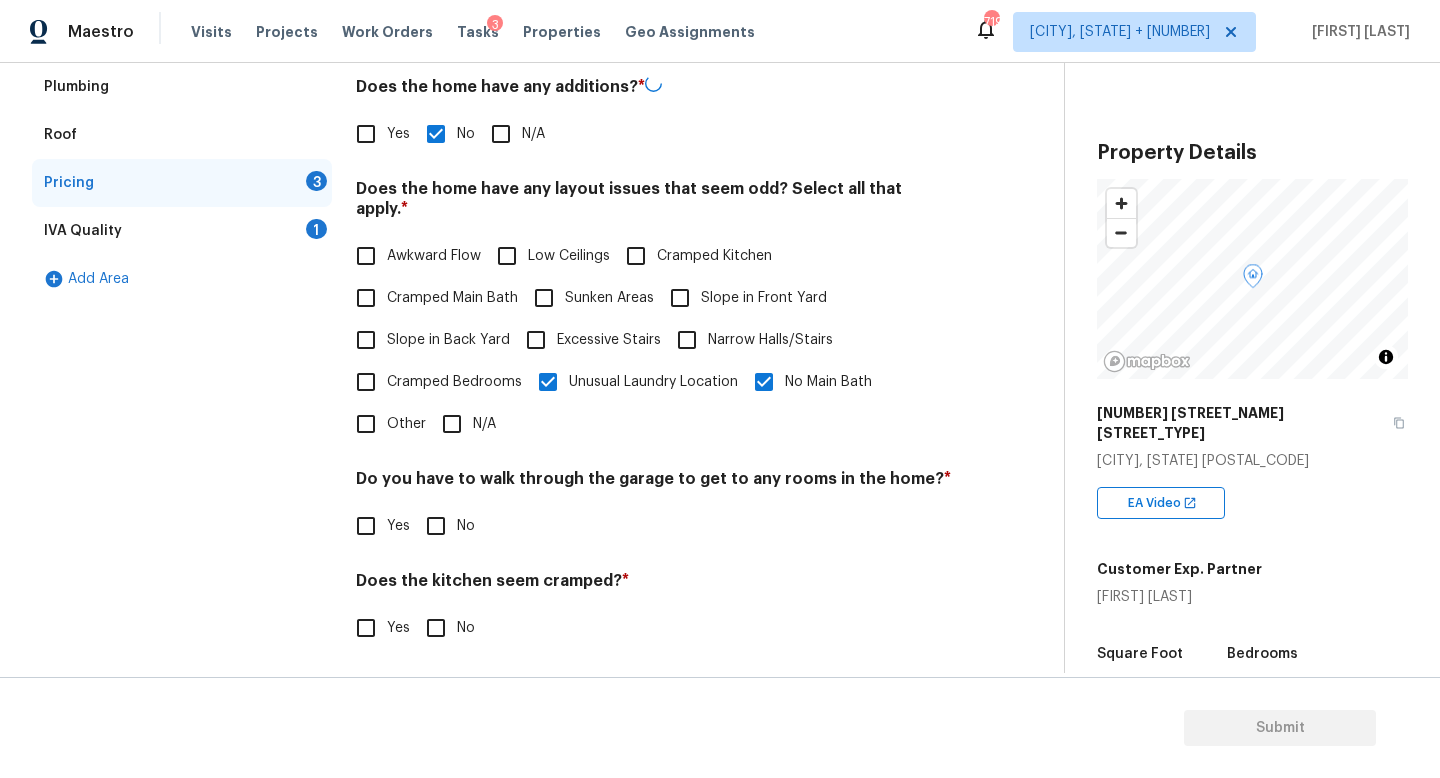 scroll, scrollTop: 422, scrollLeft: 0, axis: vertical 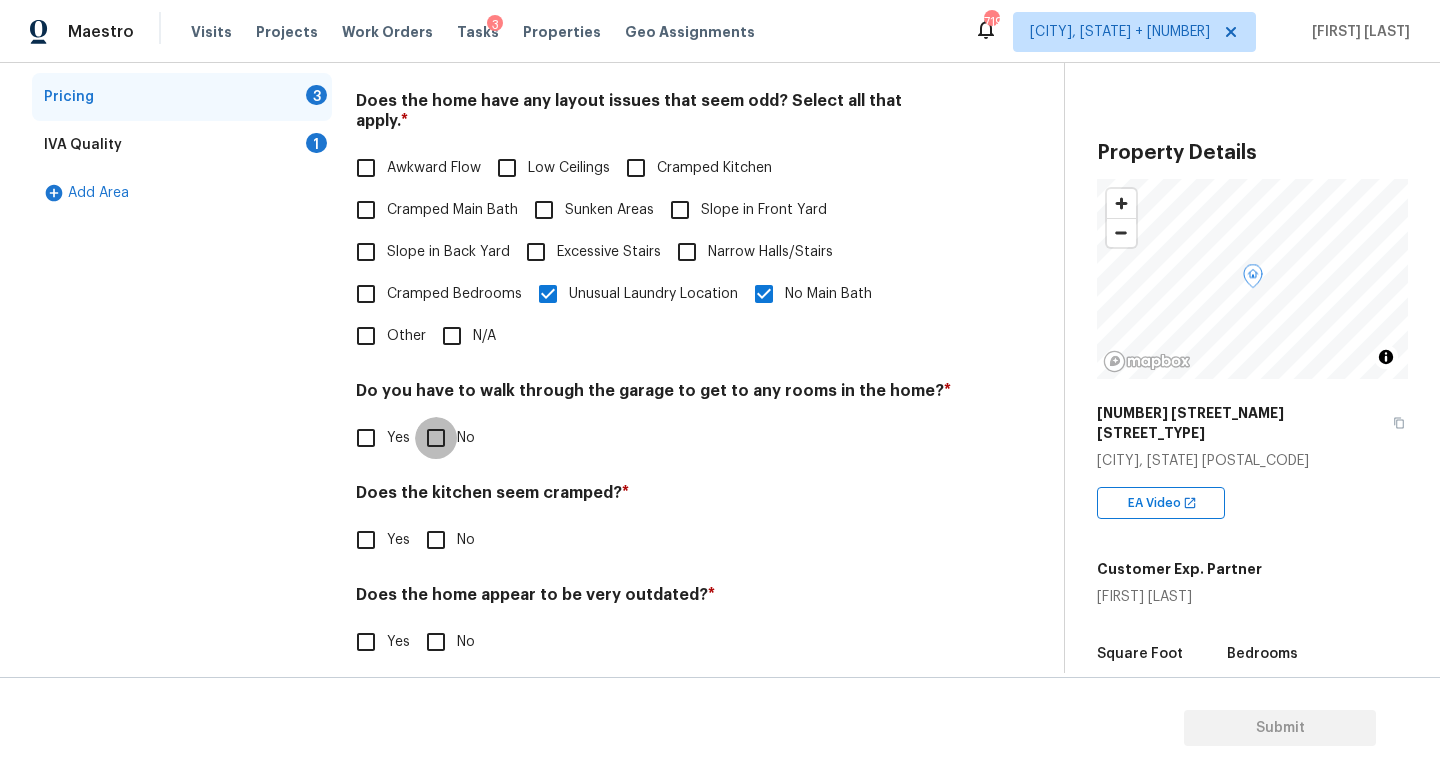 click on "No" at bounding box center (436, 438) 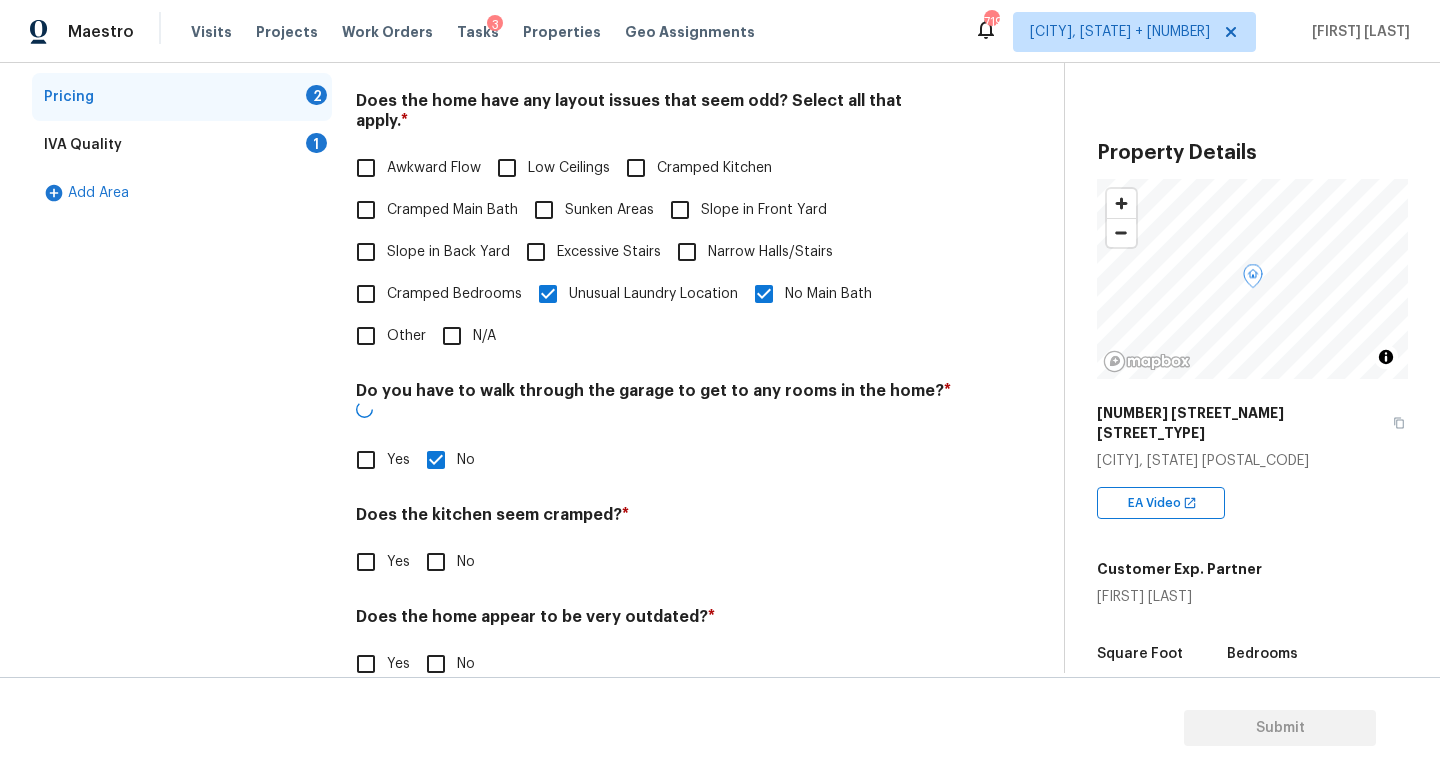 click on "Does the kitchen seem cramped?  * Yes No" at bounding box center [654, 544] 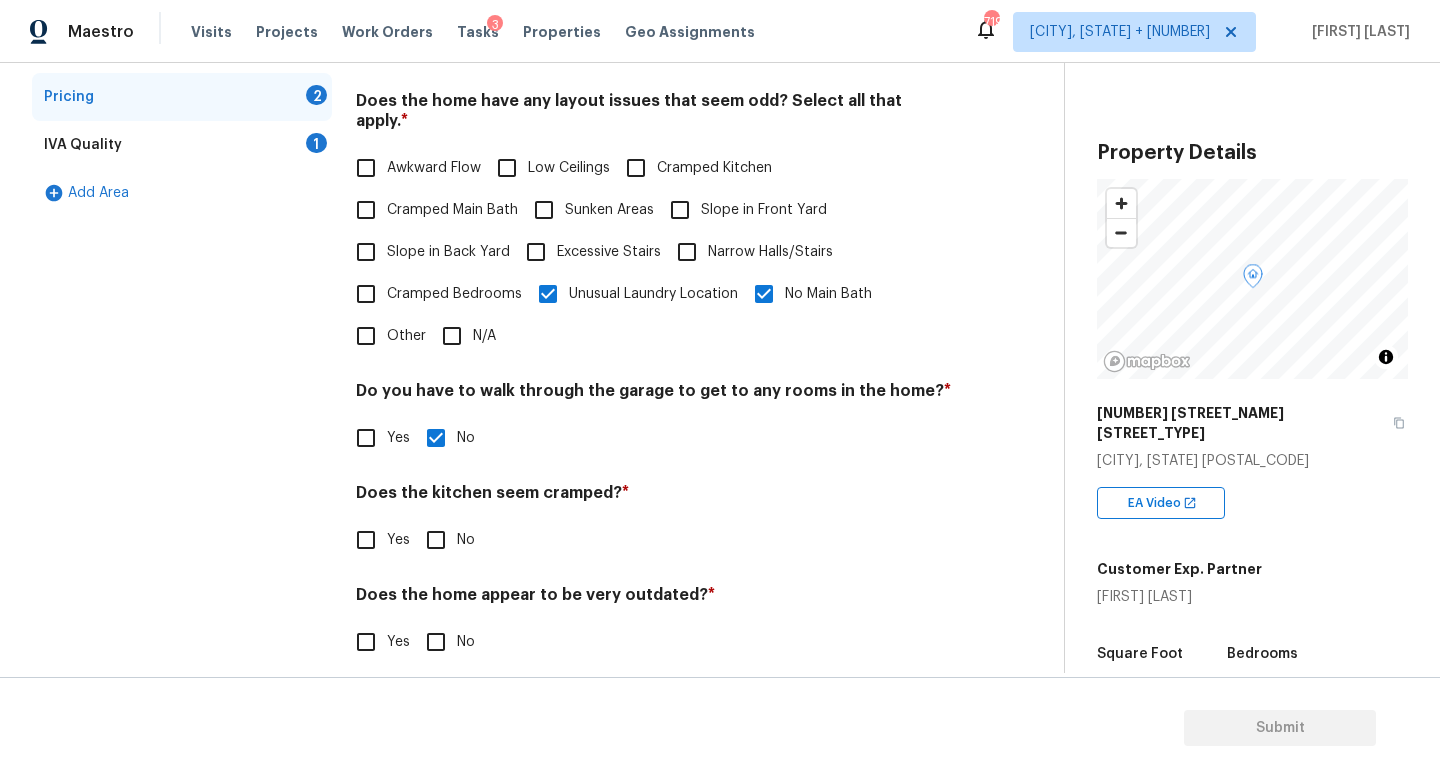 click on "No" at bounding box center [436, 540] 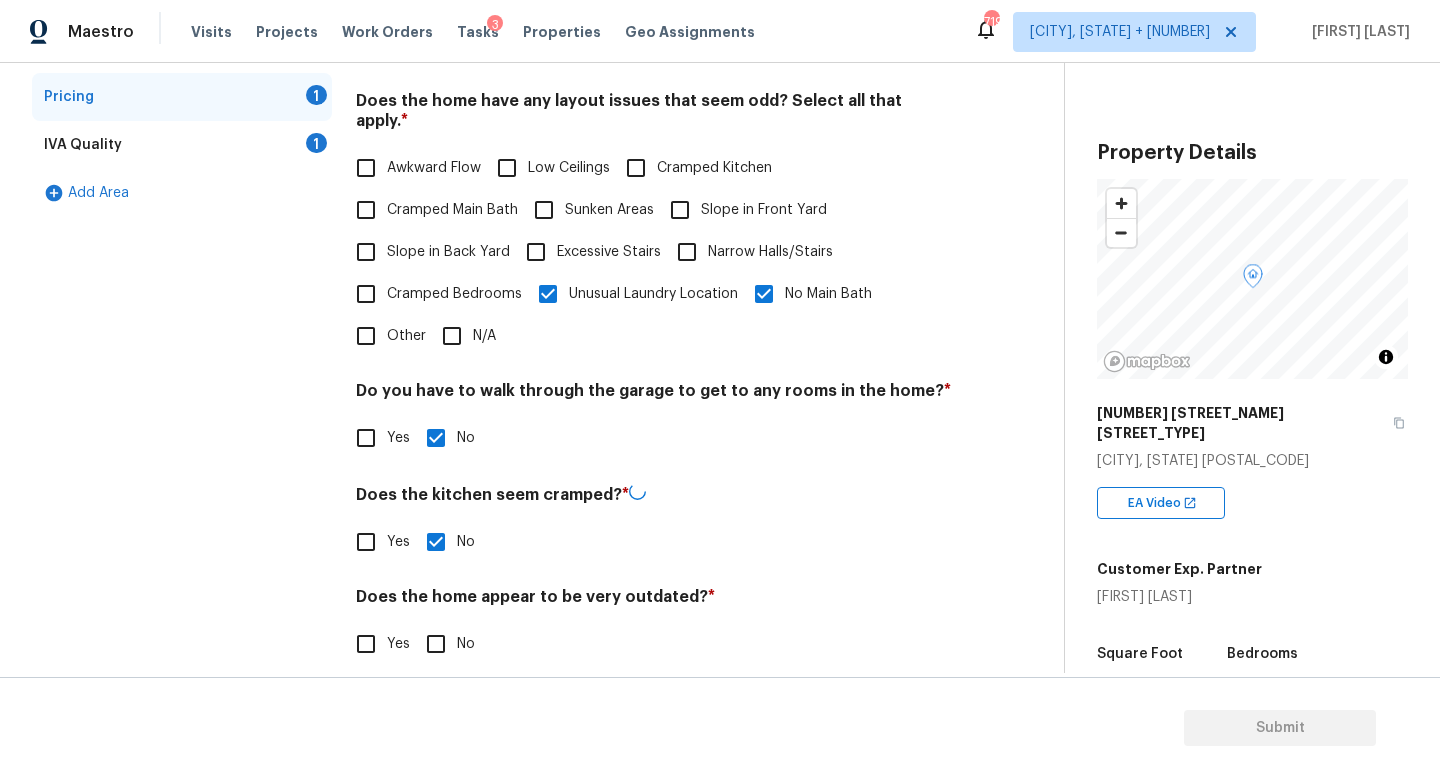 click on "Does the home appear to be very outdated?  *" at bounding box center [654, 601] 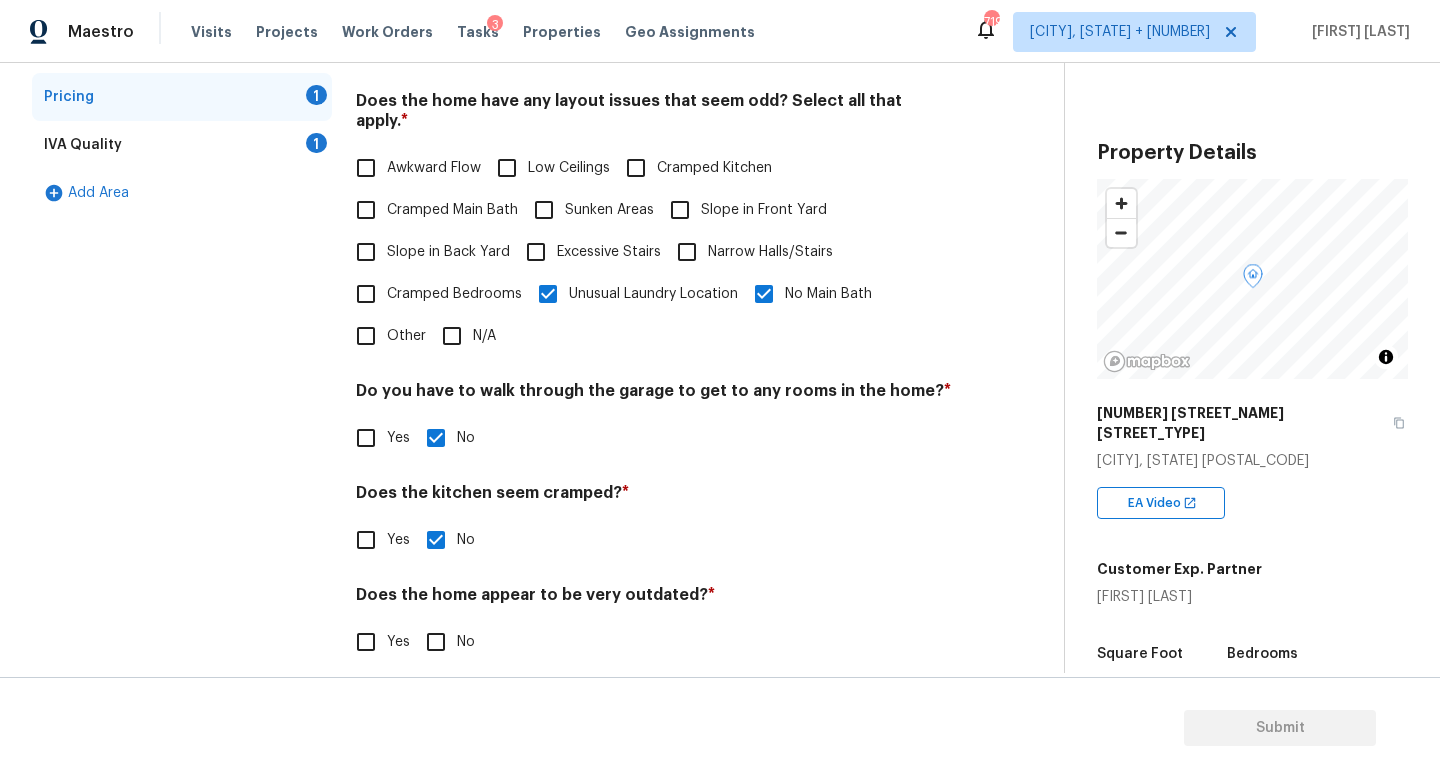 click on "Pricing Does the home have any additions?  * Yes No N/A Does the home have any layout issues that seem odd? Select all that apply.  * Awkward Flow Low Ceilings Cramped Kitchen Cramped Main Bath Sunken Areas Slope in Front Yard Slope in Back Yard Excessive Stairs Narrow Halls/Stairs Cramped Bedrooms Unusual Laundry Location No Main Bath Other N/A Do you have to walk through the garage to get to any rooms in the home?  * Yes No Does the kitchen seem cramped?  * Yes No Does the home appear to be very outdated?  * Yes No" at bounding box center [654, 308] 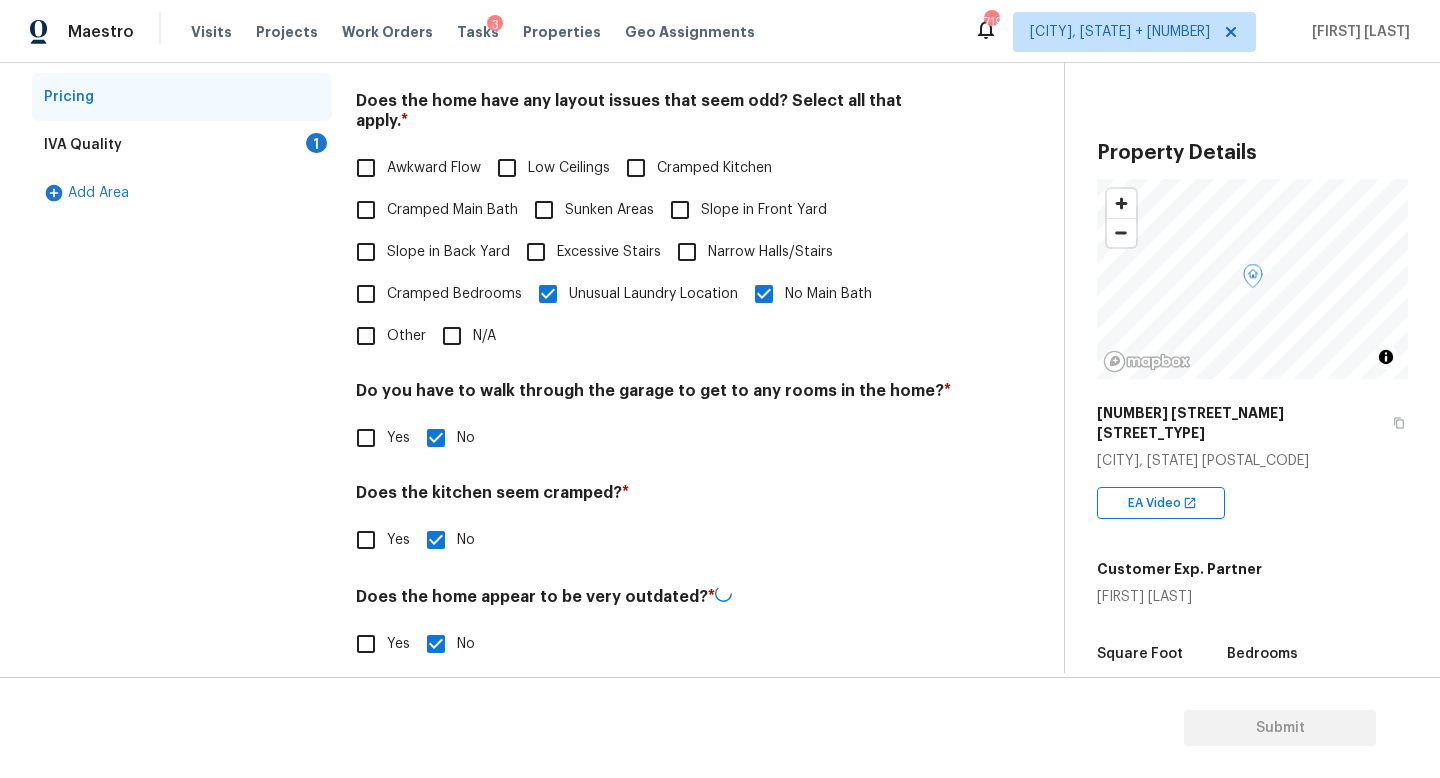 scroll, scrollTop: 0, scrollLeft: 0, axis: both 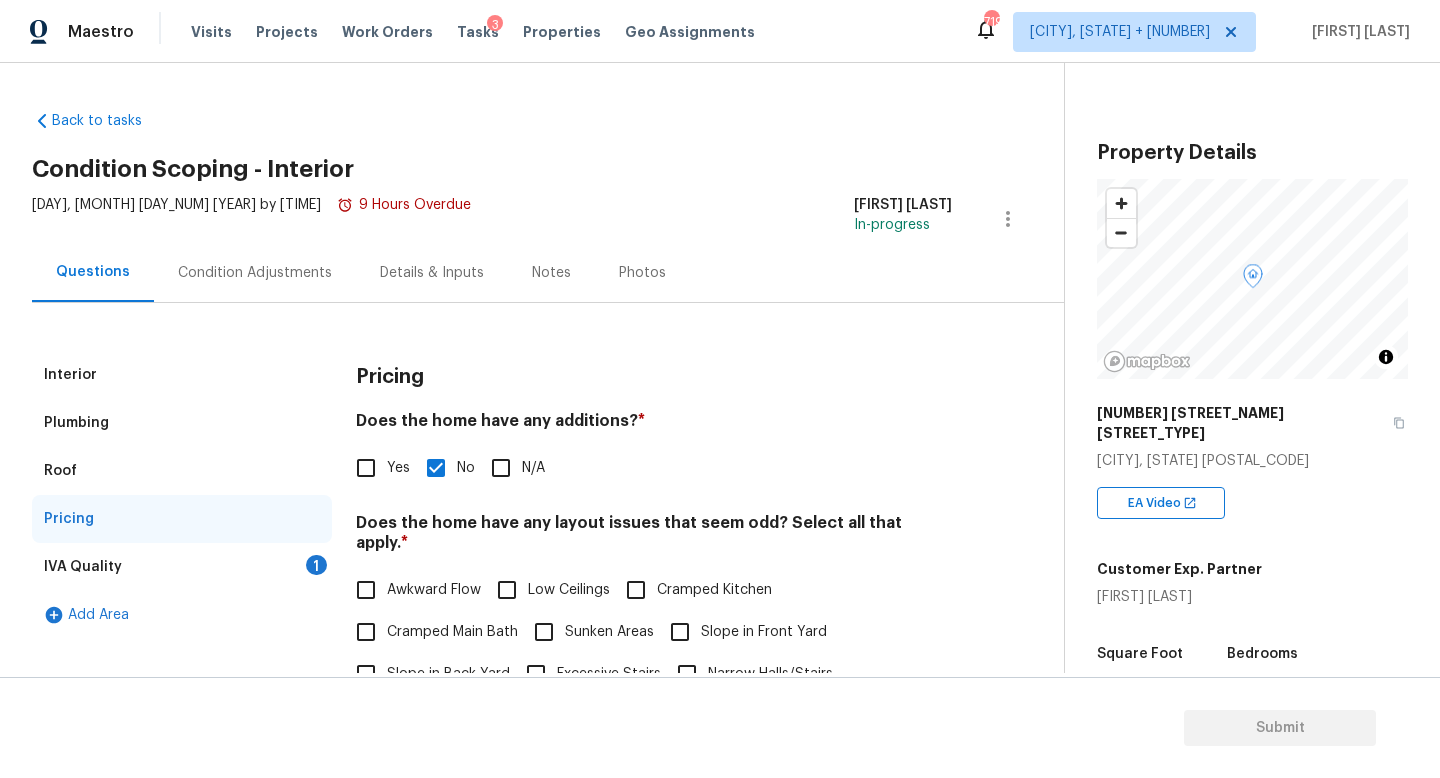 click on "IVA Quality 1" at bounding box center [182, 567] 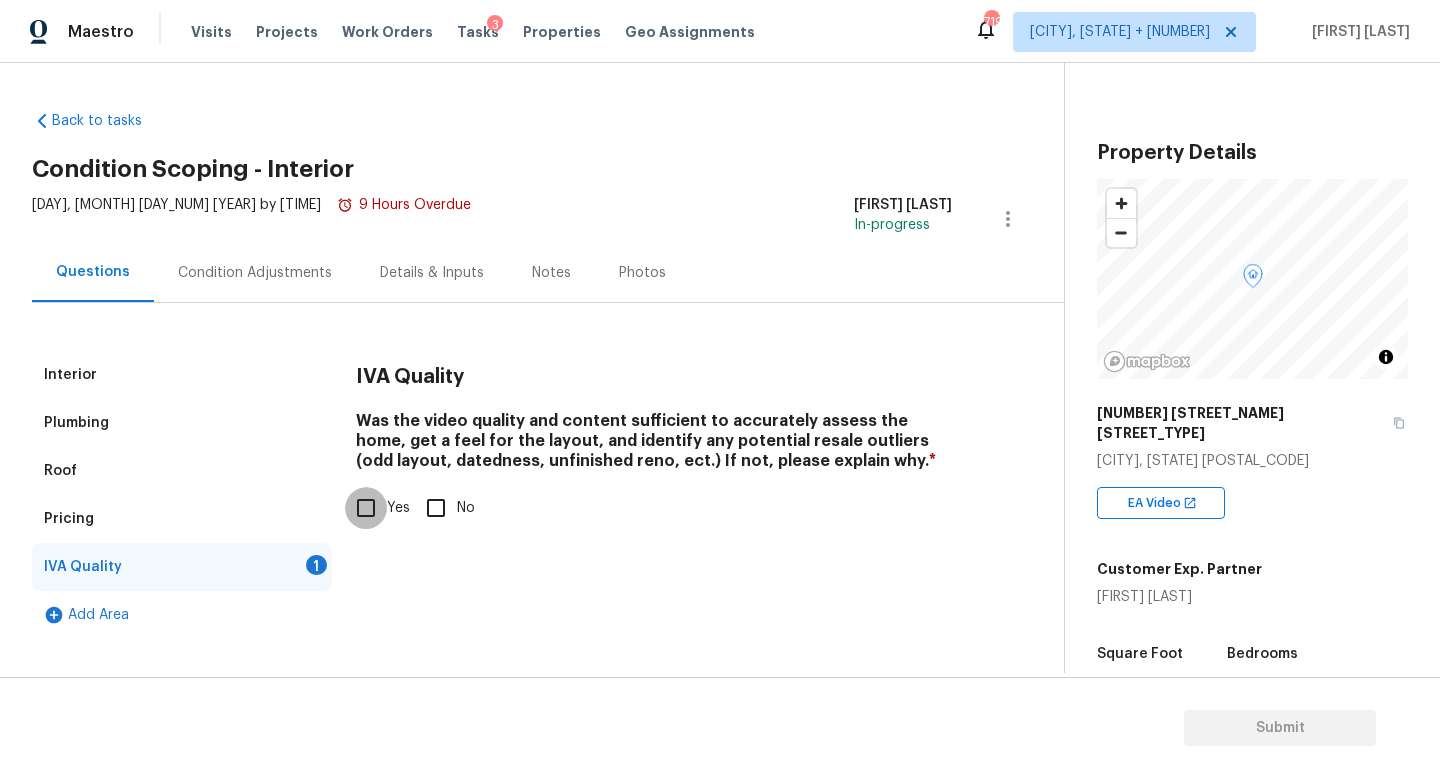 click on "Yes" at bounding box center [366, 508] 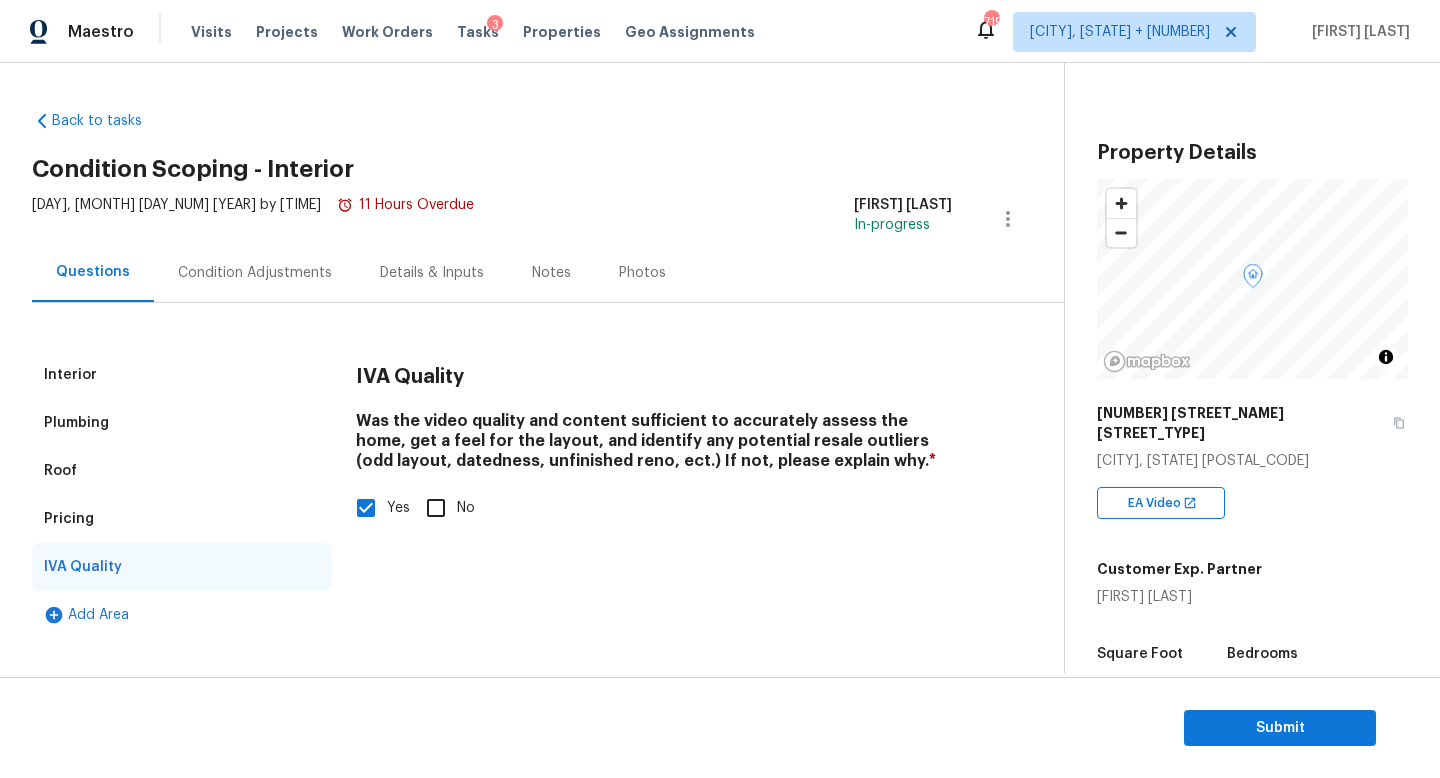 click on "Condition Adjustments" at bounding box center [255, 273] 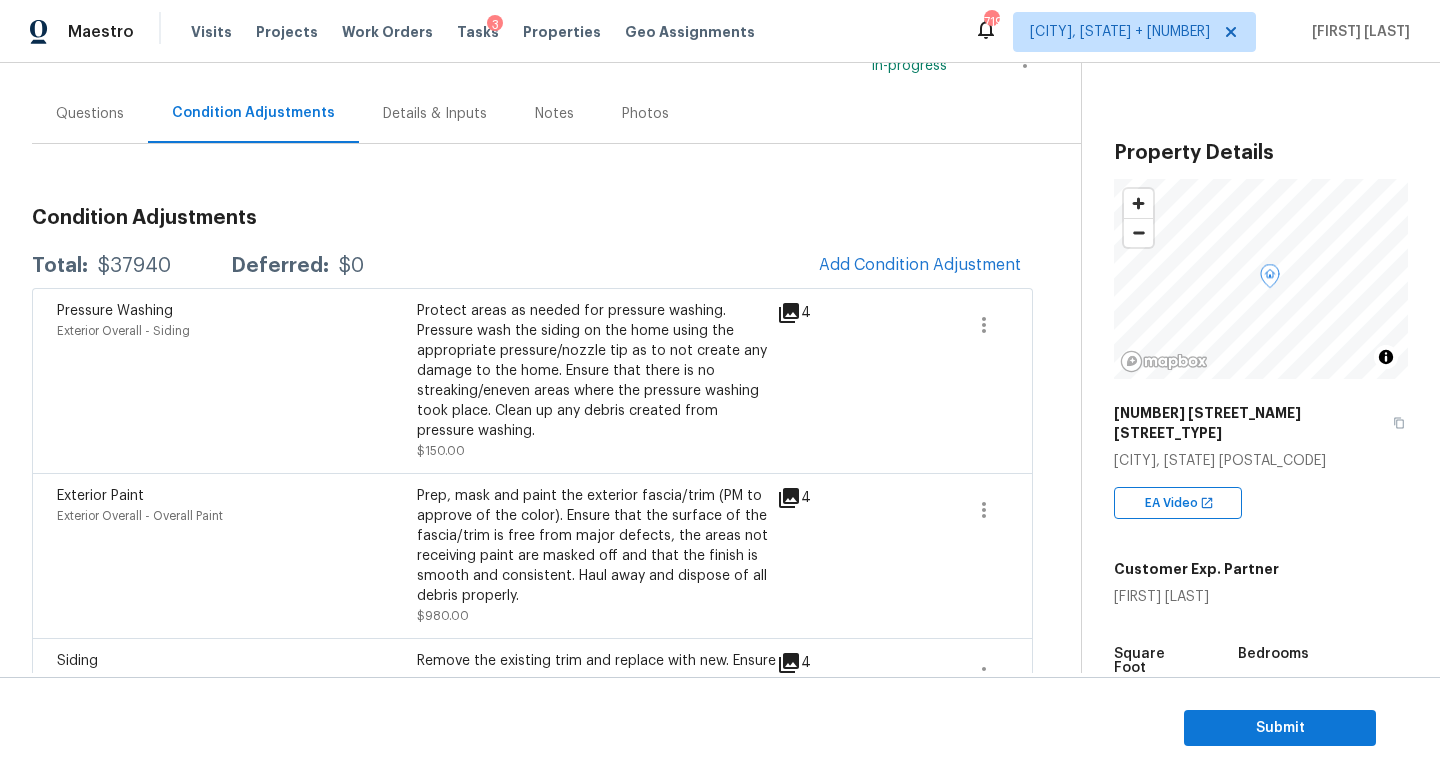 scroll, scrollTop: 160, scrollLeft: 0, axis: vertical 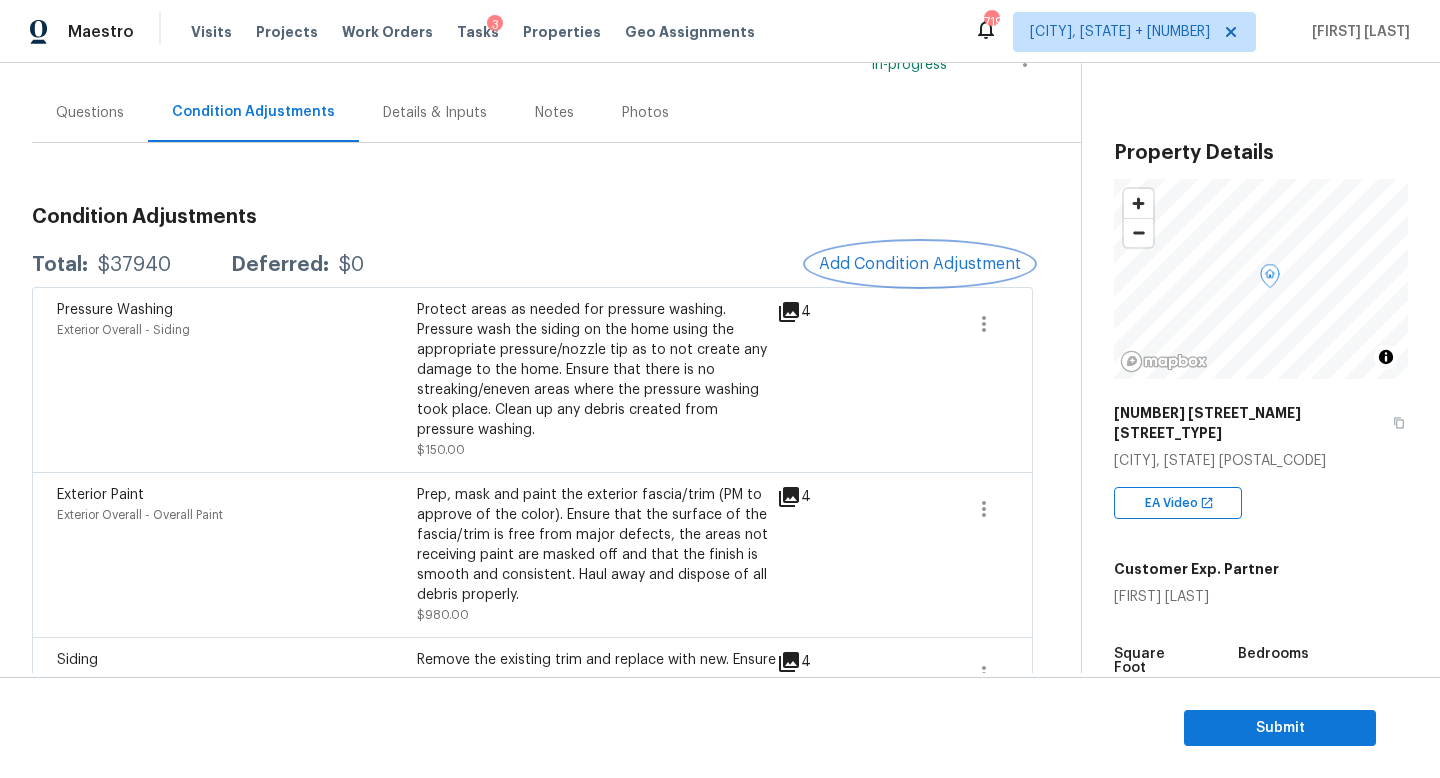 click on "Add Condition Adjustment" at bounding box center (920, 264) 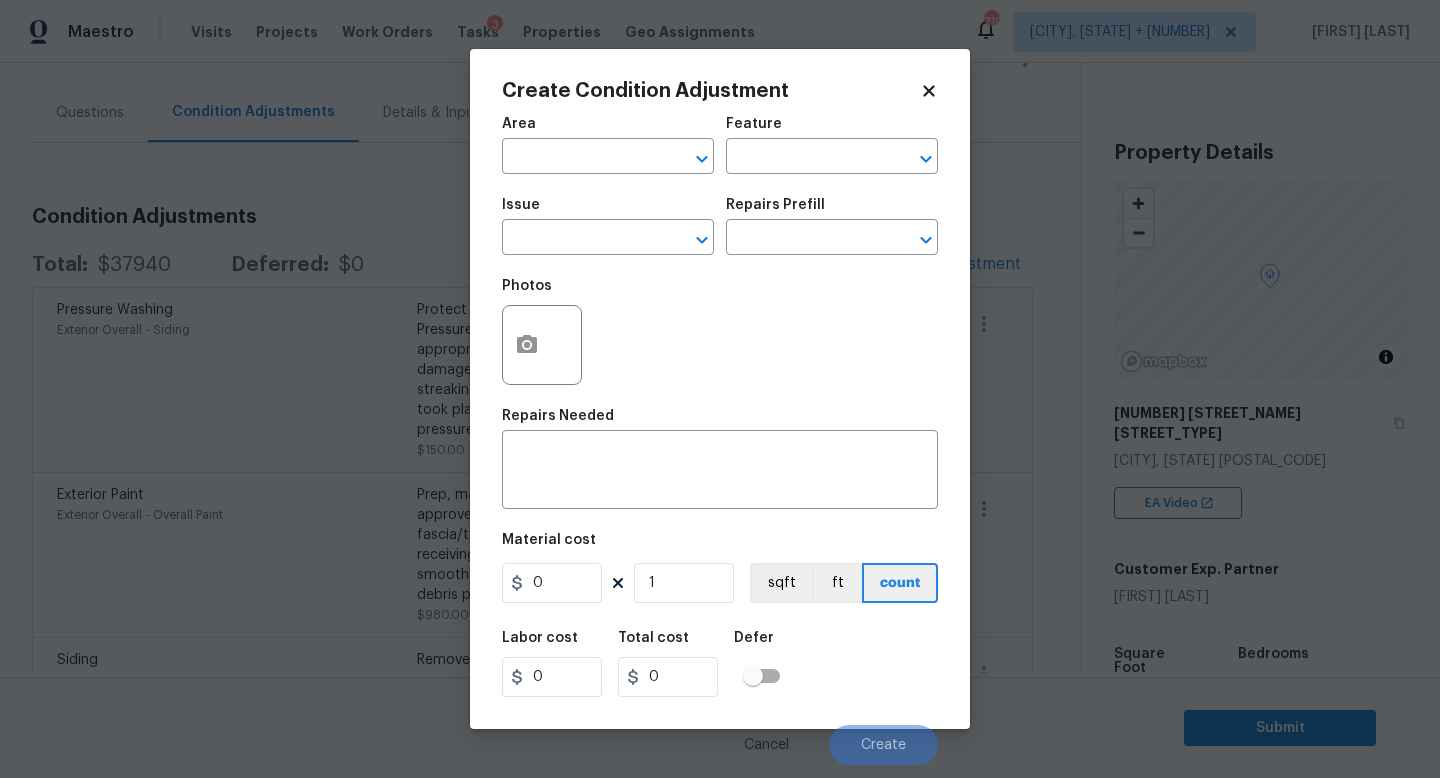 click on "Maestro Visits Projects Work Orders Tasks 3 Properties Geo Assignments 719 Knoxville, TN + 60 Jishnu Manoj Back to tasks Condition Scoping - Interior Fri, Aug 08 2025 by 9:00 am   11 Hours Overdue Jishnu Manoj In-progress Questions Condition Adjustments Details & Inputs Notes Photos Condition Adjustments Total:  $37940 Deferred:  $0 Add Condition Adjustment Pressure Washing Exterior Overall - Siding Protect areas as needed for pressure washing. Pressure wash the siding on the home using the appropriate pressure/nozzle tip as to not create any damage to the home. Ensure that there is no streaking/eneven areas where the pressure washing took place. Clean up any debris created from pressure washing. $150.00   4 Exterior Paint Exterior Overall - Overall Paint $980.00   4 Siding Exterior Overall - Siding Remove the existing trim and replace with new. Ensure that the new trim matches in size/style and is secured to the structure properly. Caulk all terminations/joints, haul away and dispose of all debris. $1,150.00" at bounding box center (720, 389) 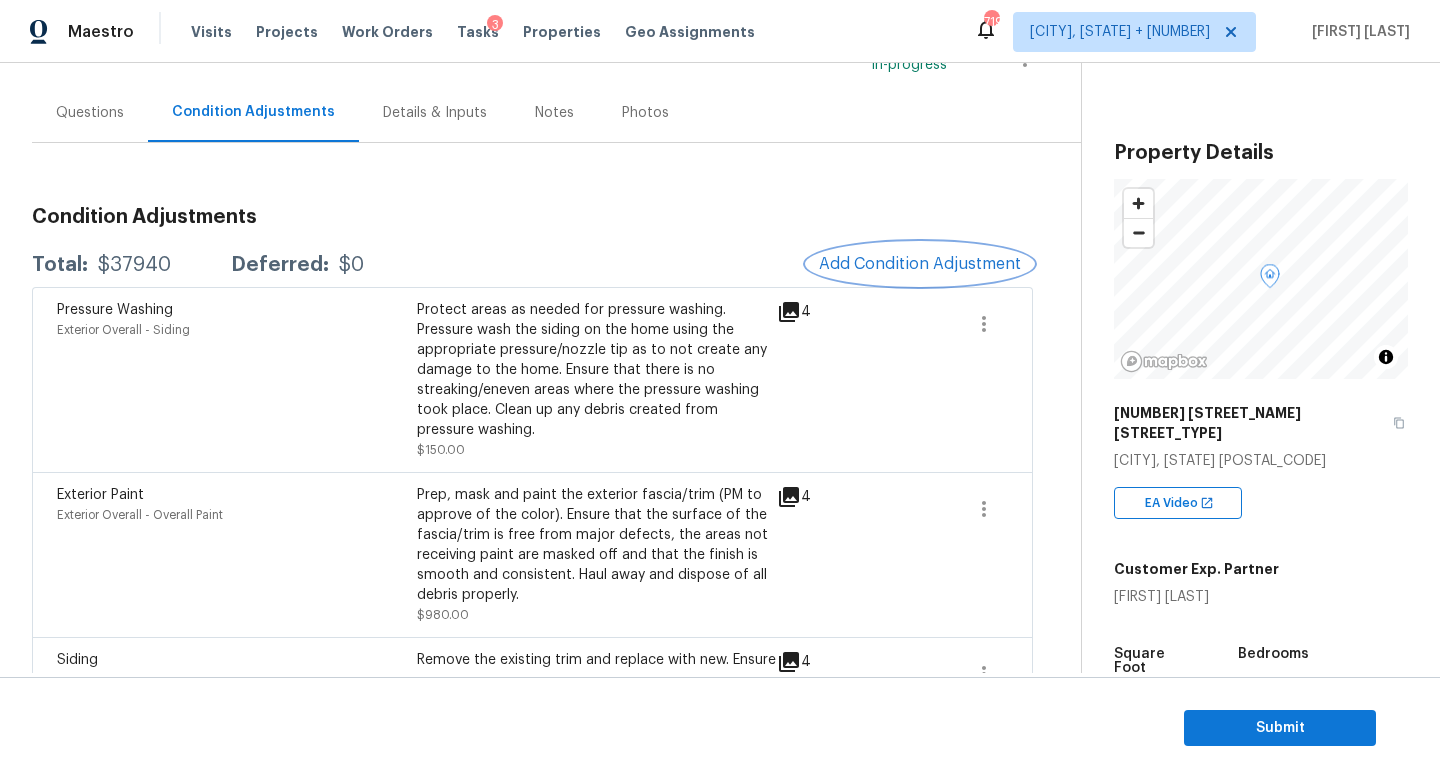 scroll, scrollTop: 426, scrollLeft: 0, axis: vertical 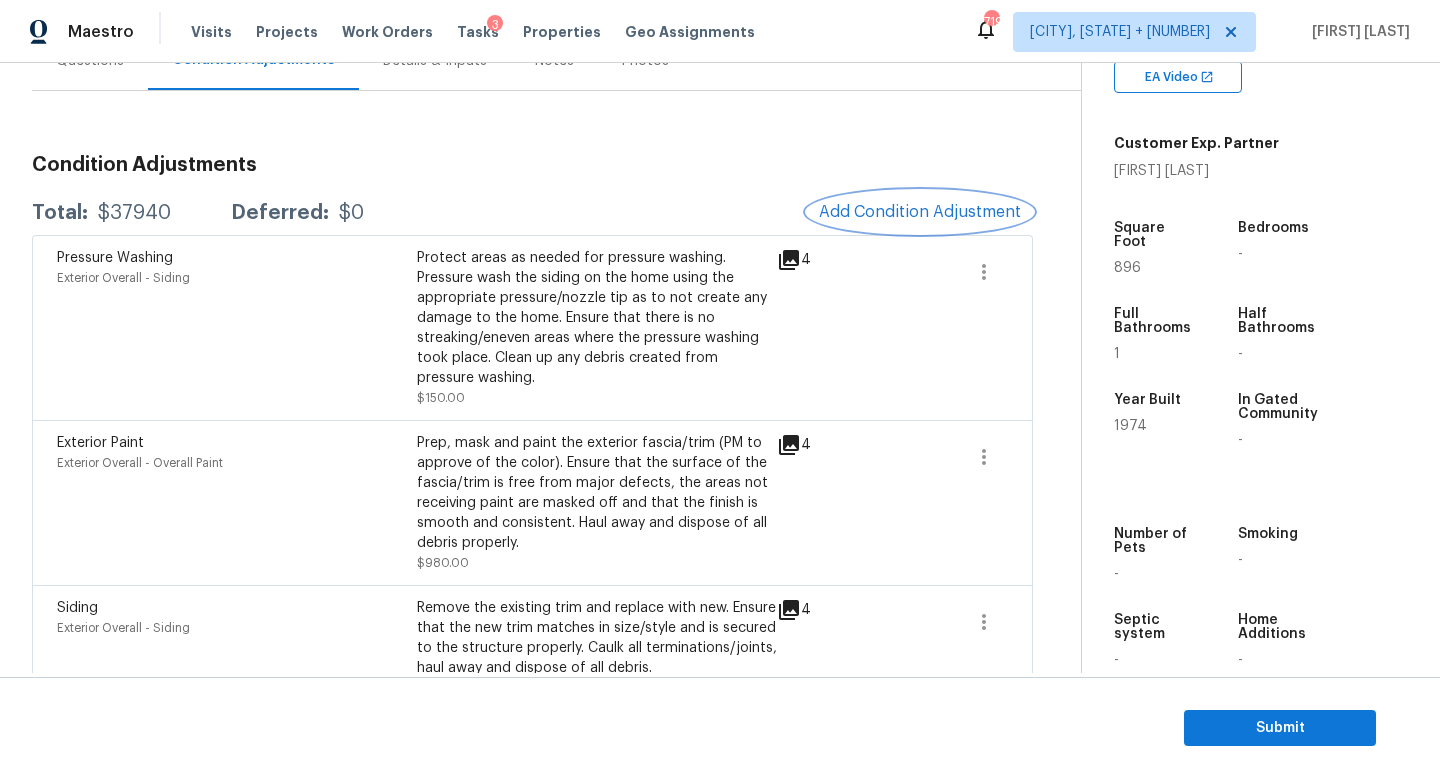 click on "Add Condition Adjustment" at bounding box center [920, 212] 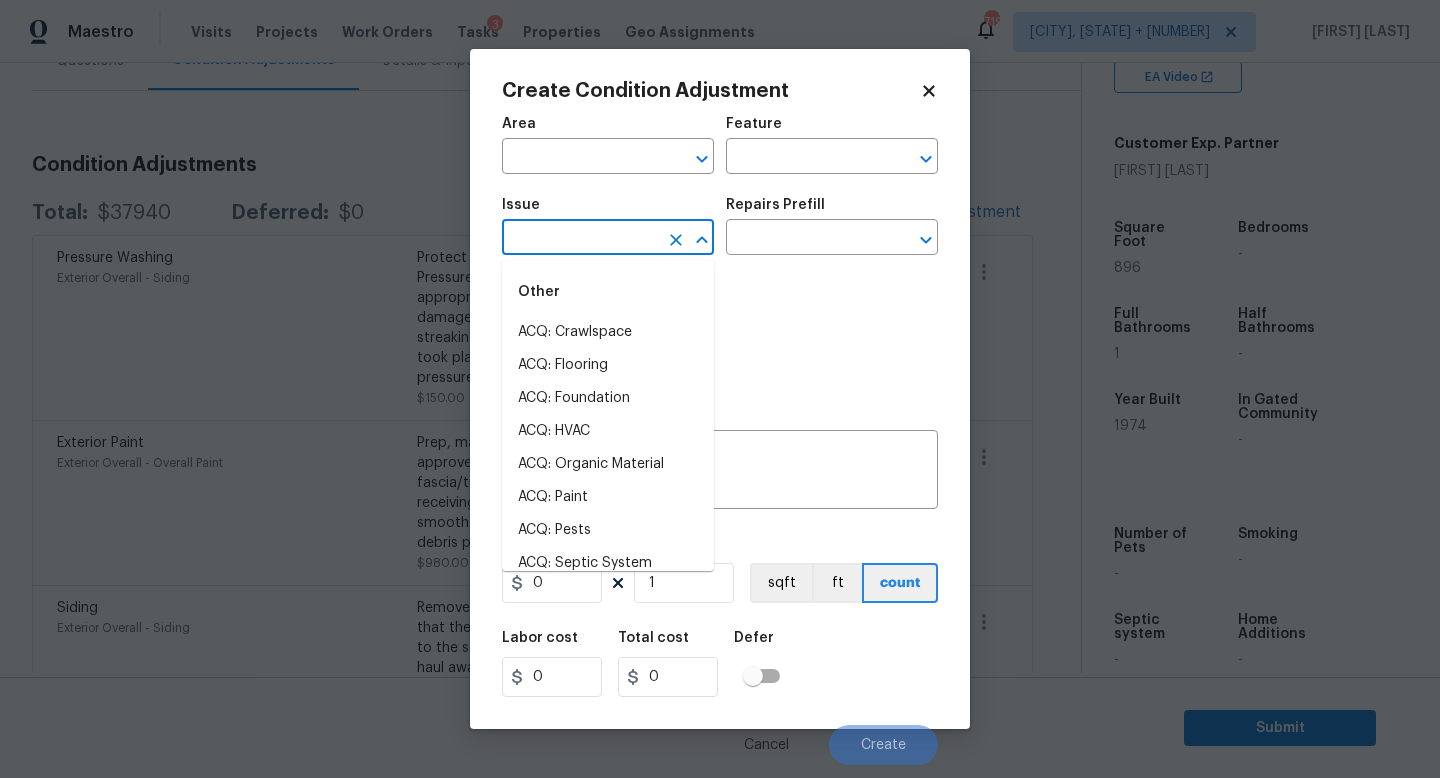 click at bounding box center (580, 239) 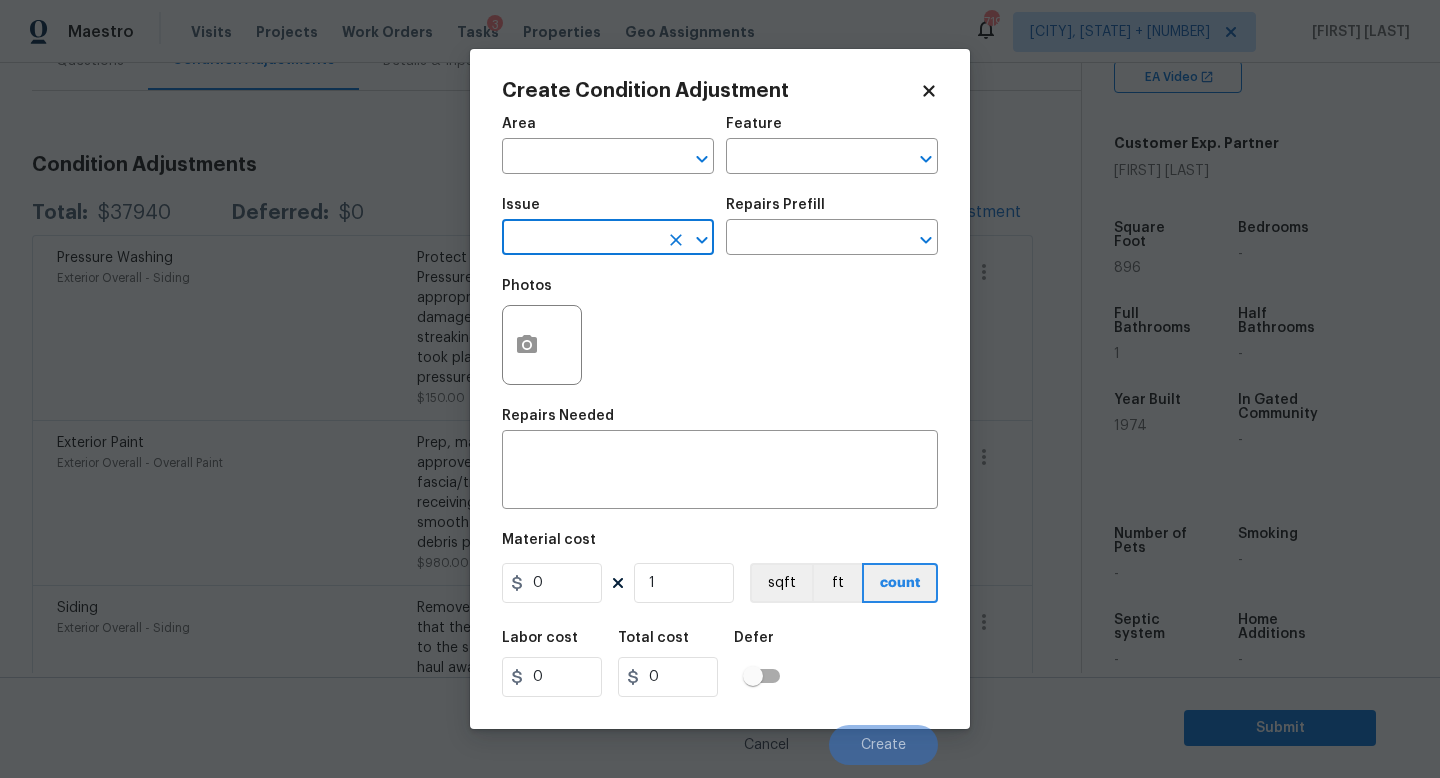 click at bounding box center (580, 239) 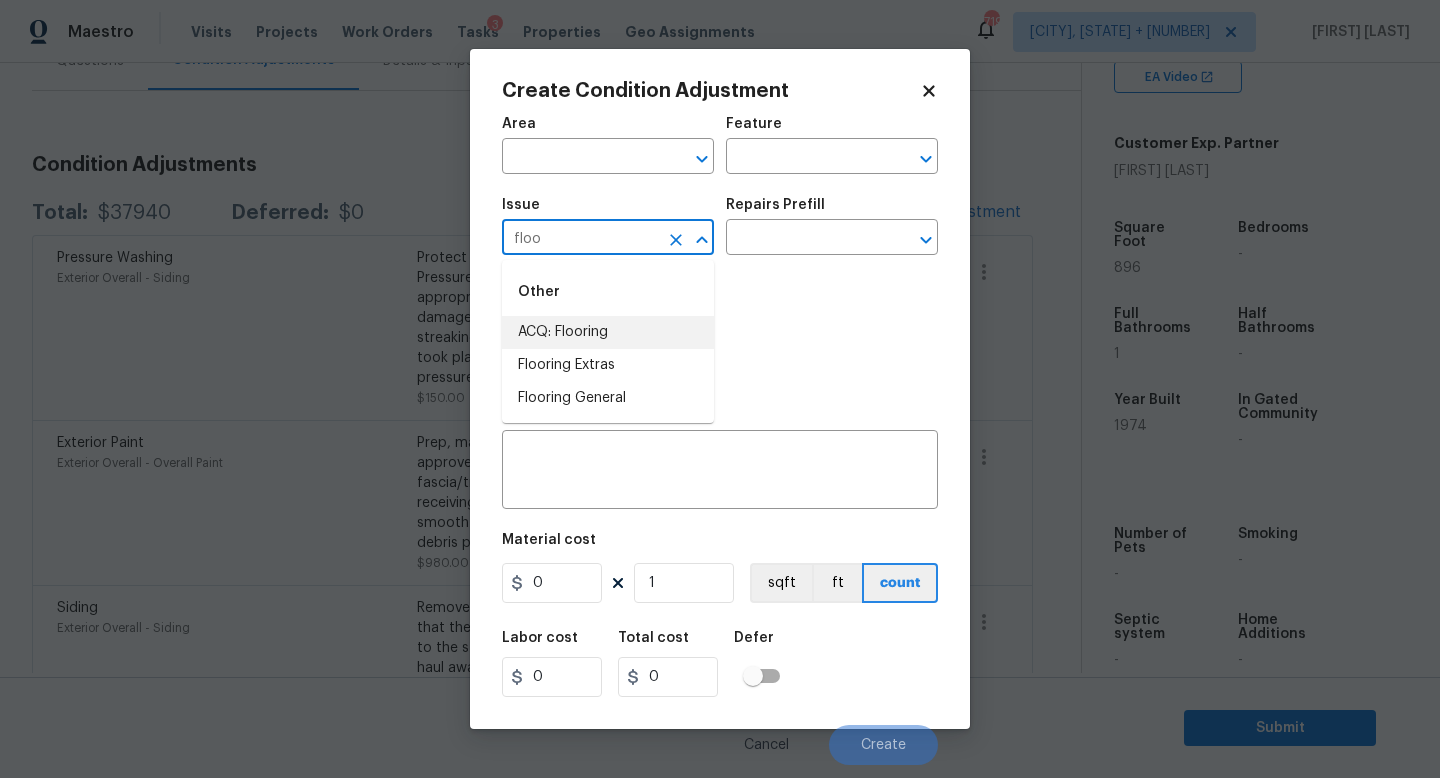click on "ACQ: Flooring" at bounding box center (608, 332) 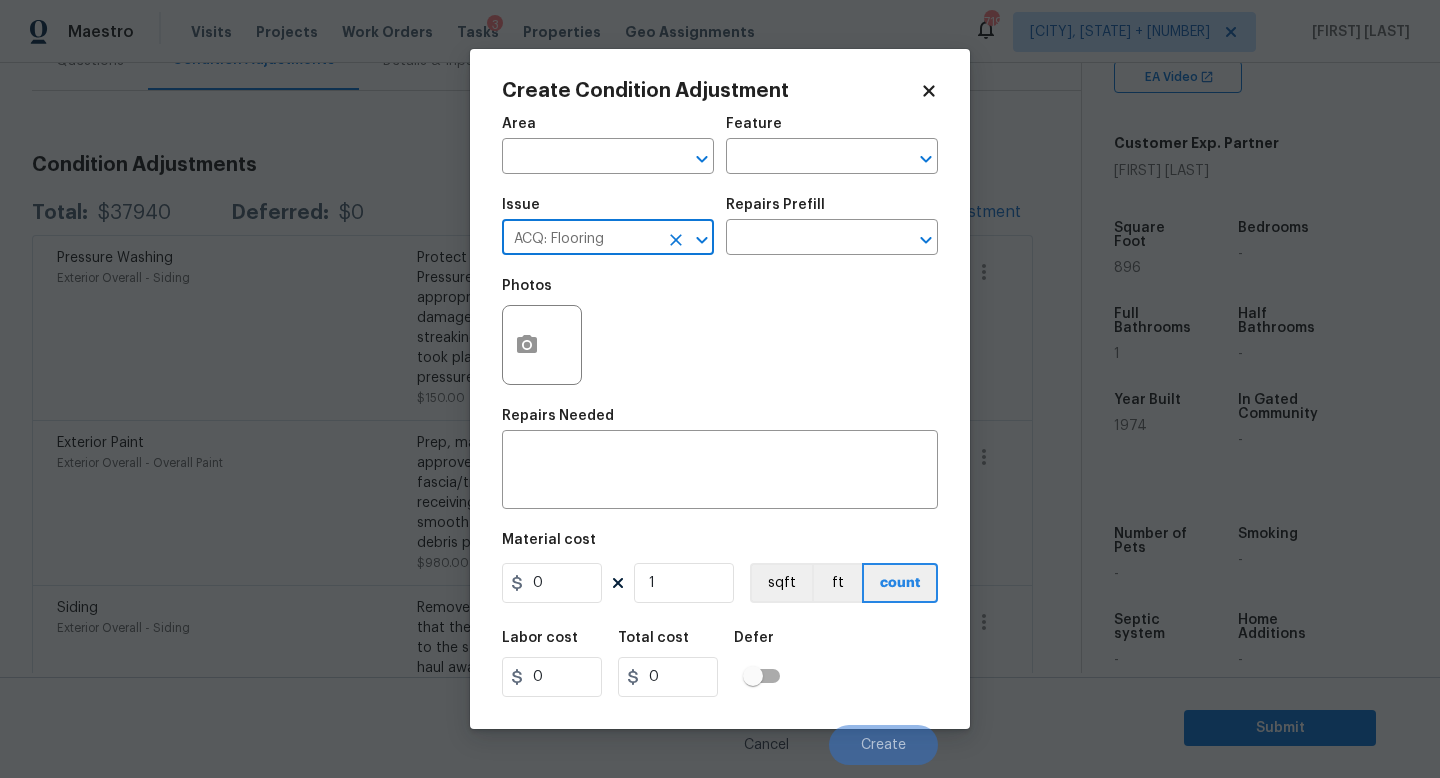 type on "ACQ: Flooring" 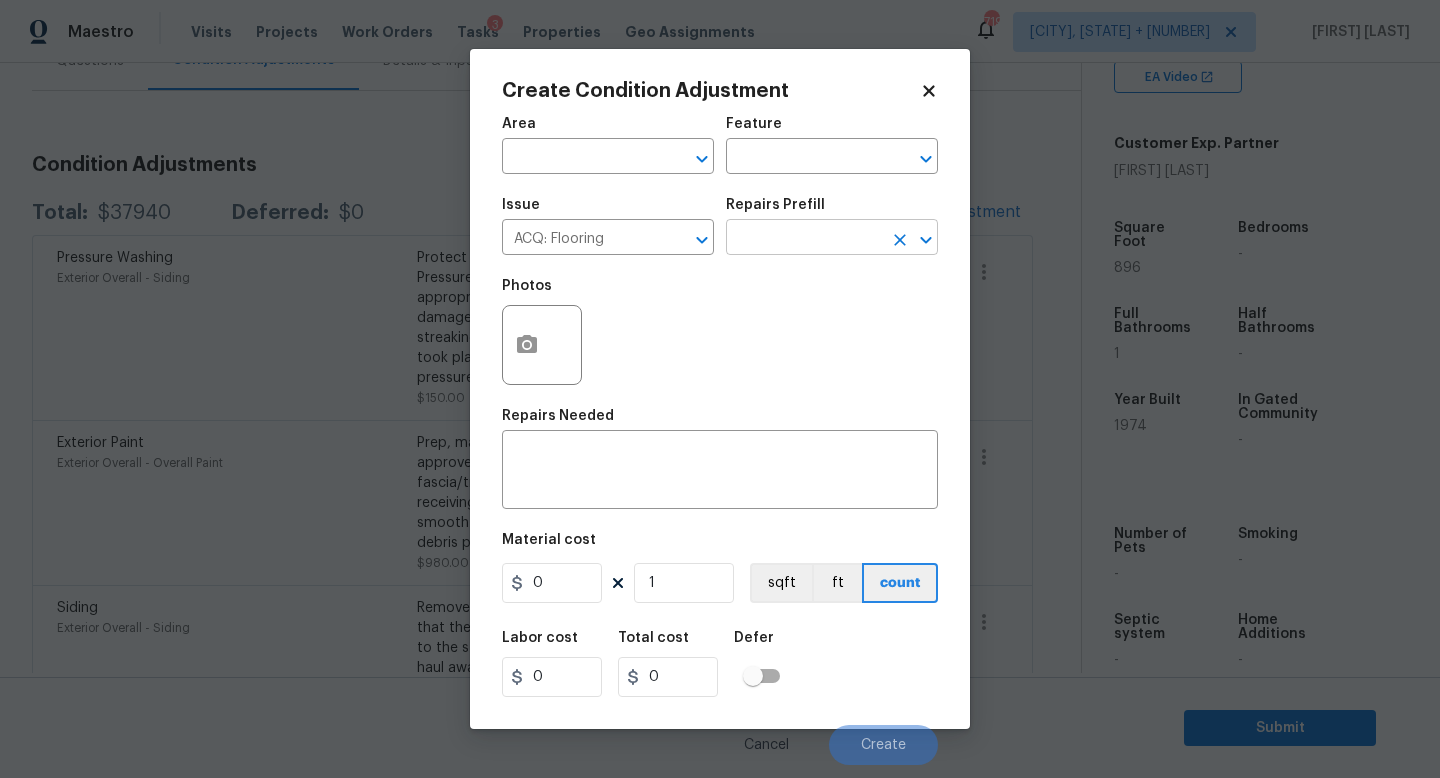 click at bounding box center (804, 239) 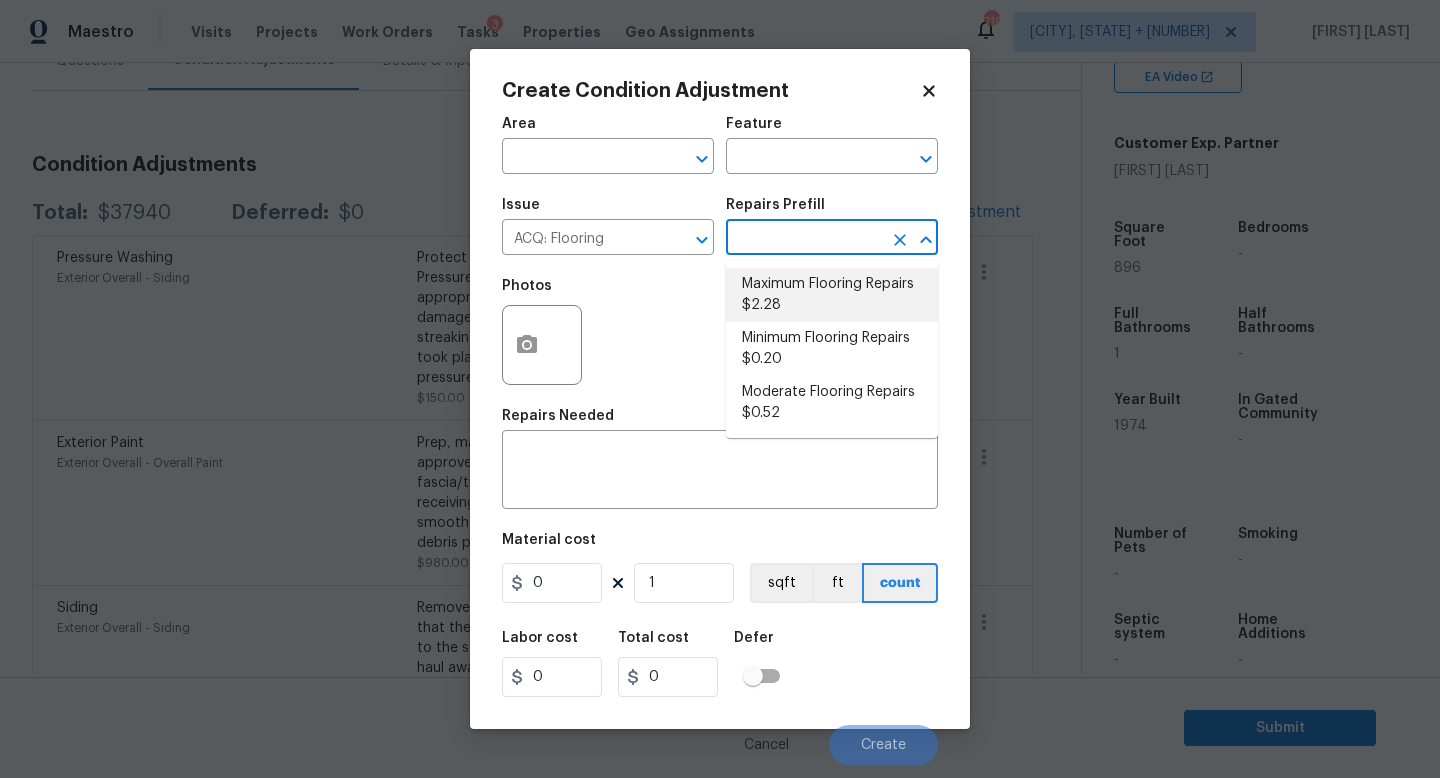 click on "Maximum Flooring Repairs $2.28" at bounding box center [832, 295] 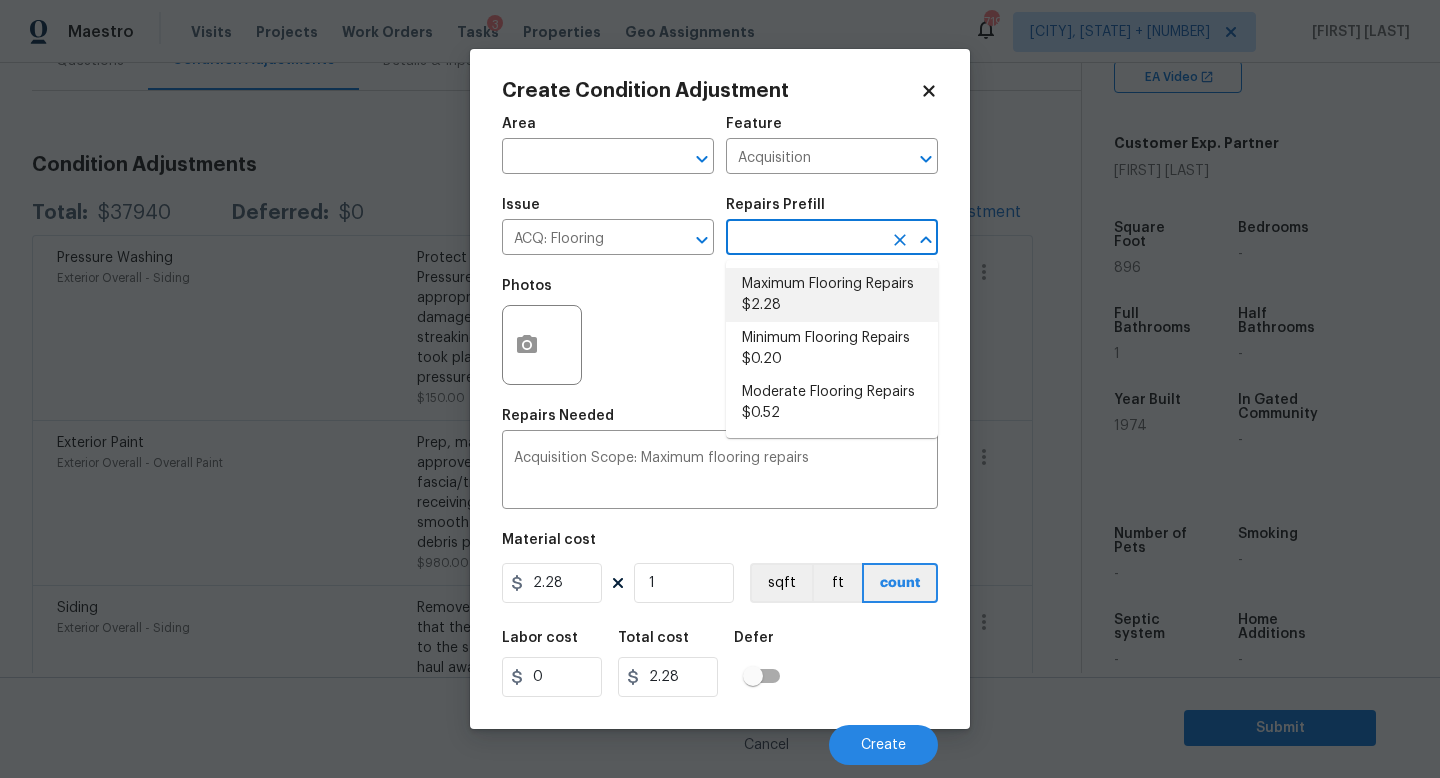 click on "Maximum Flooring Repairs $2.28" at bounding box center [832, 295] 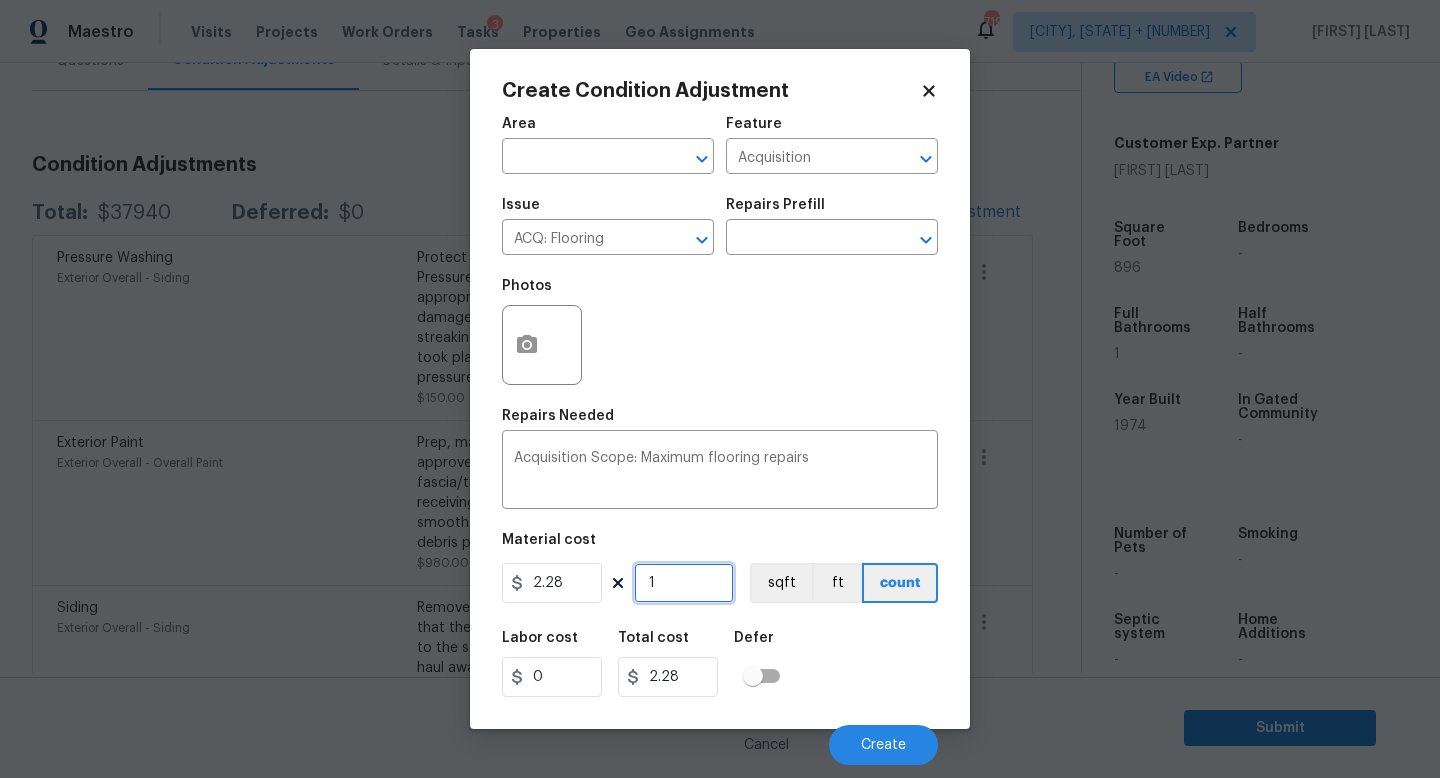 click on "1" at bounding box center (684, 583) 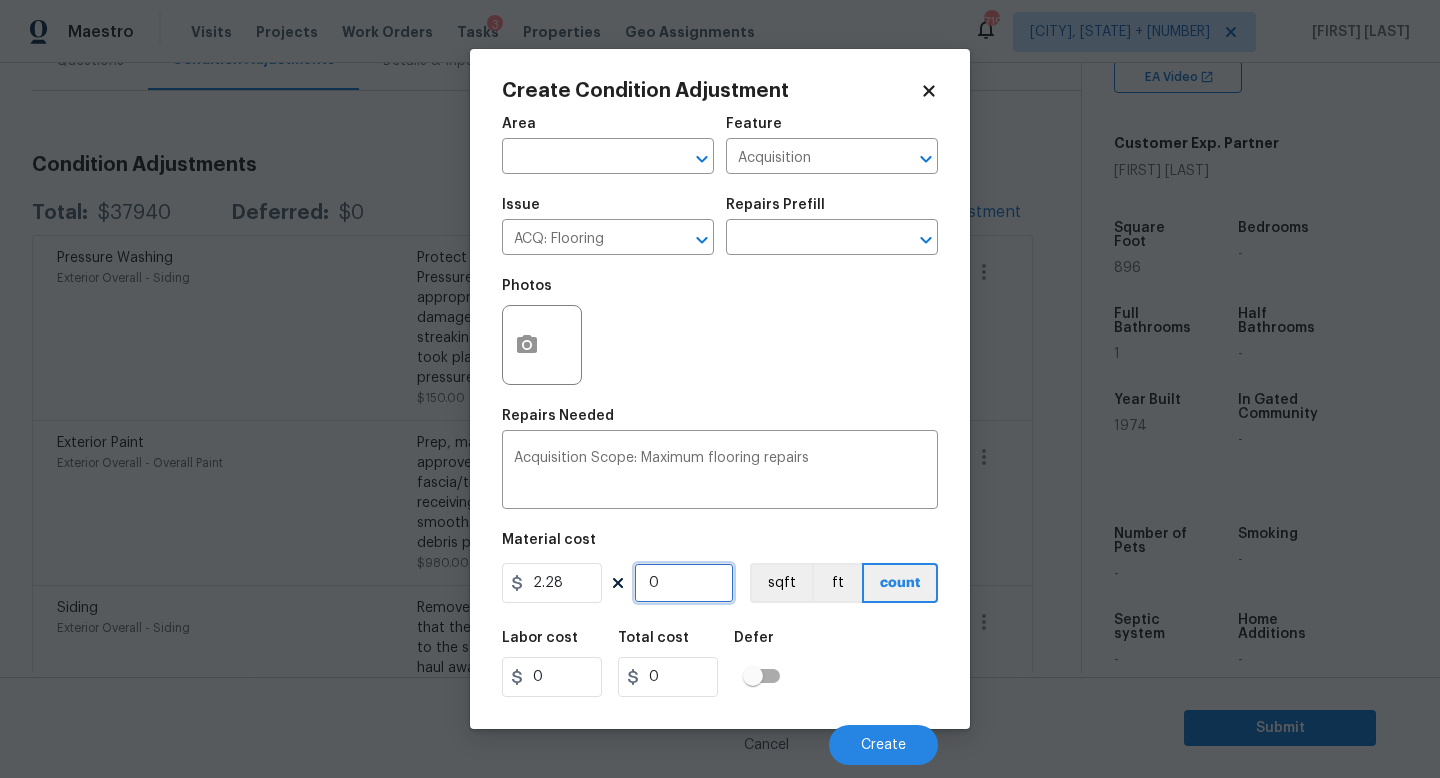 type on "8" 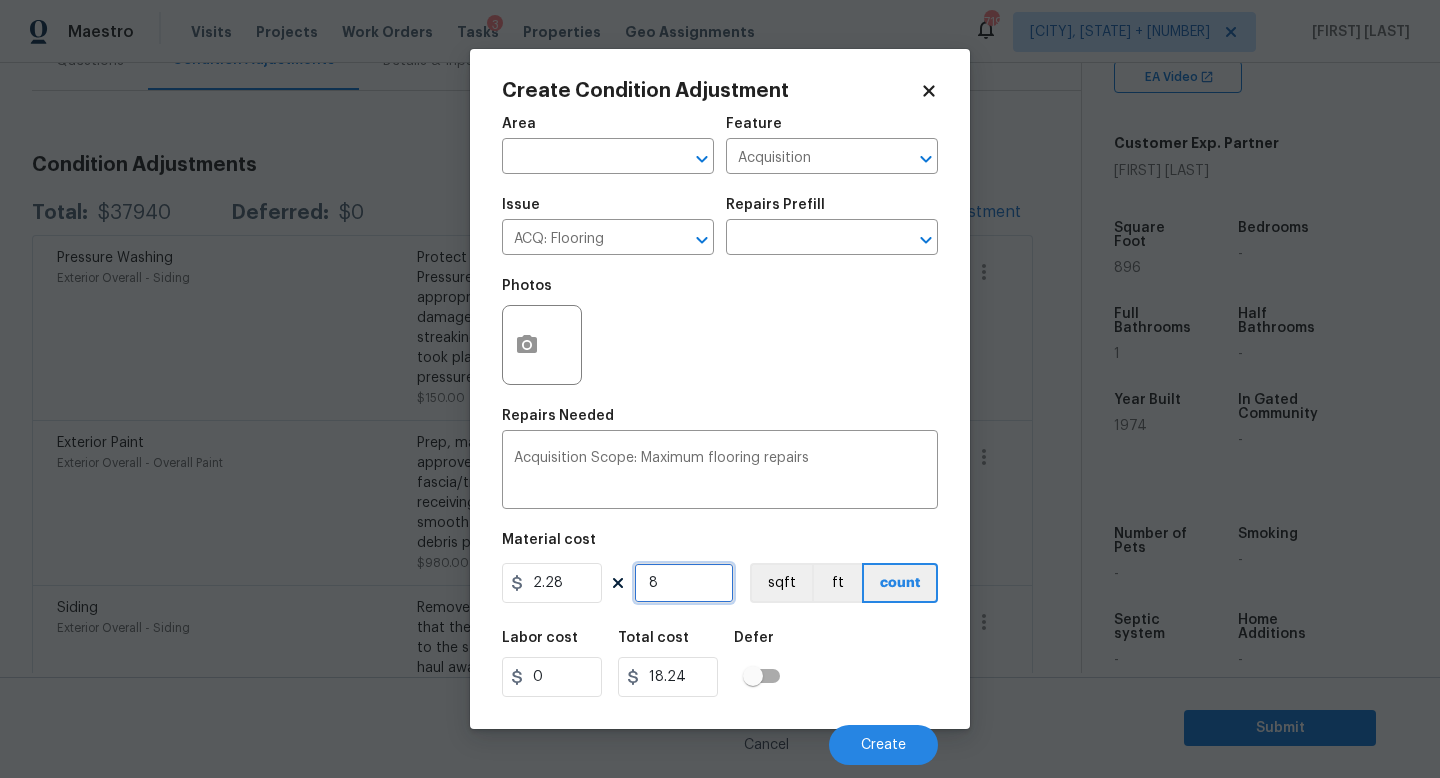 type on "89" 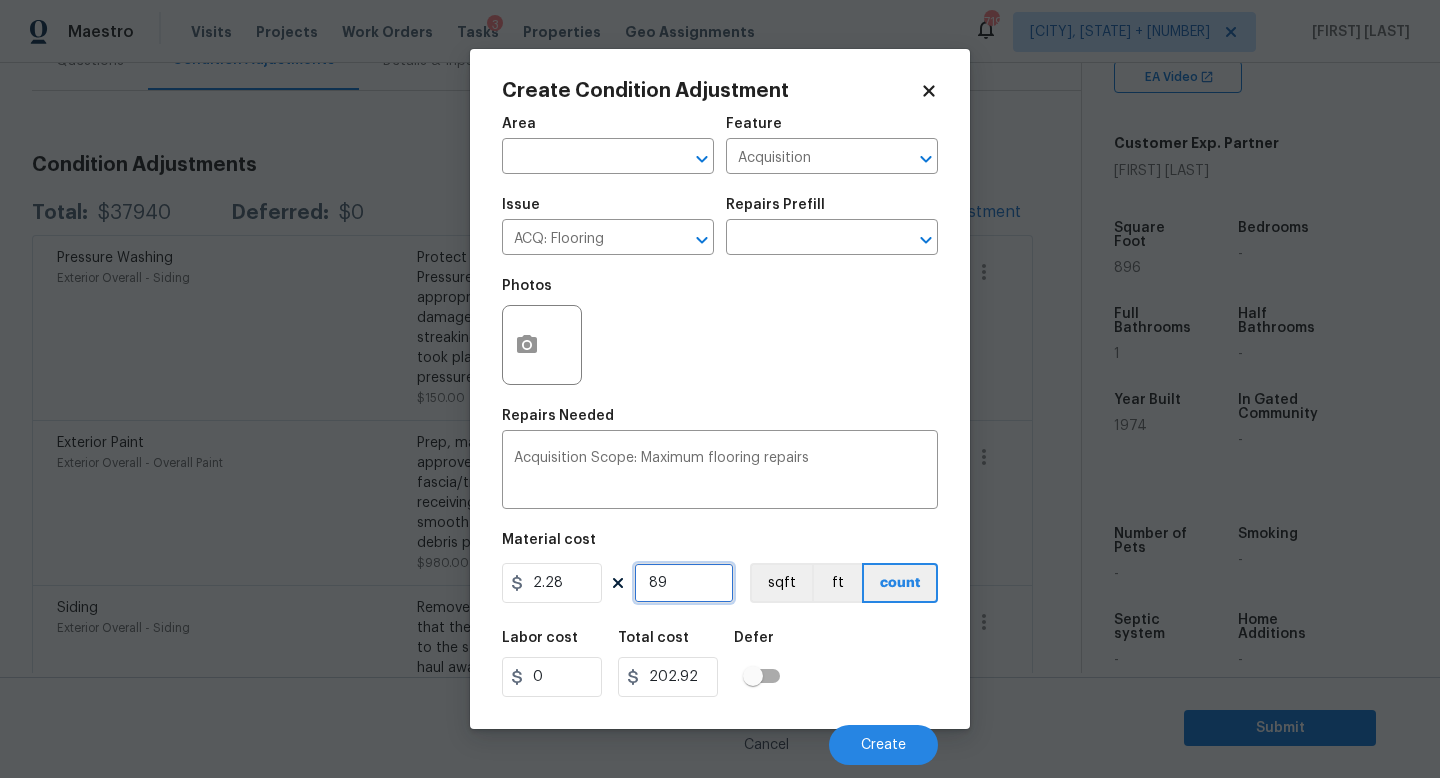 type on "896" 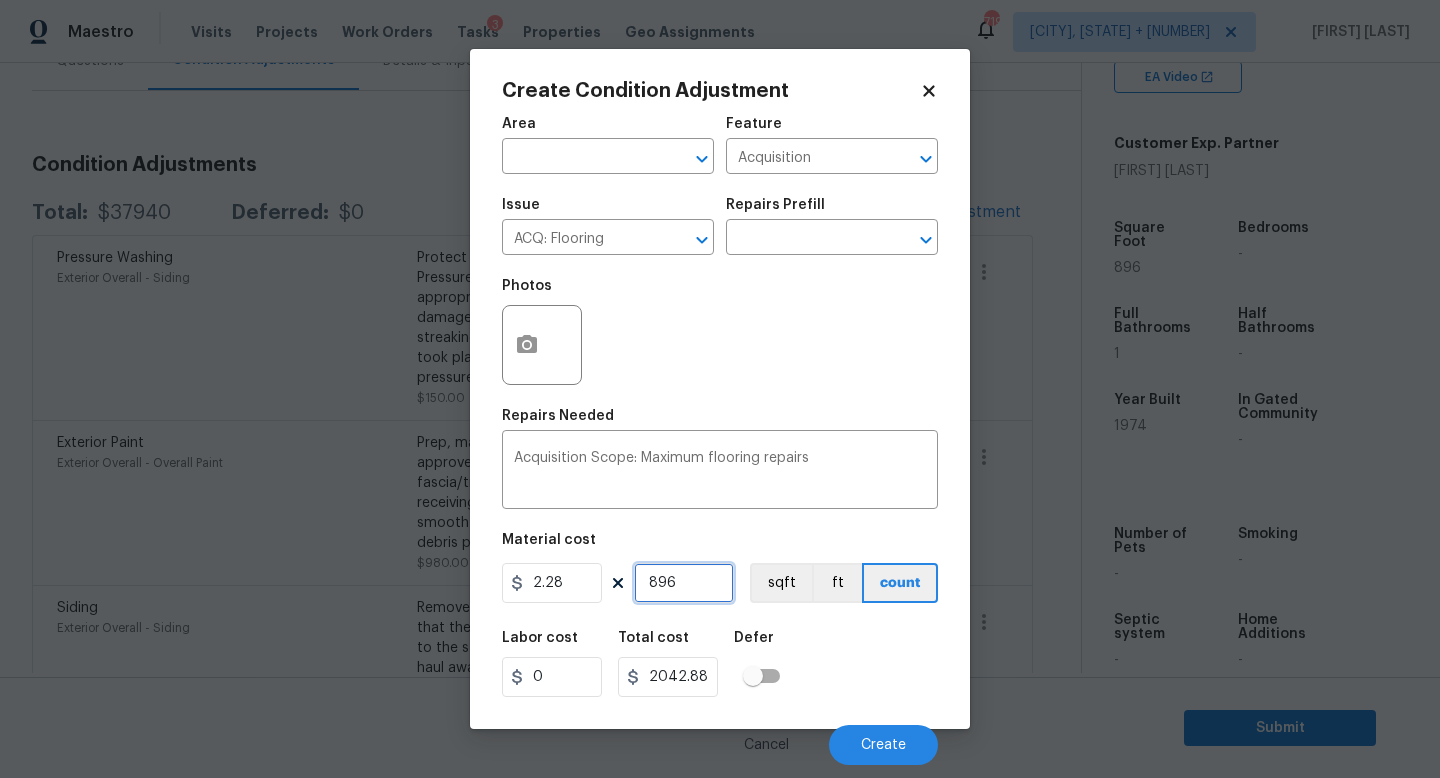 type on "896" 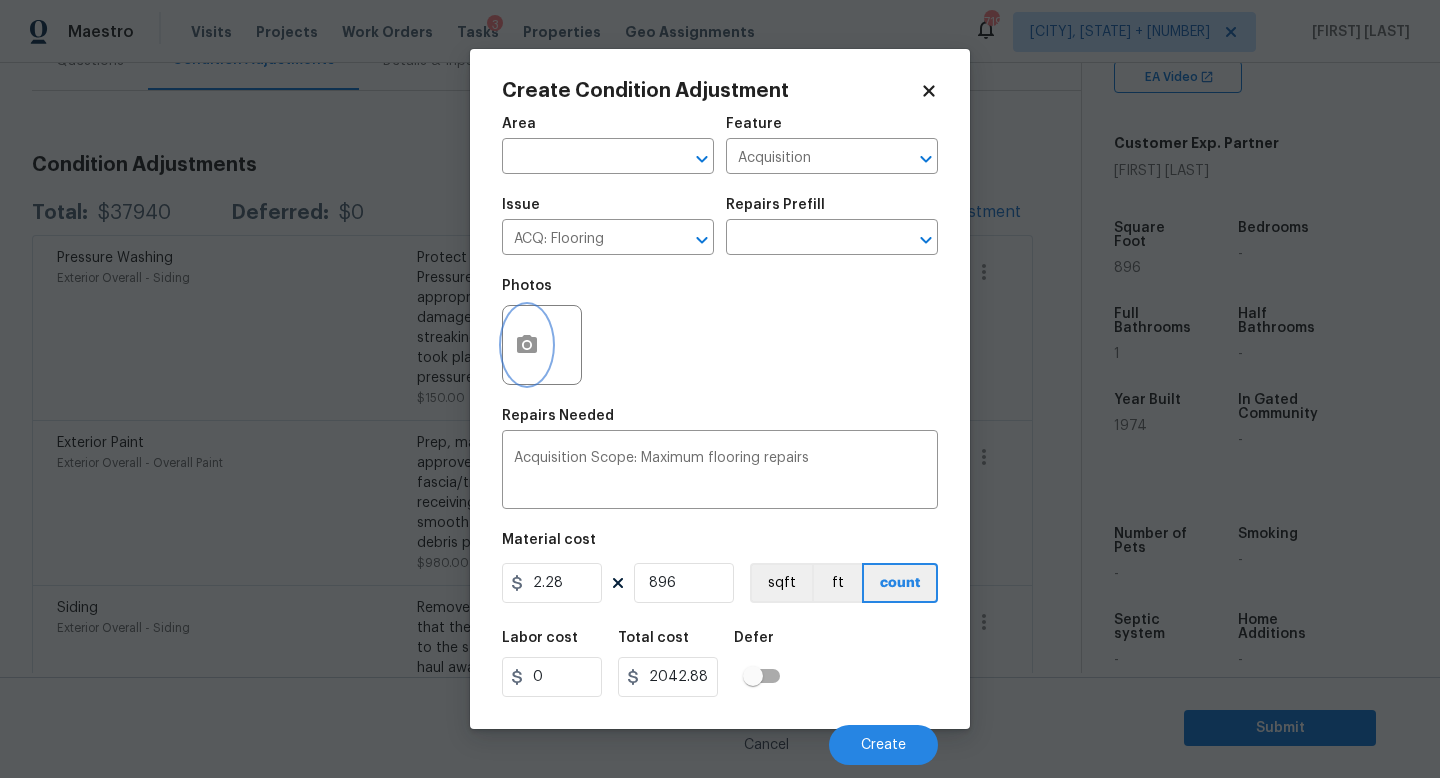 click at bounding box center (527, 345) 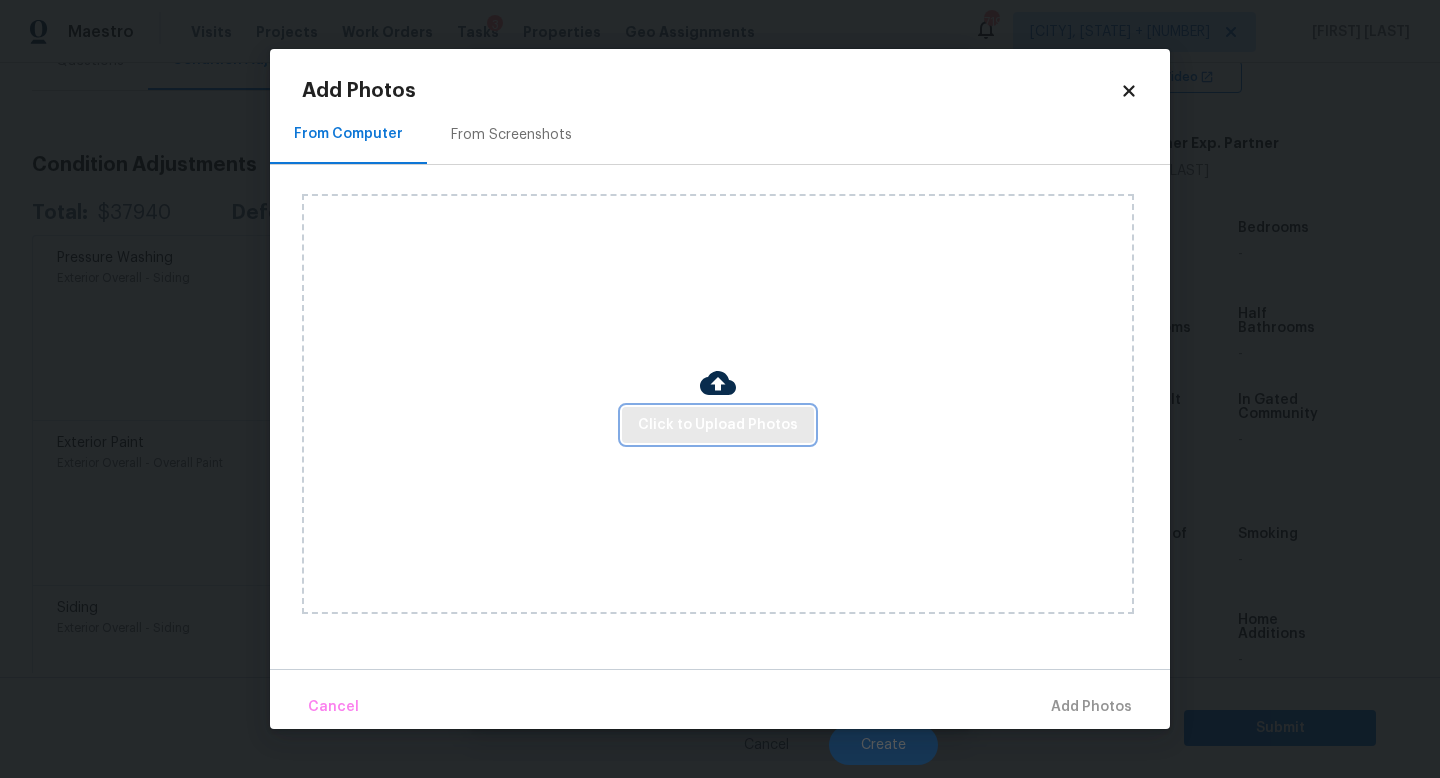 click on "Click to Upload Photos" at bounding box center (718, 425) 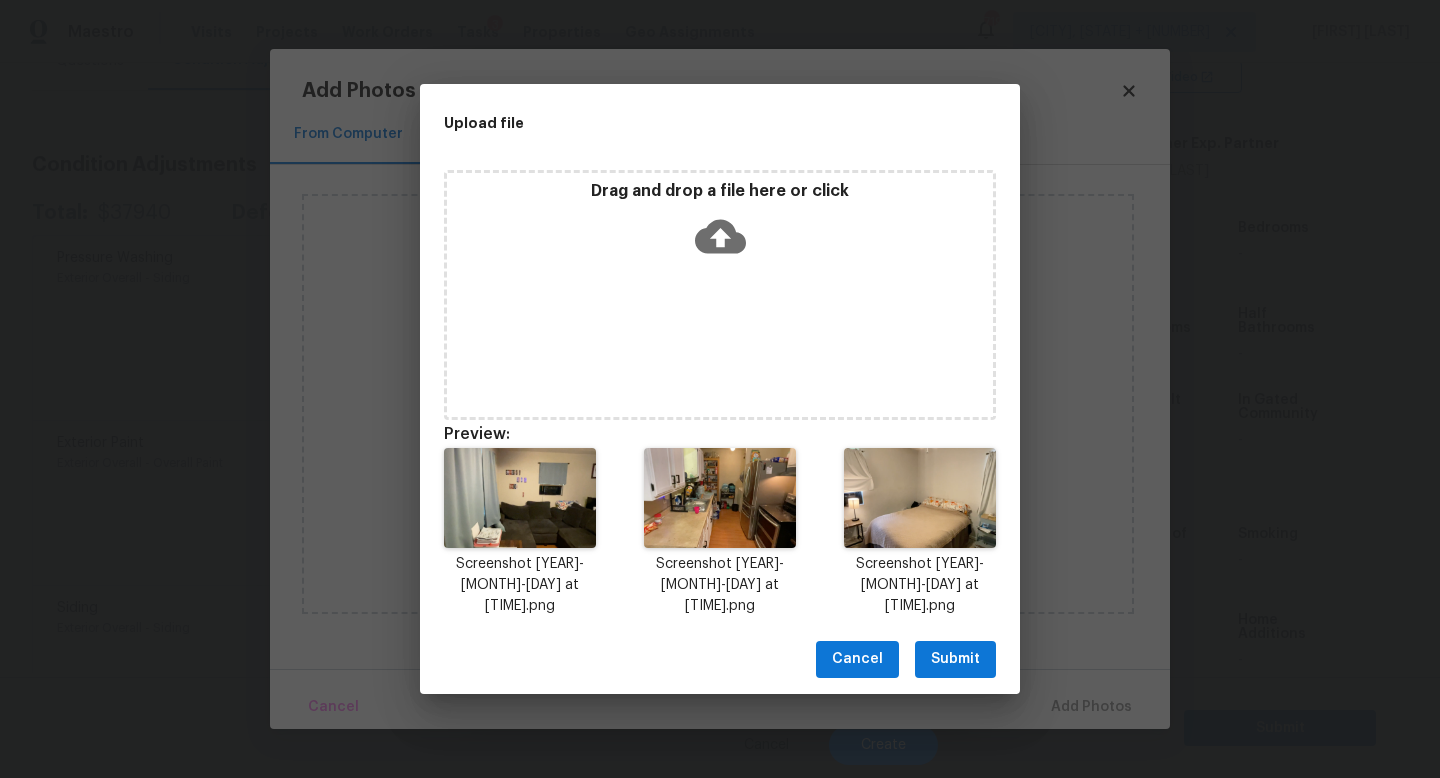 click on "Submit" at bounding box center [955, 659] 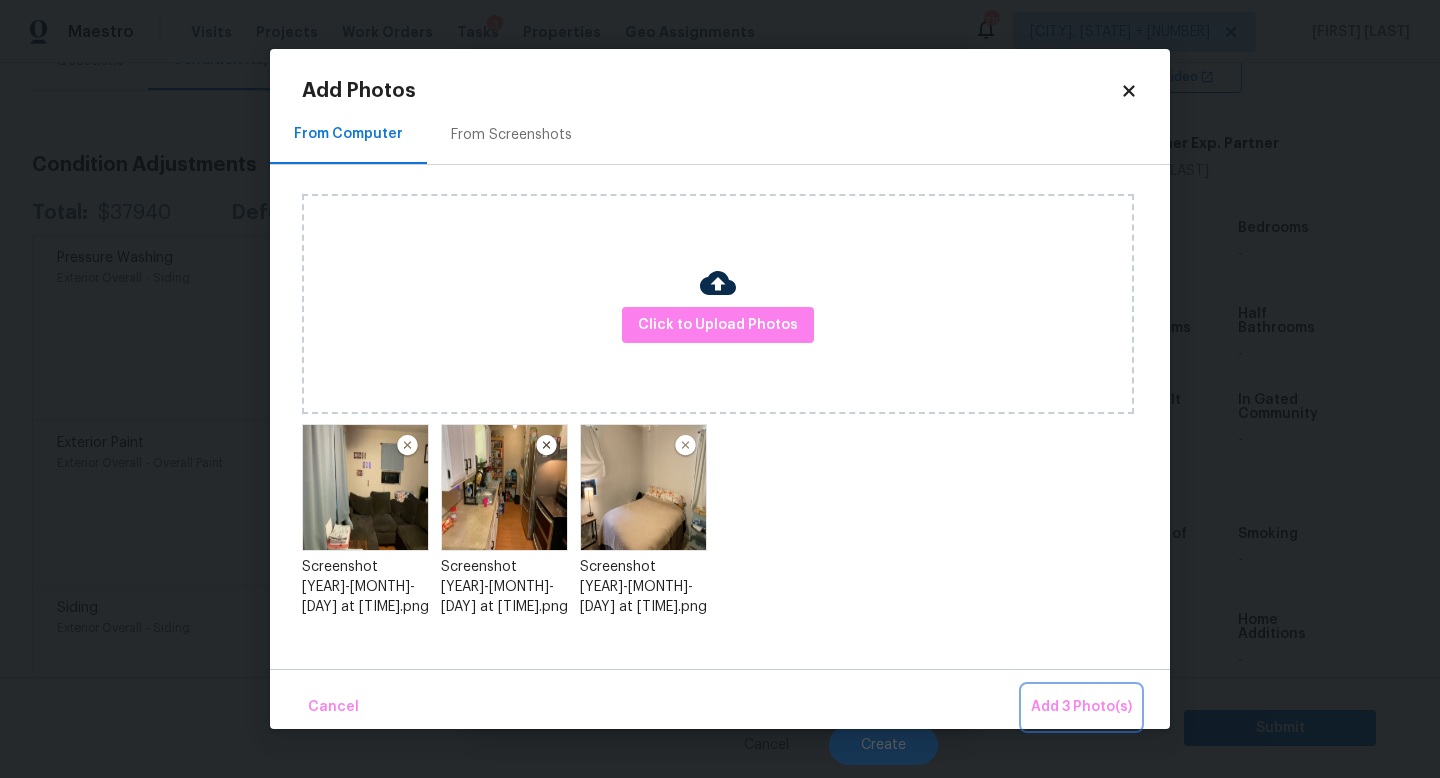 click on "Add 3 Photo(s)" at bounding box center [1081, 707] 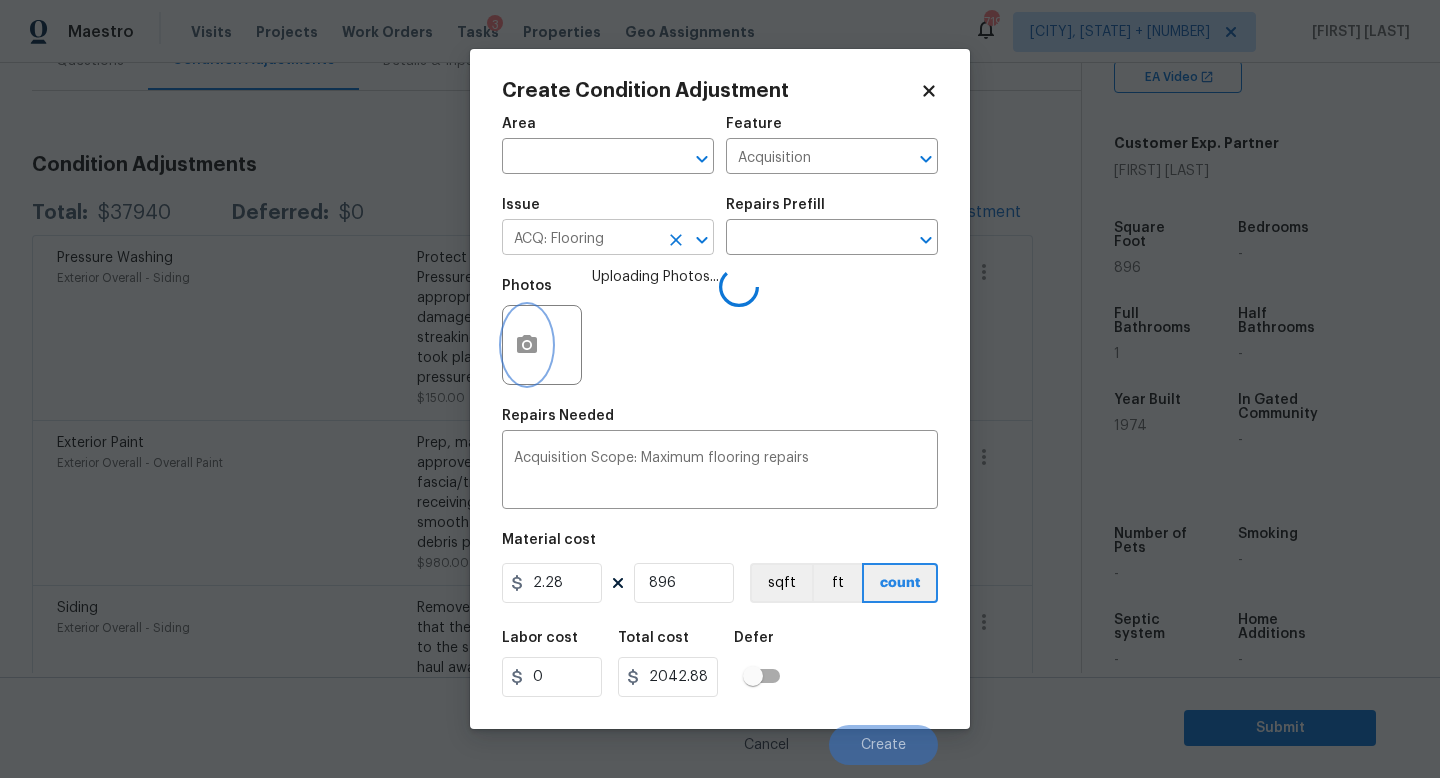 click 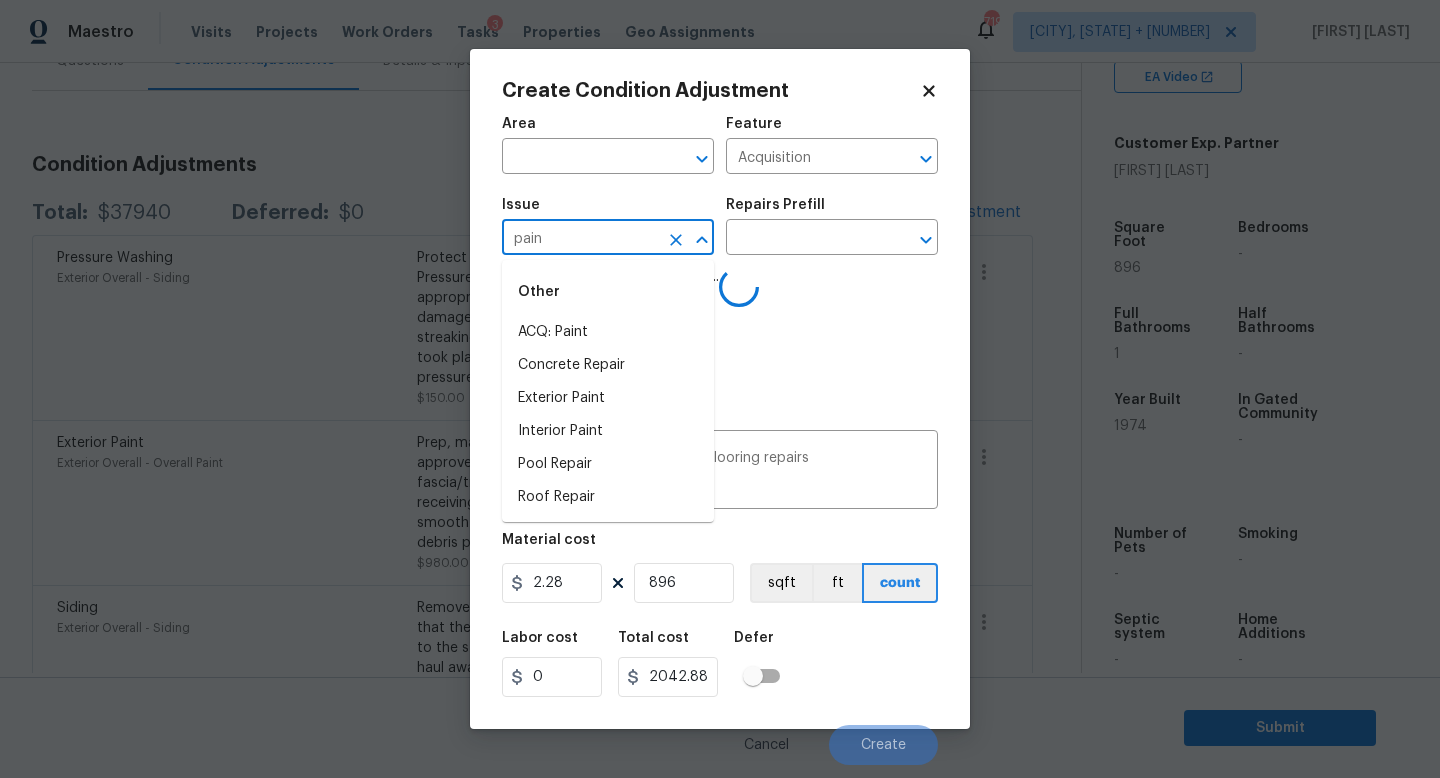 type on "paint" 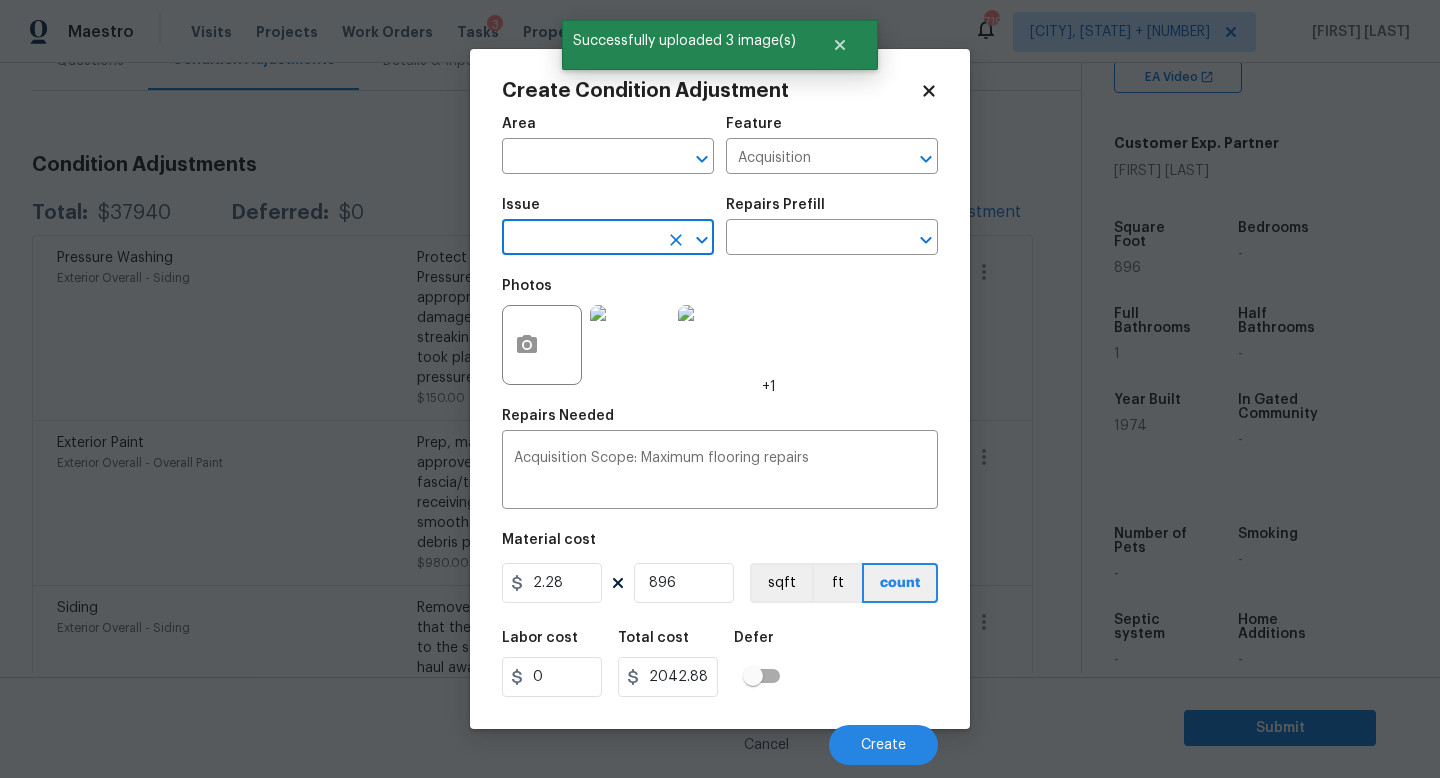 click at bounding box center [580, 239] 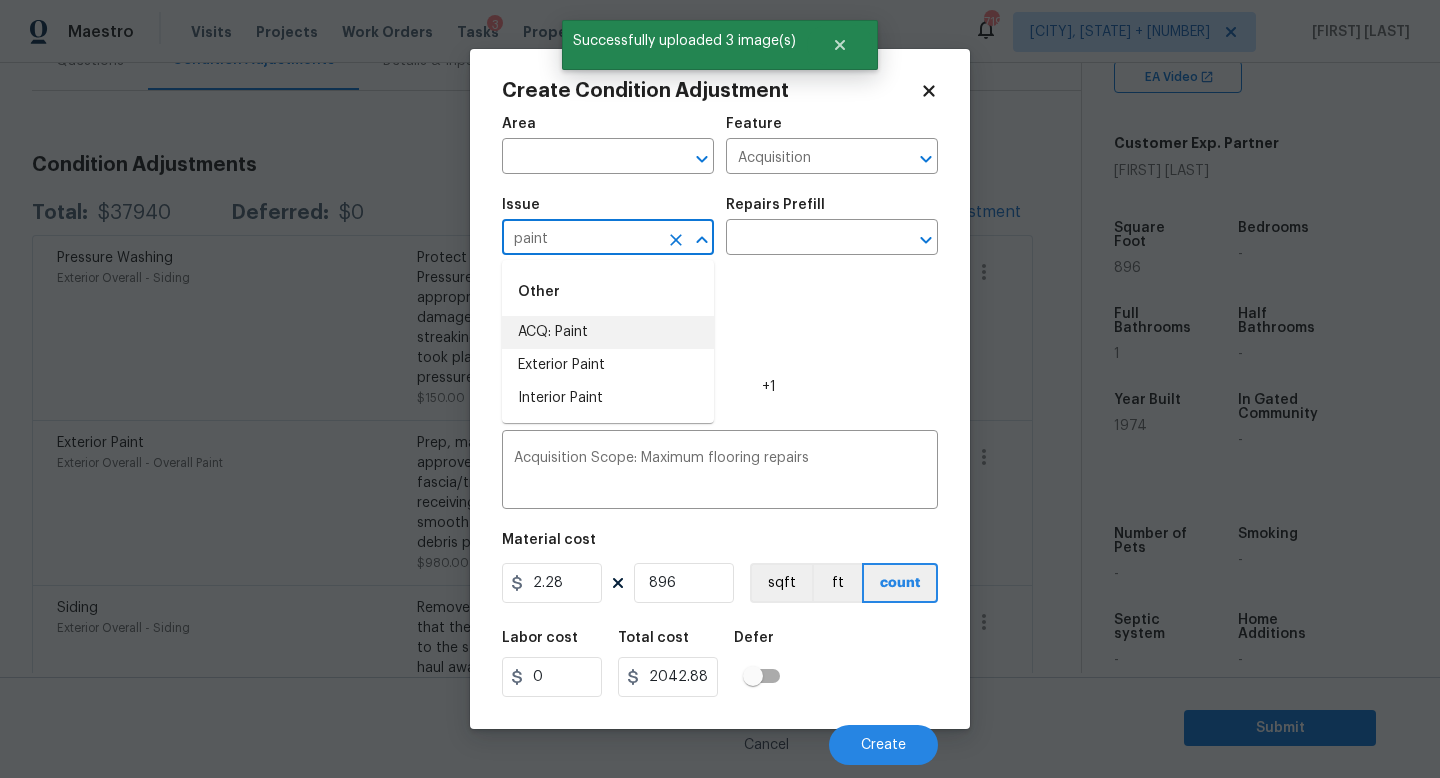 click on "ACQ: Paint" at bounding box center (608, 332) 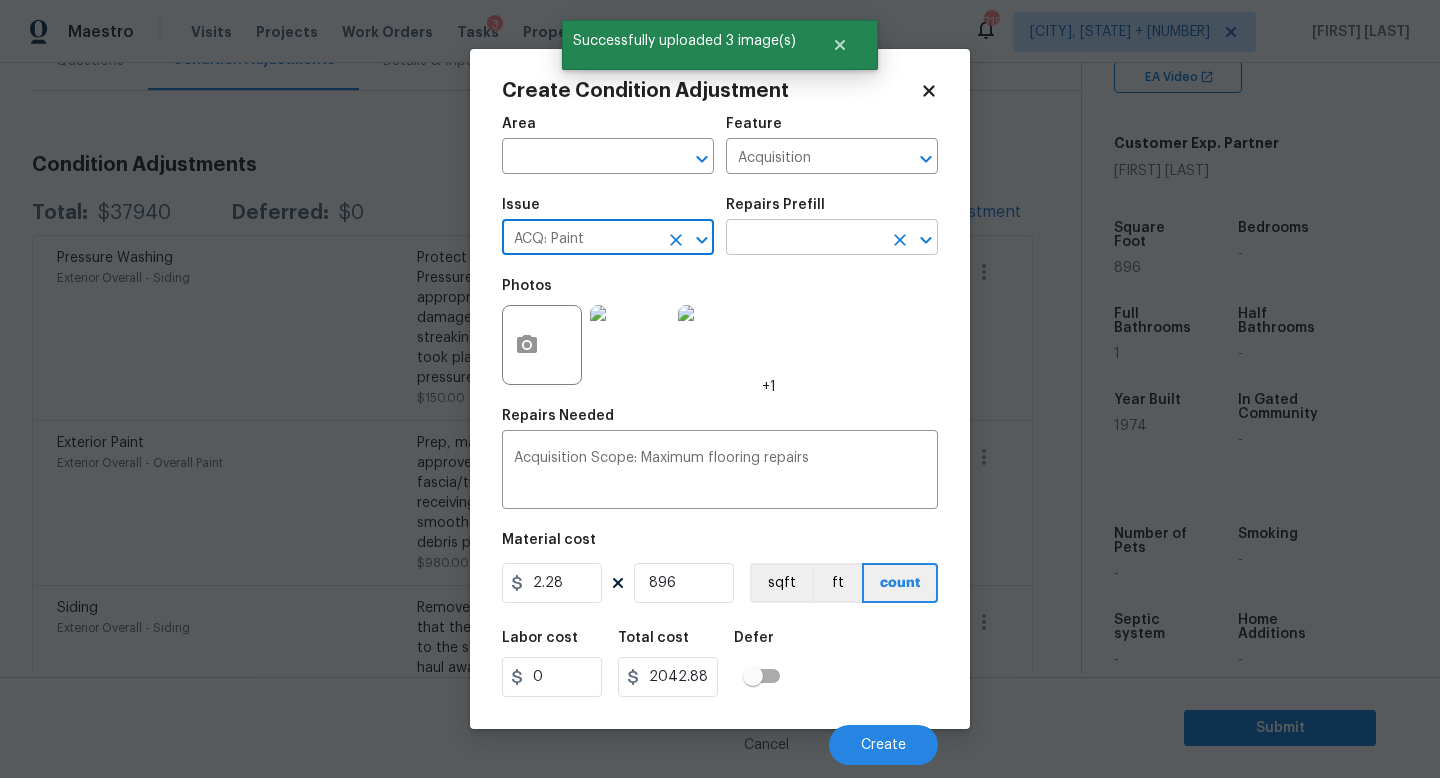 type on "ACQ: Paint" 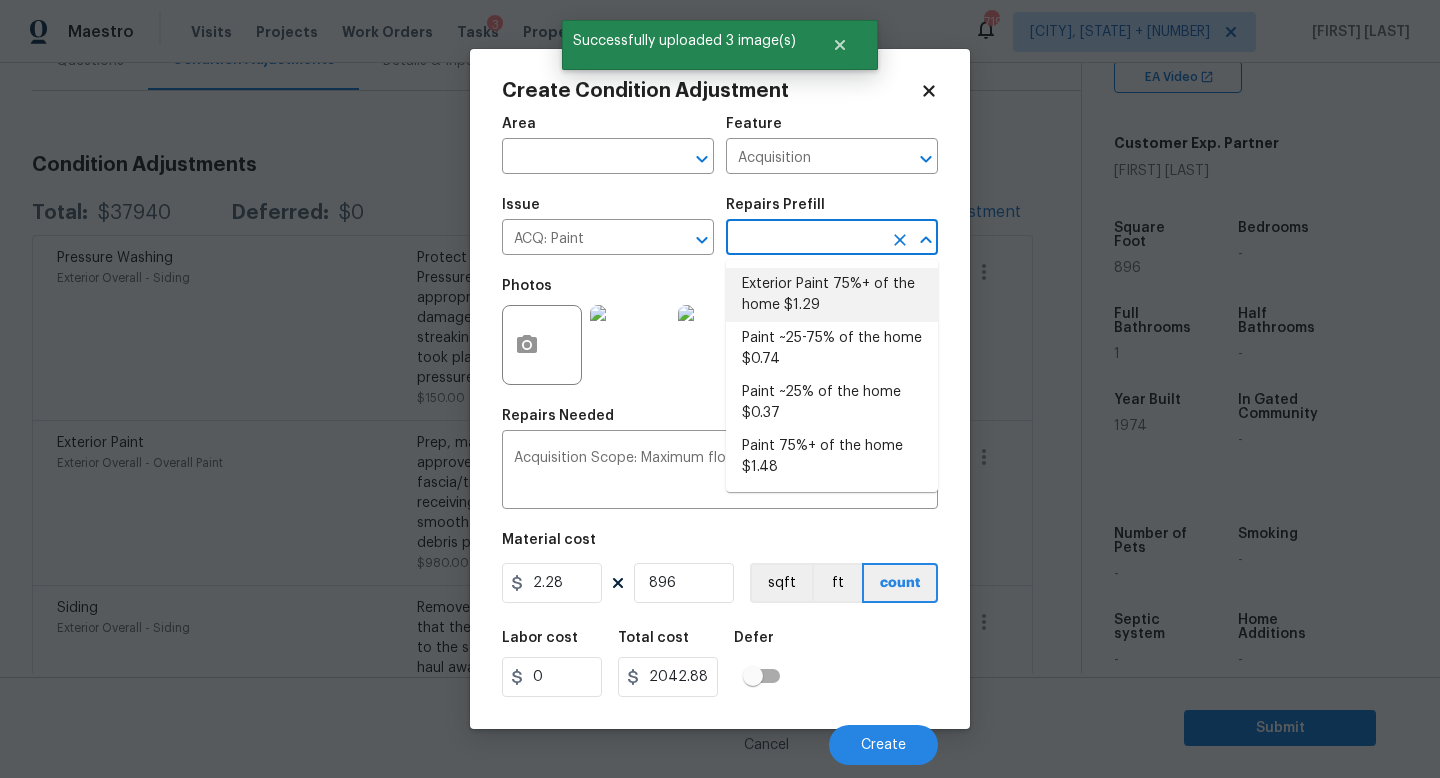 click at bounding box center [804, 239] 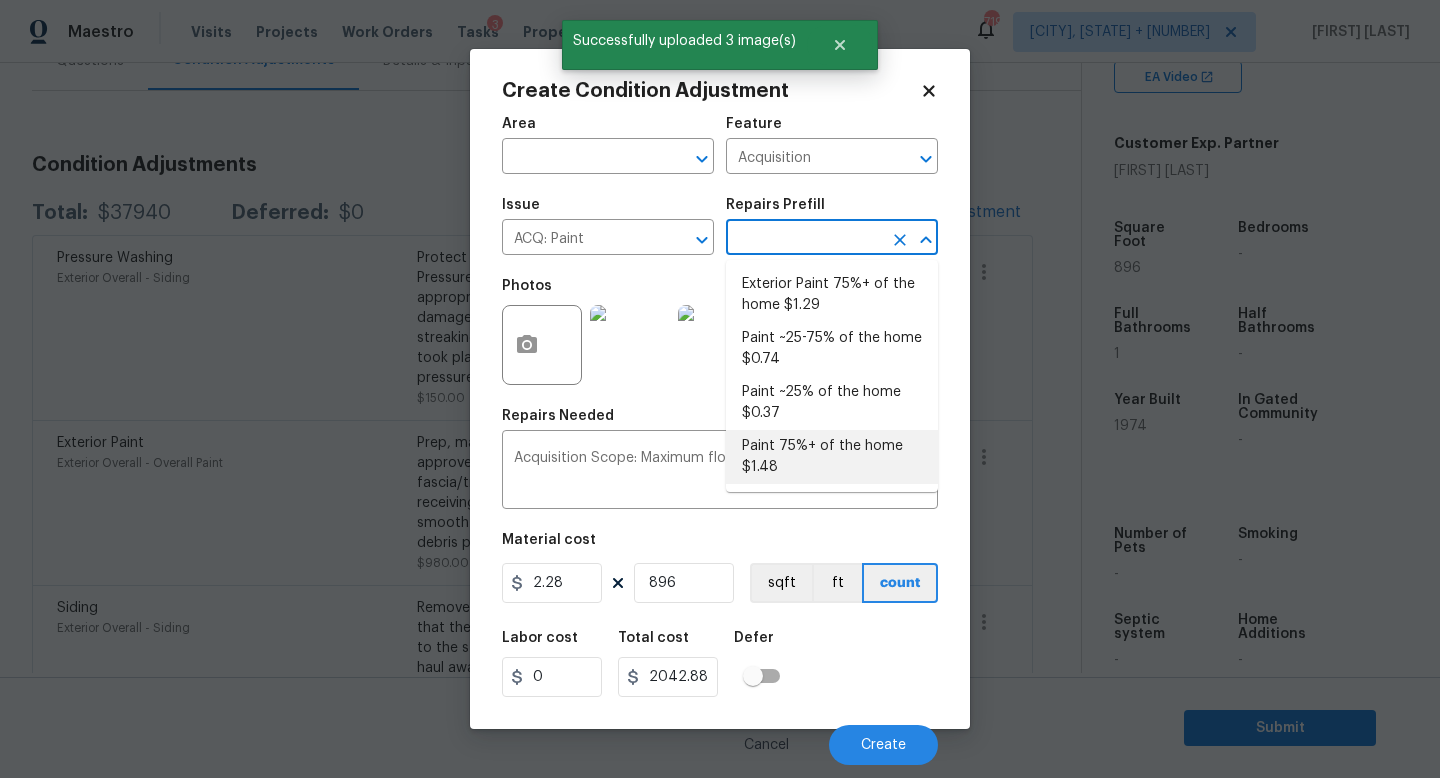 click on "Paint 75%+ of the home $1.48" at bounding box center (832, 457) 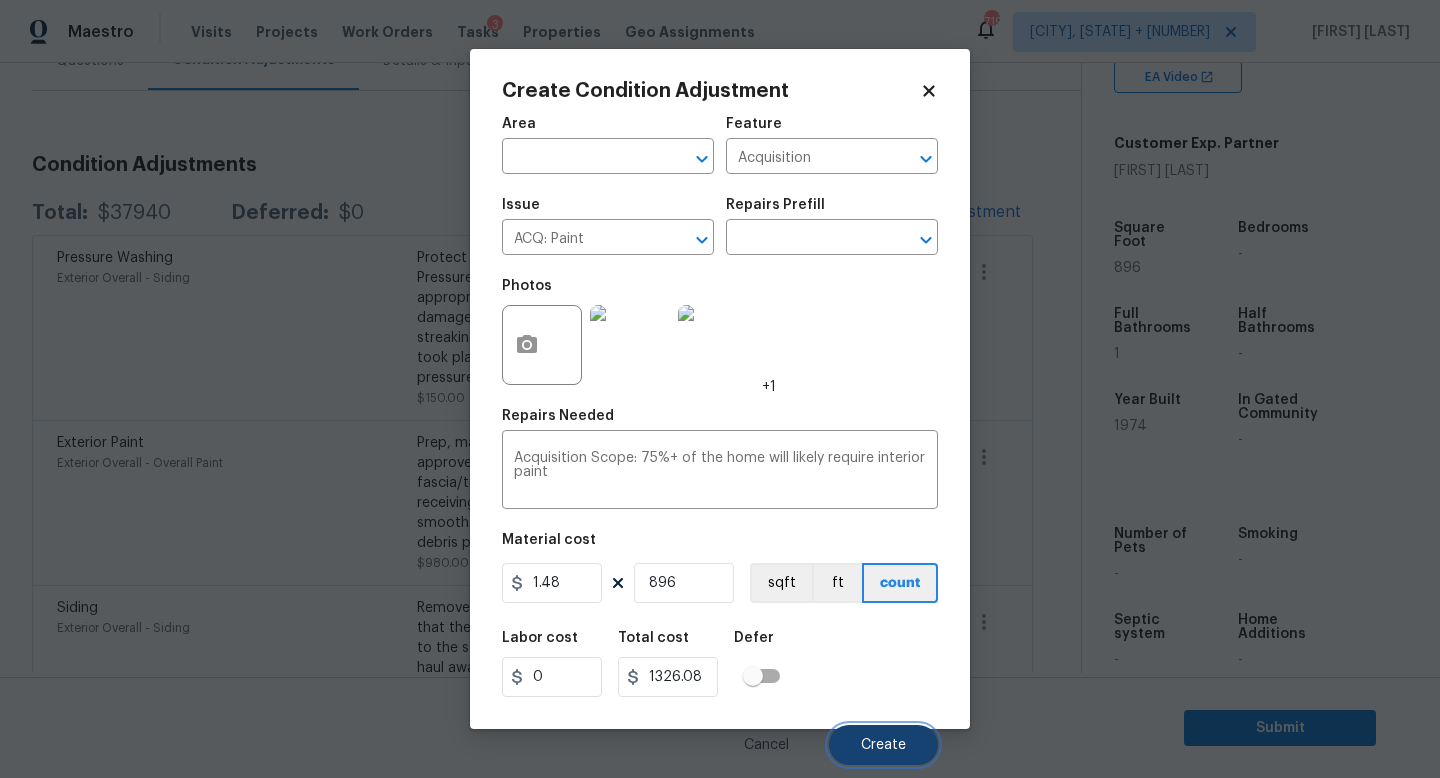 click on "Create" at bounding box center [883, 745] 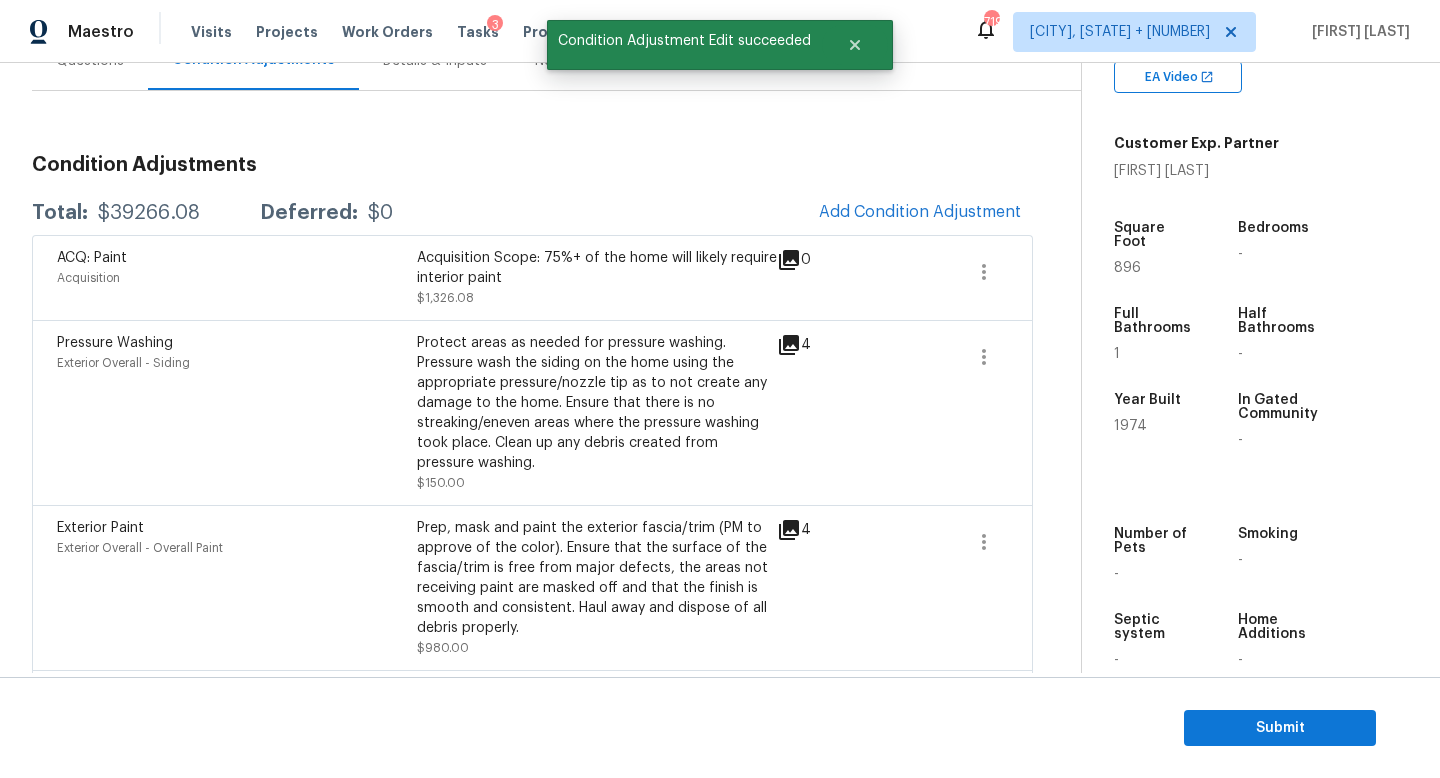 click on "Condition Adjustments Total:  $39266.08 Deferred:  $0 Add Condition Adjustment ACQ: Paint Acquisition Acquisition Scope: 75%+ of the home will likely require interior paint $1,326.08   0 Pressure Washing Exterior Overall - Siding Protect areas as needed for pressure washing. Pressure wash the siding on the home using the appropriate pressure/nozzle tip as to not create any damage to the home. Ensure that there is no streaking/eneven areas where the pressure washing took place. Clean up any debris created from pressure washing. $150.00   4 Exterior Paint Exterior Overall - Overall Paint Prep, mask and paint  the exterior fascia/trim (PM to approve of the color). Ensure that the surface of the fascia/trim is free from major defects, the areas not receiving paint are masked off and that the finish is smooth and consistent. Haul away and dispose of all debris properly. $980.00   4 Siding Exterior Overall - Siding $1,150.00   4 Dead/overgrown tree or foliage Exterior Overall - Landscaping $750.00   4 $4,060.00   0" at bounding box center (532, 907) 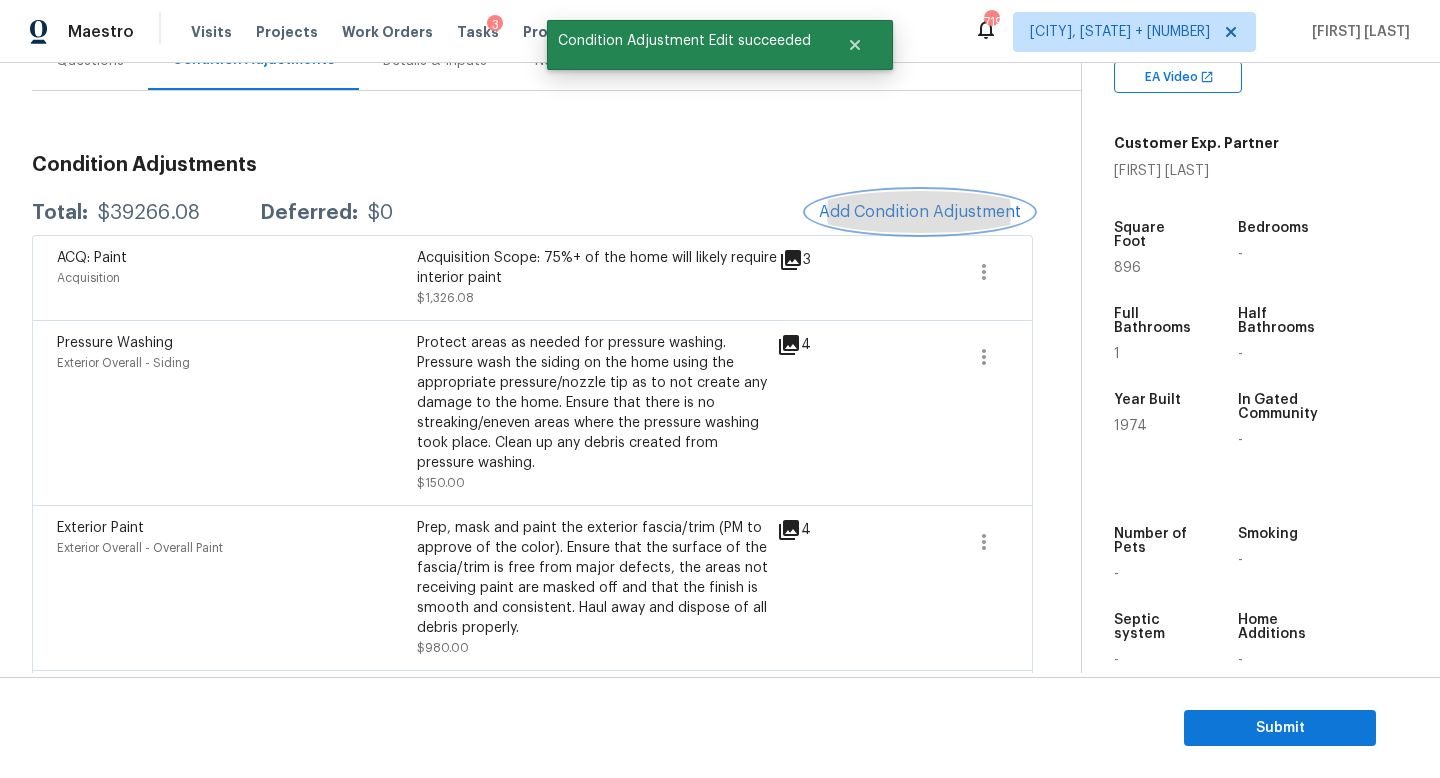 click on "Add Condition Adjustment" at bounding box center (920, 212) 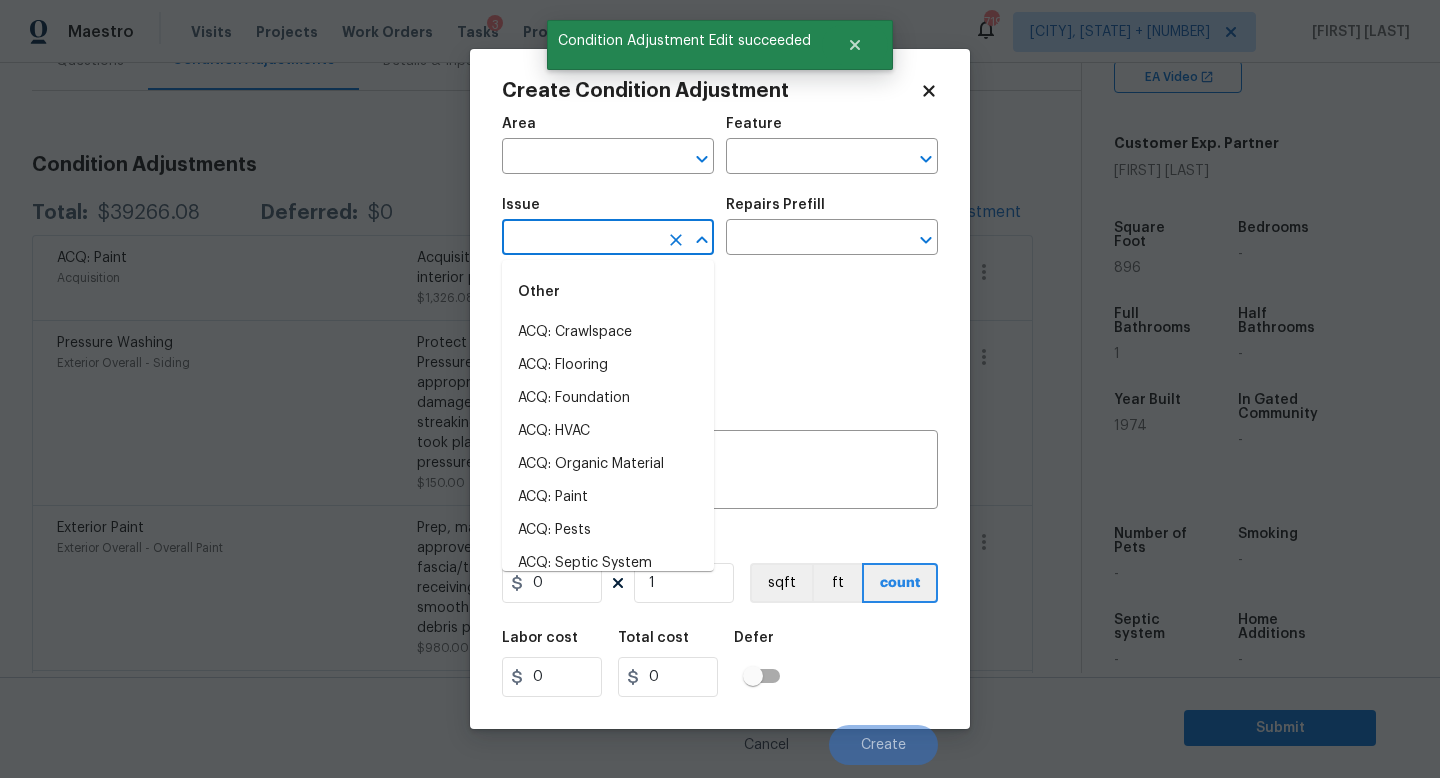 click at bounding box center (580, 239) 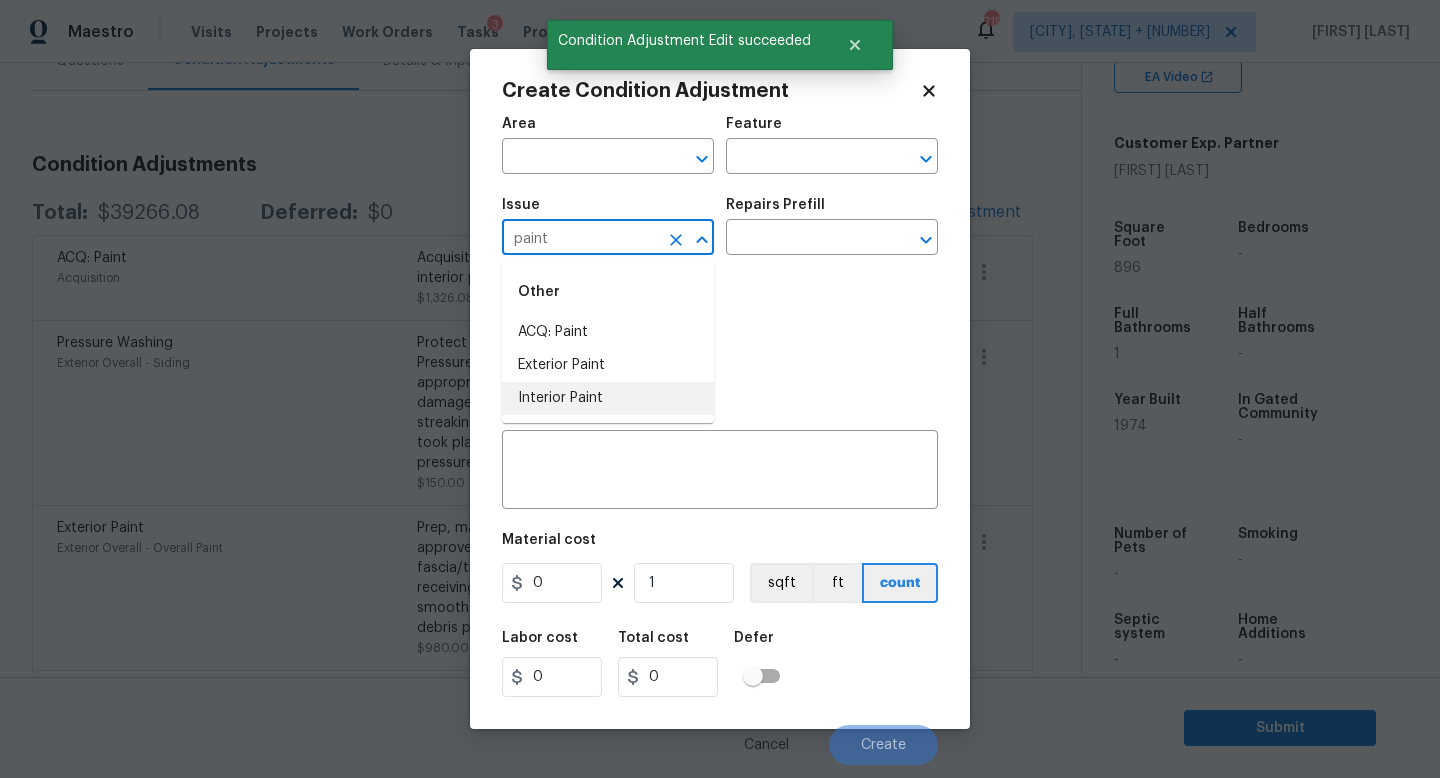 click on "Interior Paint" at bounding box center (608, 398) 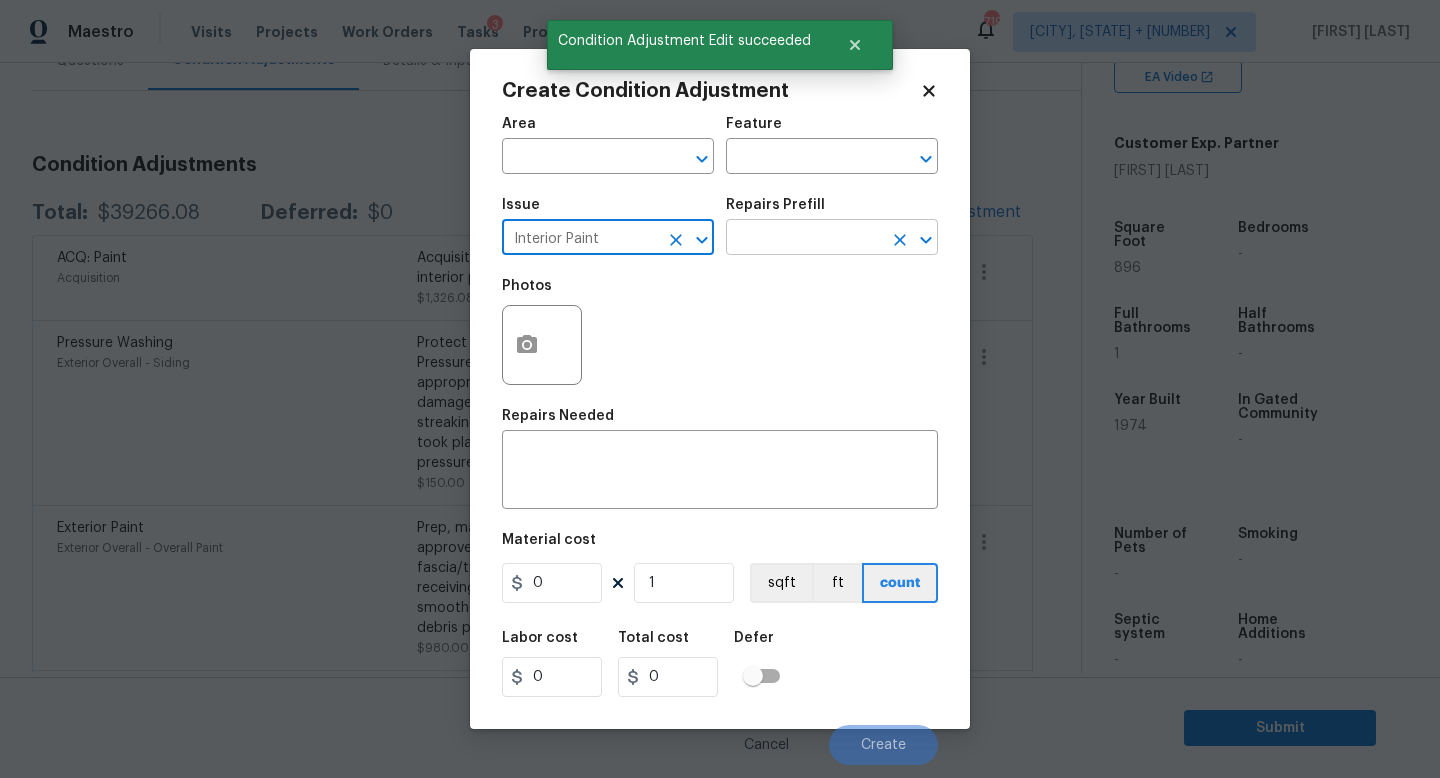 type on "Interior Paint" 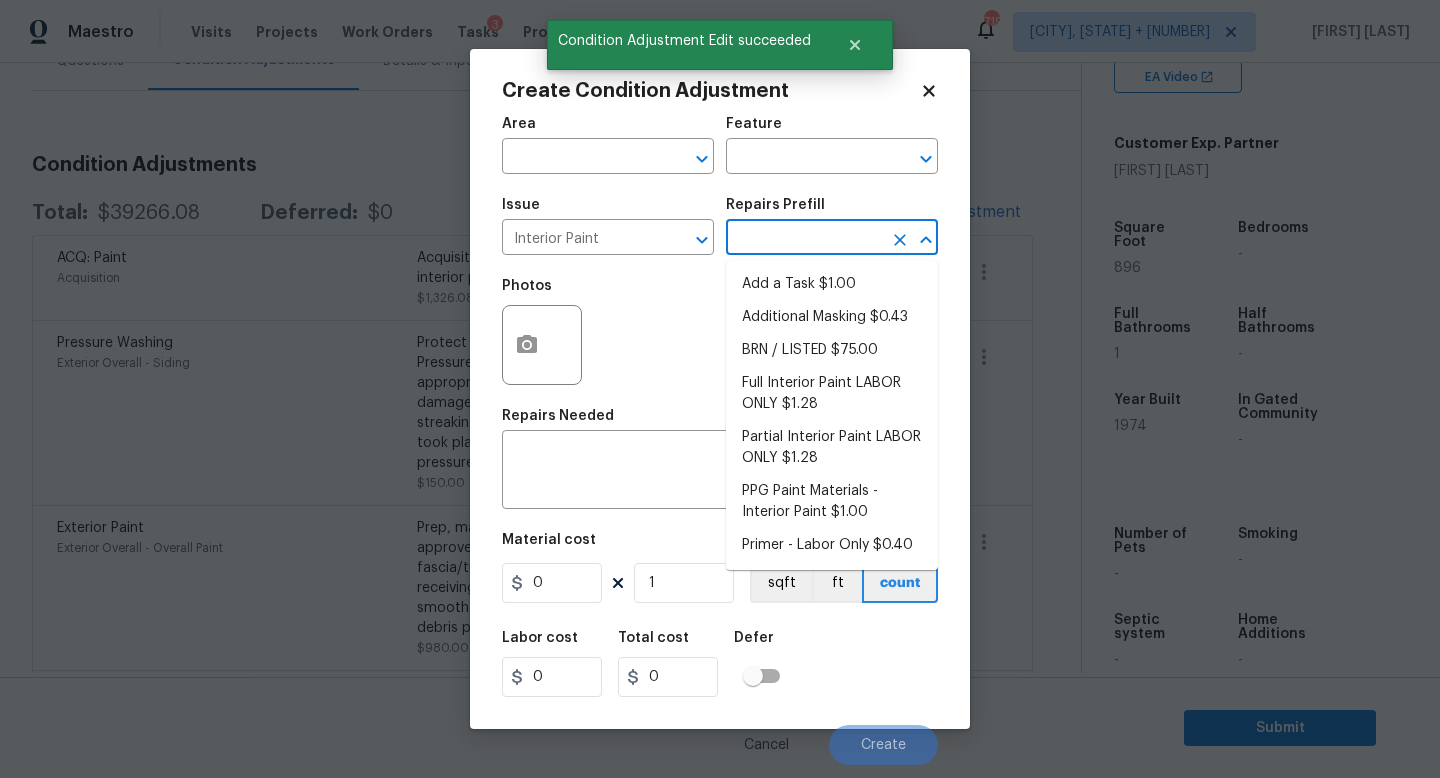 click at bounding box center (804, 239) 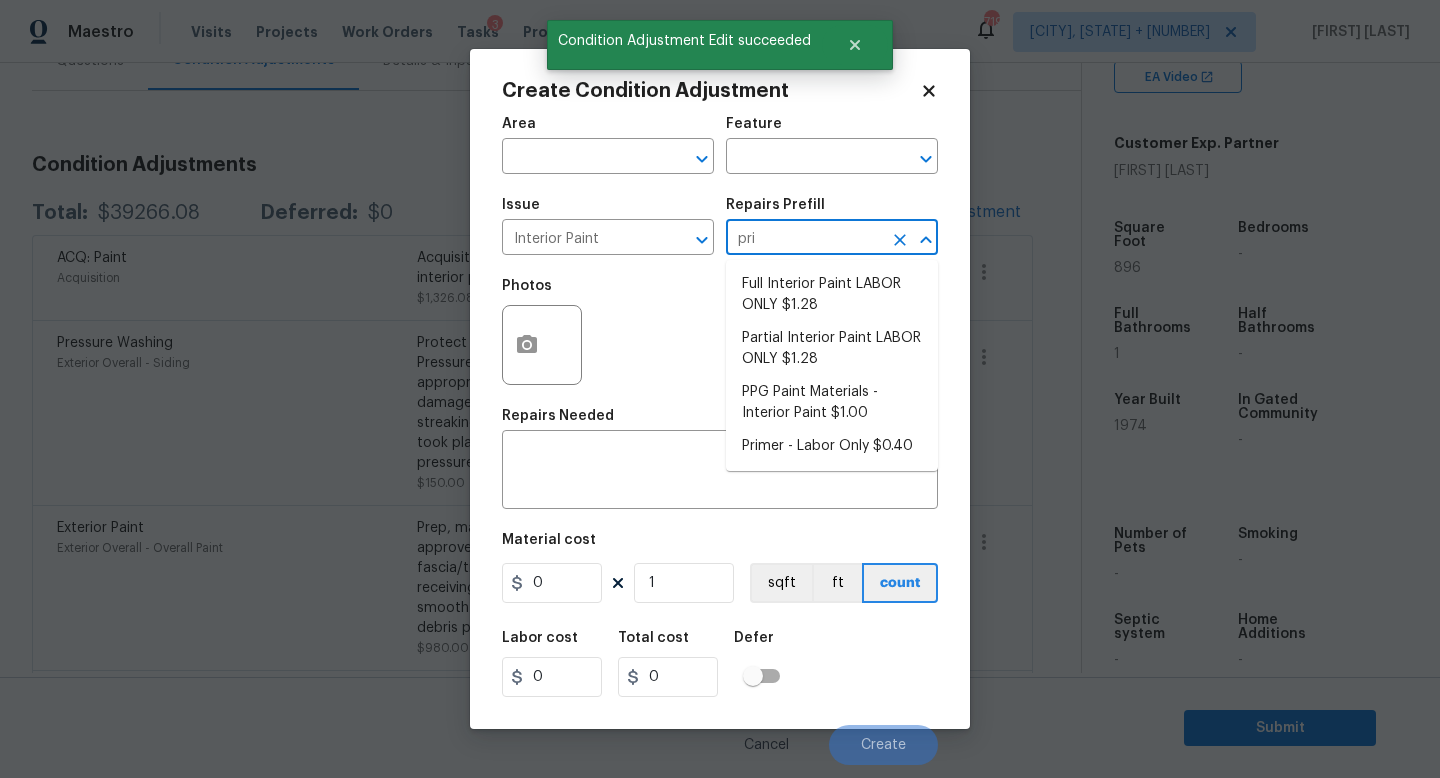 type on "prim" 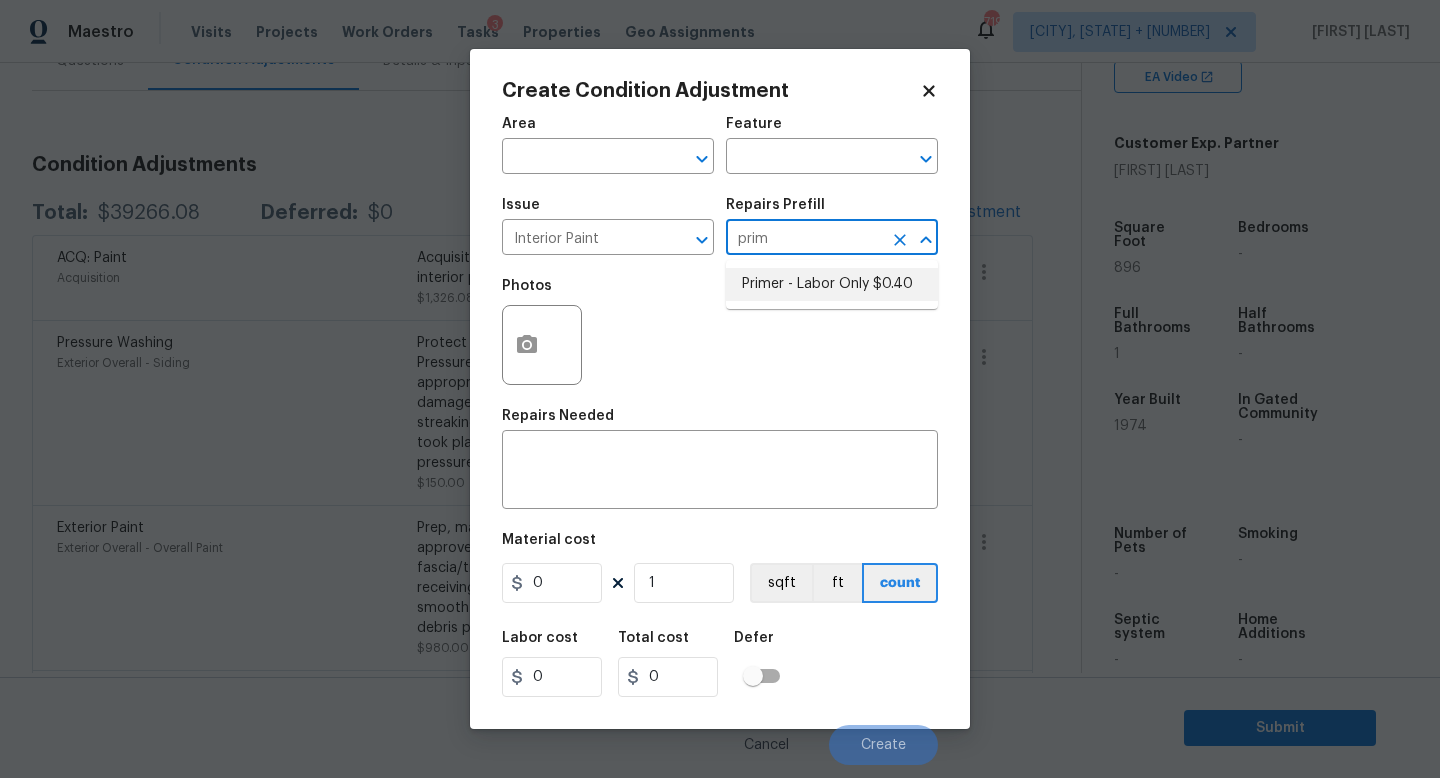 click on "Primer - Labor Only $0.40" at bounding box center (832, 284) 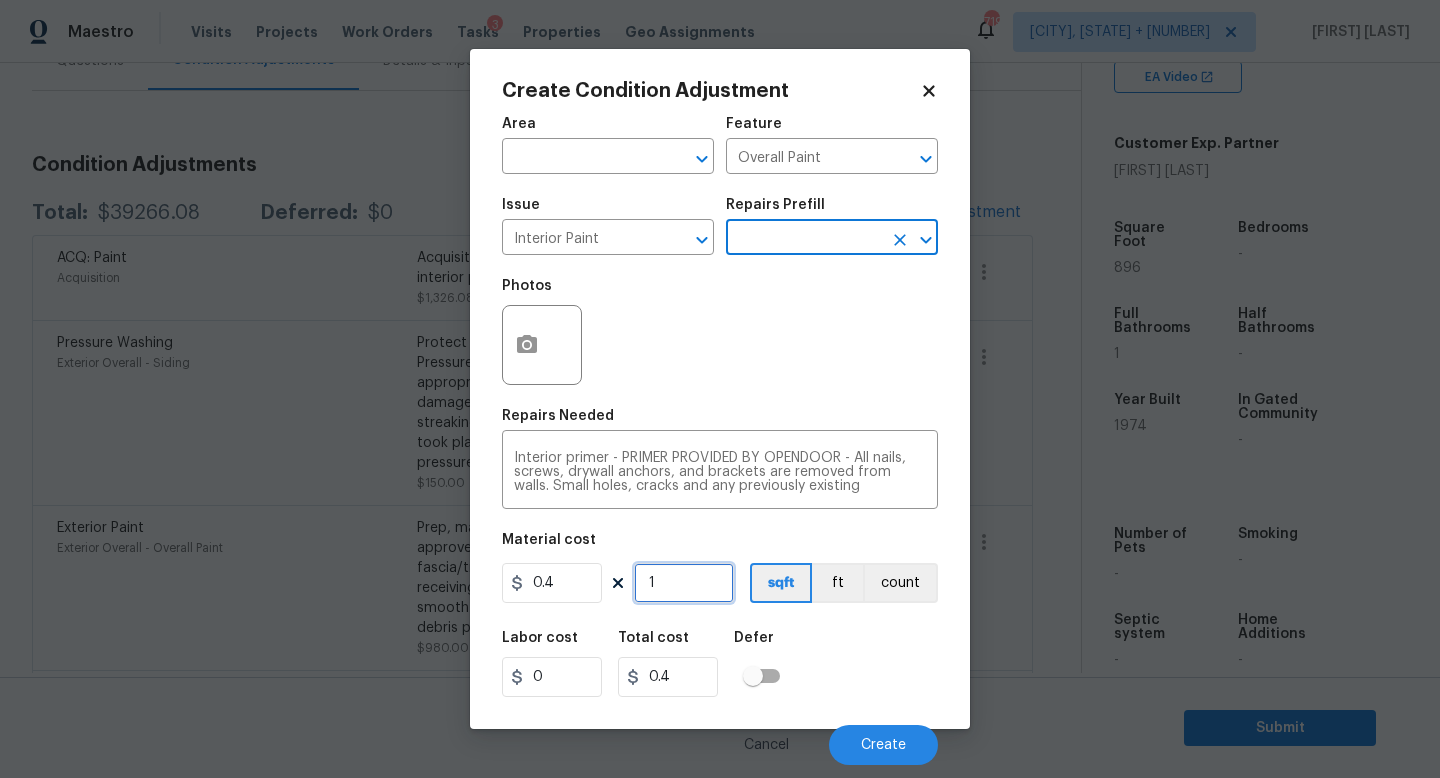 click on "1" at bounding box center [684, 583] 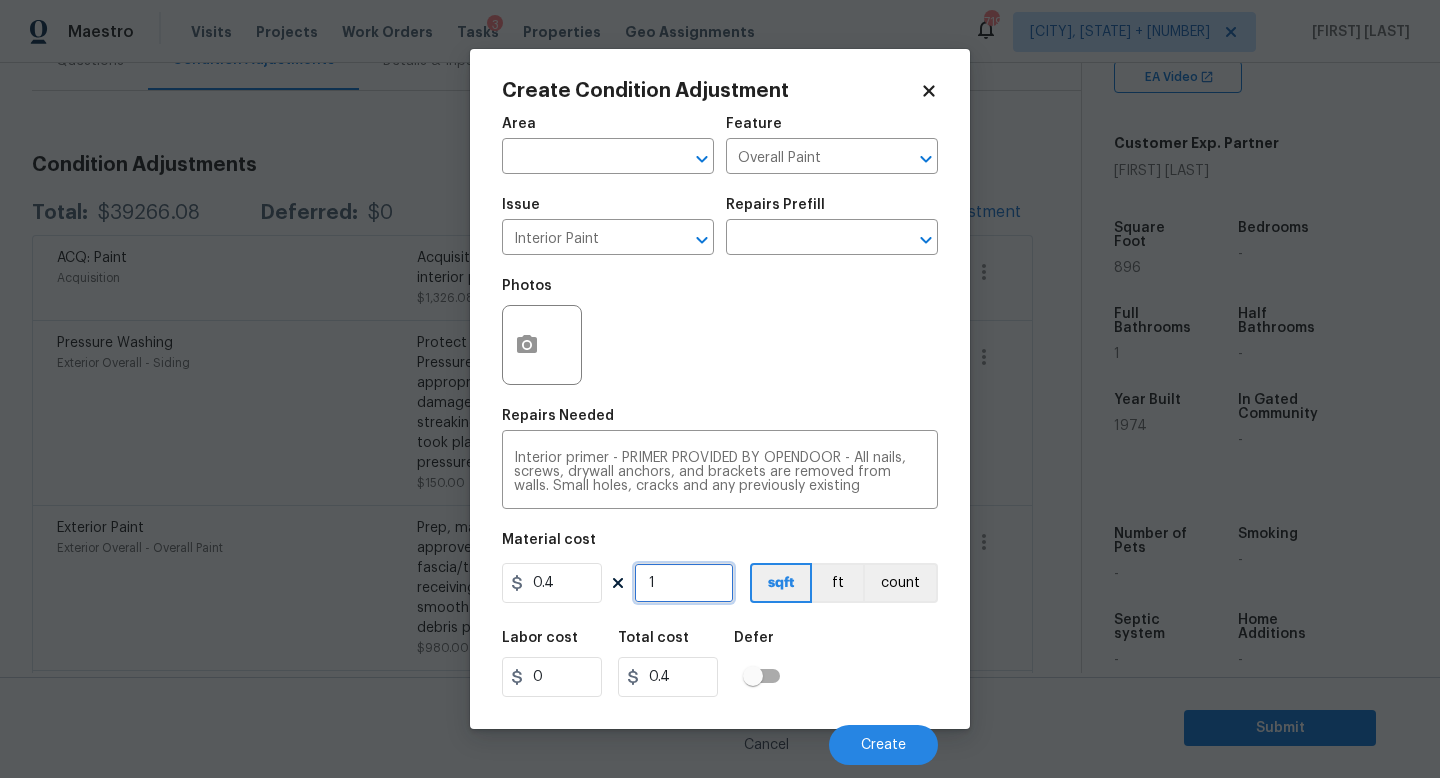 type on "0" 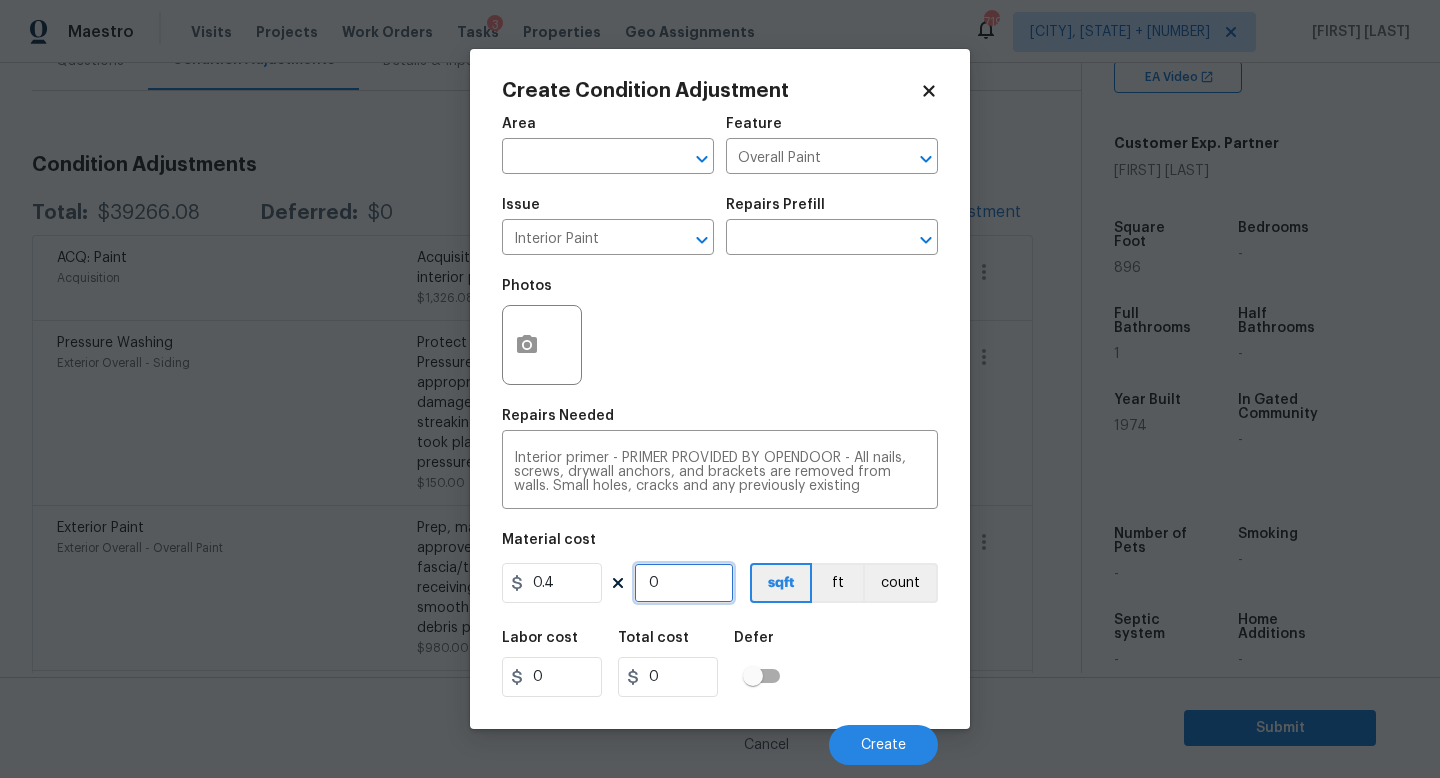 type on "8" 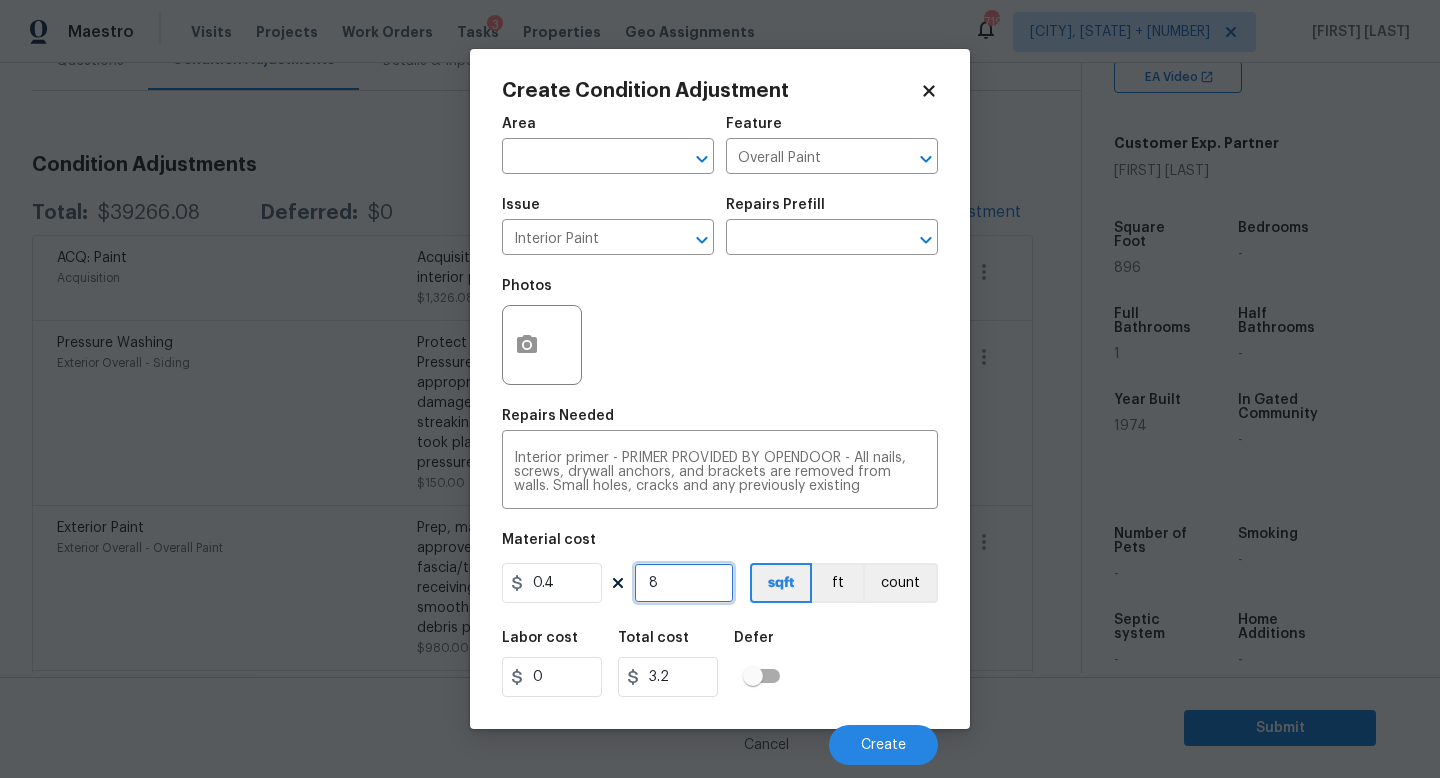 type on "89" 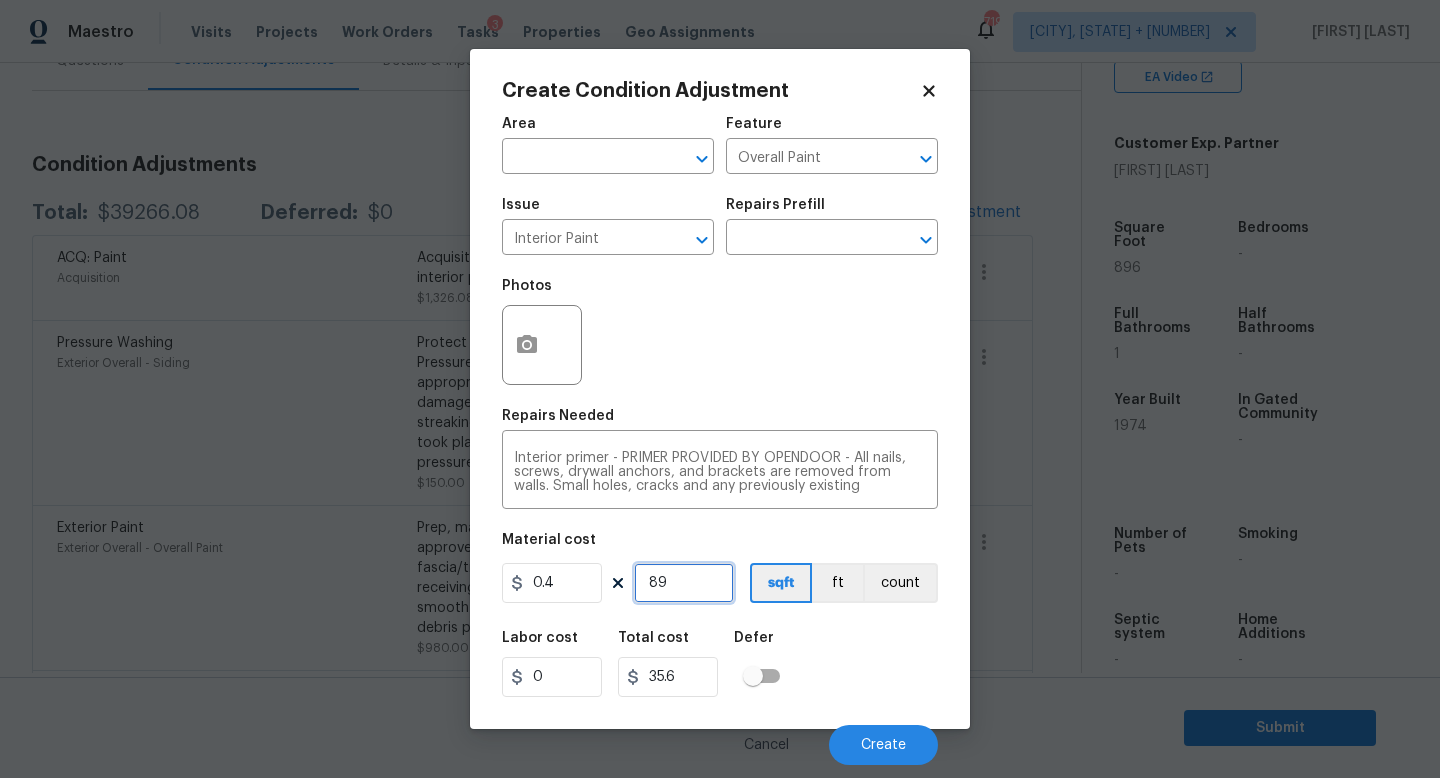 type on "896" 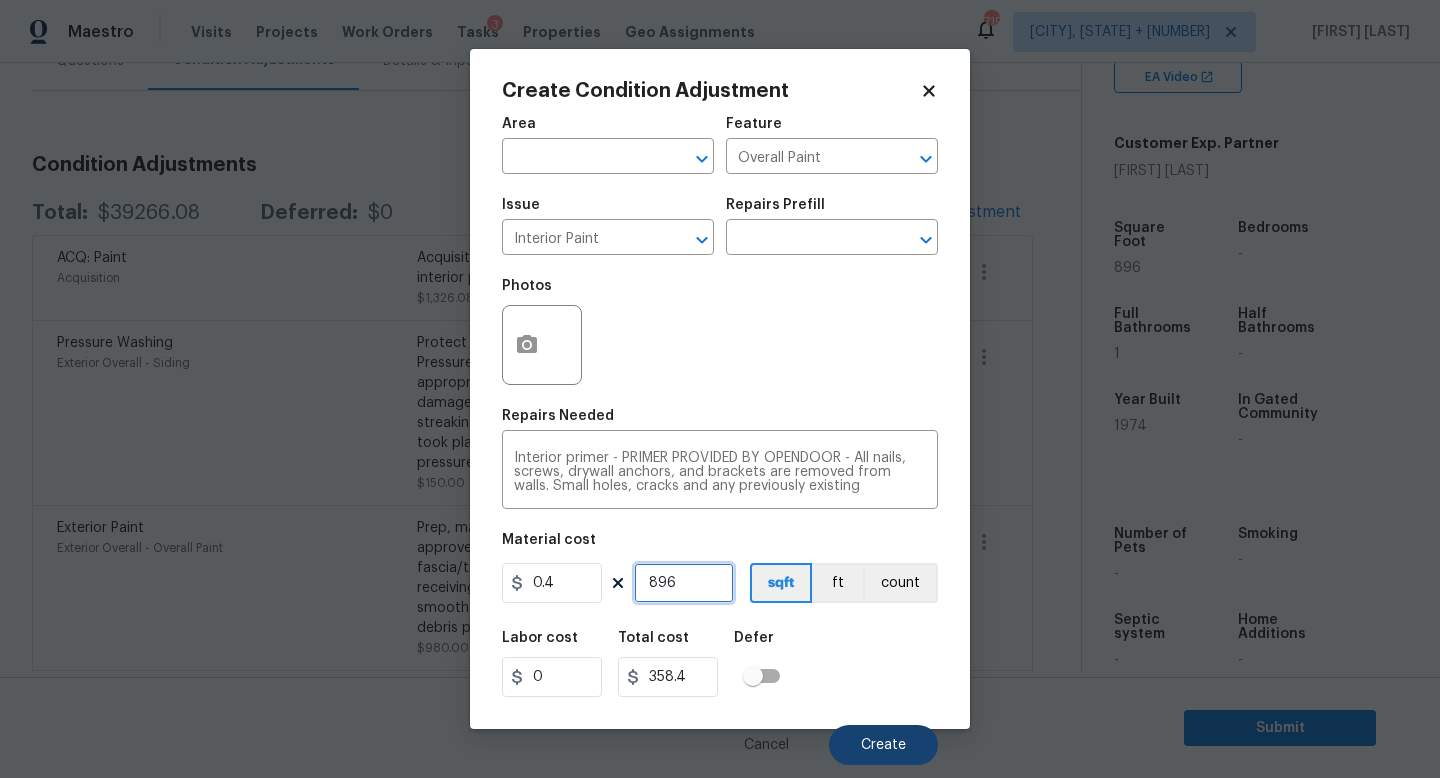 type on "896" 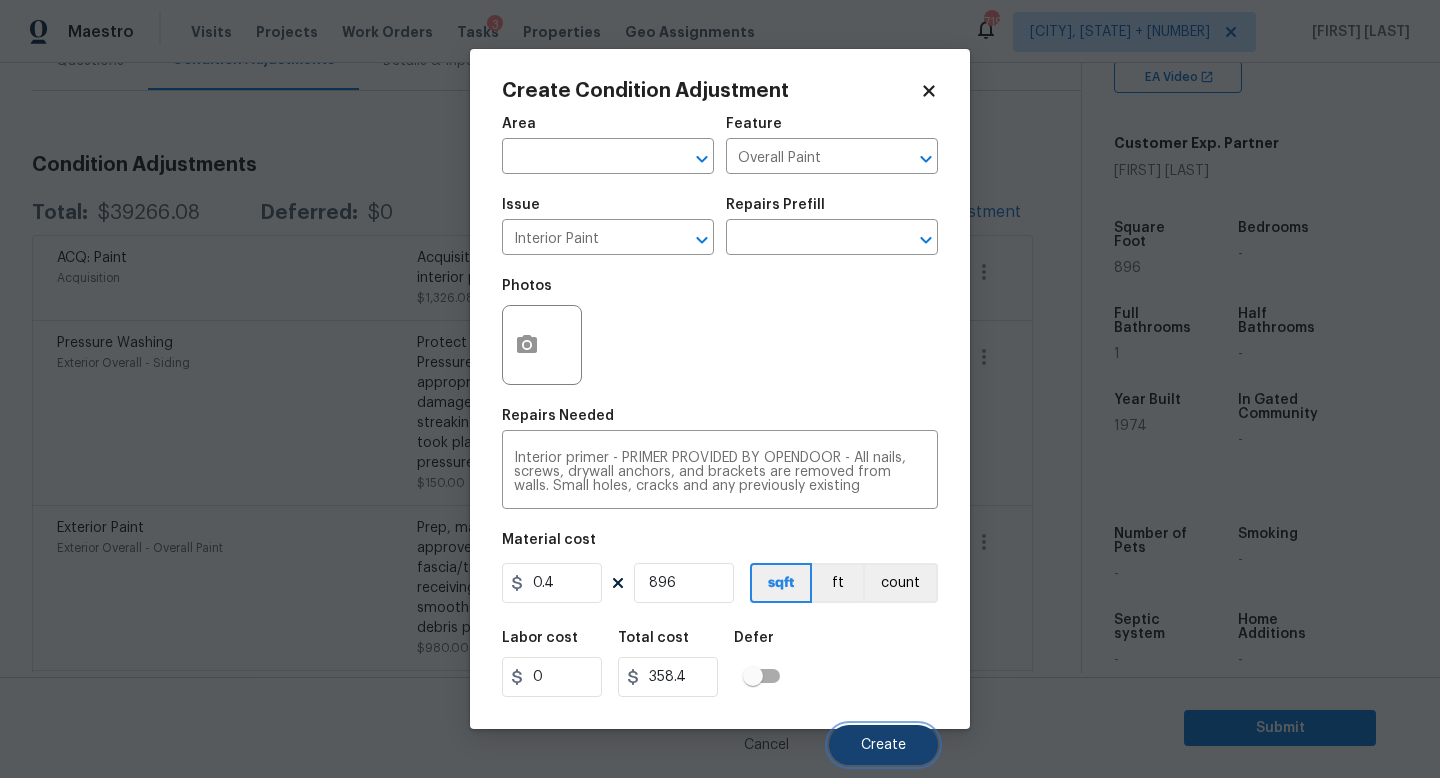 click on "Create" at bounding box center (883, 745) 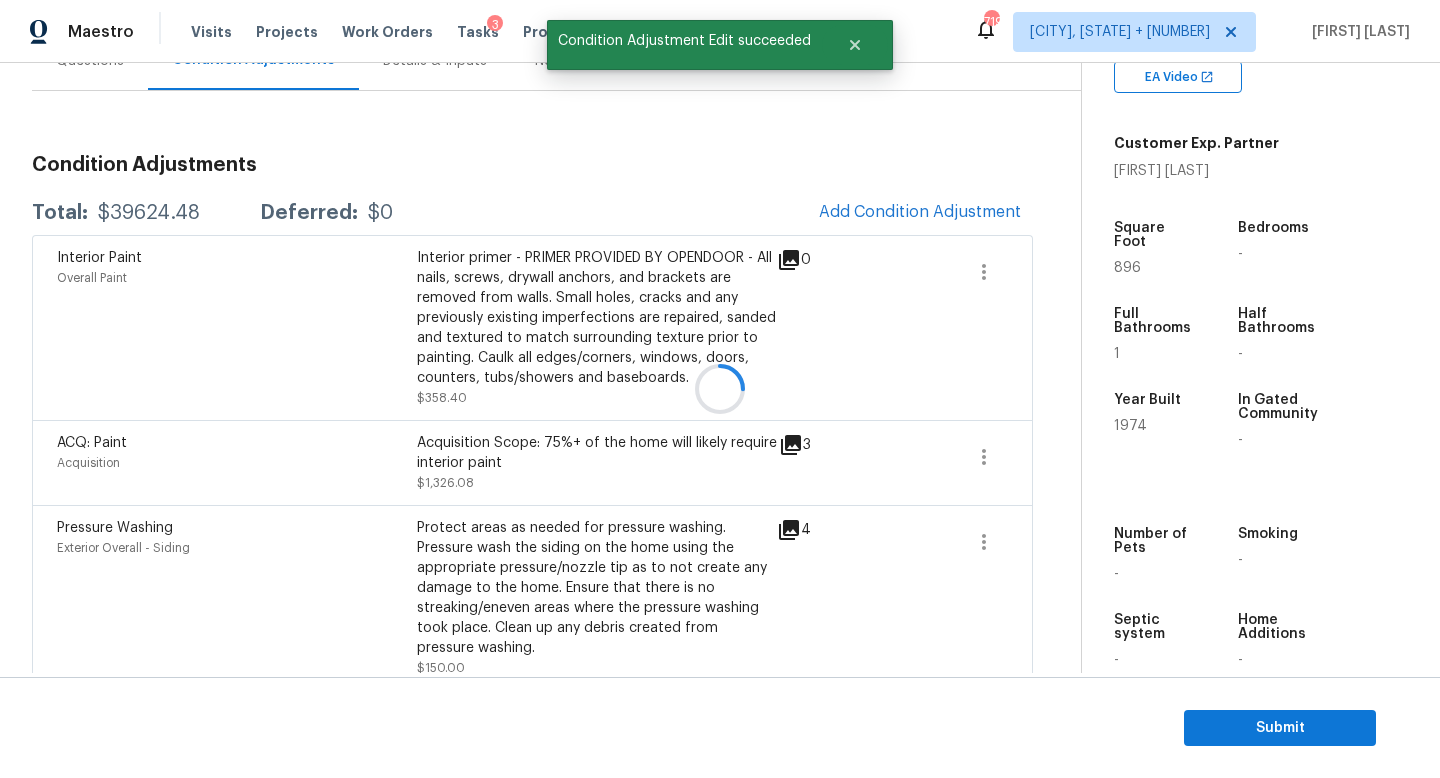click at bounding box center (720, 389) 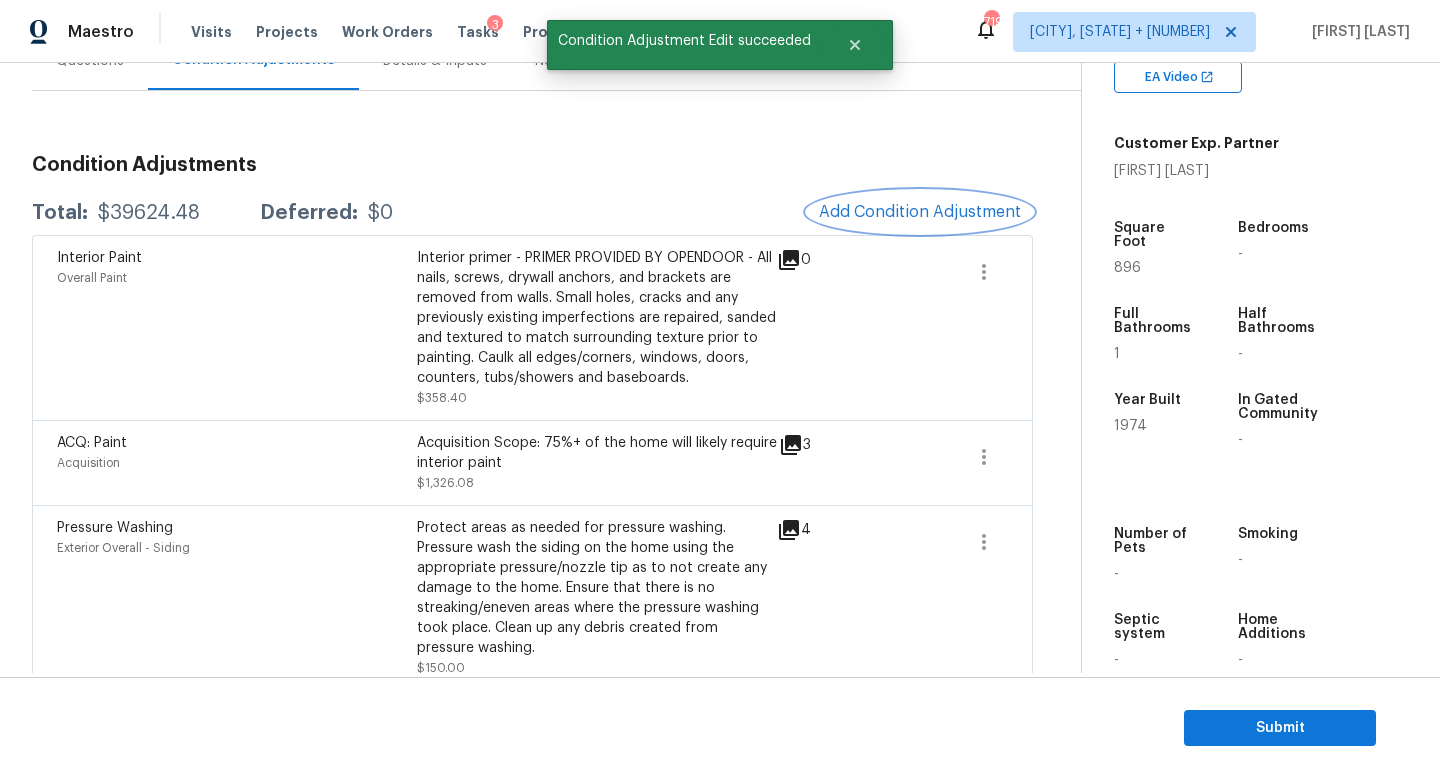click on "Add Condition Adjustment" at bounding box center (920, 212) 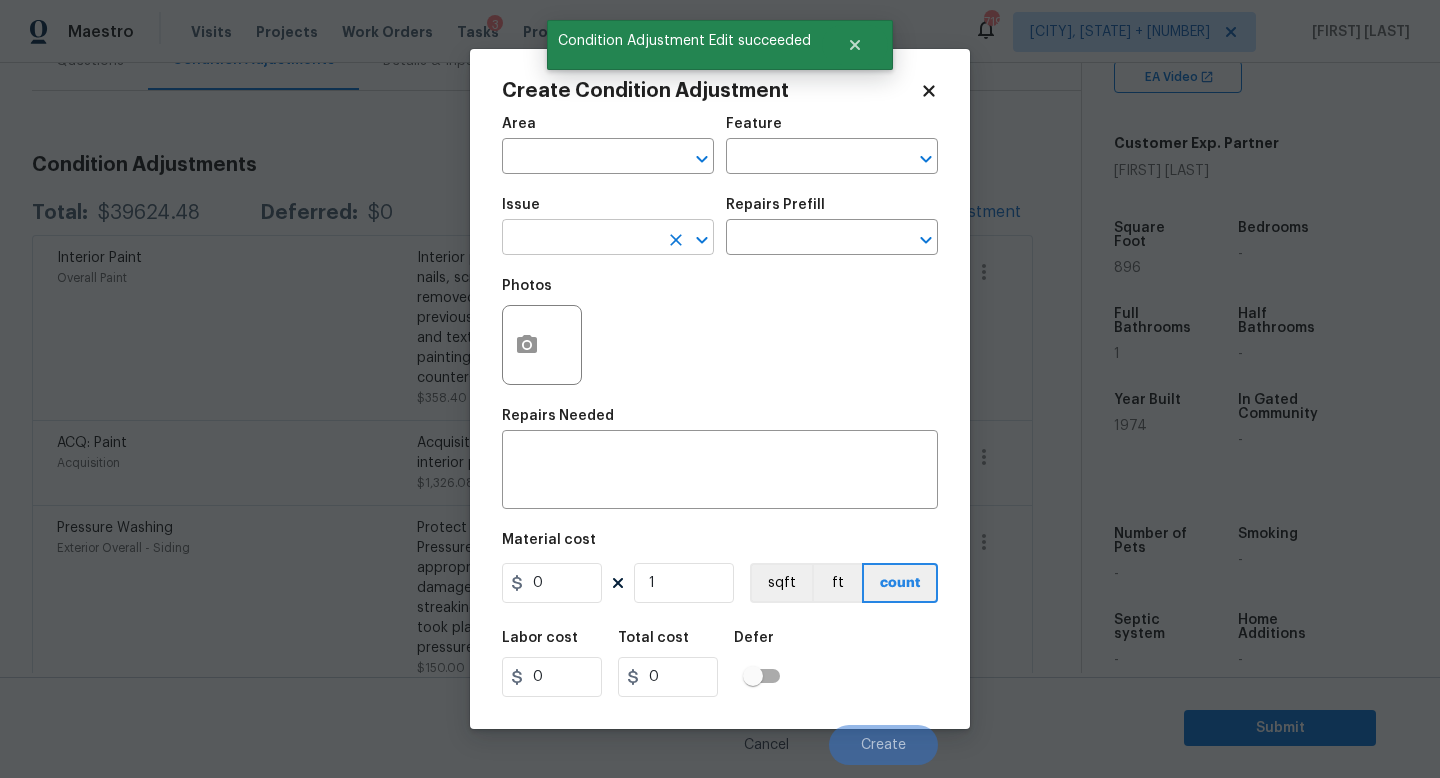 click at bounding box center [580, 239] 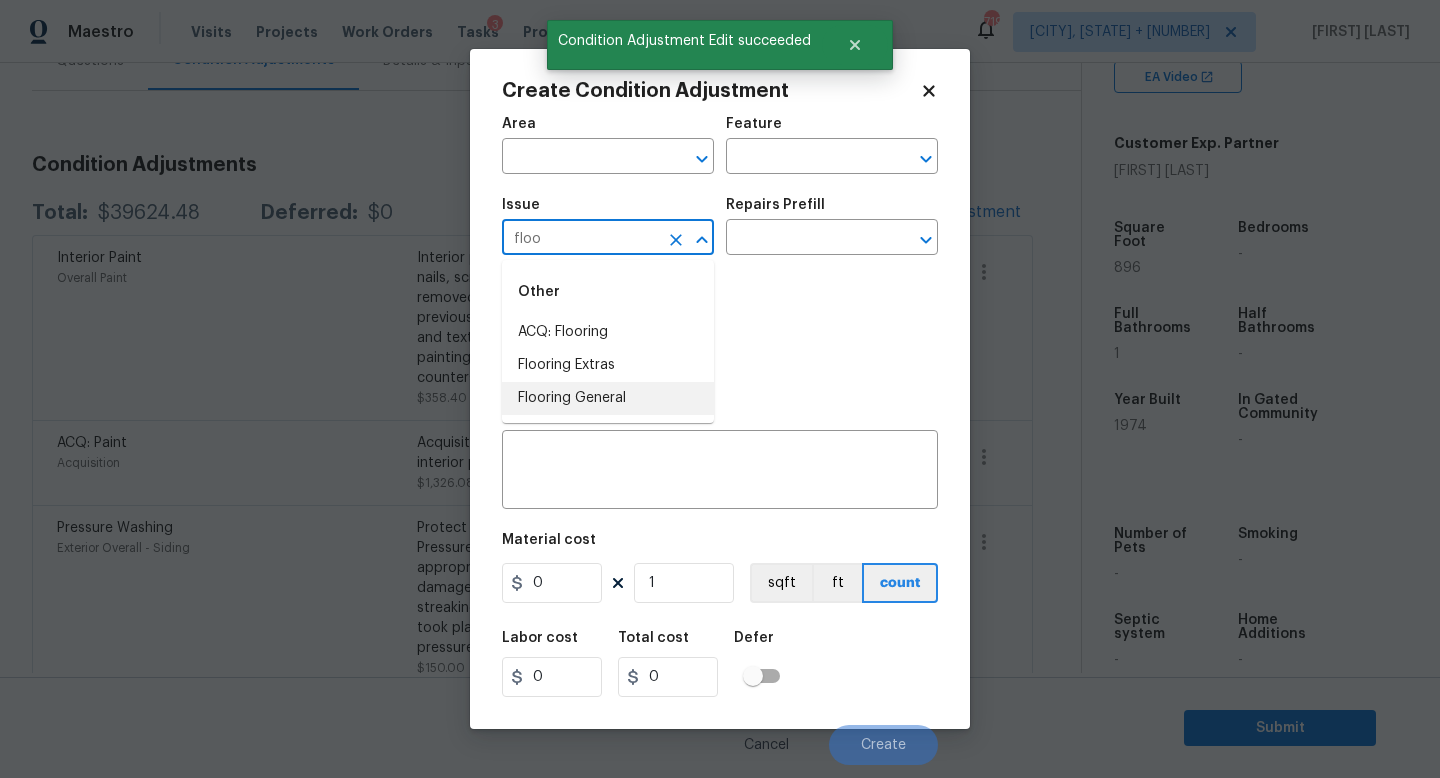 click on "Flooring General" at bounding box center [608, 398] 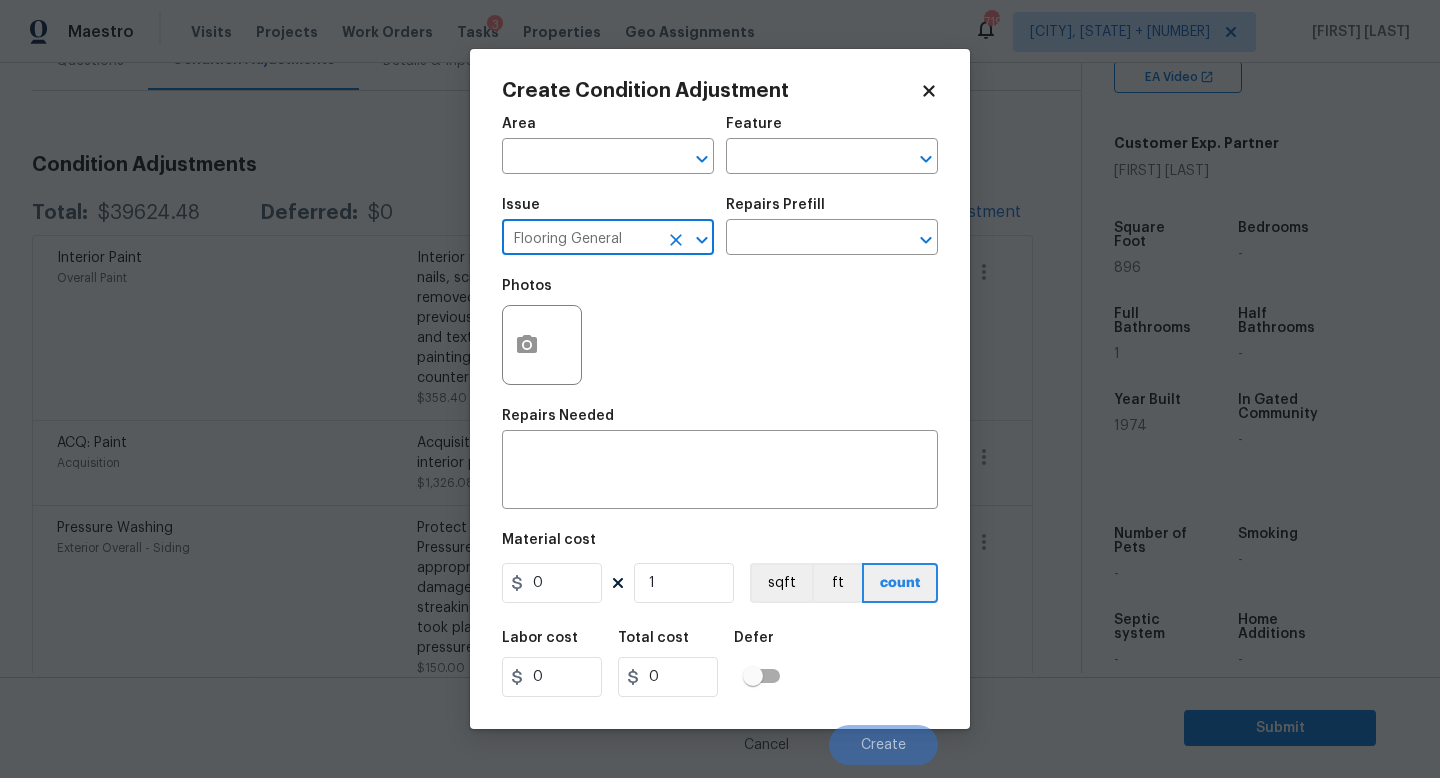 click 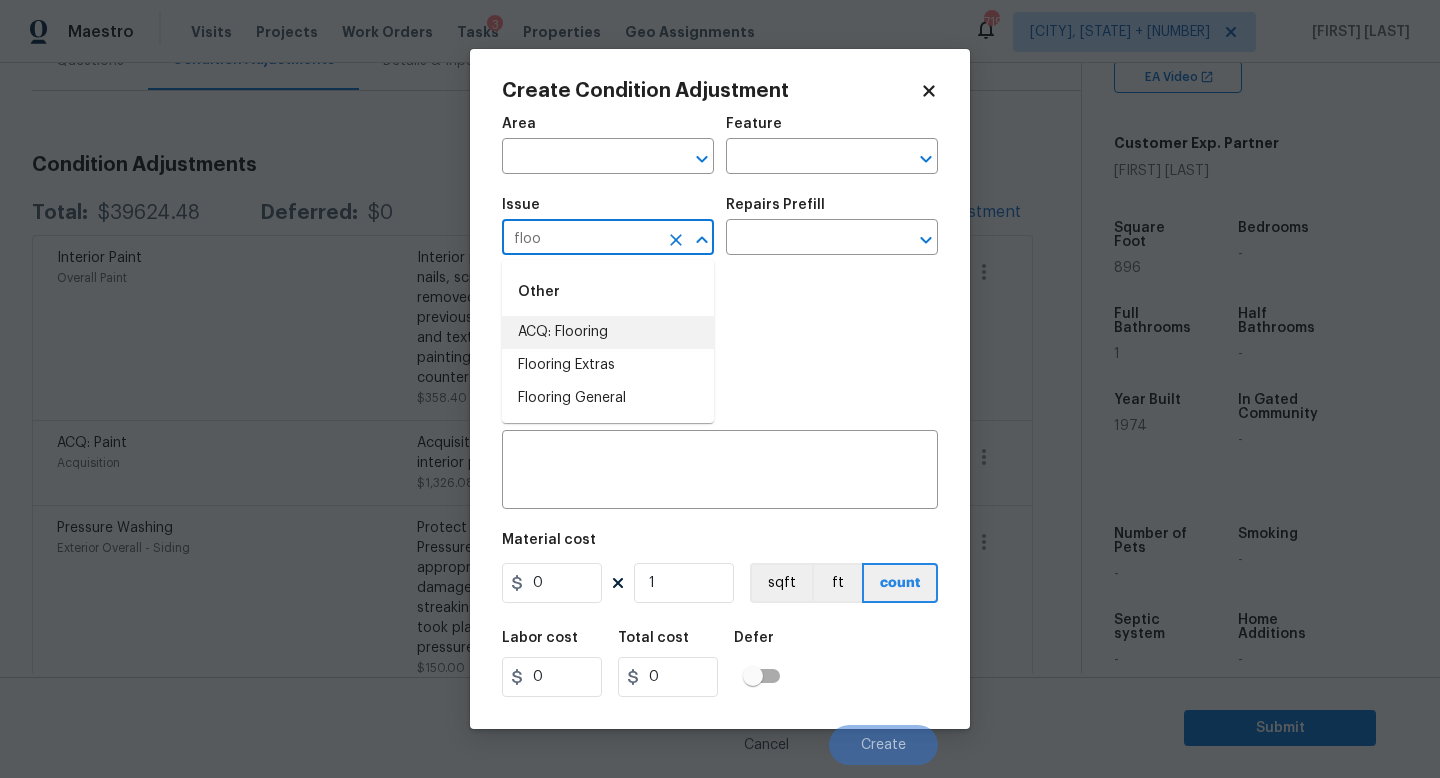 click on "ACQ: Flooring" at bounding box center [608, 332] 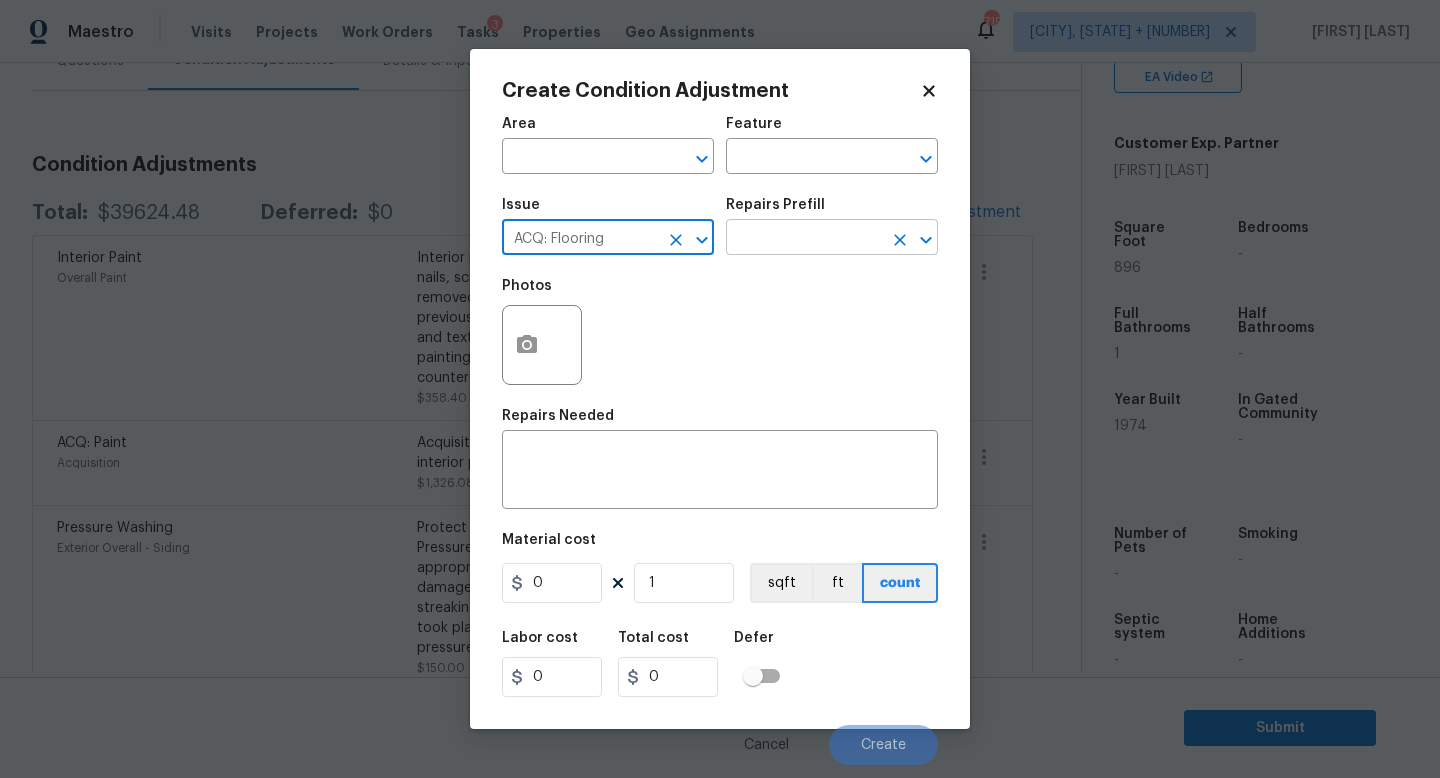 type on "ACQ: Flooring" 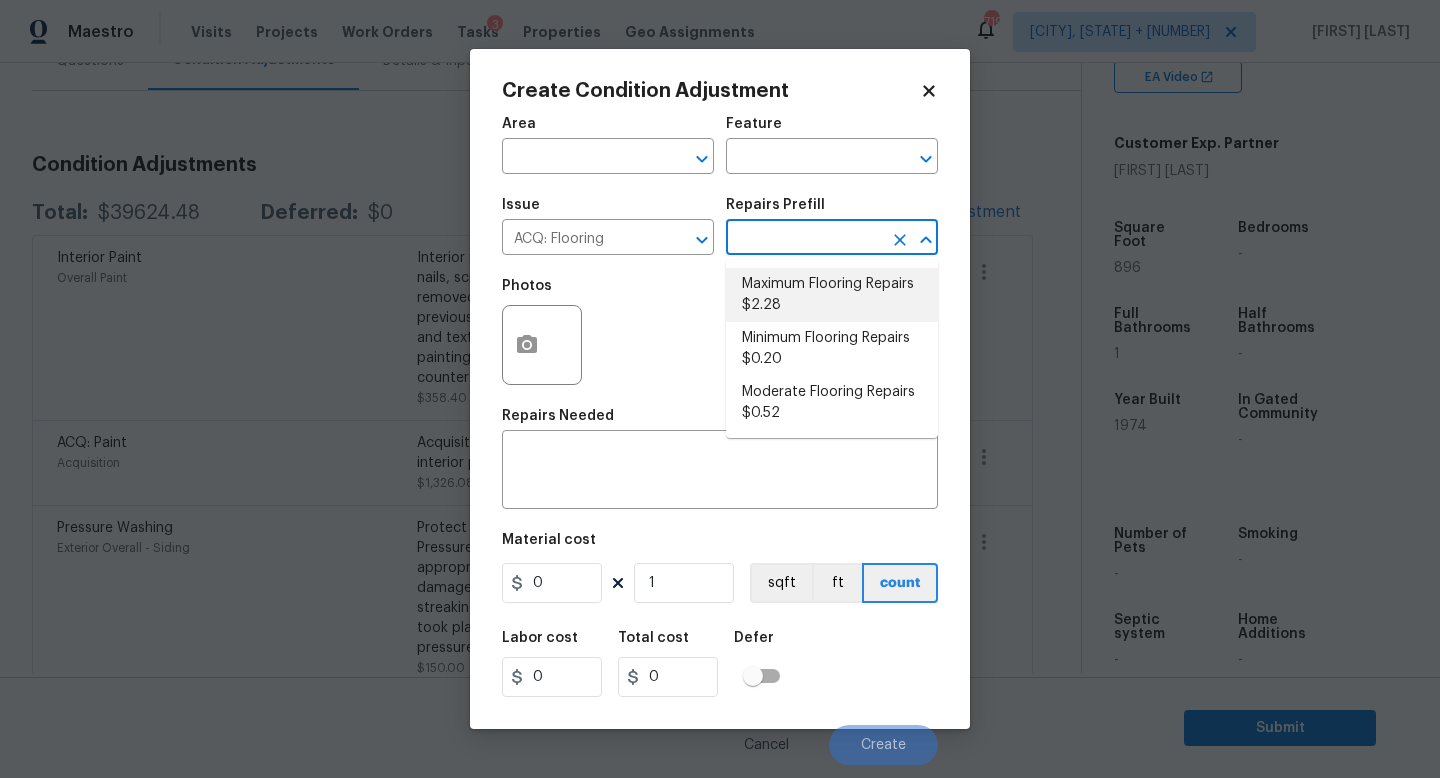 click on "Maximum Flooring Repairs $2.28" at bounding box center (832, 295) 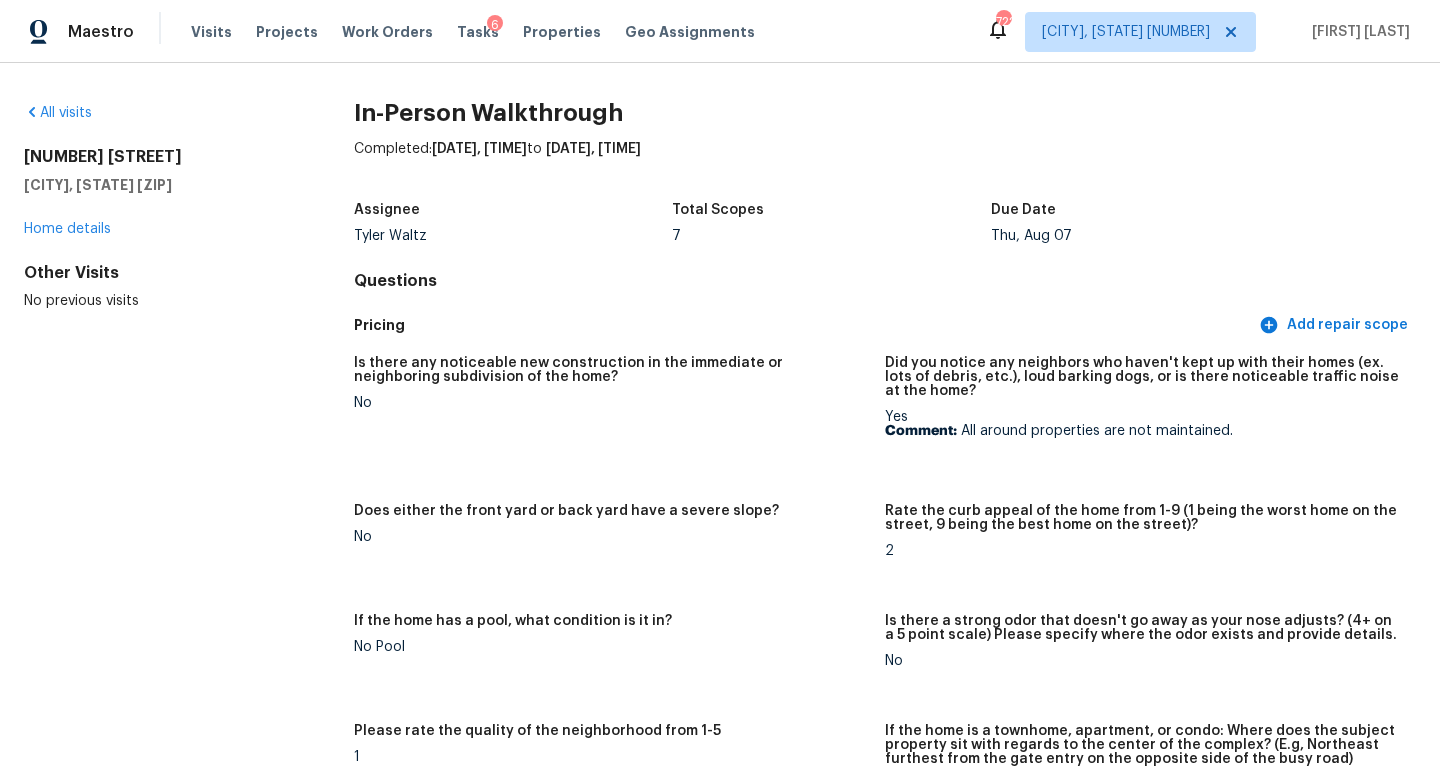 scroll, scrollTop: 0, scrollLeft: 0, axis: both 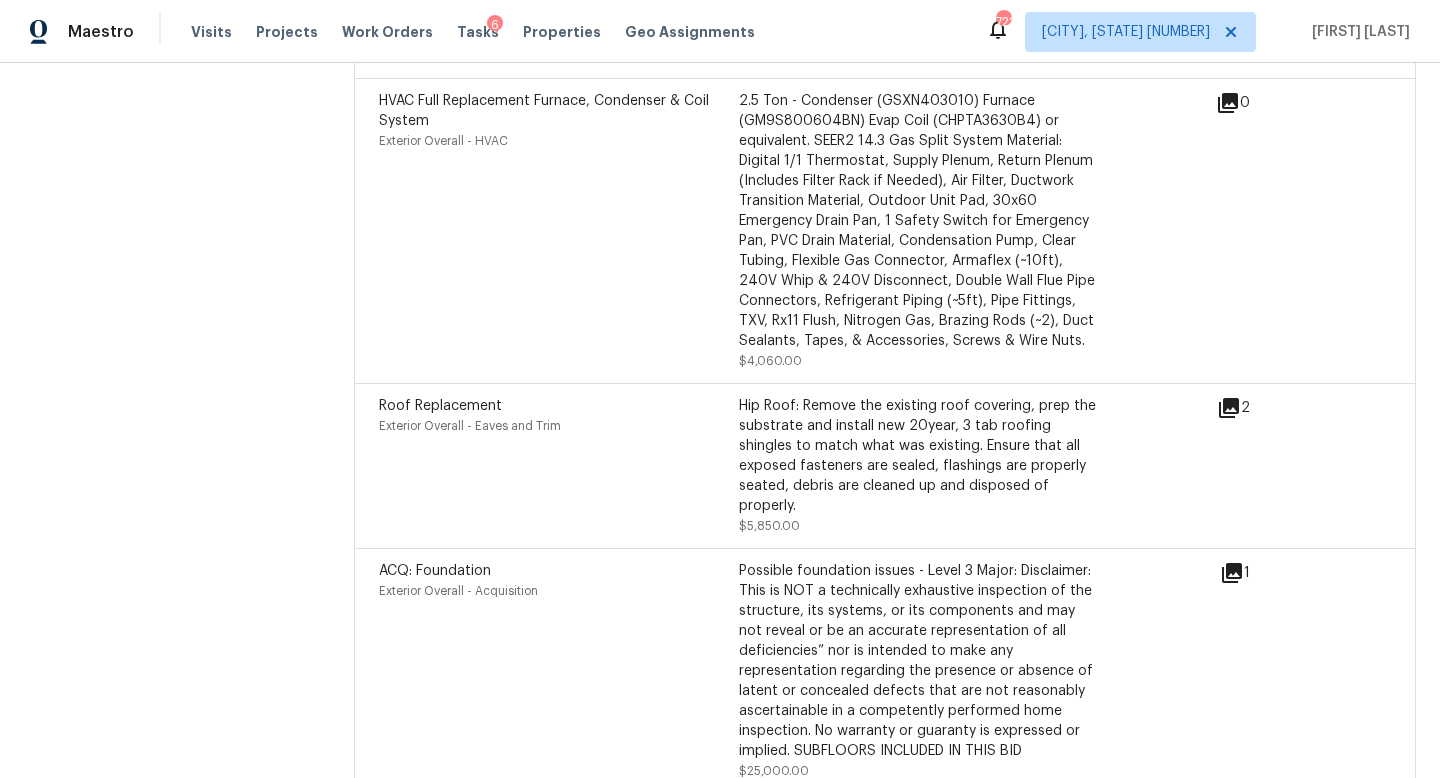 click 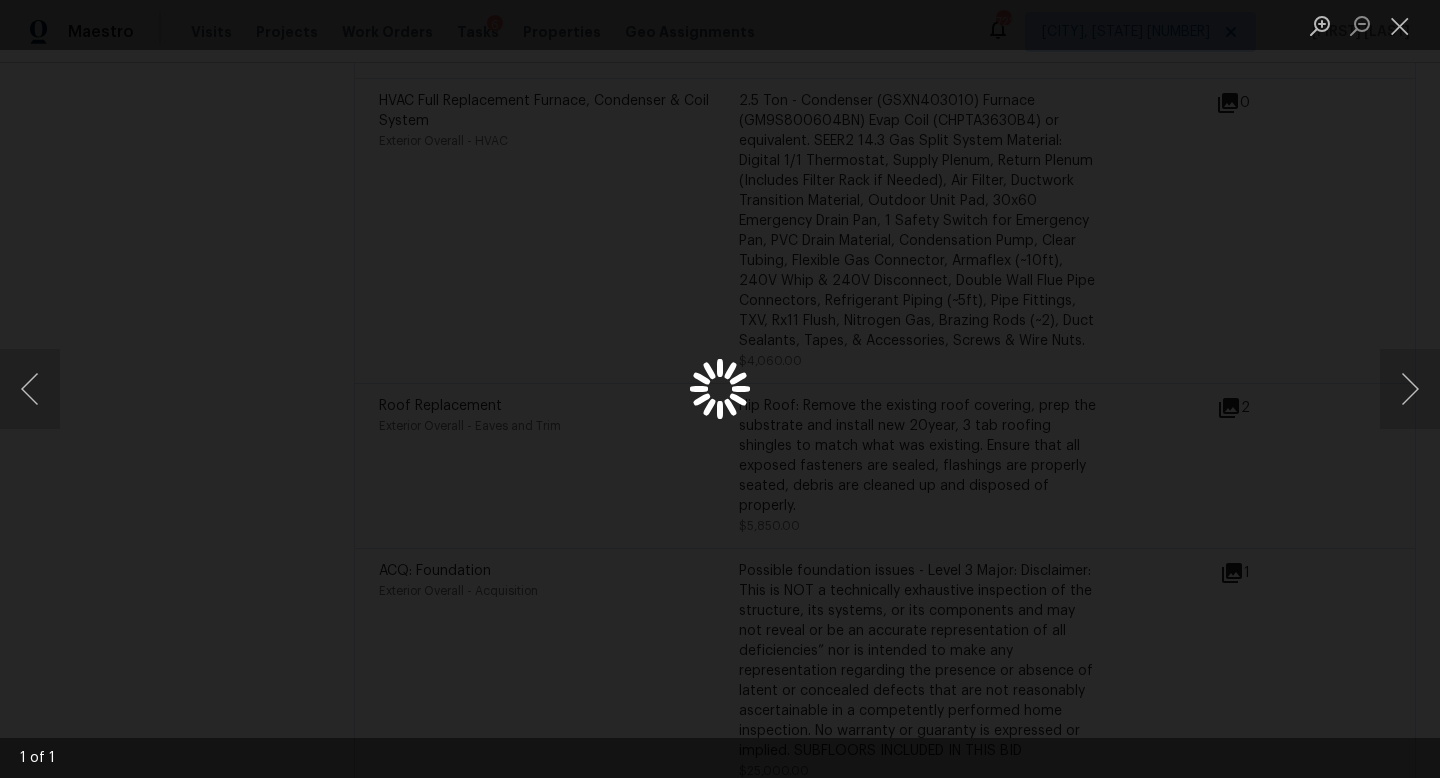click at bounding box center [720, 389] 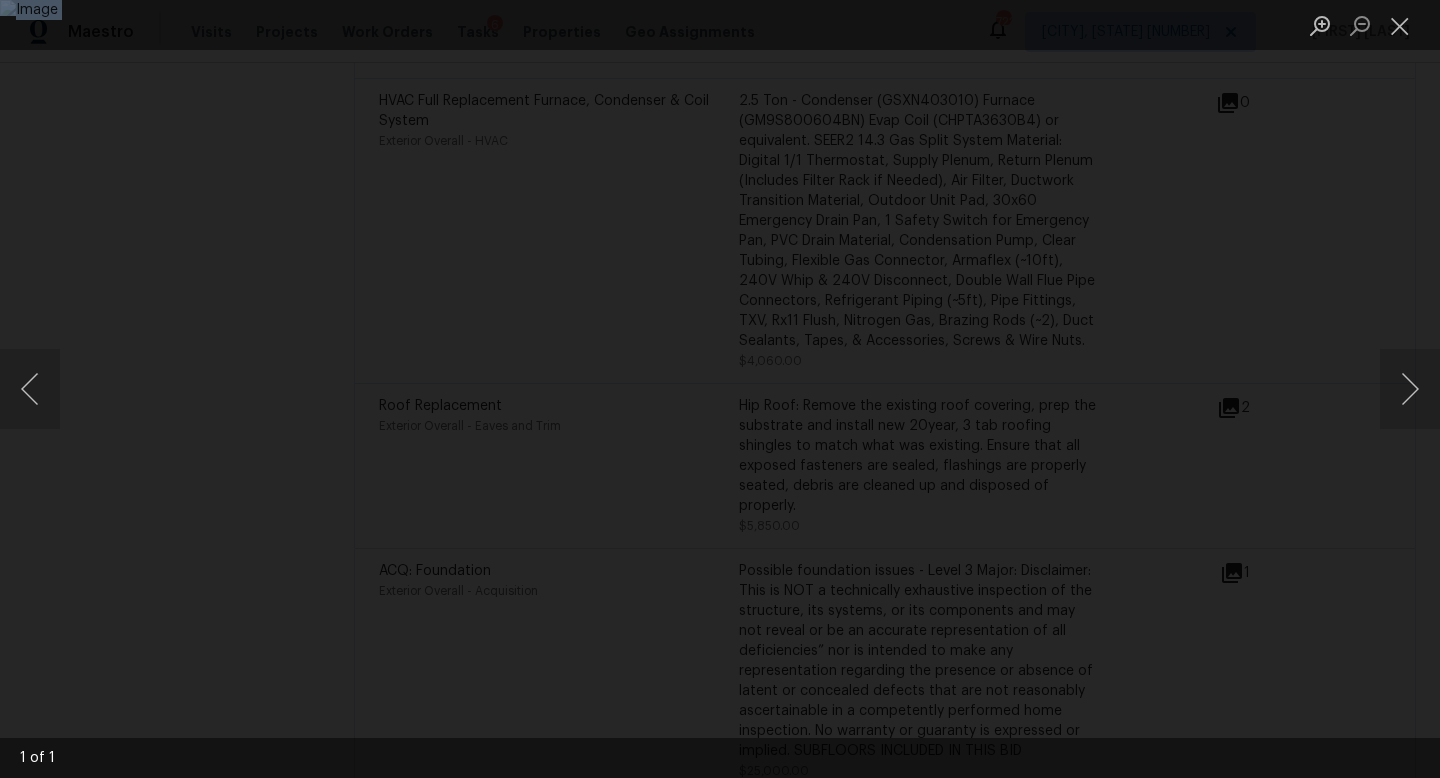 click at bounding box center [720, 389] 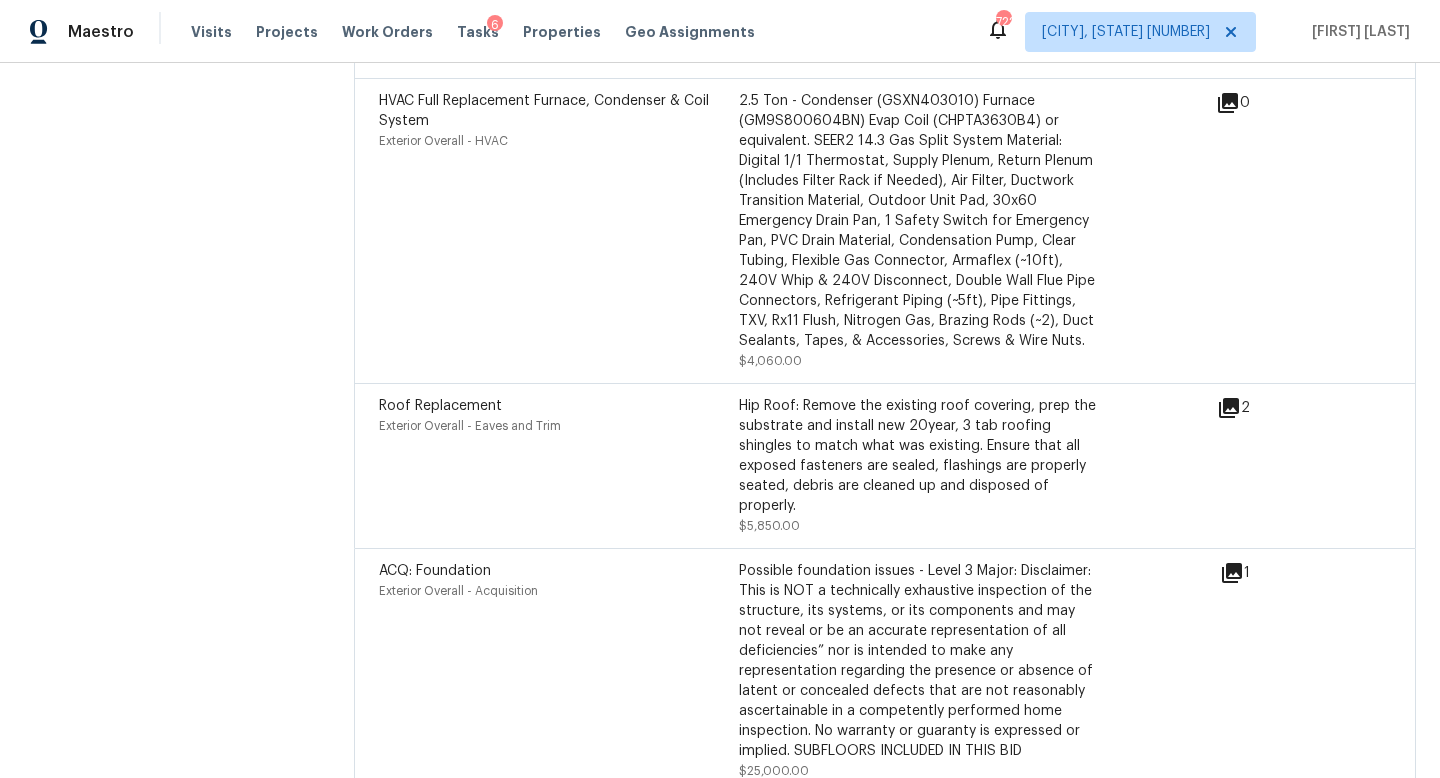 click 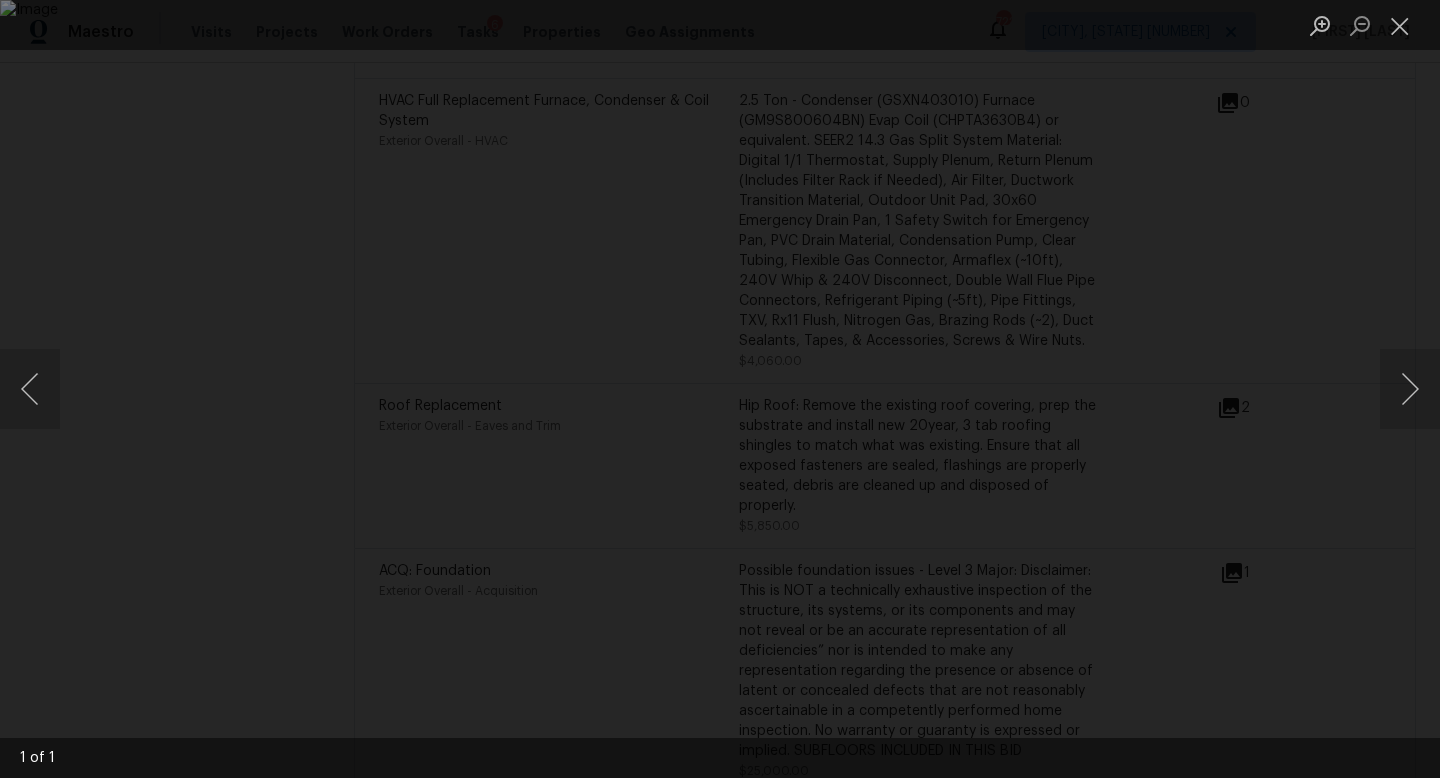 click at bounding box center (720, 389) 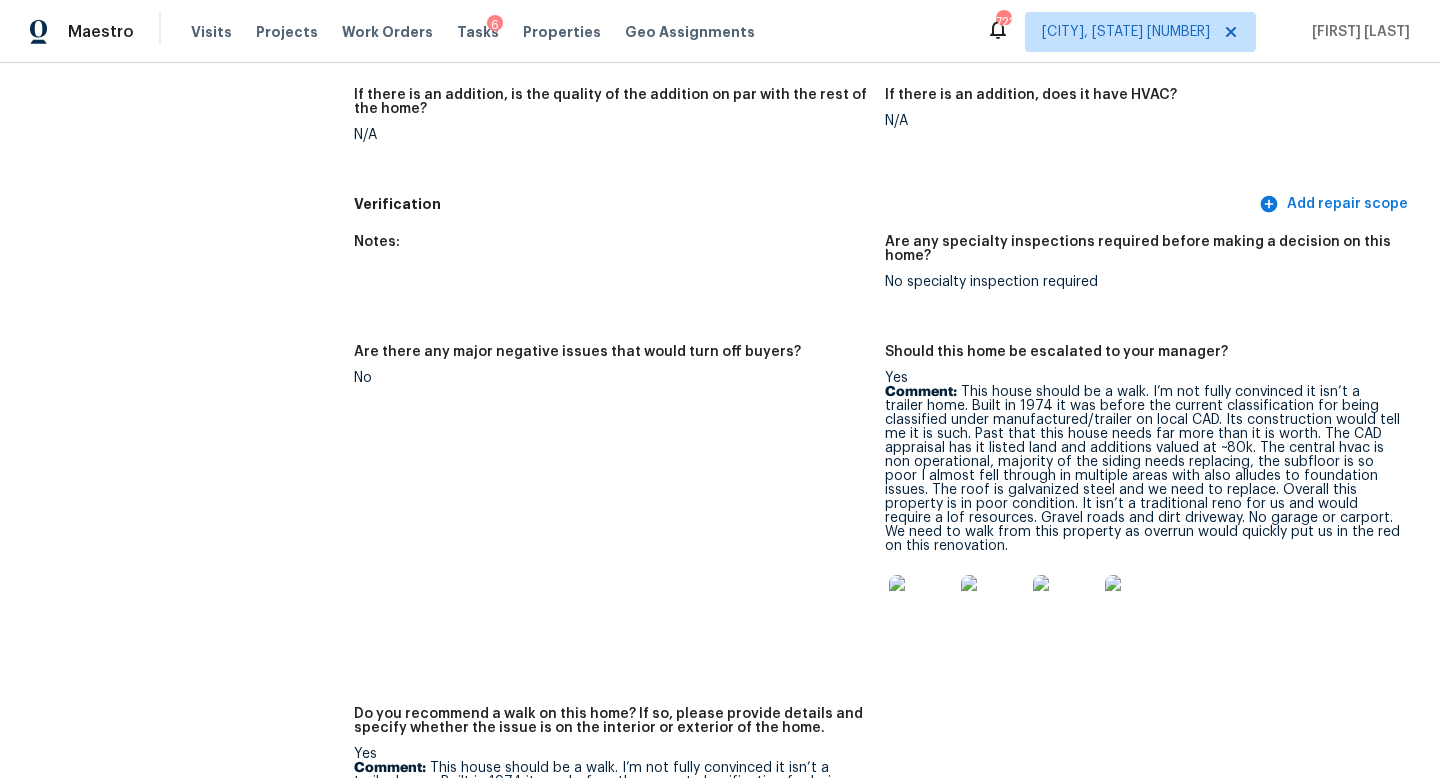 scroll, scrollTop: 4281, scrollLeft: 0, axis: vertical 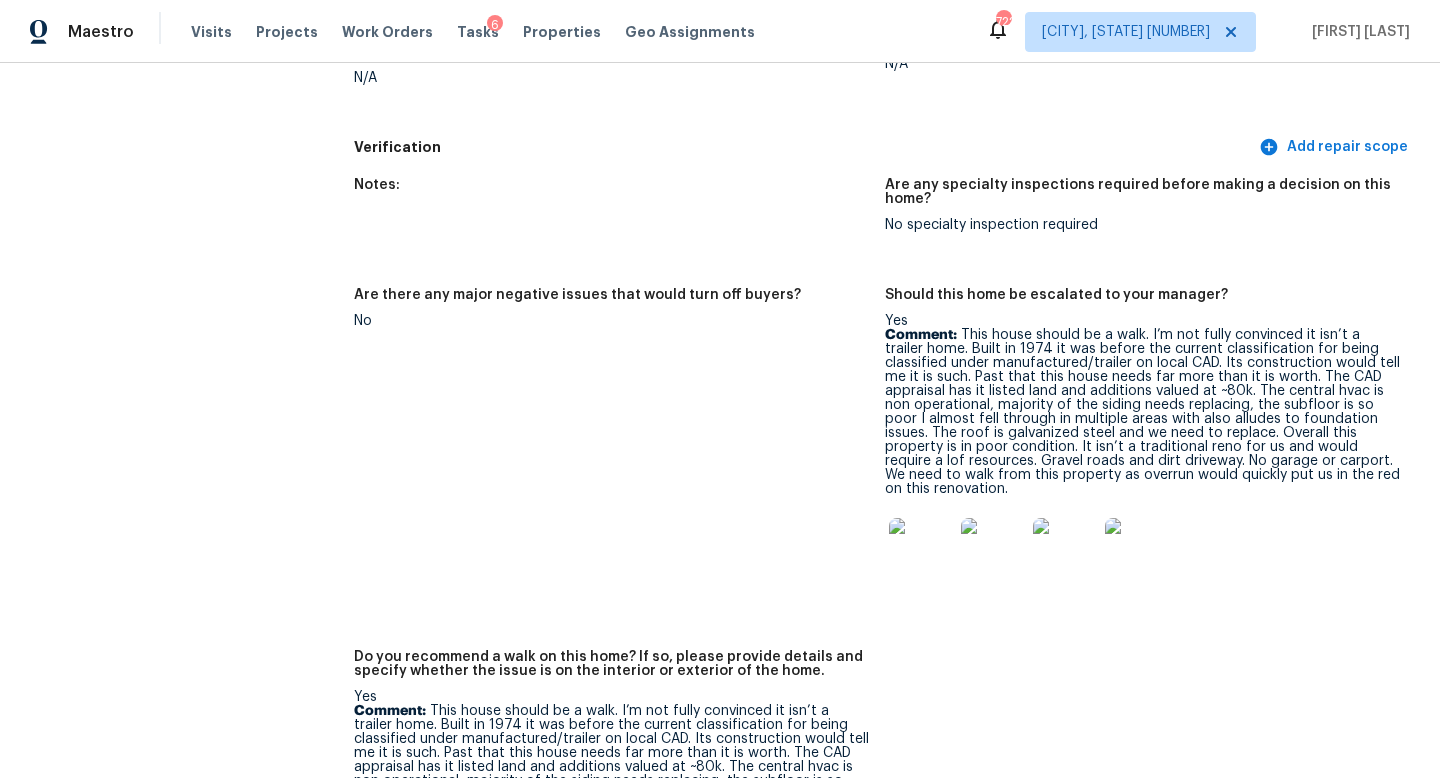 click on "Are there any major negative issues that would turn off buyers?" at bounding box center (577, 295) 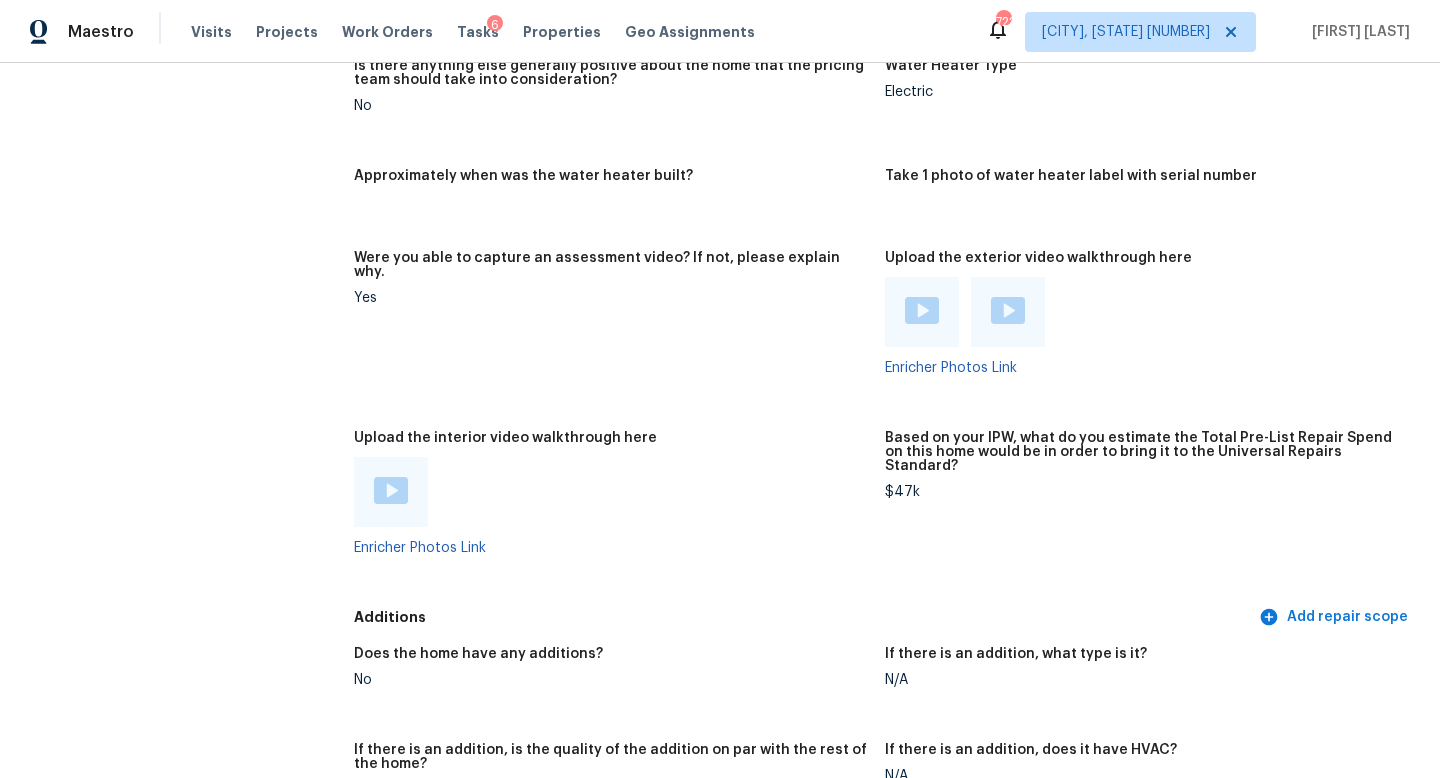 scroll, scrollTop: 3574, scrollLeft: 0, axis: vertical 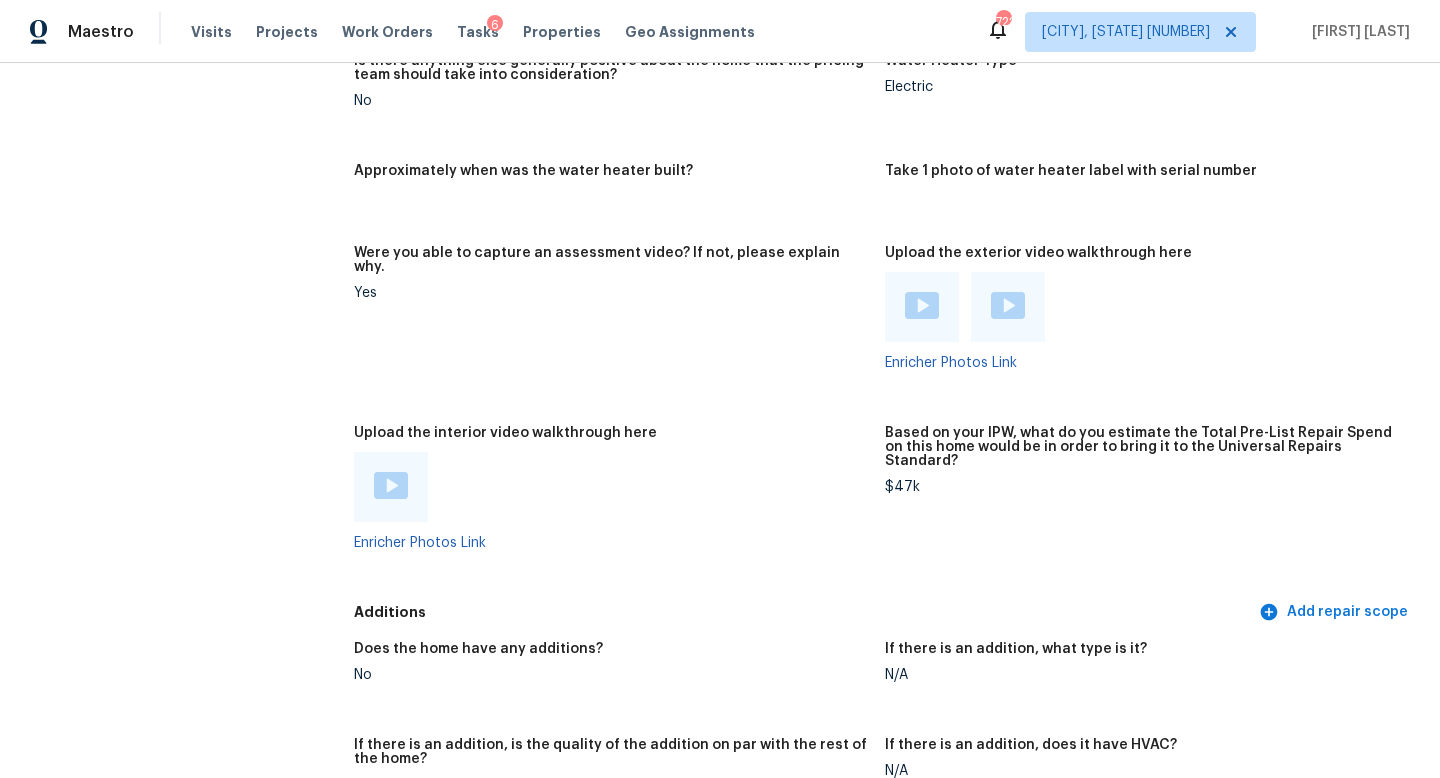 click on "All visits [NUMBER] [STREET] [CITY], [STATE] [ZIP] Home details Other Visits No previous visits" at bounding box center [157, -134] 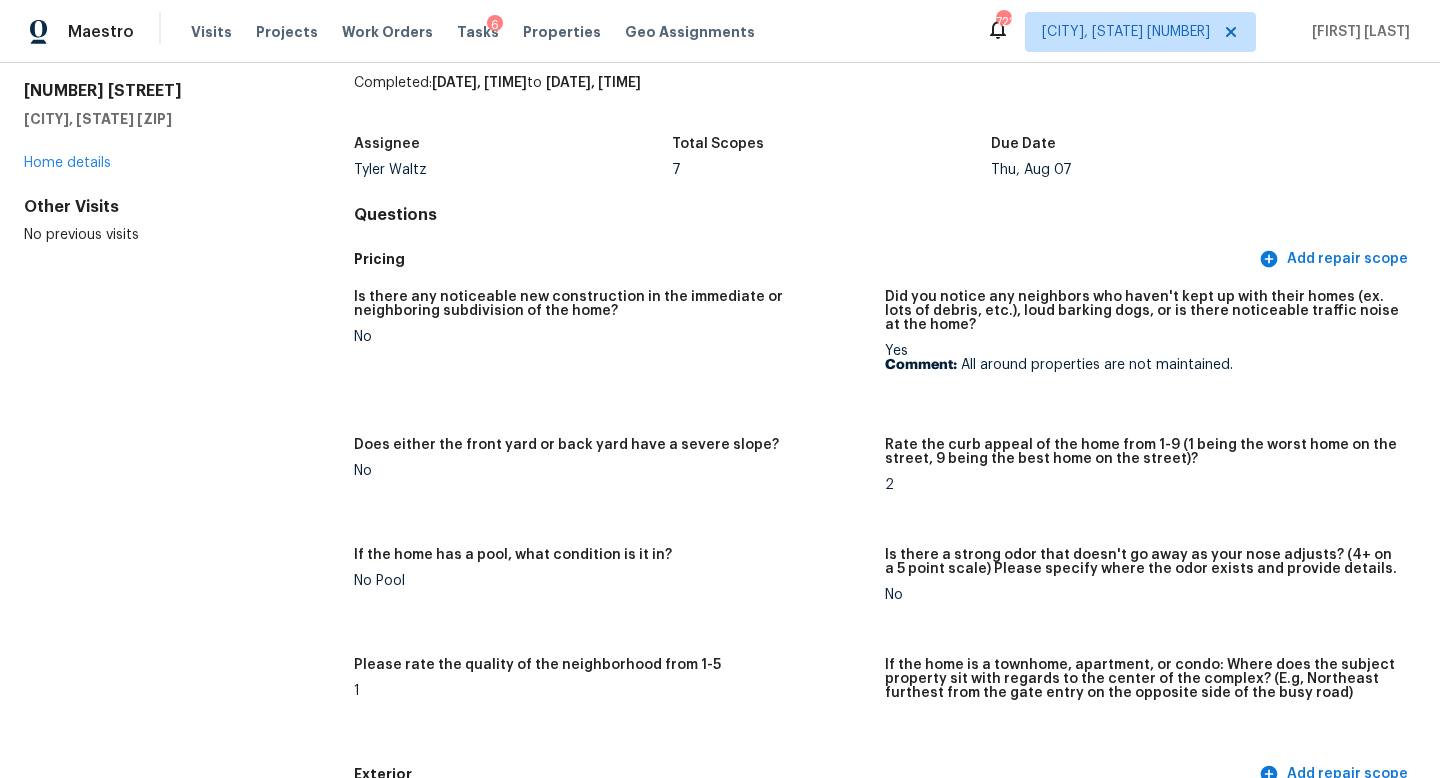 scroll, scrollTop: 0, scrollLeft: 0, axis: both 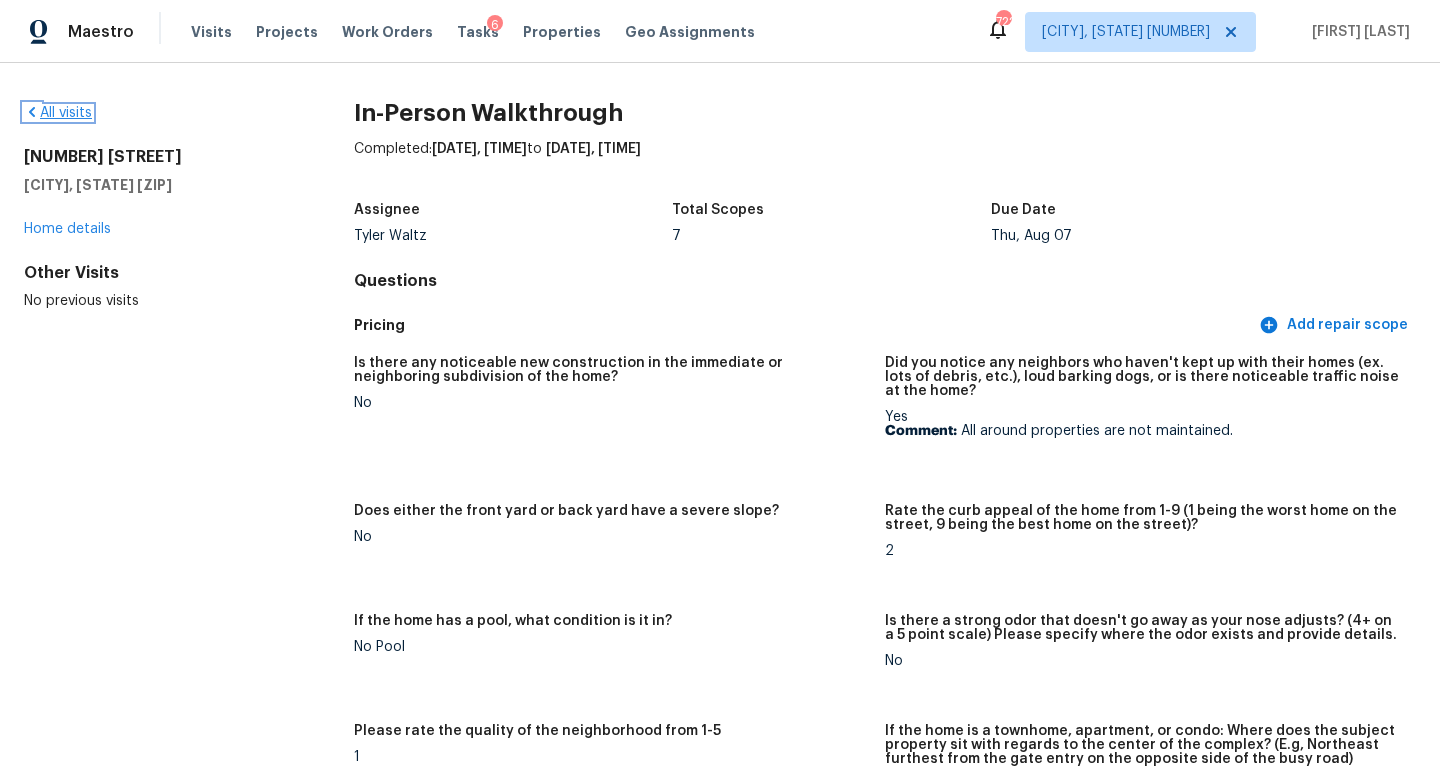 click on "All visits" at bounding box center [58, 113] 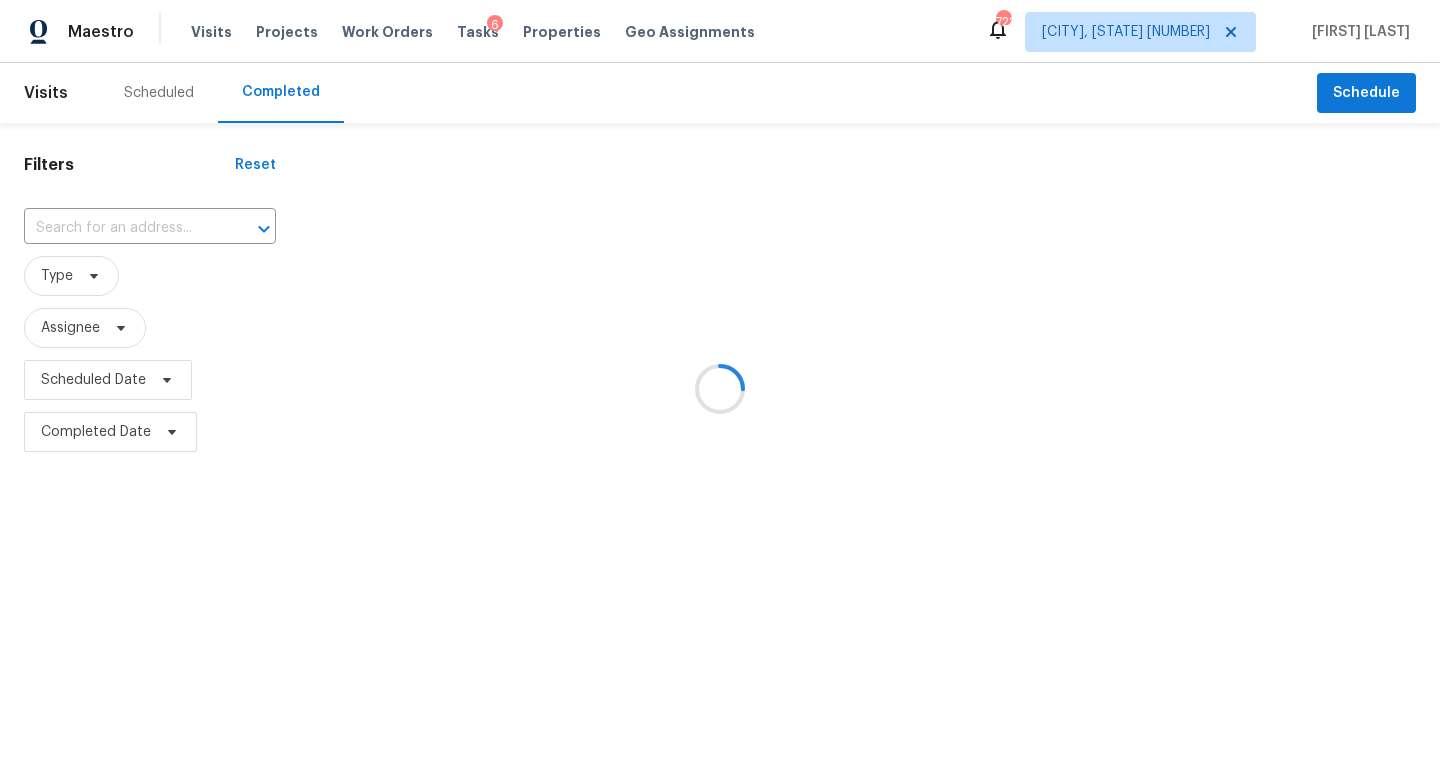 click at bounding box center (720, 389) 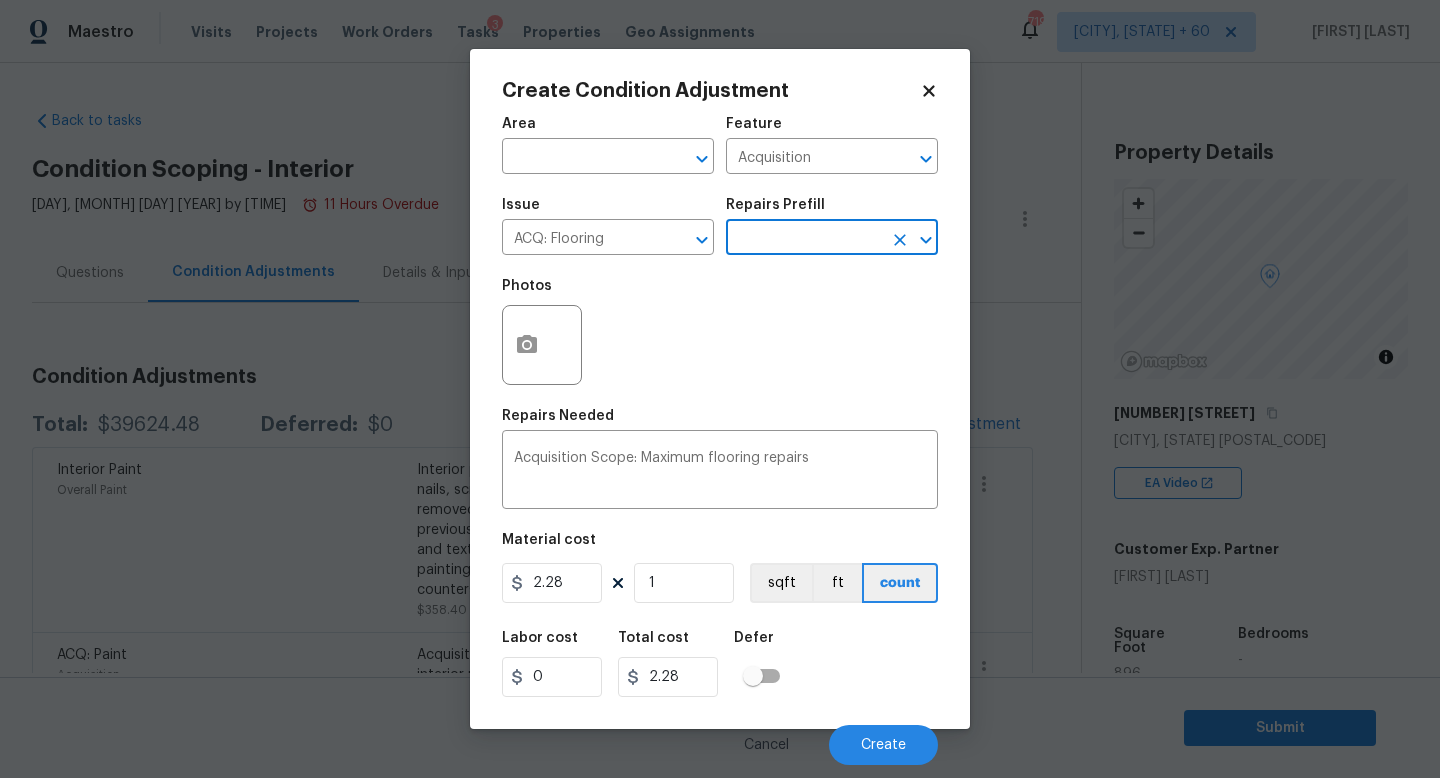 scroll, scrollTop: 0, scrollLeft: 0, axis: both 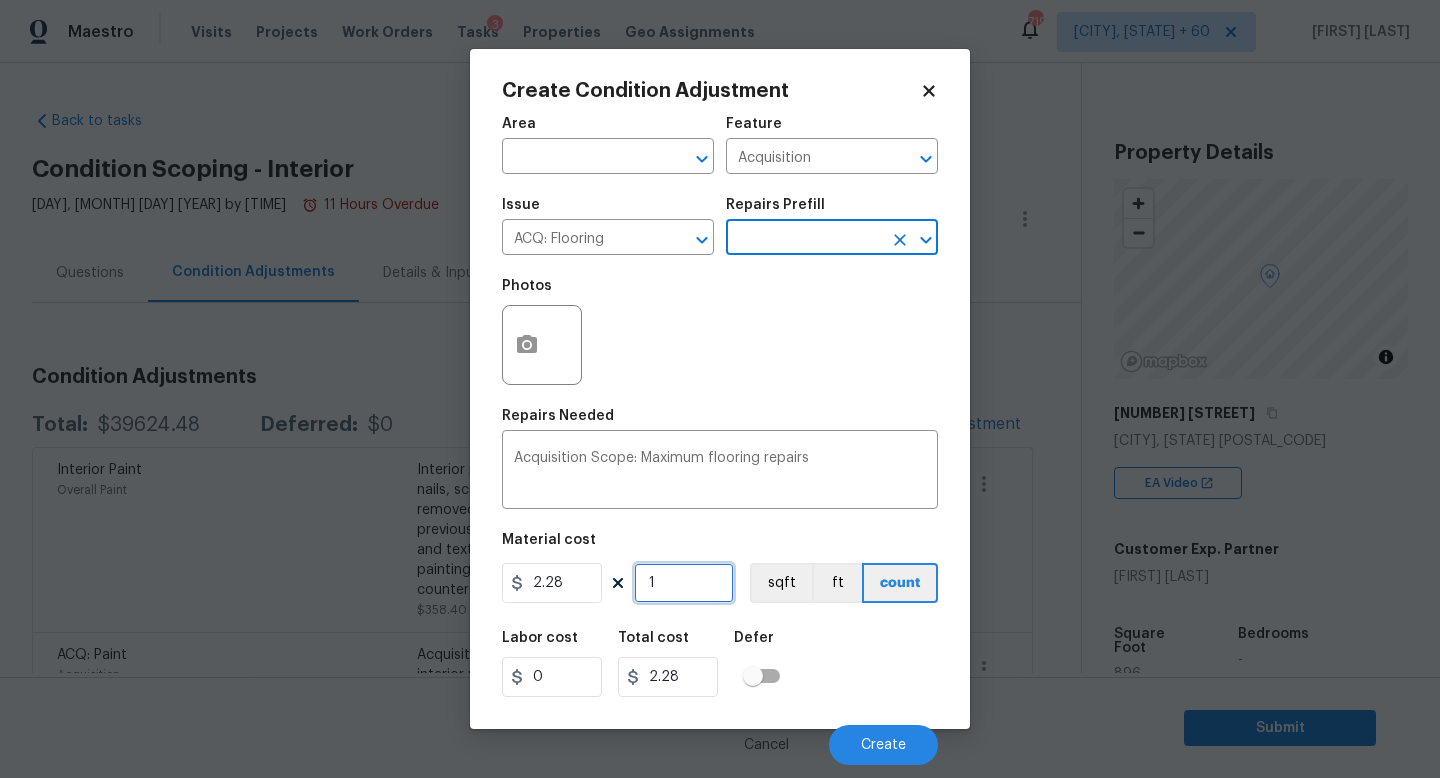 click on "1" at bounding box center [684, 583] 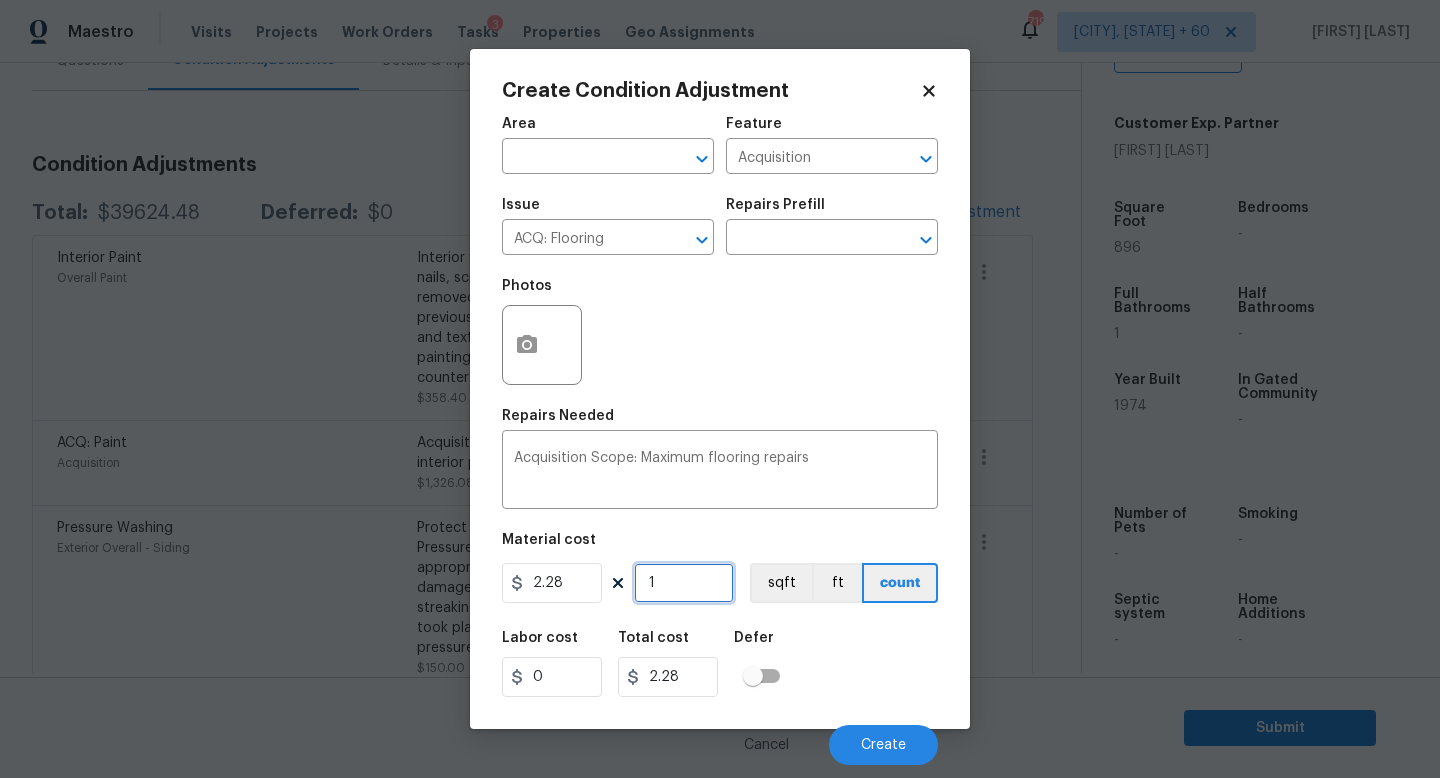 type on "0" 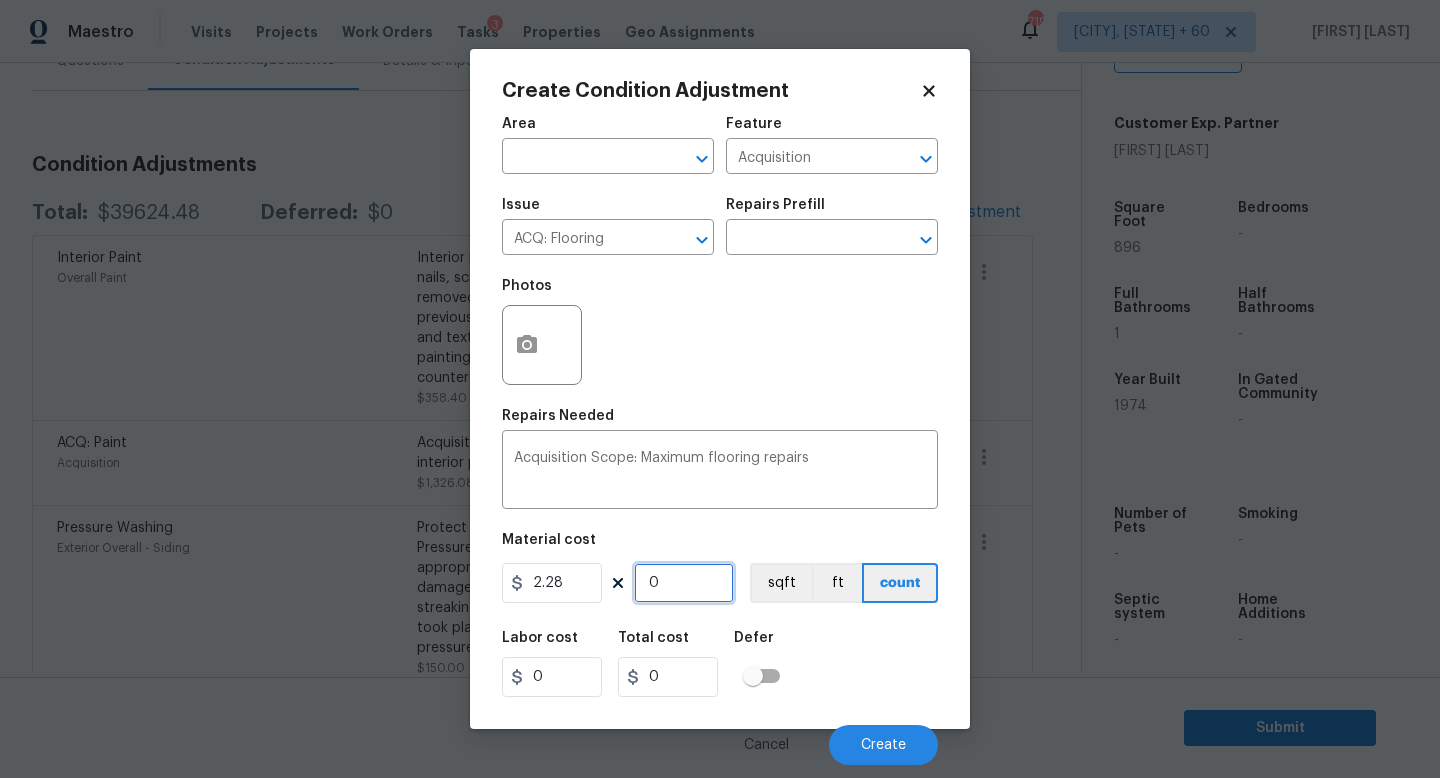 type on "8" 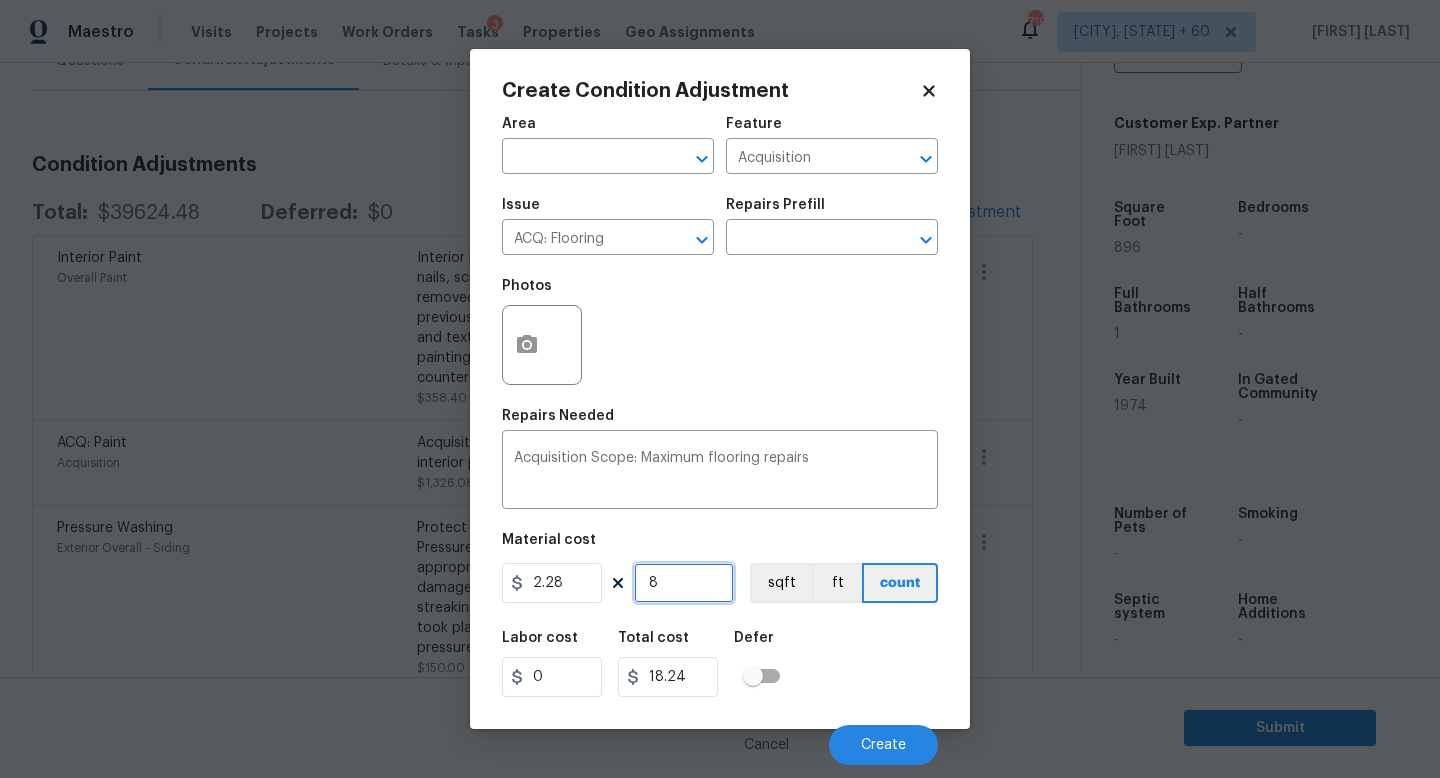 type on "89" 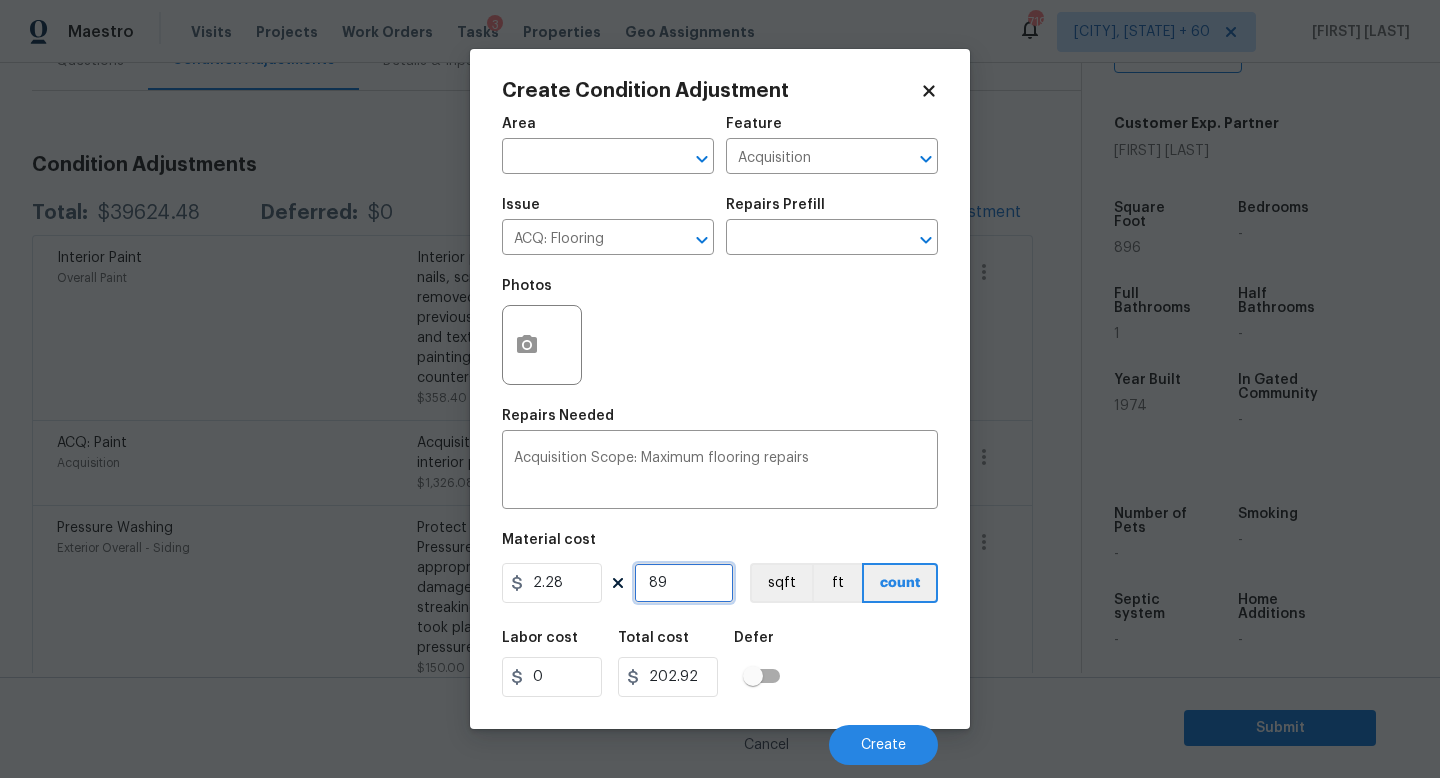 type on "896" 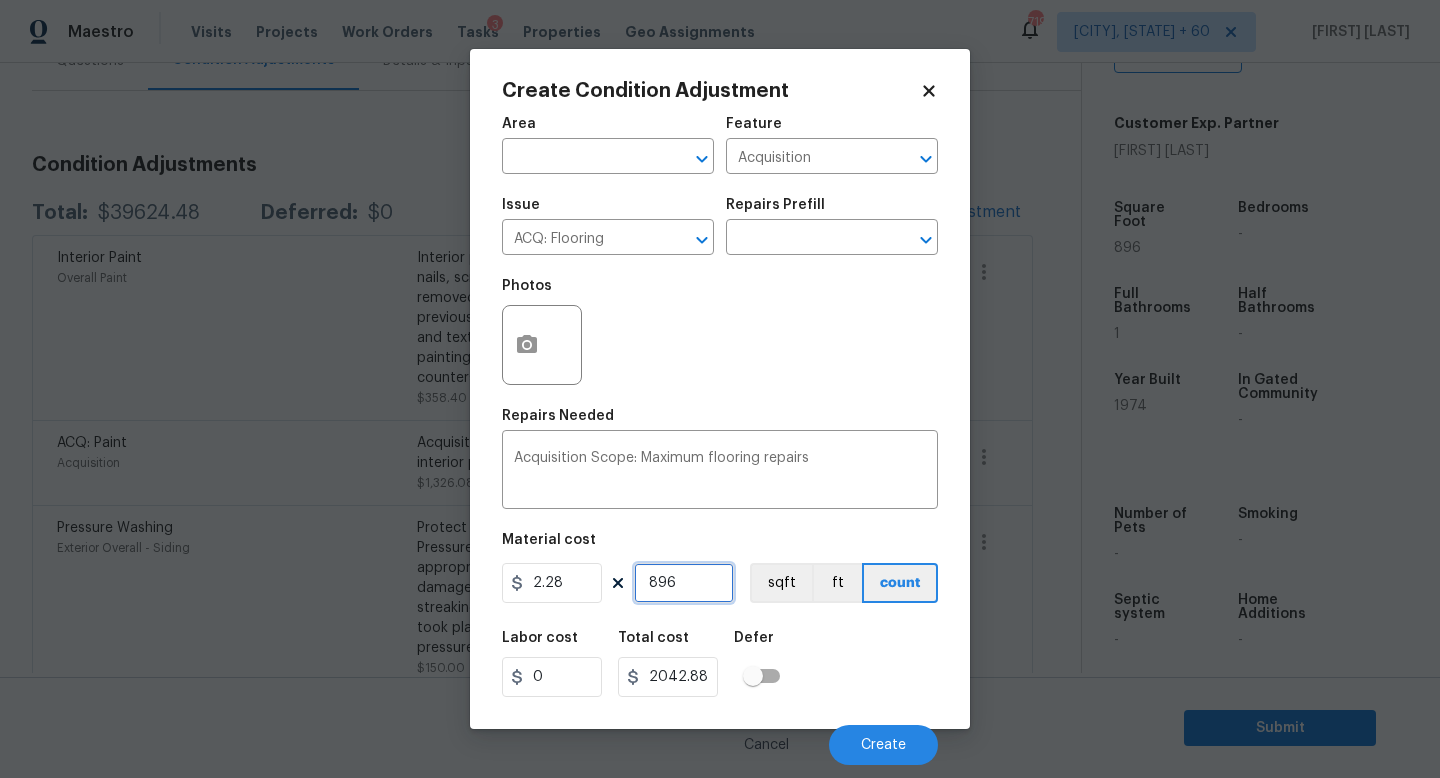 type on "896" 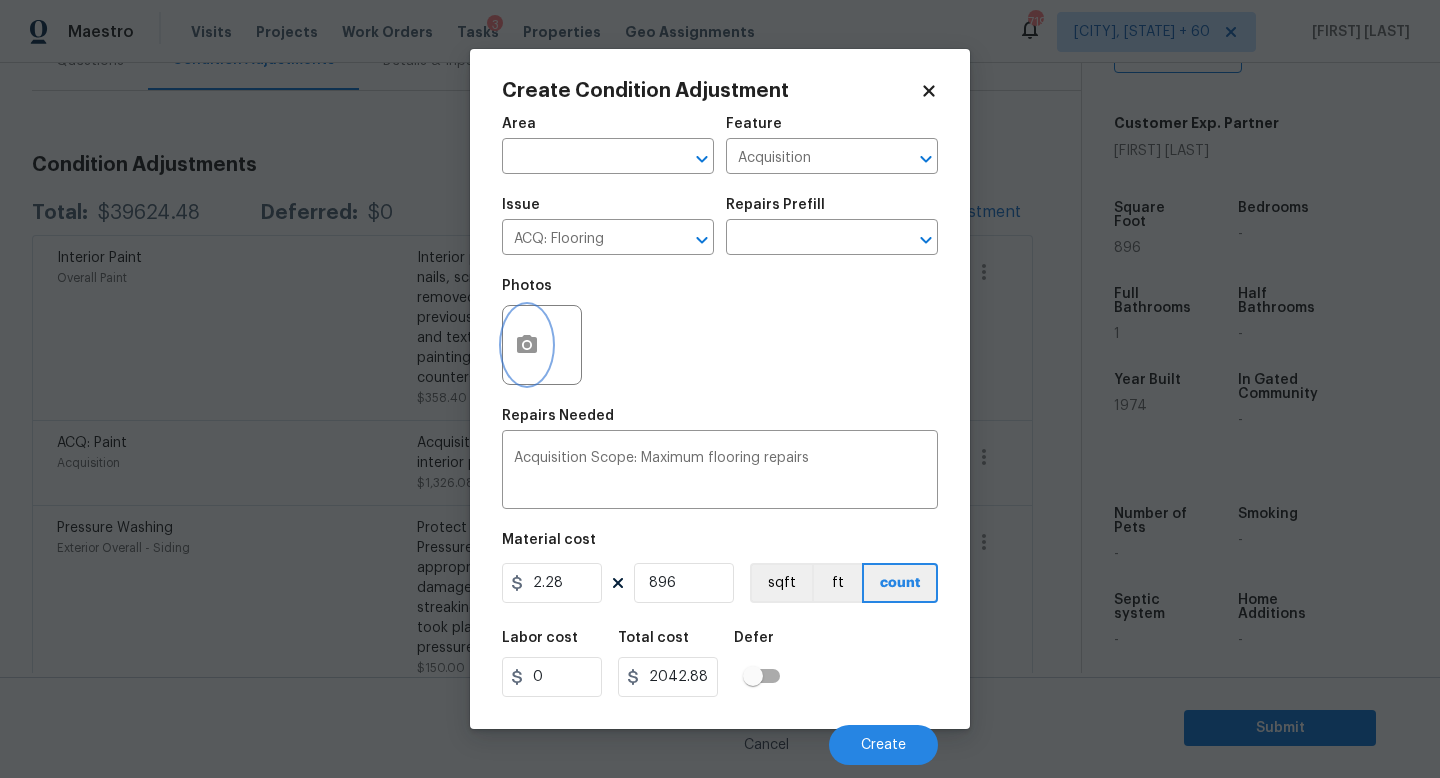 click at bounding box center (527, 345) 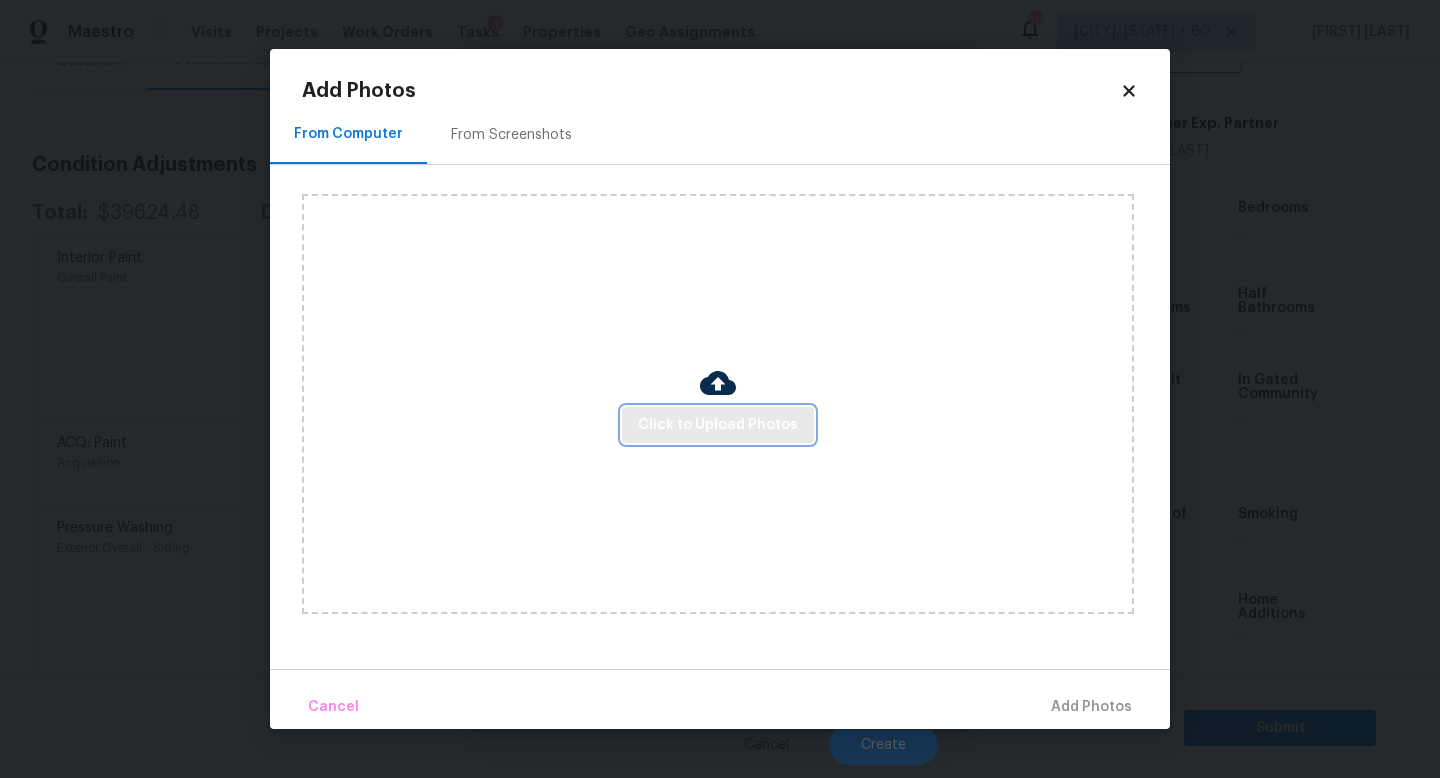 click on "Click to Upload Photos" at bounding box center [718, 425] 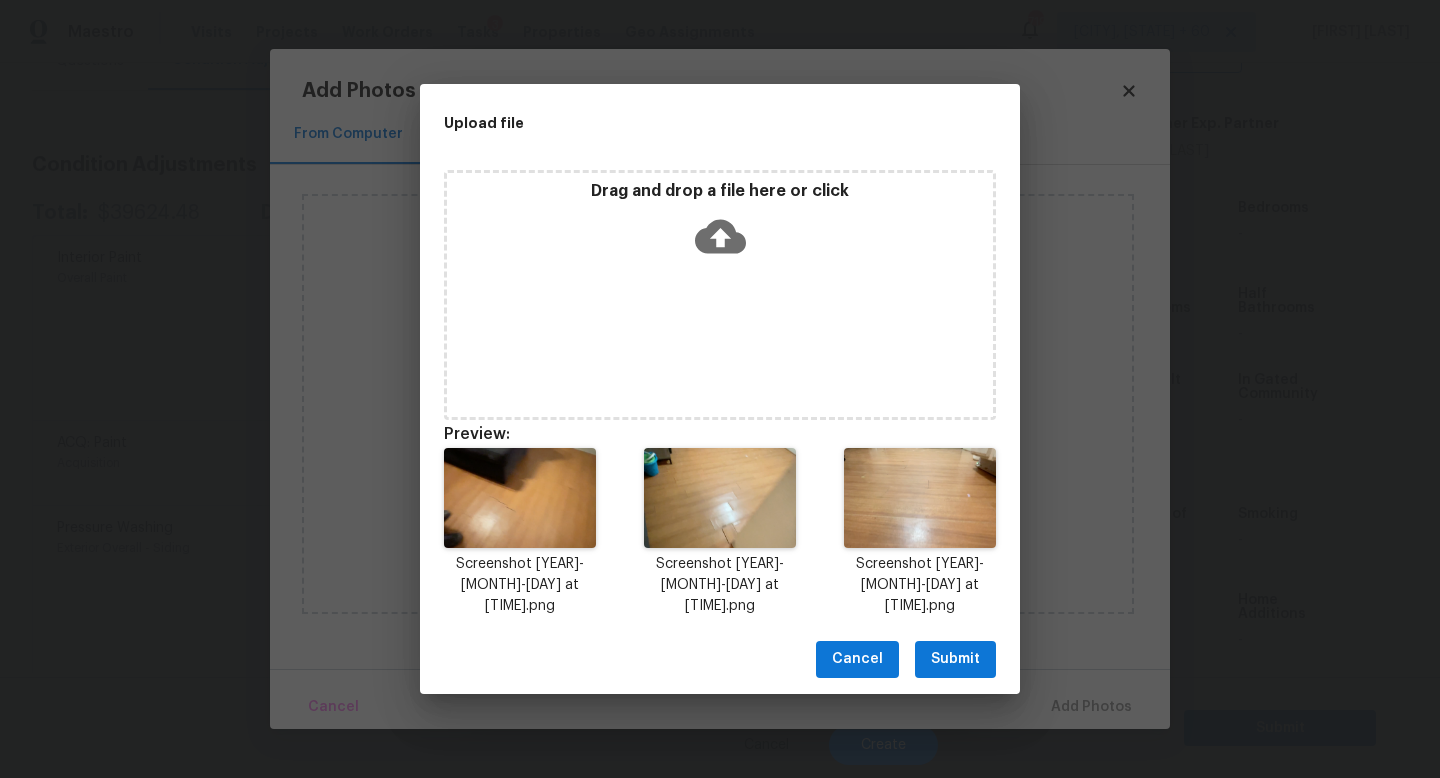 click on "Cancel Submit" at bounding box center (720, 659) 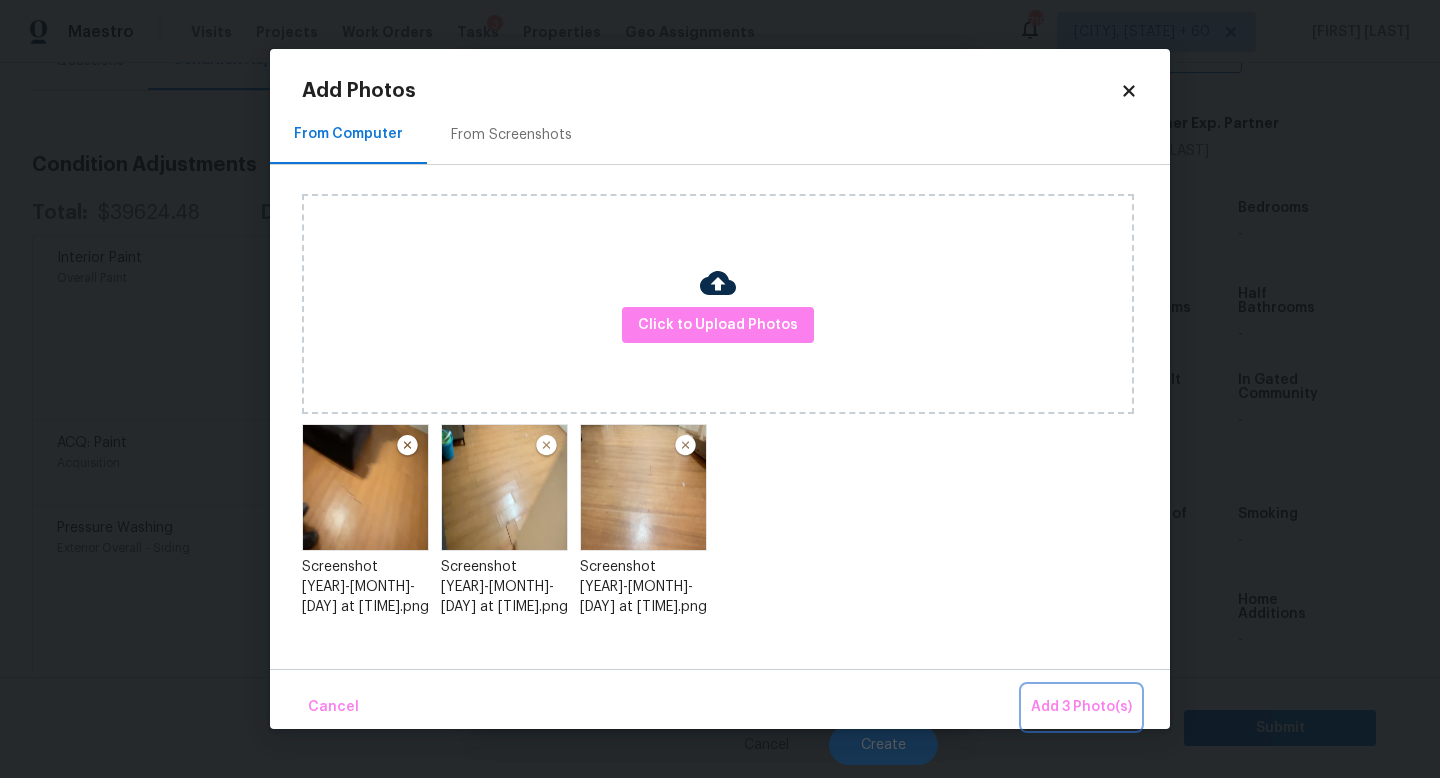 click on "Add 3 Photo(s)" at bounding box center (1081, 707) 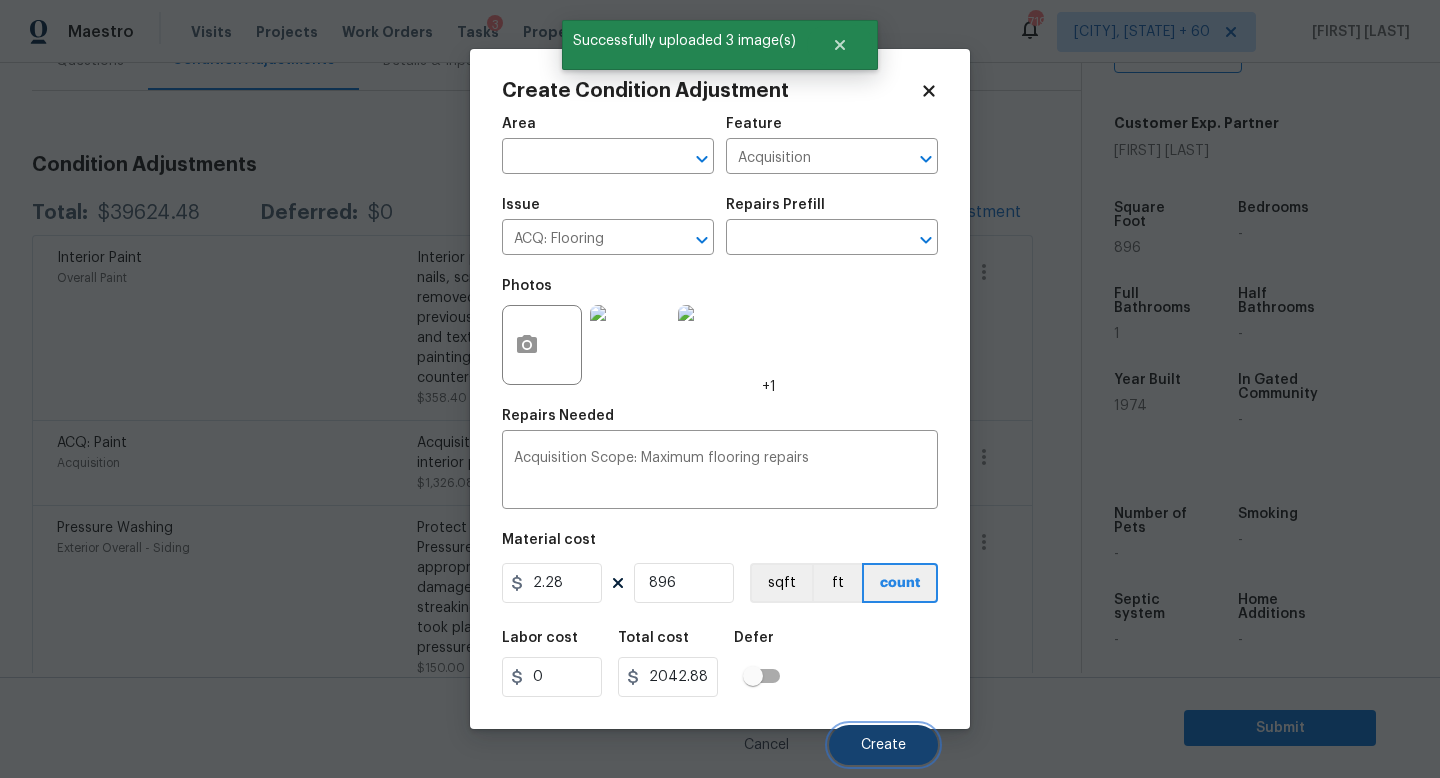 click on "Create" at bounding box center [883, 745] 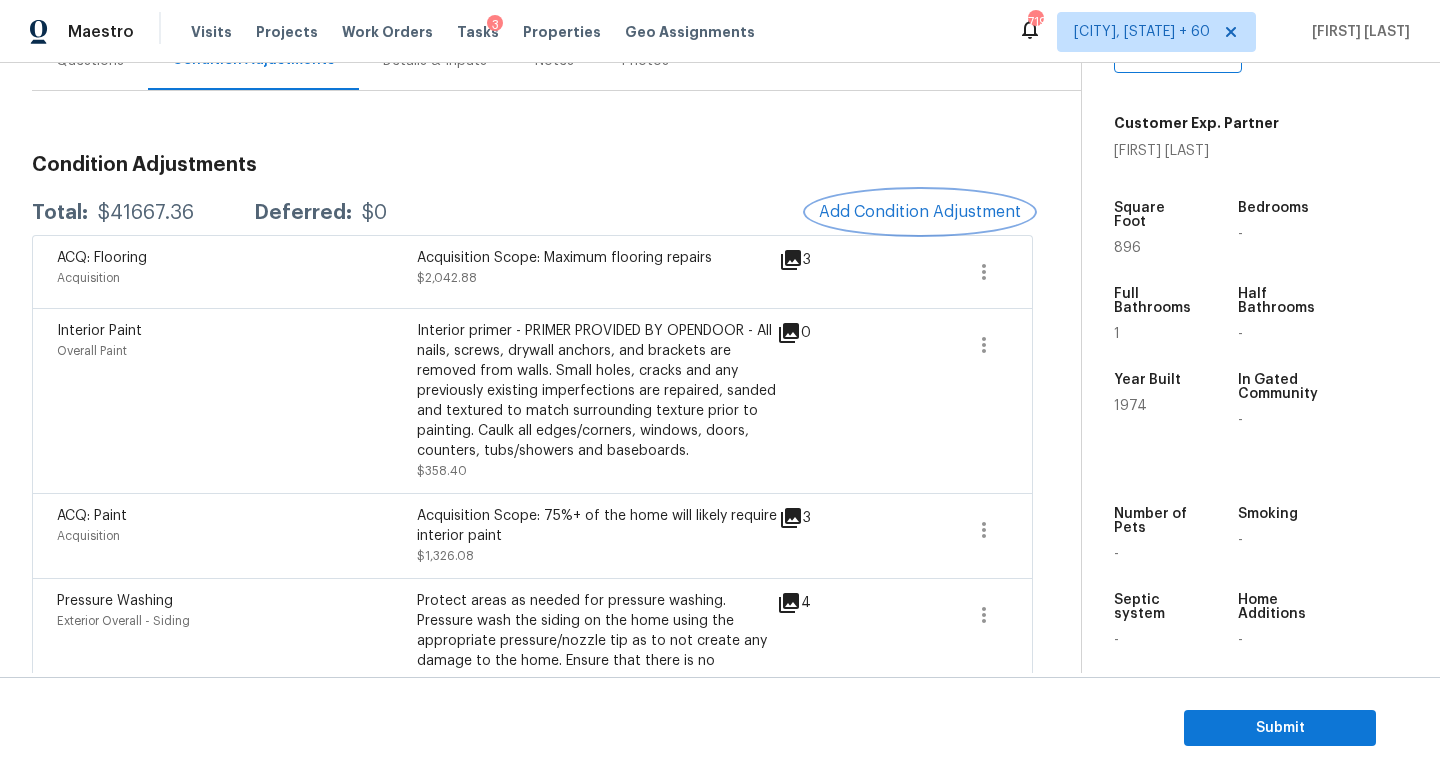 click on "Add Condition Adjustment" at bounding box center (920, 212) 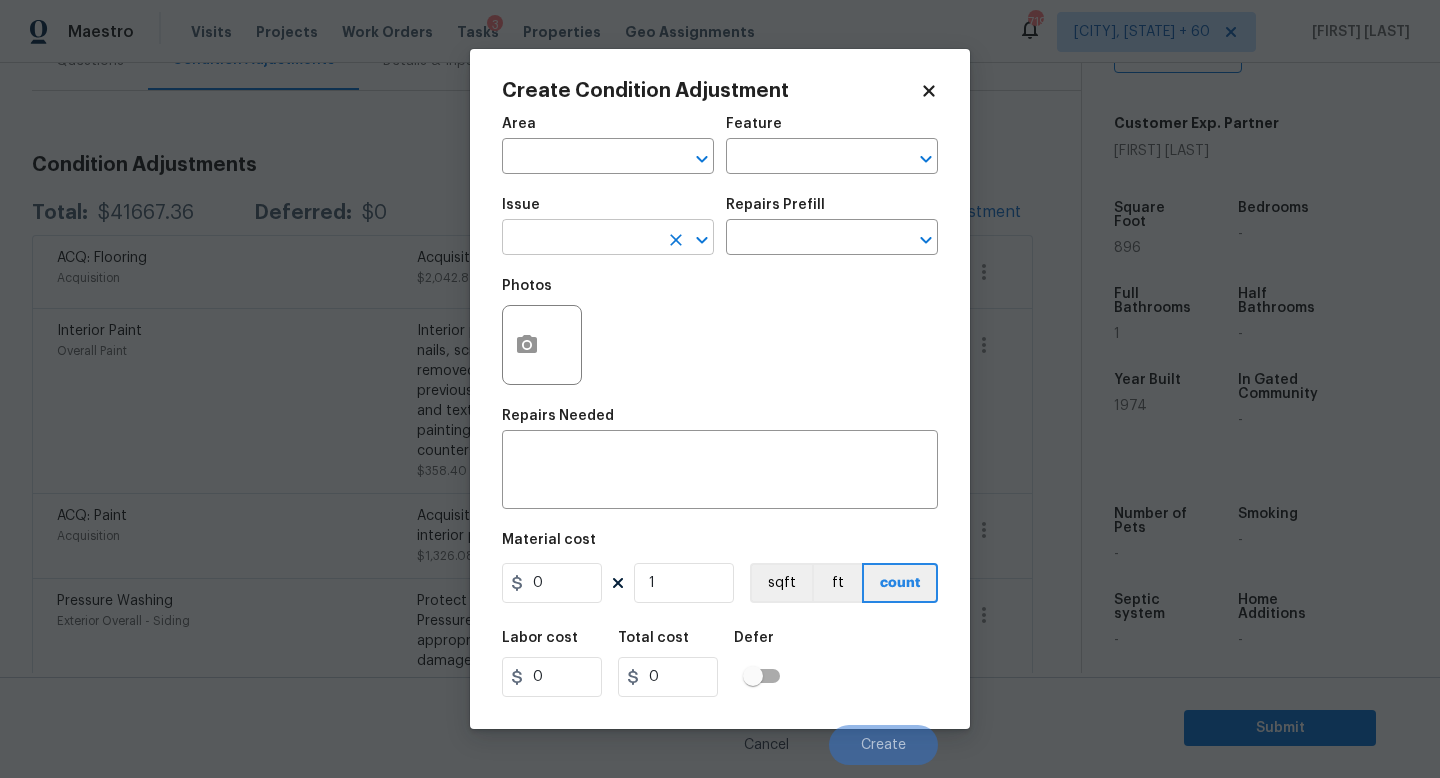 click at bounding box center [580, 239] 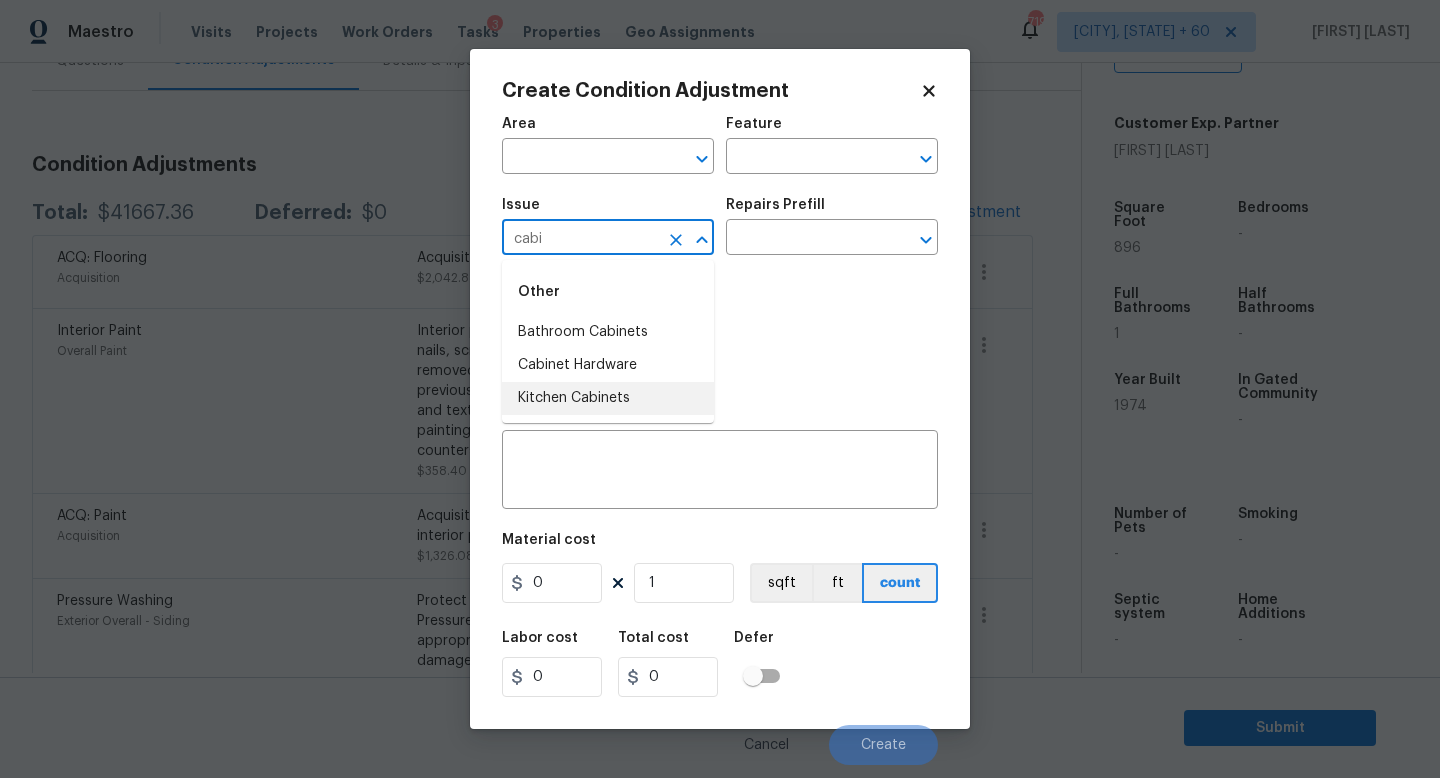 click on "Kitchen Cabinets" at bounding box center (608, 398) 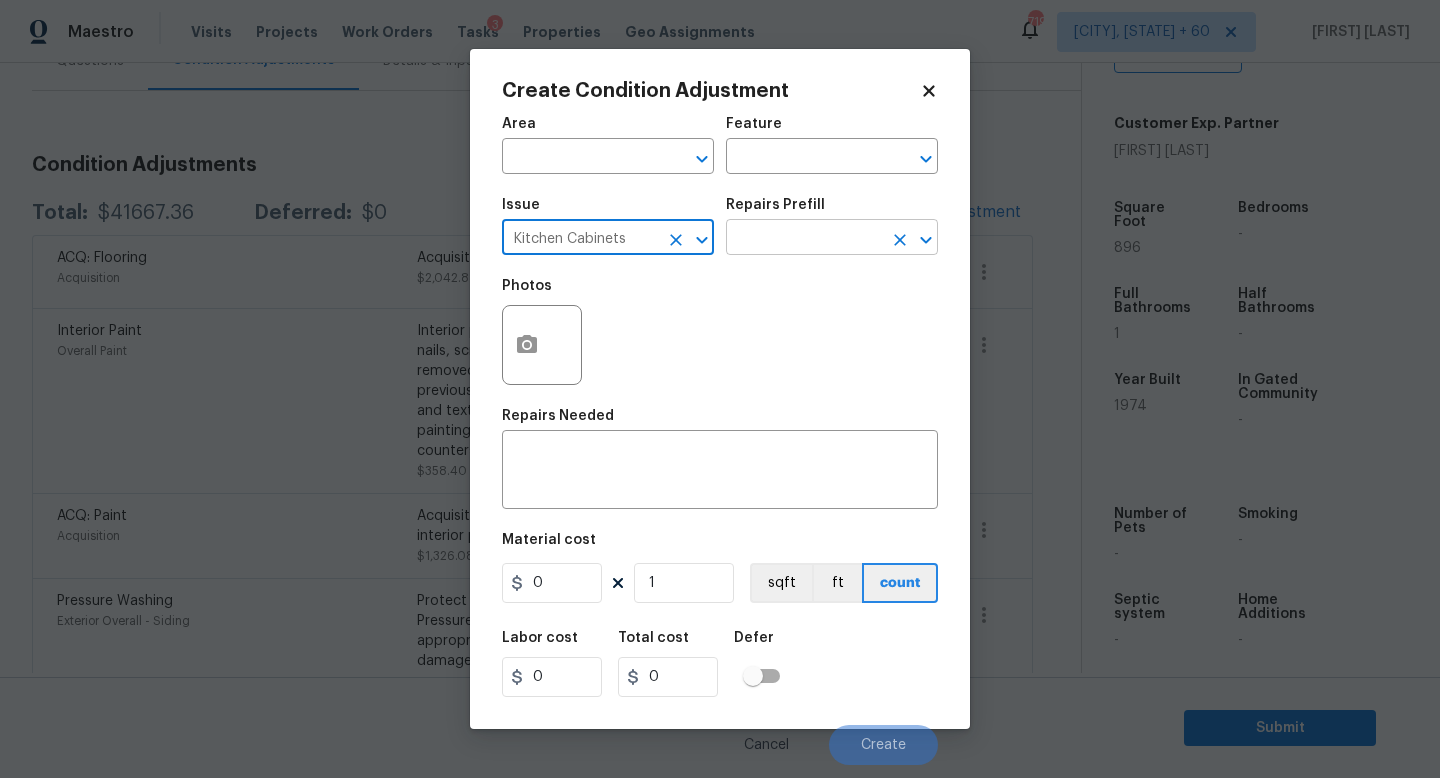 type on "Kitchen Cabinets" 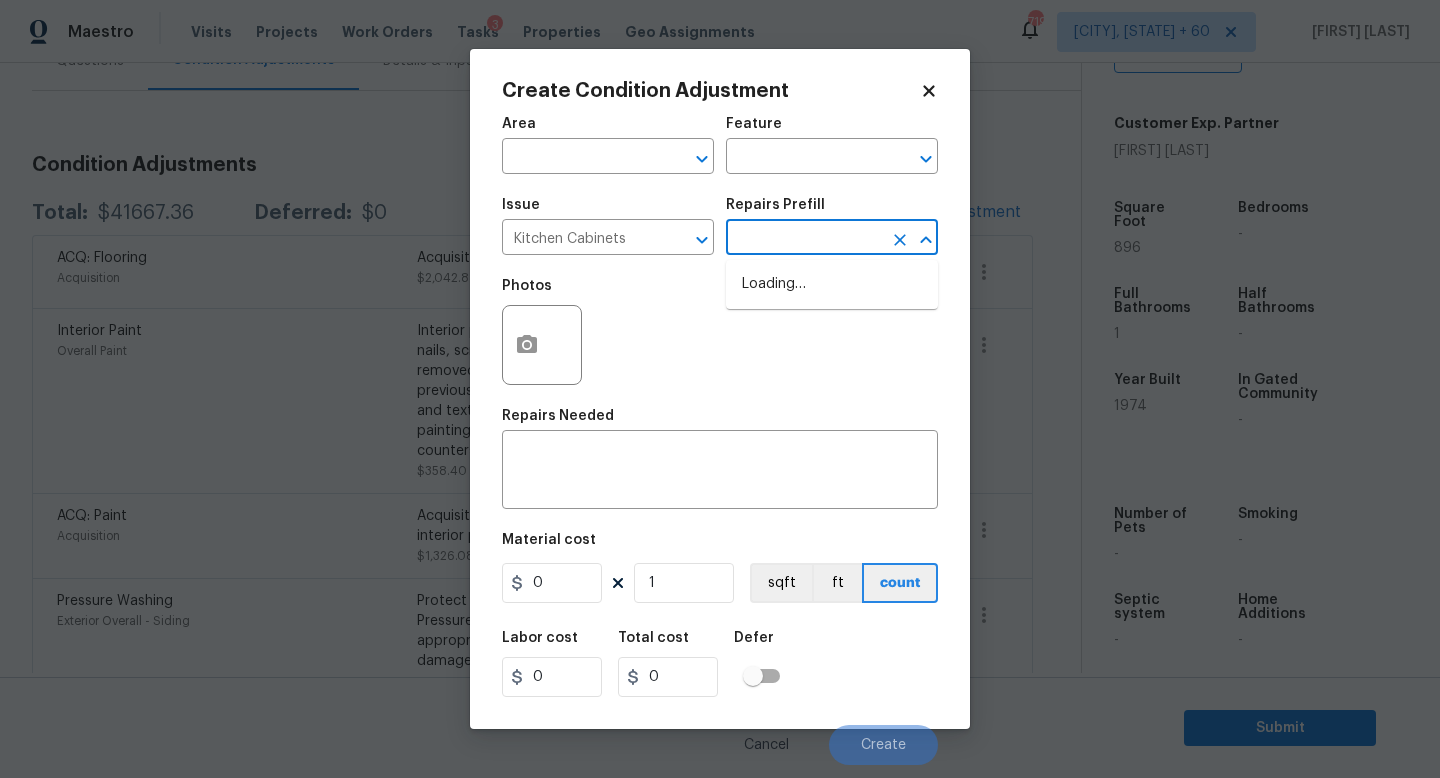 click at bounding box center [804, 239] 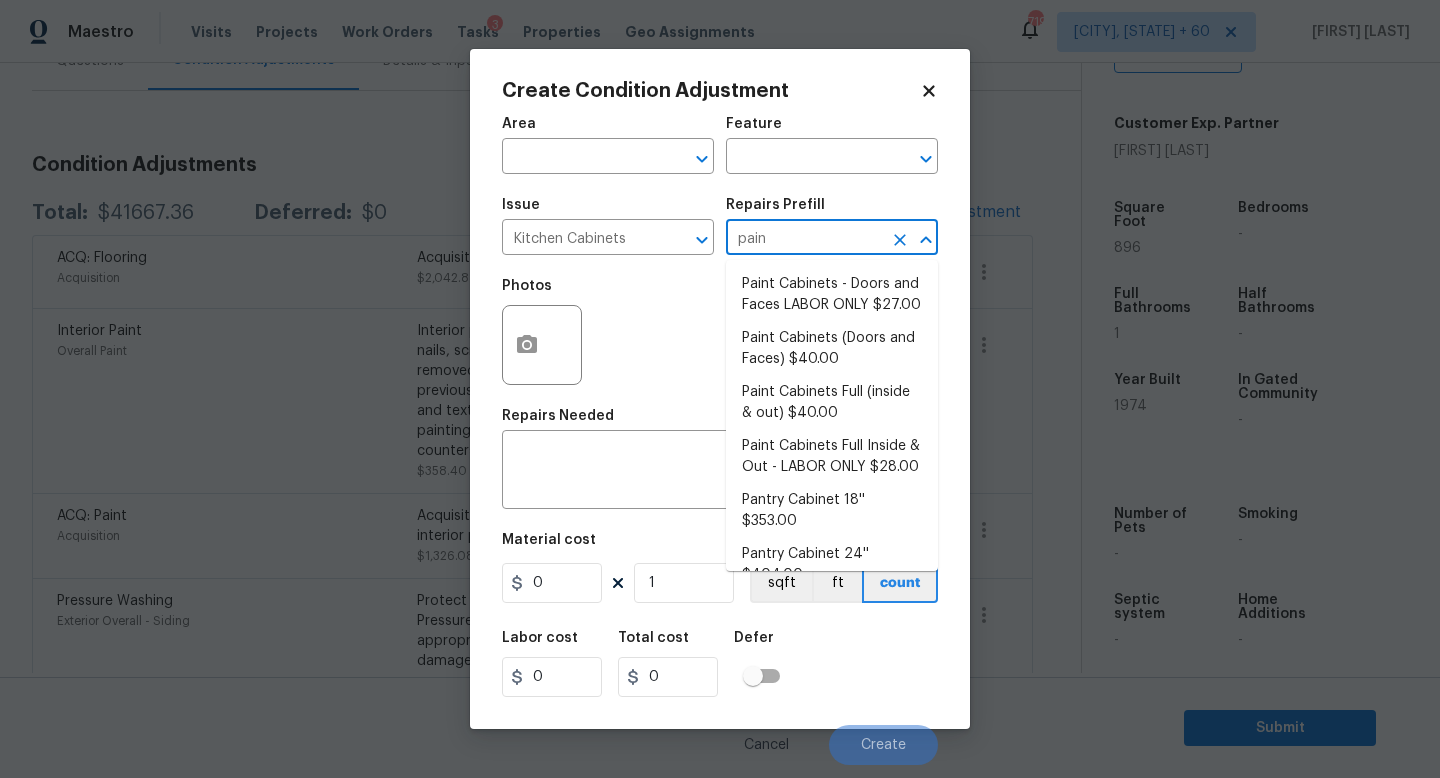 type on "paint" 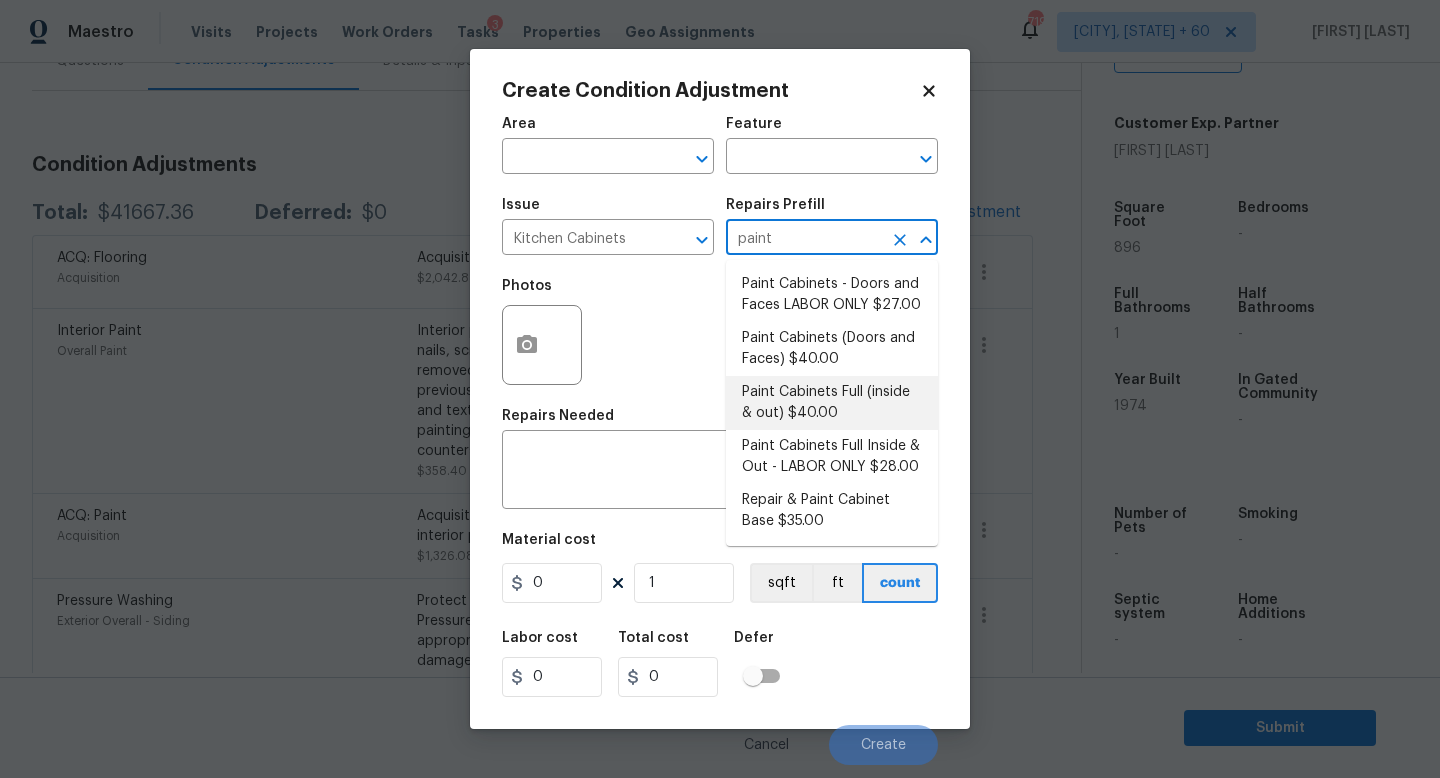 click on "Paint Cabinets Full (inside & out) $40.00" at bounding box center (832, 403) 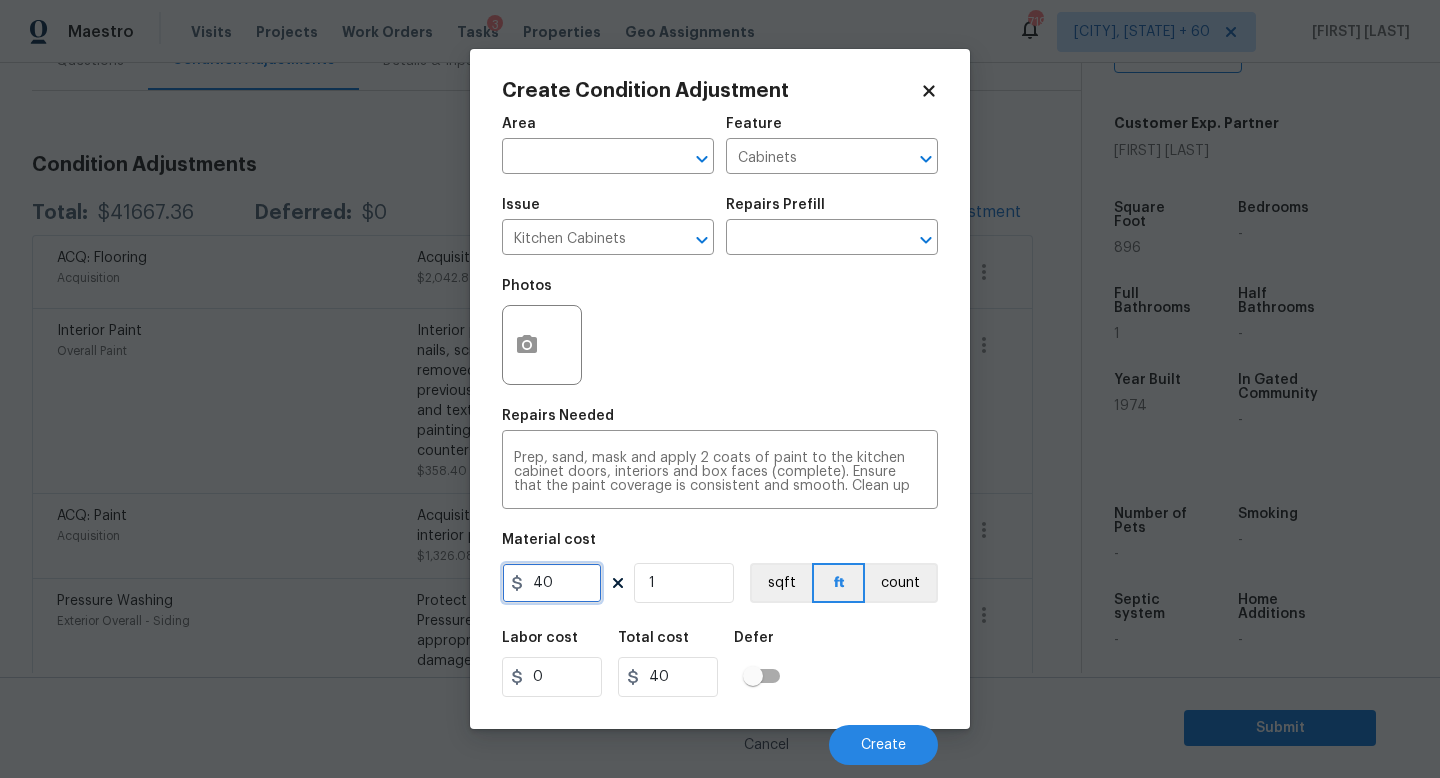 drag, startPoint x: 564, startPoint y: 583, endPoint x: 350, endPoint y: 573, distance: 214.23352 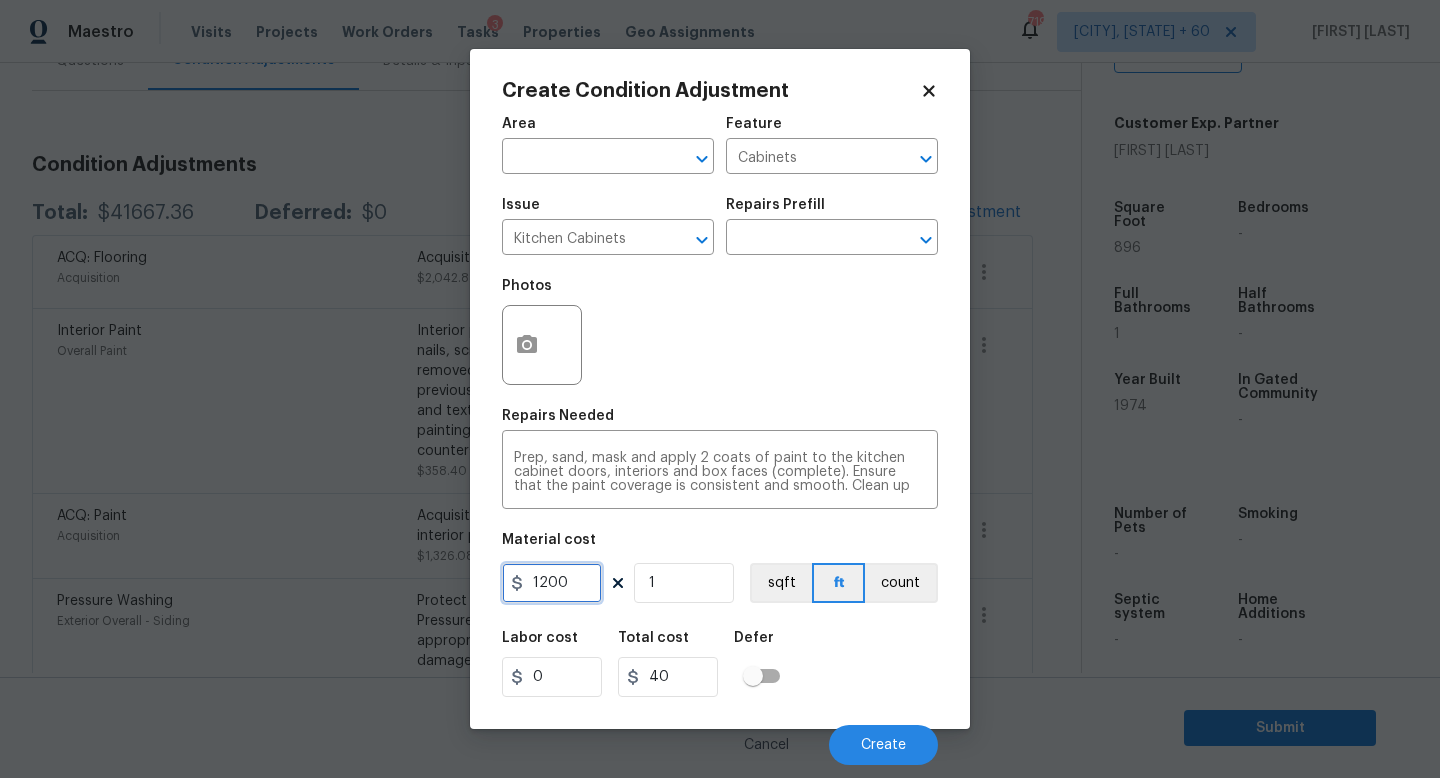 type on "1200" 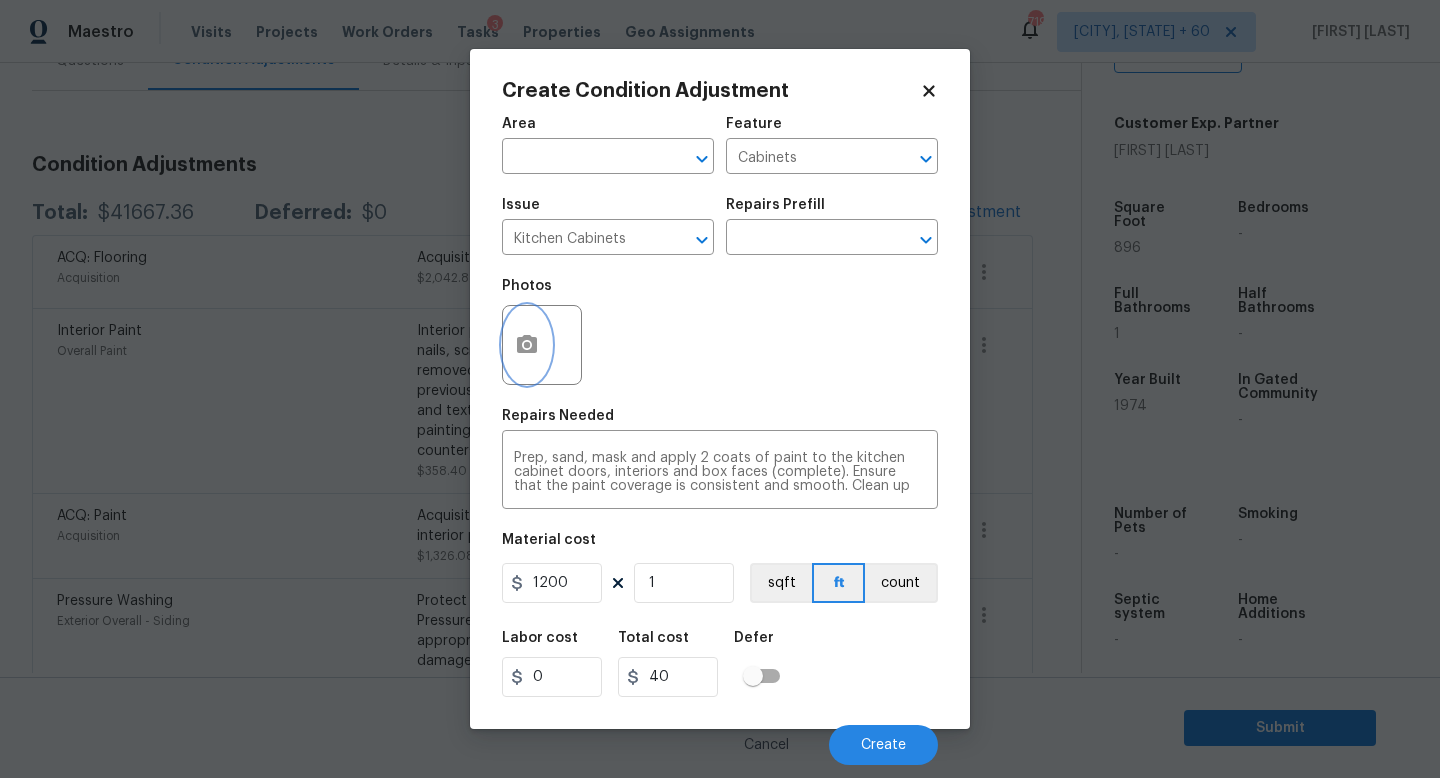 type on "1200" 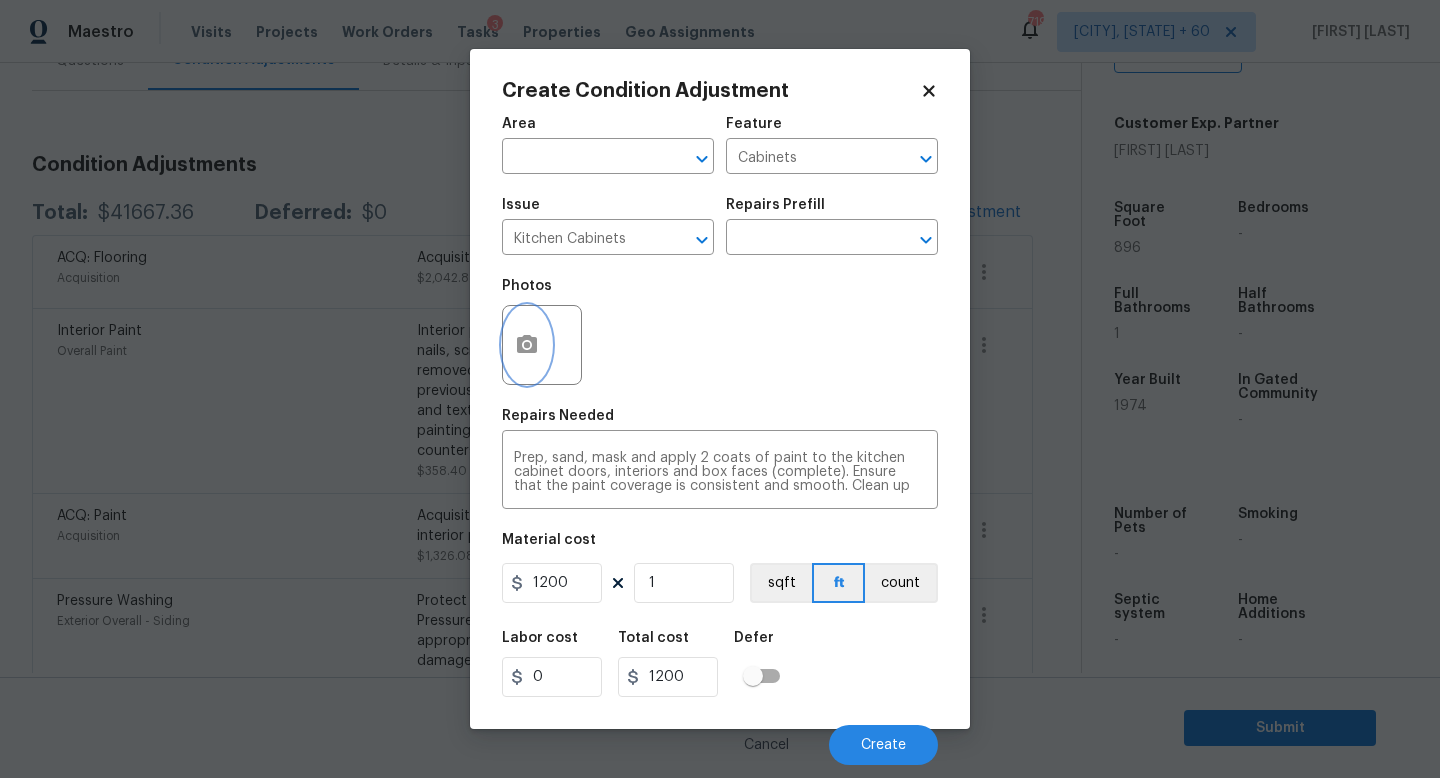 click at bounding box center (527, 345) 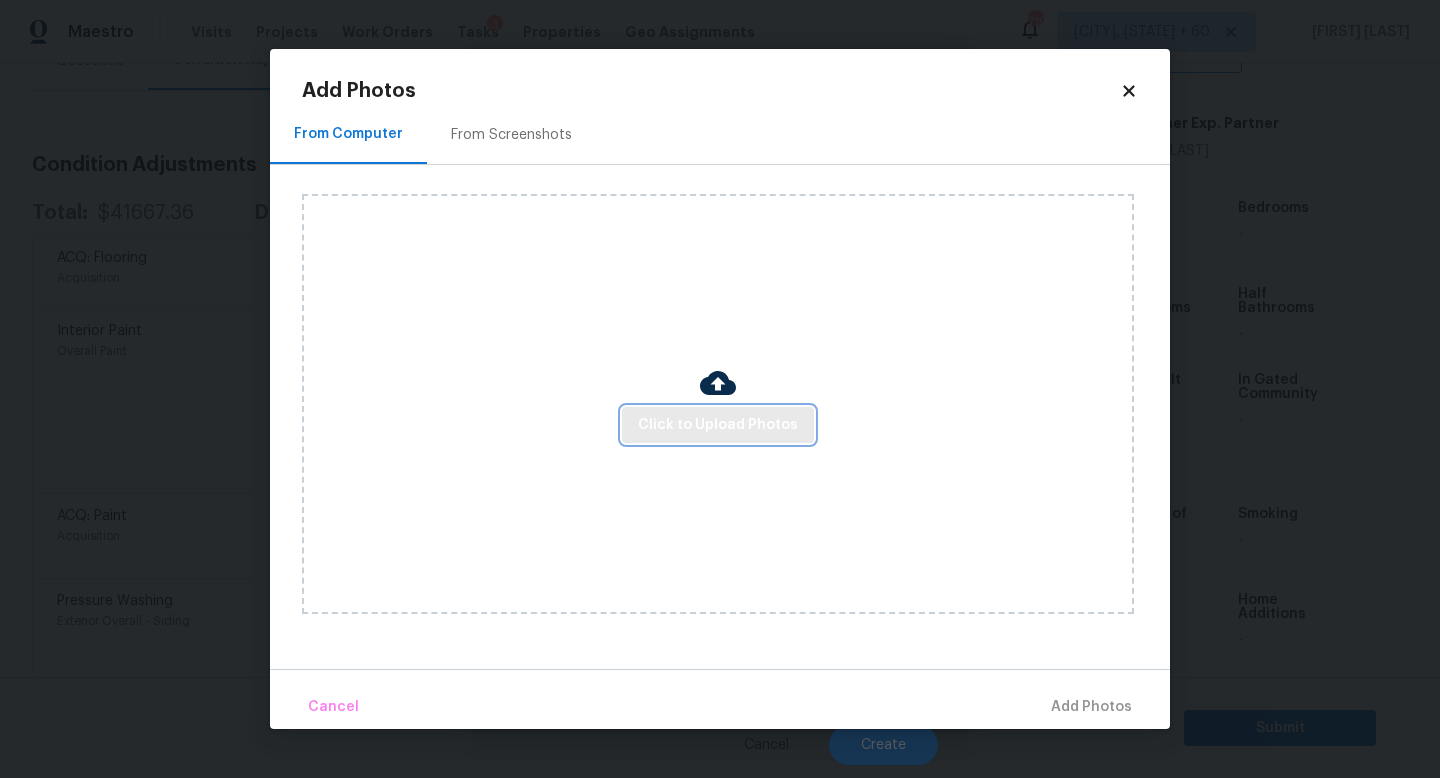 click on "Click to Upload Photos" at bounding box center (718, 425) 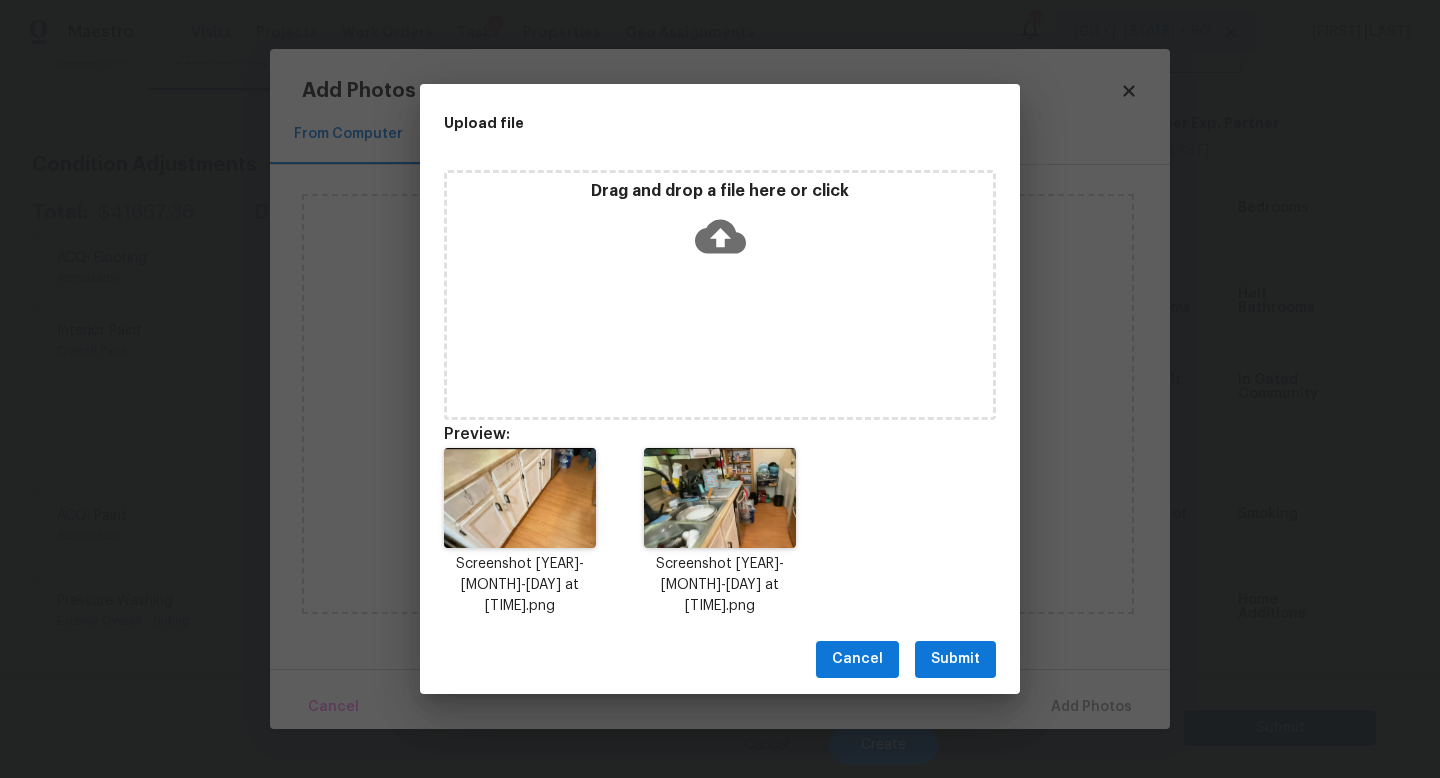 click on "Cancel Submit" at bounding box center (720, 659) 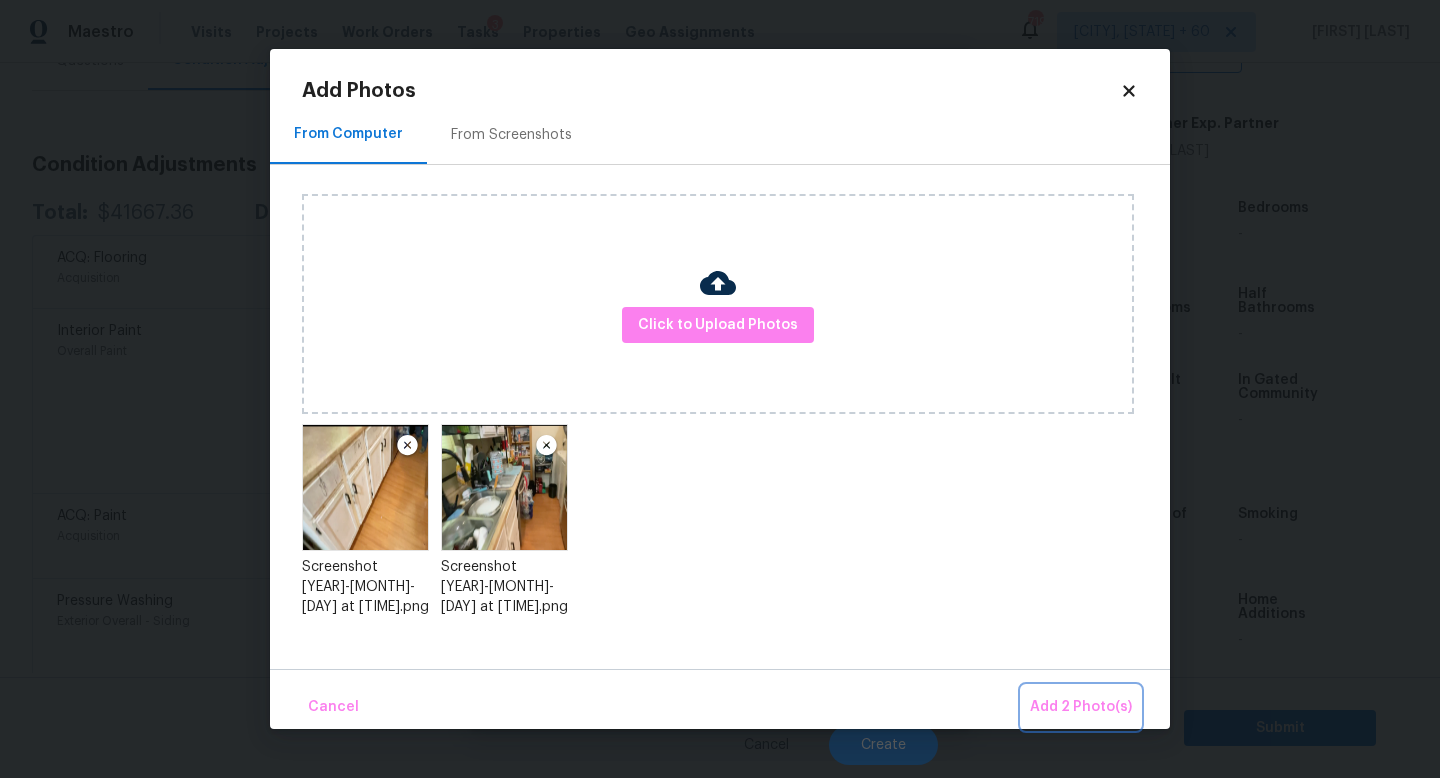 click on "Add 2 Photo(s)" at bounding box center (1081, 707) 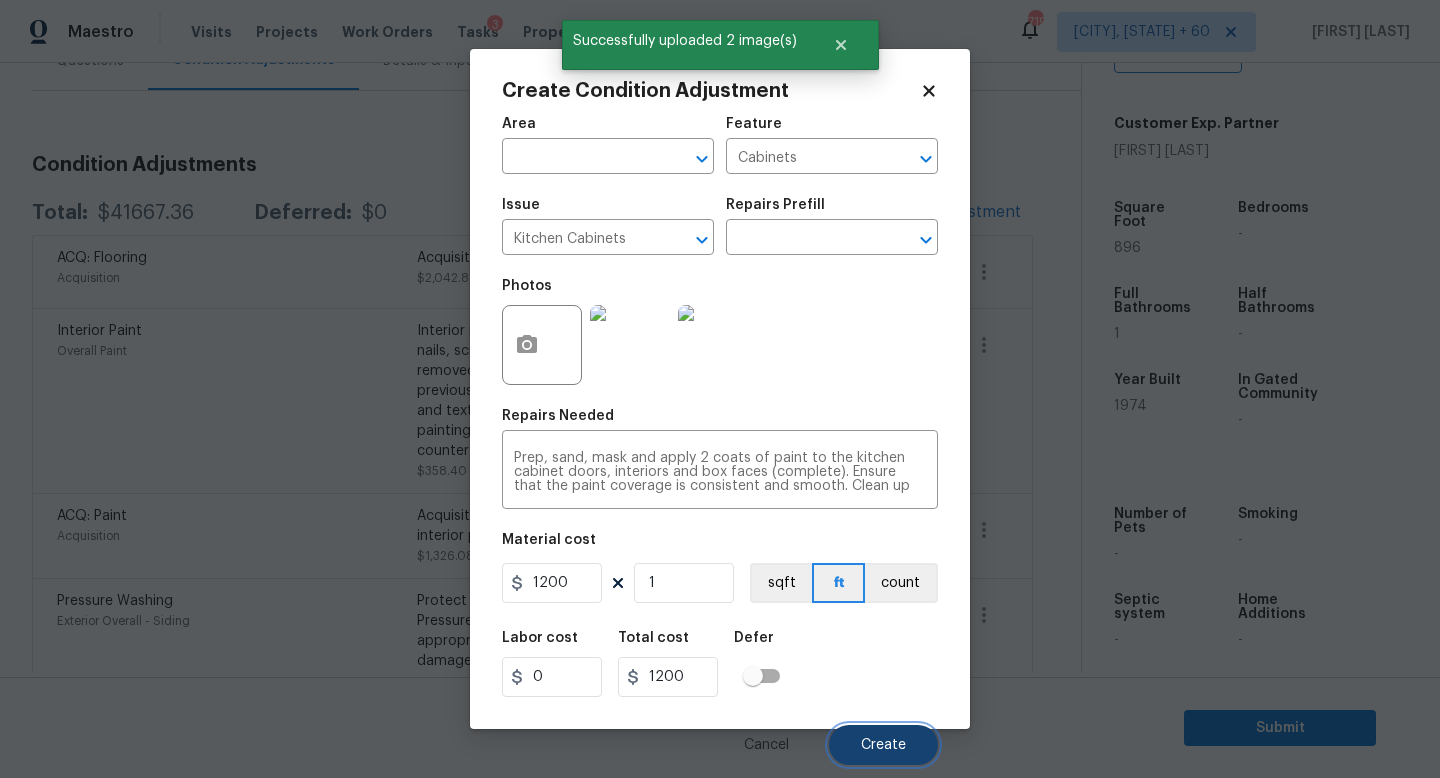click on "Create" at bounding box center [883, 745] 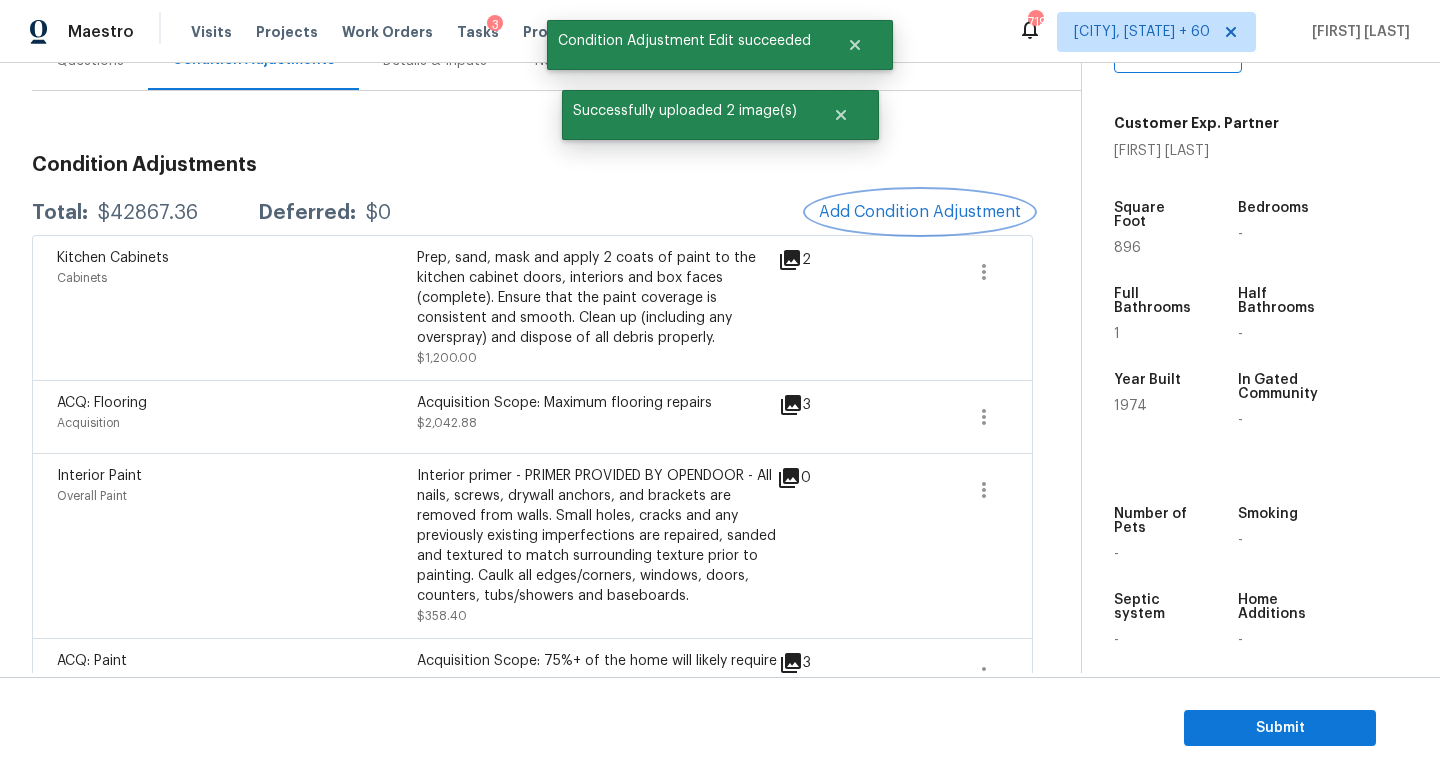 click on "Add Condition Adjustment" at bounding box center (920, 212) 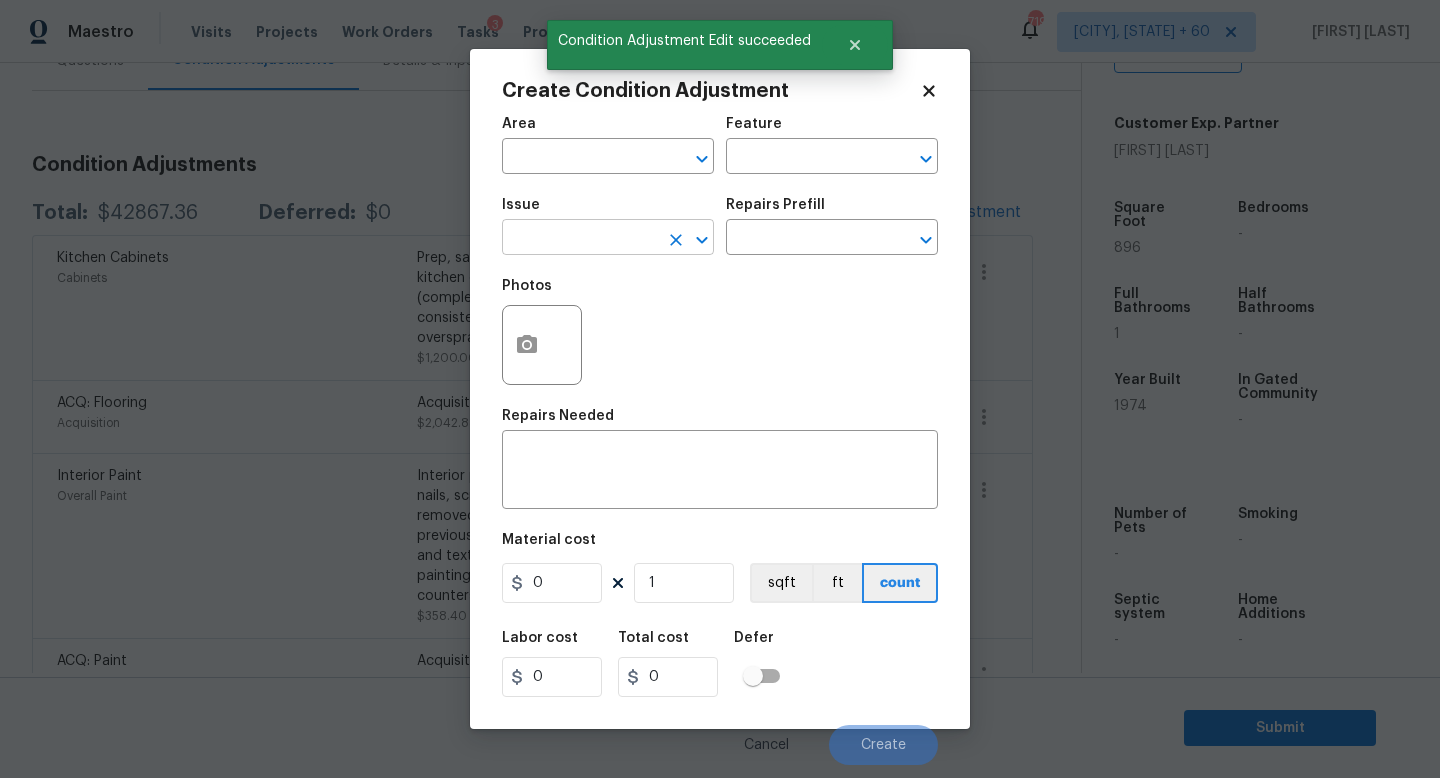 click at bounding box center [580, 239] 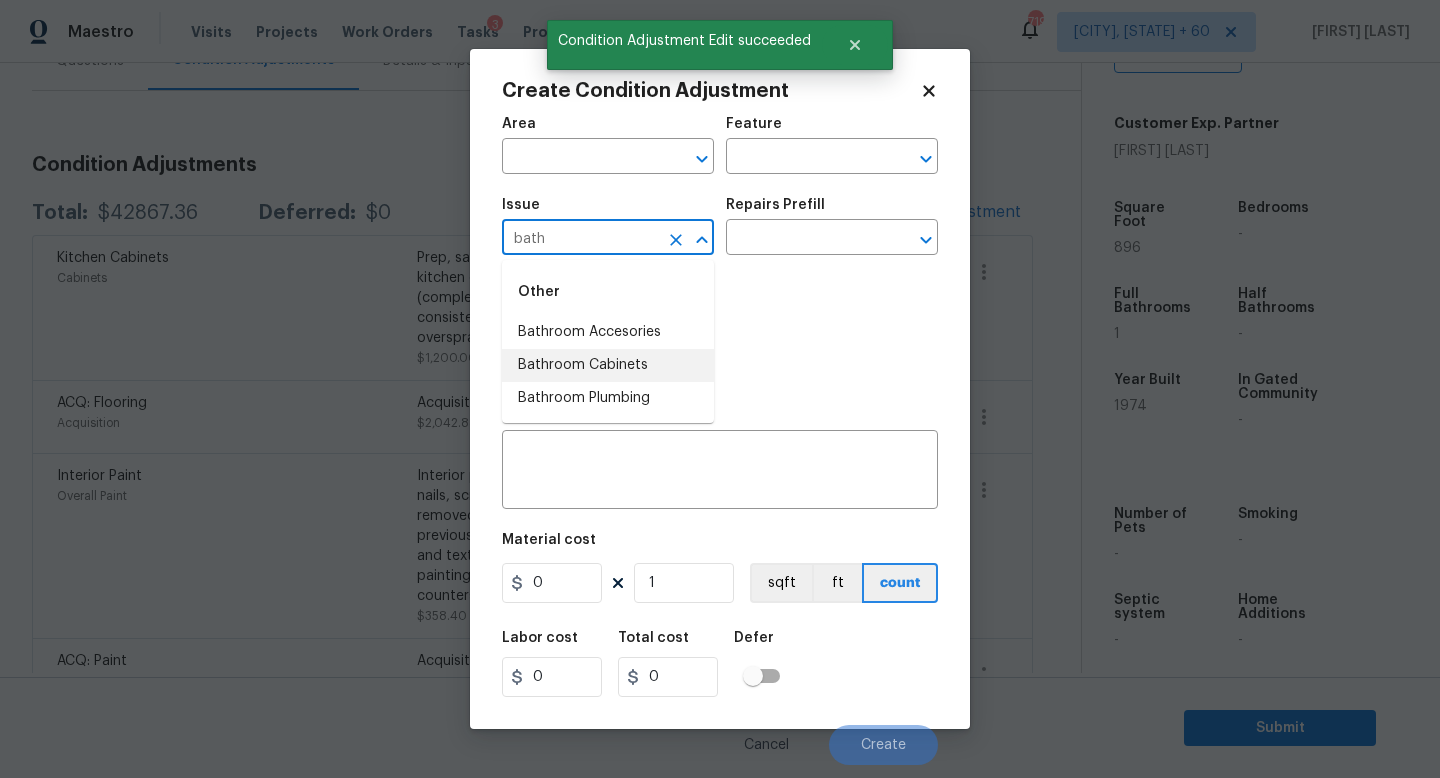 click on "Bathroom Cabinets" at bounding box center (608, 365) 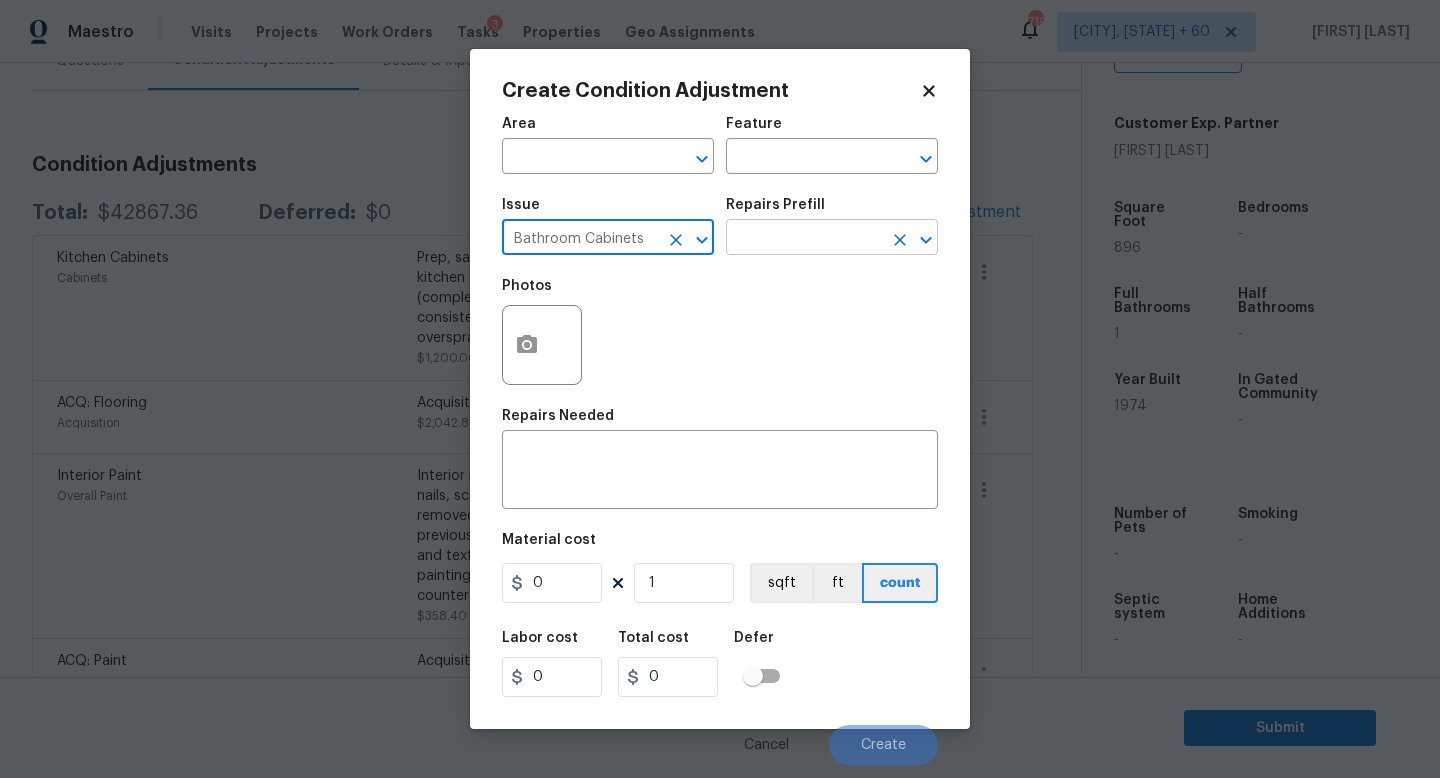 type on "Bathroom Cabinets" 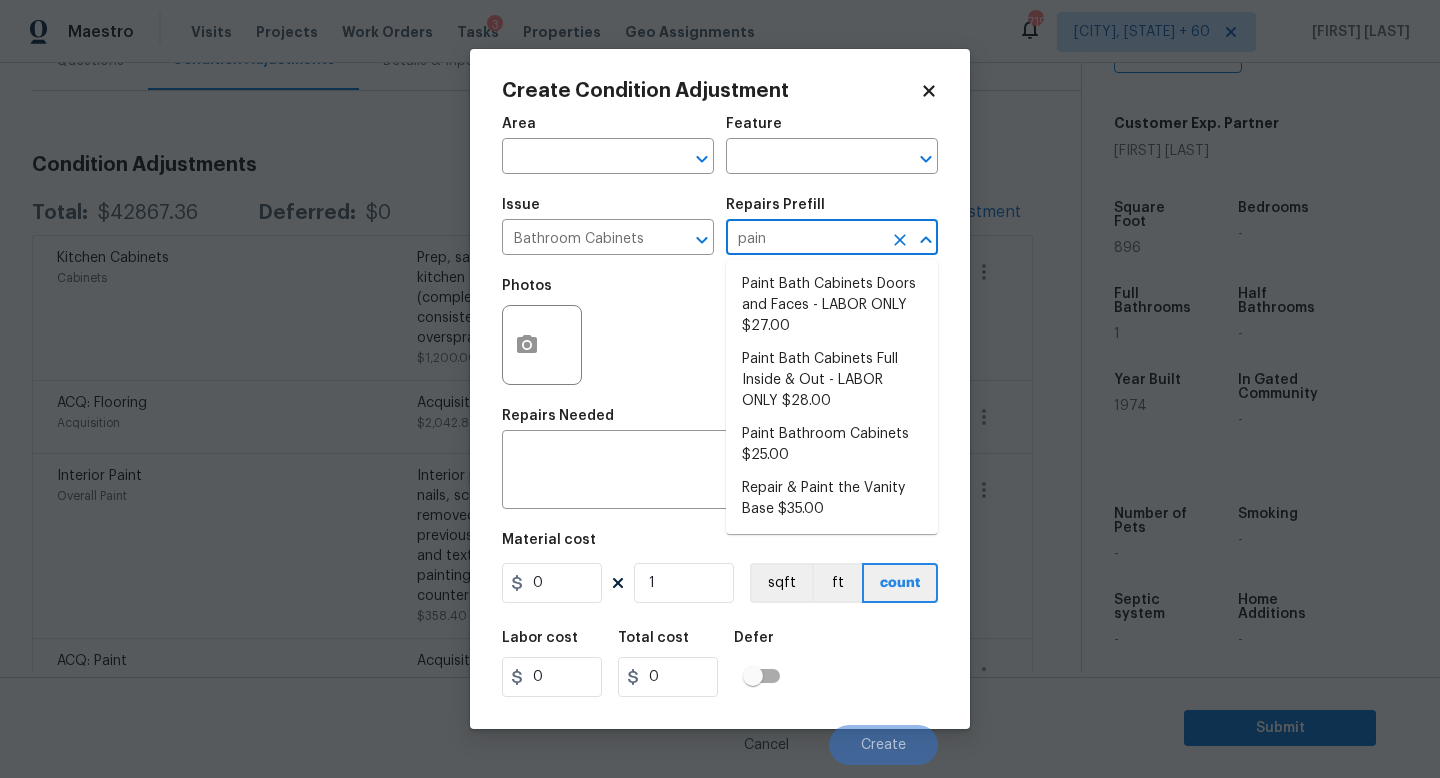 type on "paint" 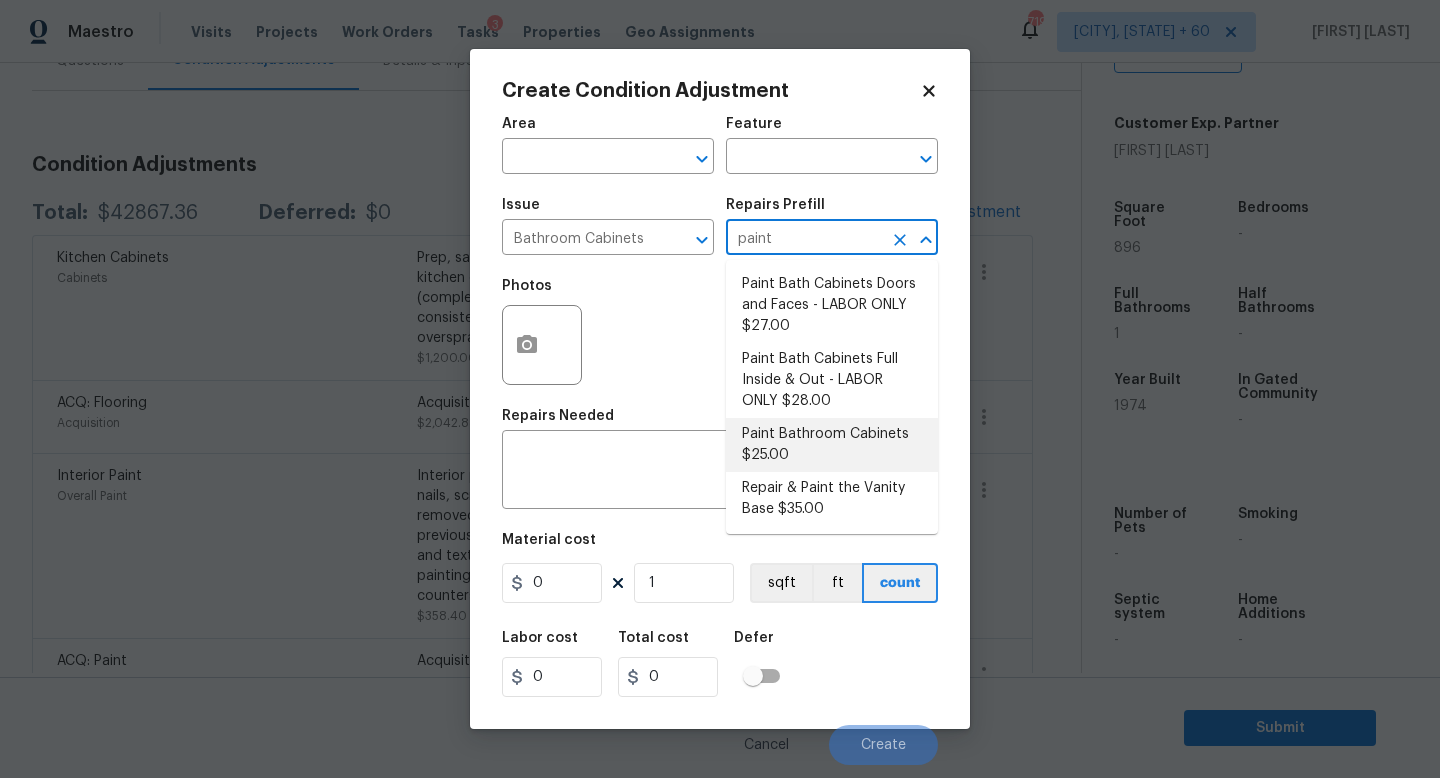 click on "Paint Bathroom Cabinets $25.00" at bounding box center (832, 445) 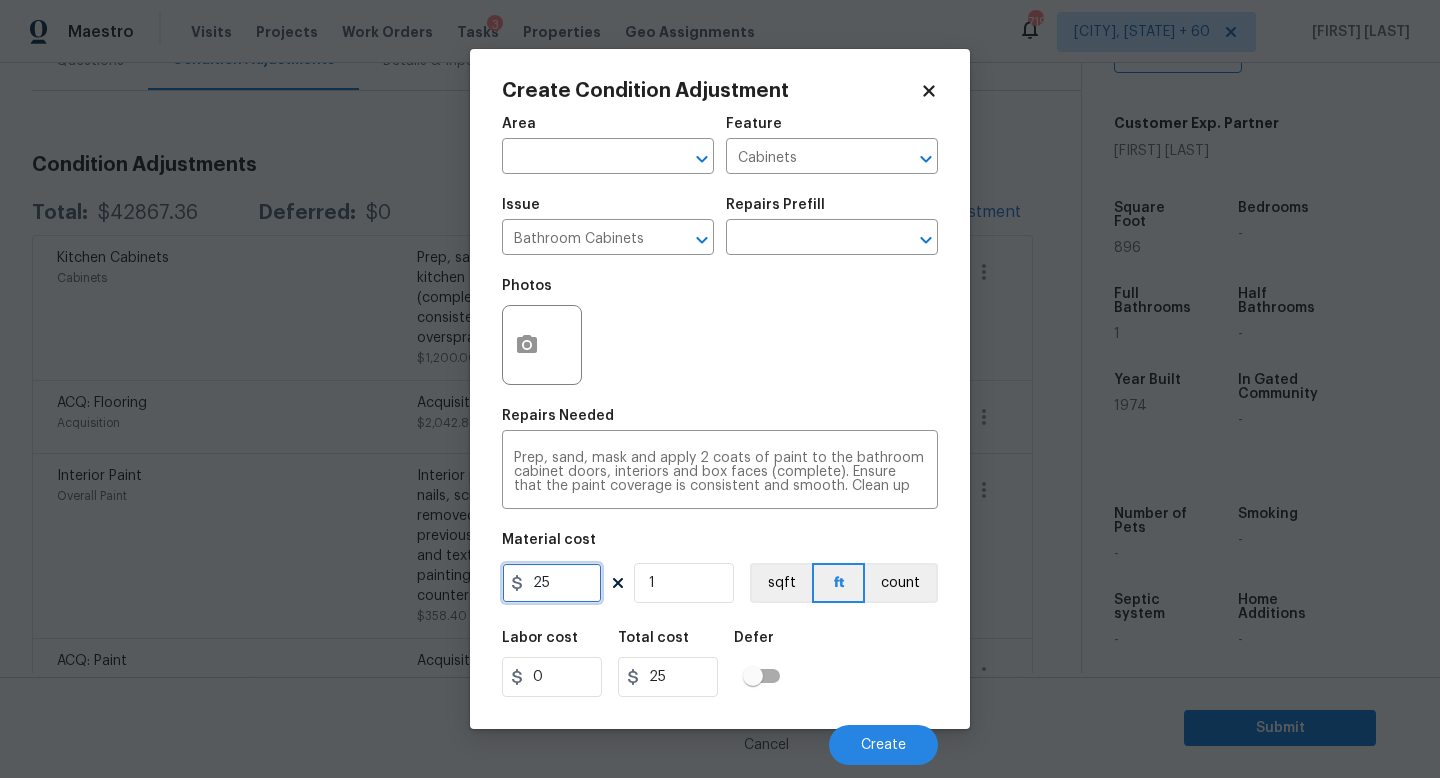 drag, startPoint x: 580, startPoint y: 596, endPoint x: 398, endPoint y: 563, distance: 184.96756 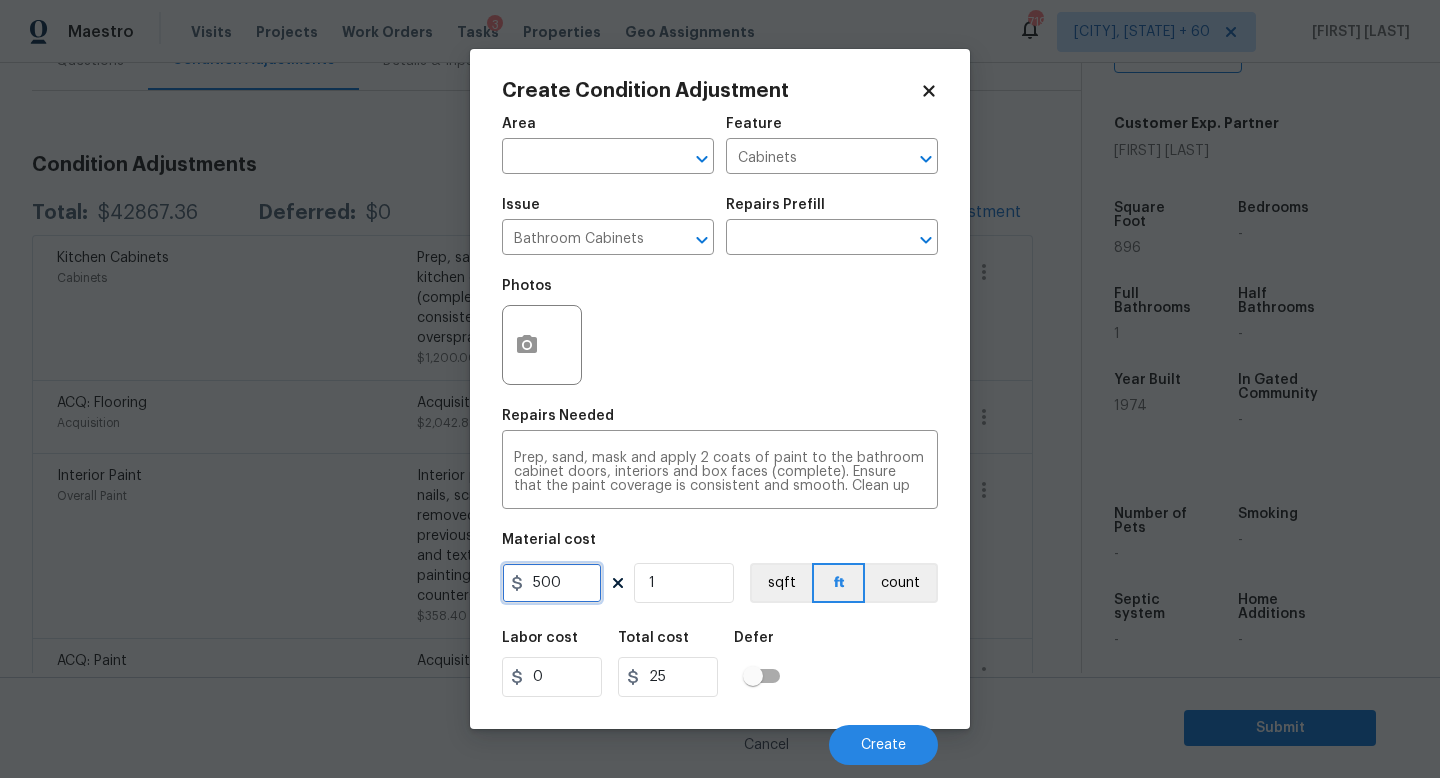 type on "500" 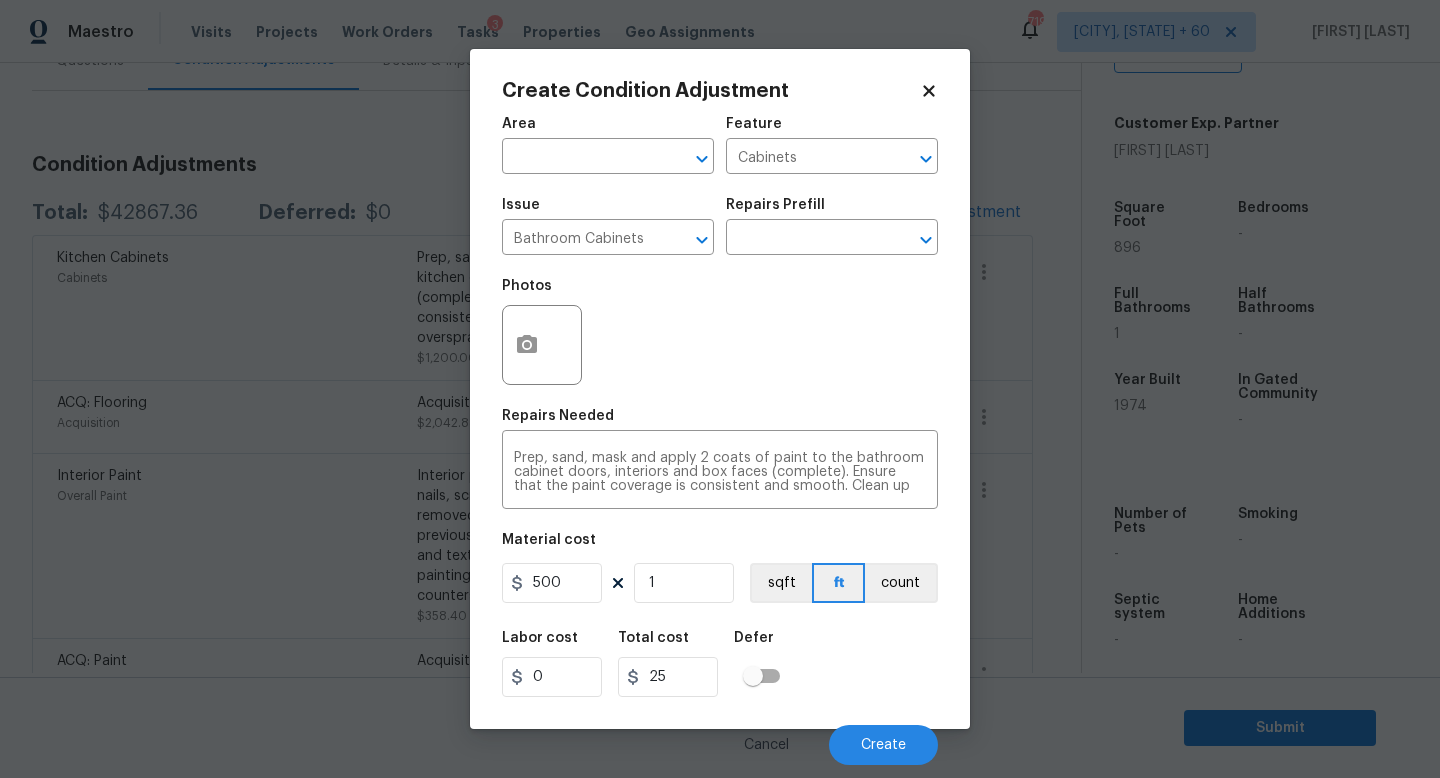 type on "500" 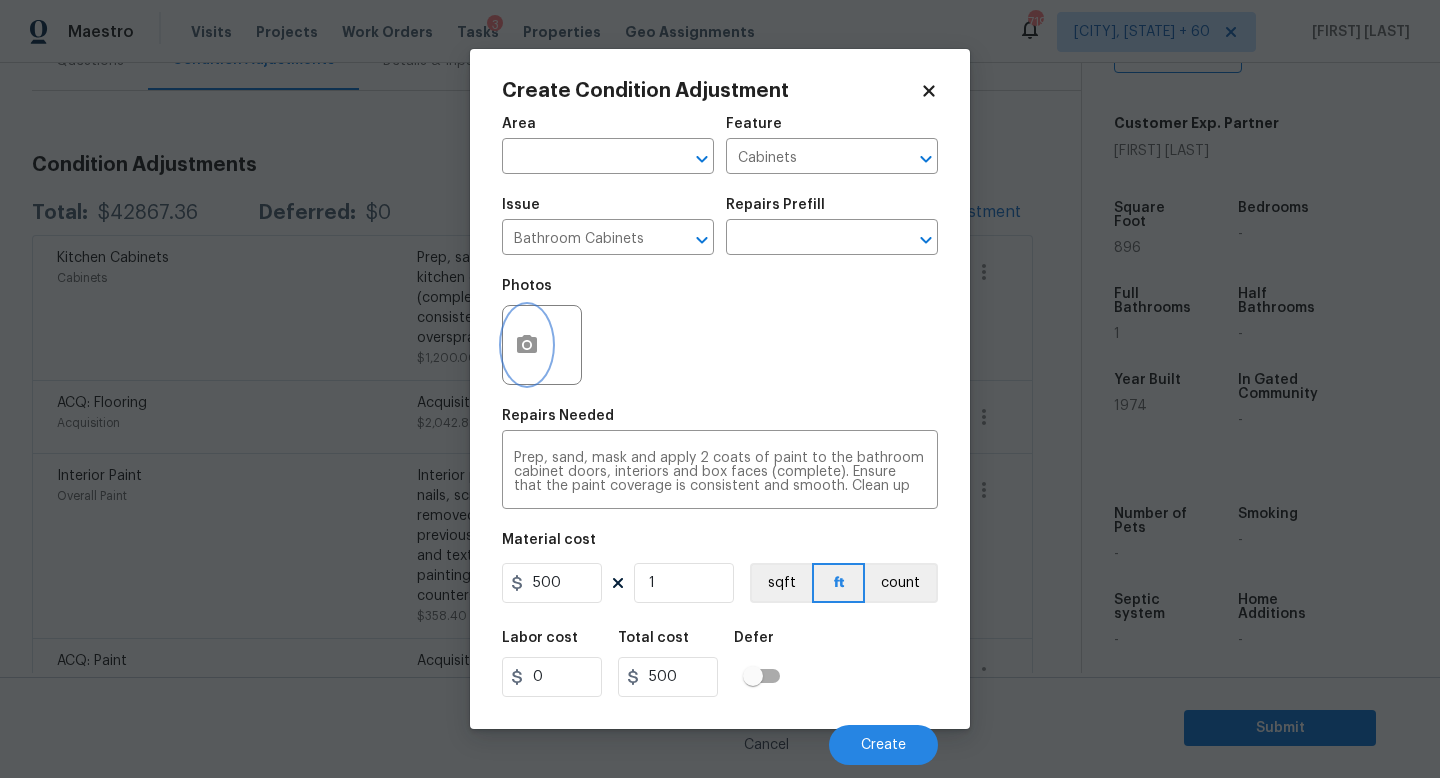 click at bounding box center [527, 345] 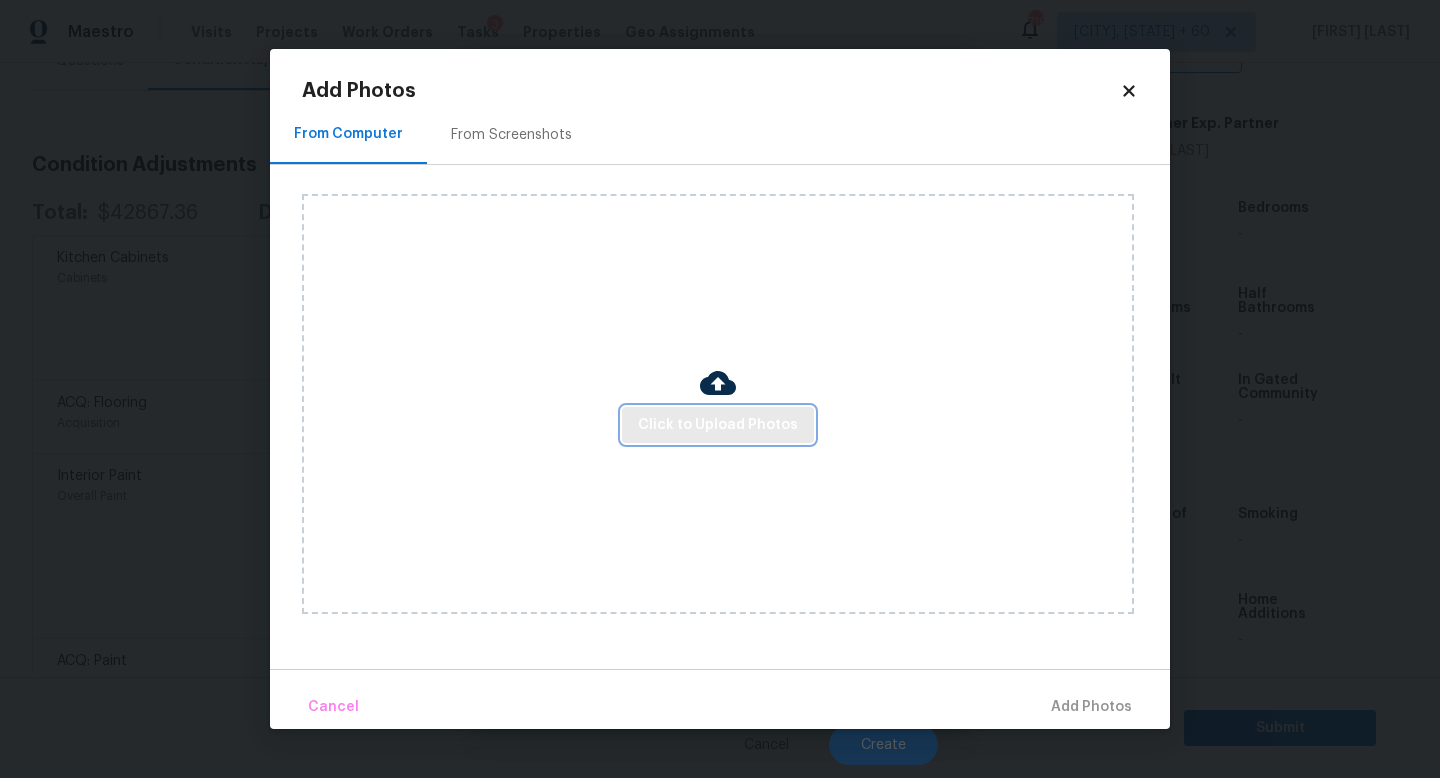click on "Click to Upload Photos" at bounding box center (718, 425) 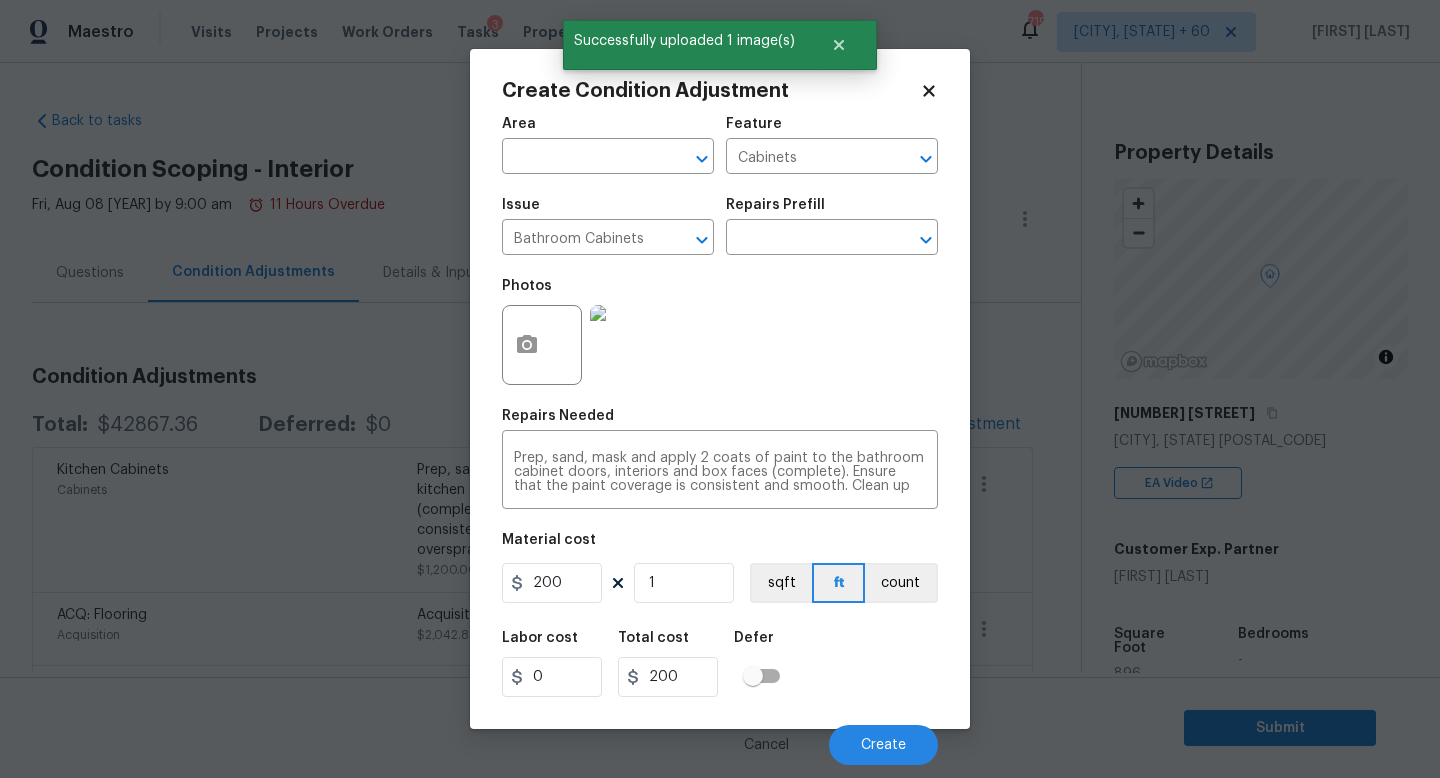 scroll, scrollTop: 0, scrollLeft: 0, axis: both 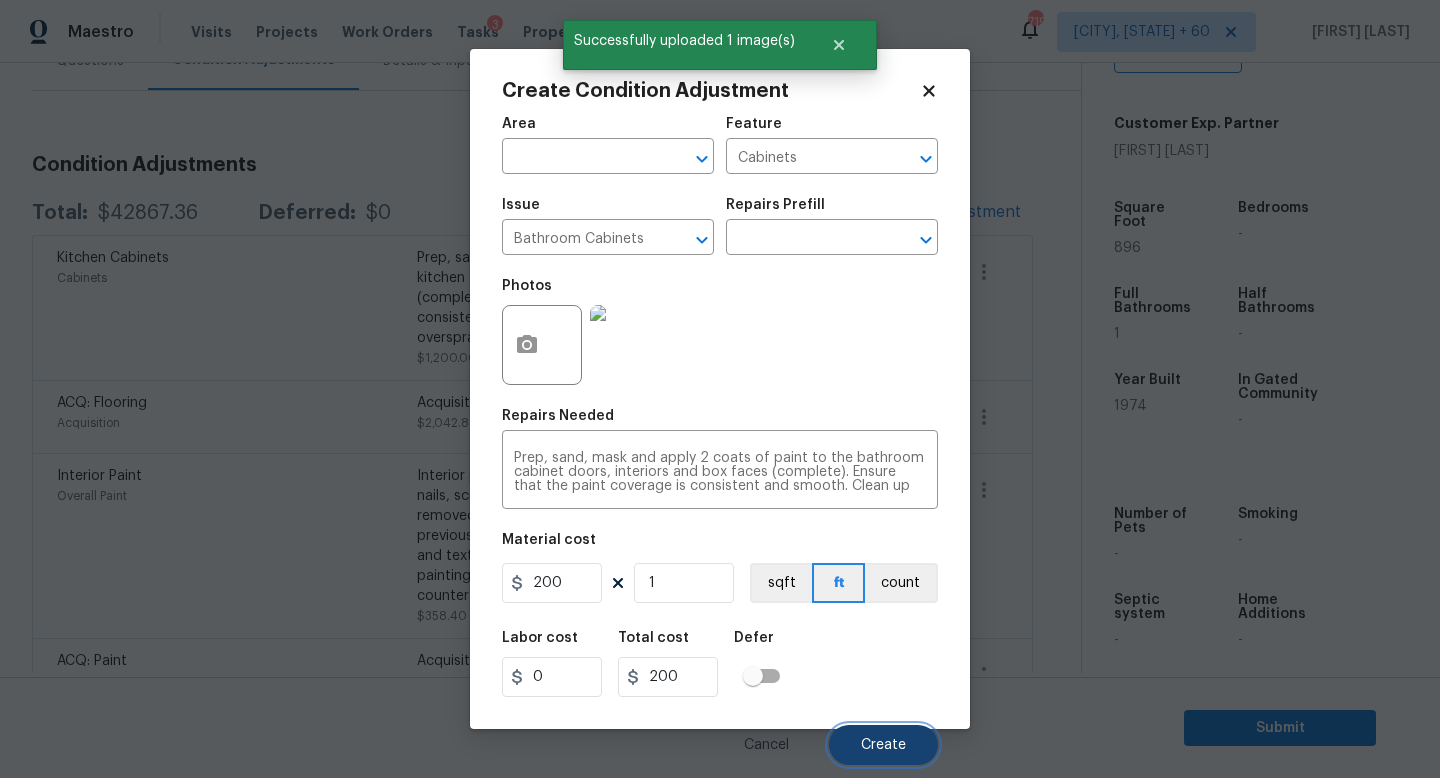 click on "Create" at bounding box center (883, 745) 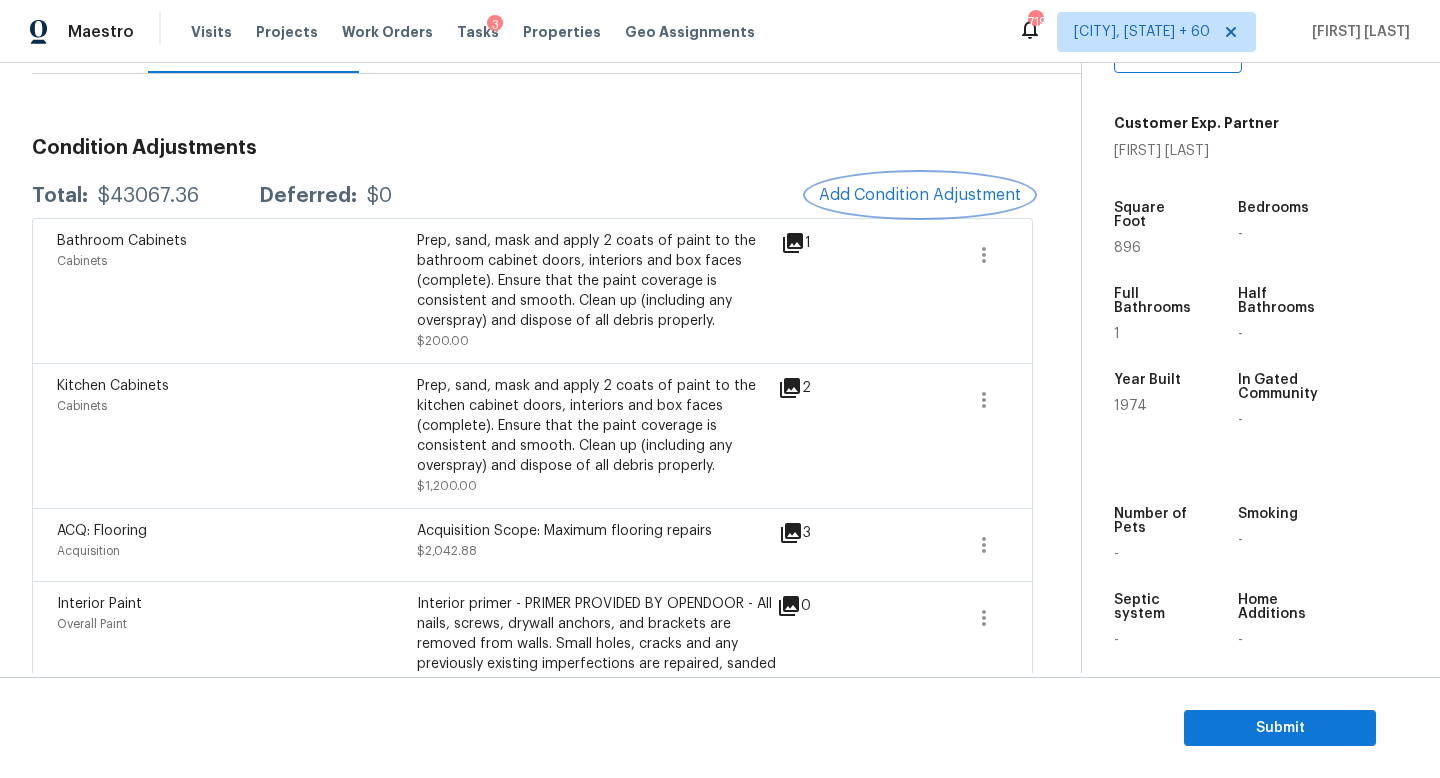 scroll, scrollTop: 234, scrollLeft: 0, axis: vertical 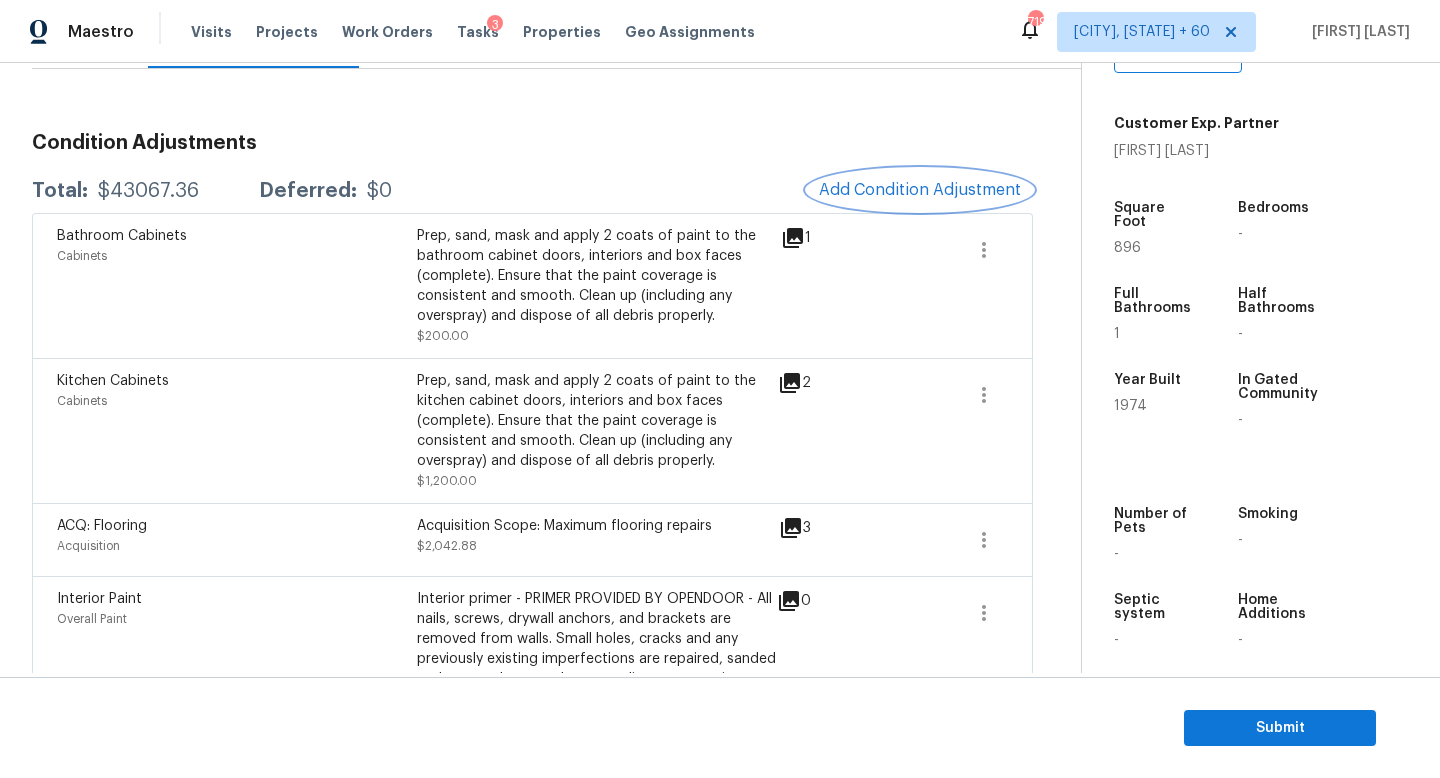 click on "Add Condition Adjustment" at bounding box center (920, 190) 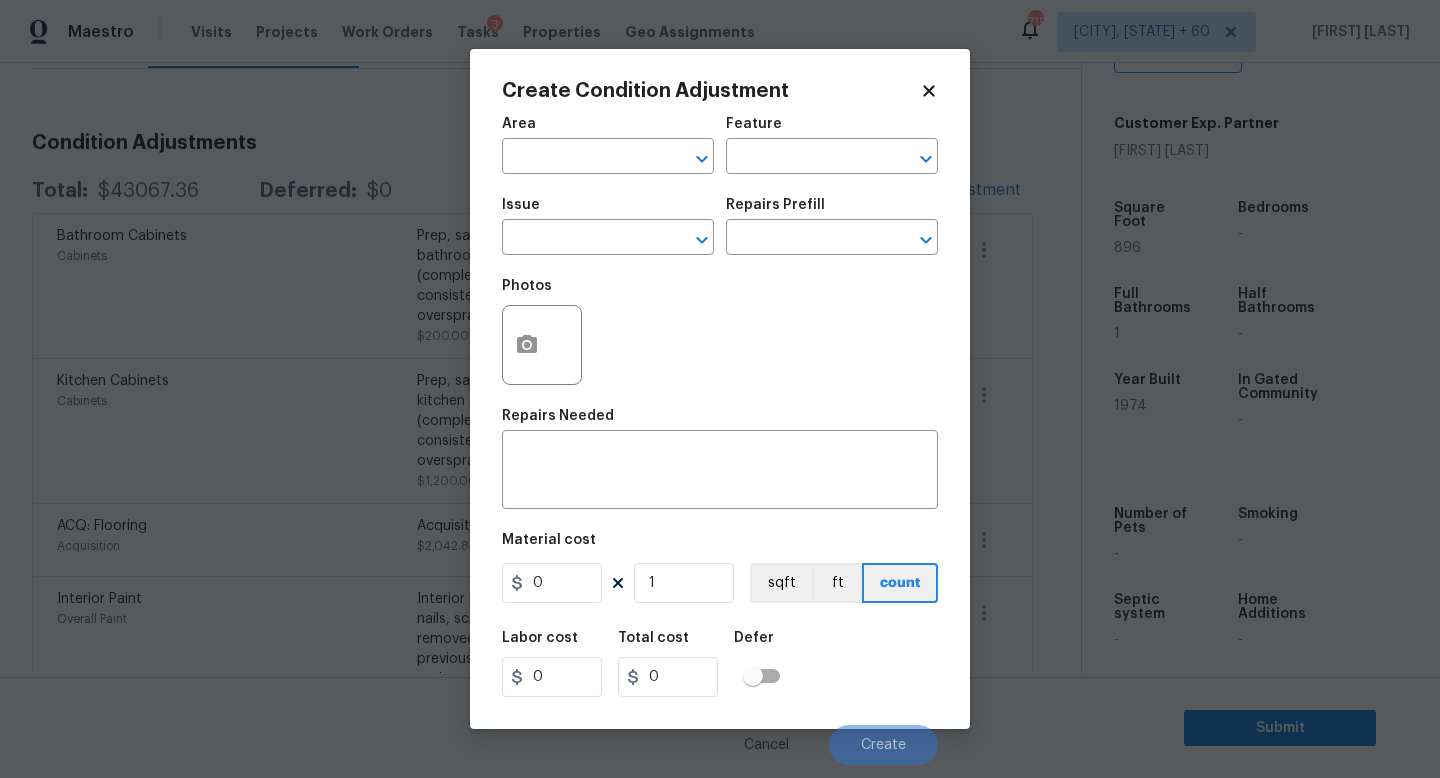 click on "Issue" at bounding box center (608, 211) 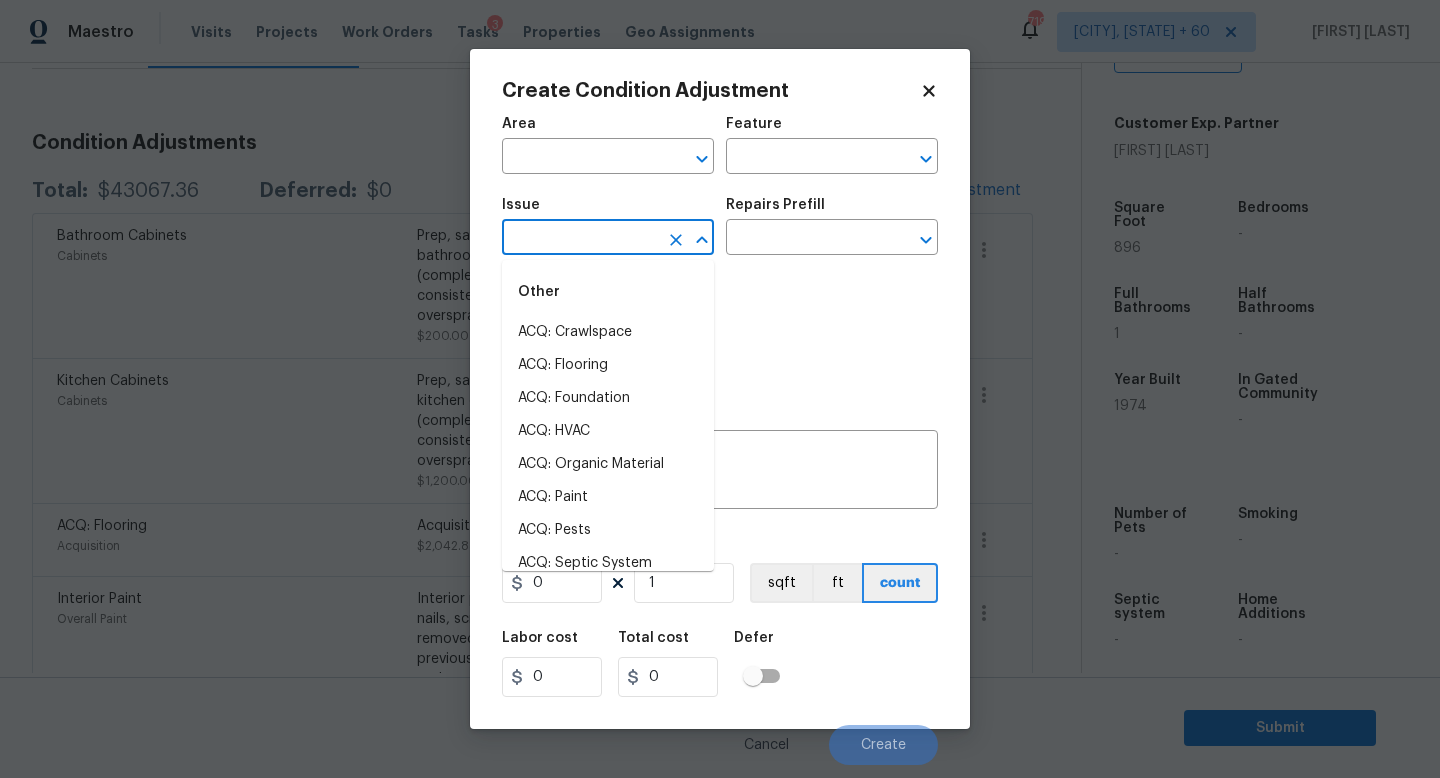 click at bounding box center [580, 239] 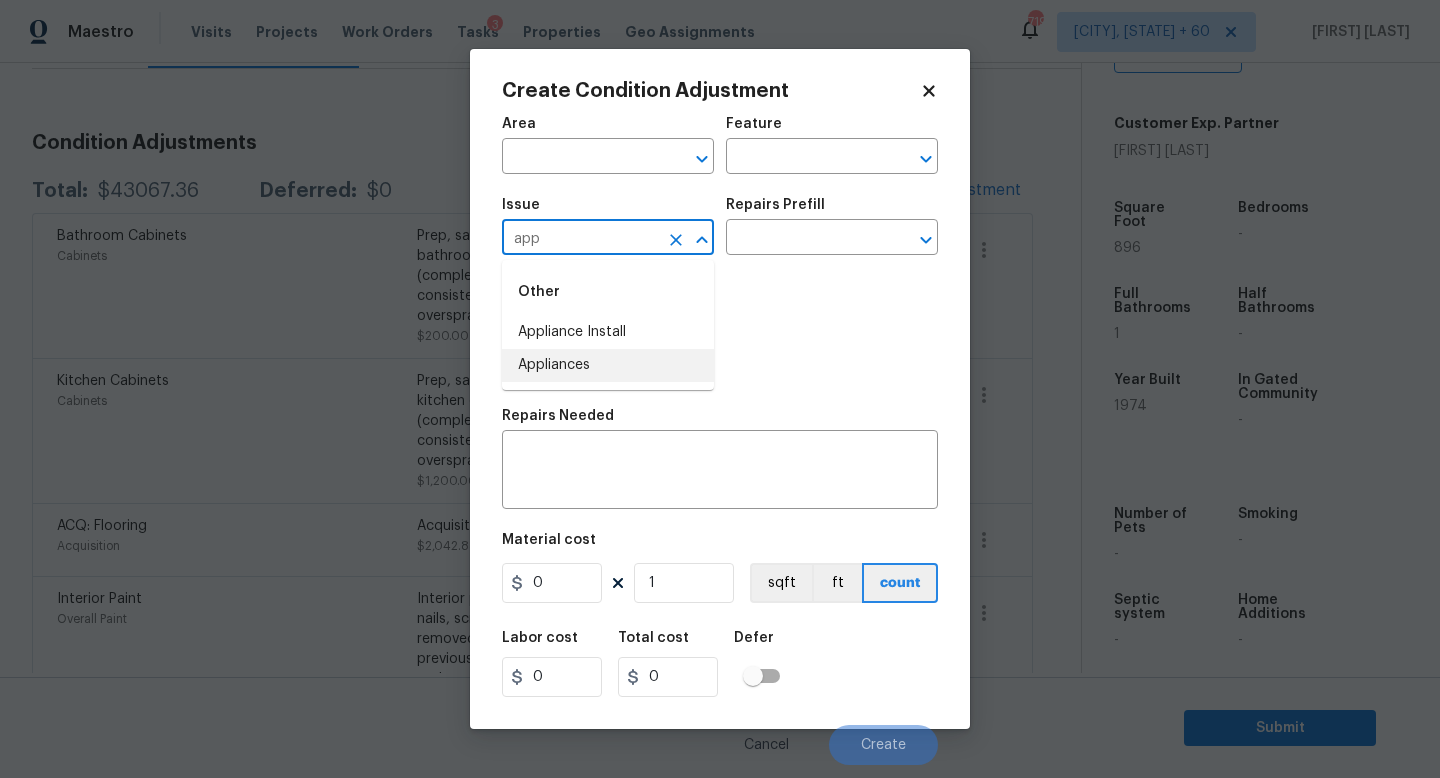 click on "Appliances" at bounding box center [608, 365] 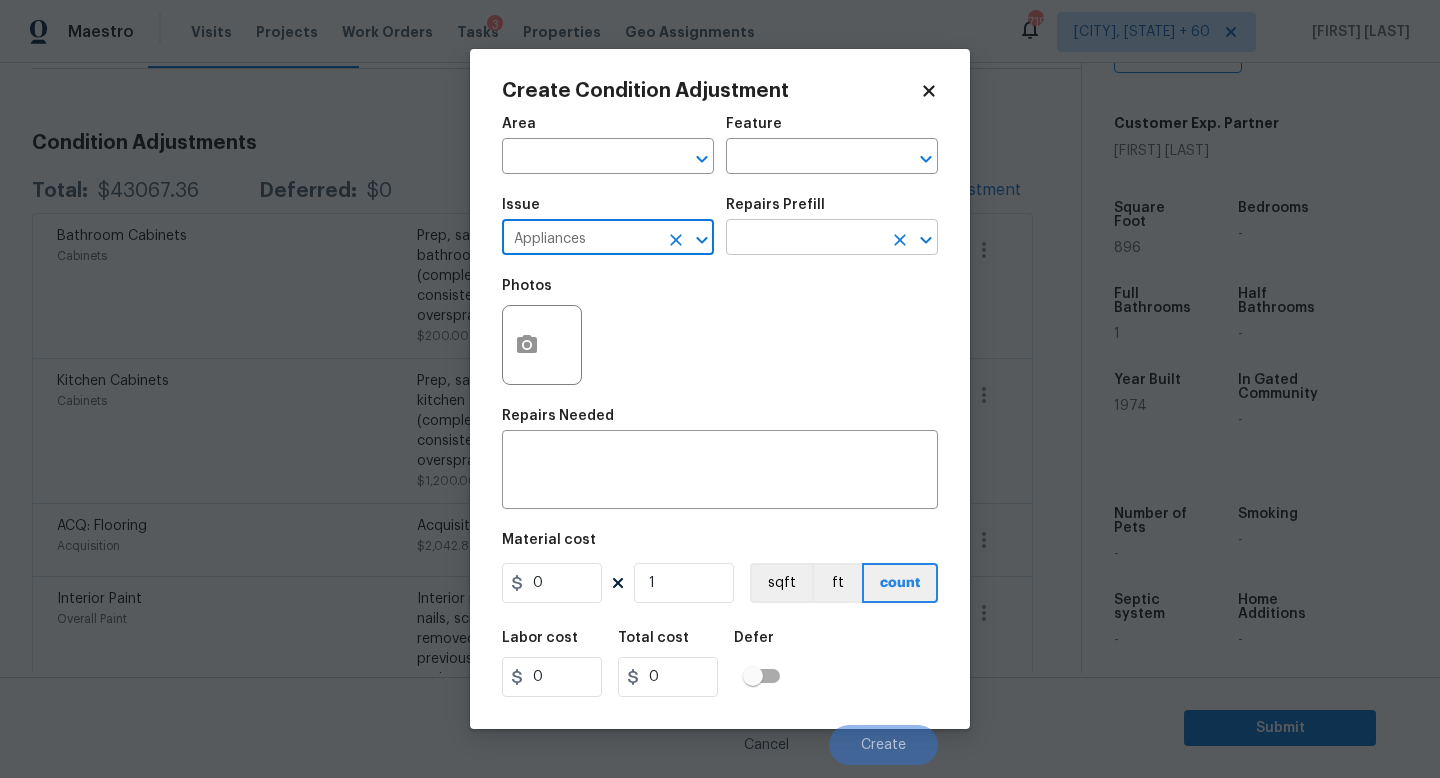 type on "Appliances" 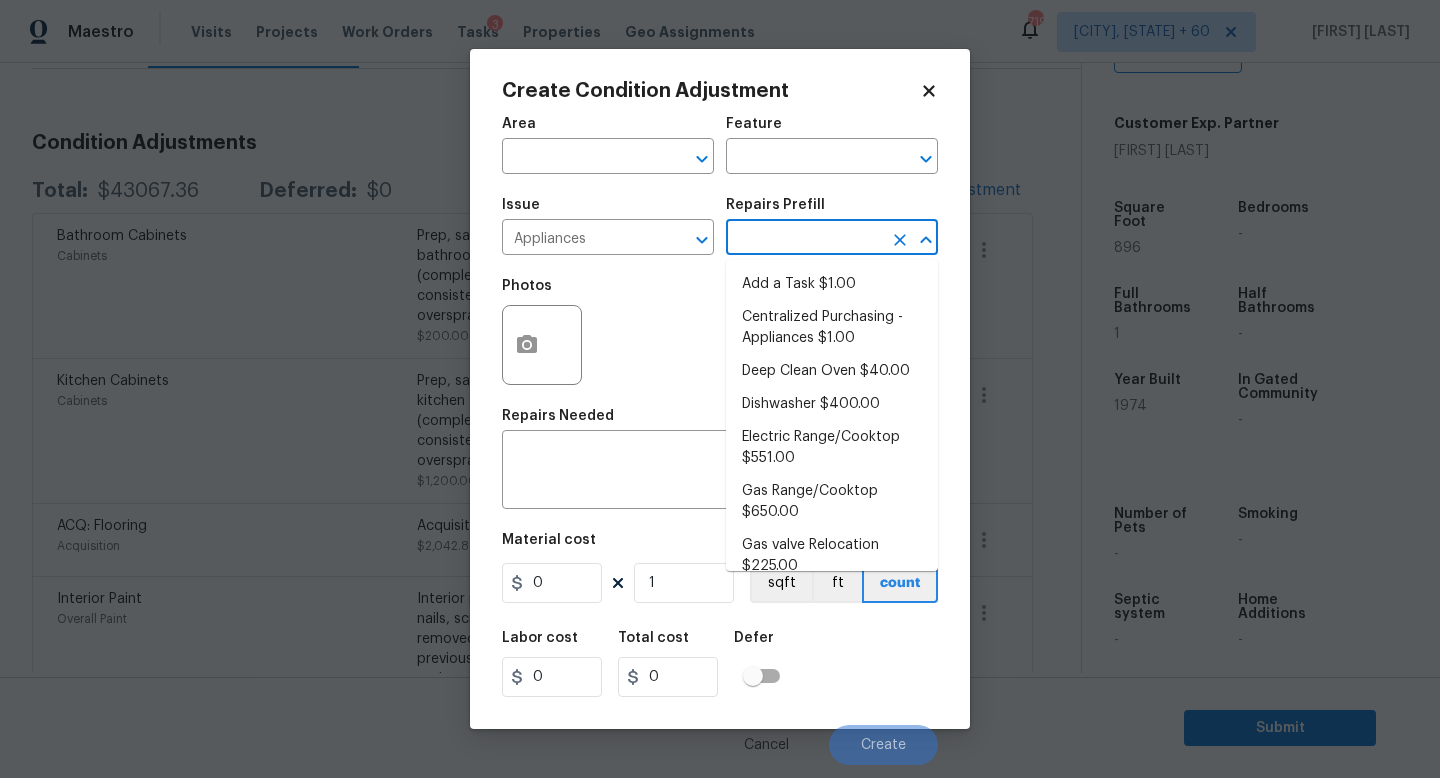 type on "o" 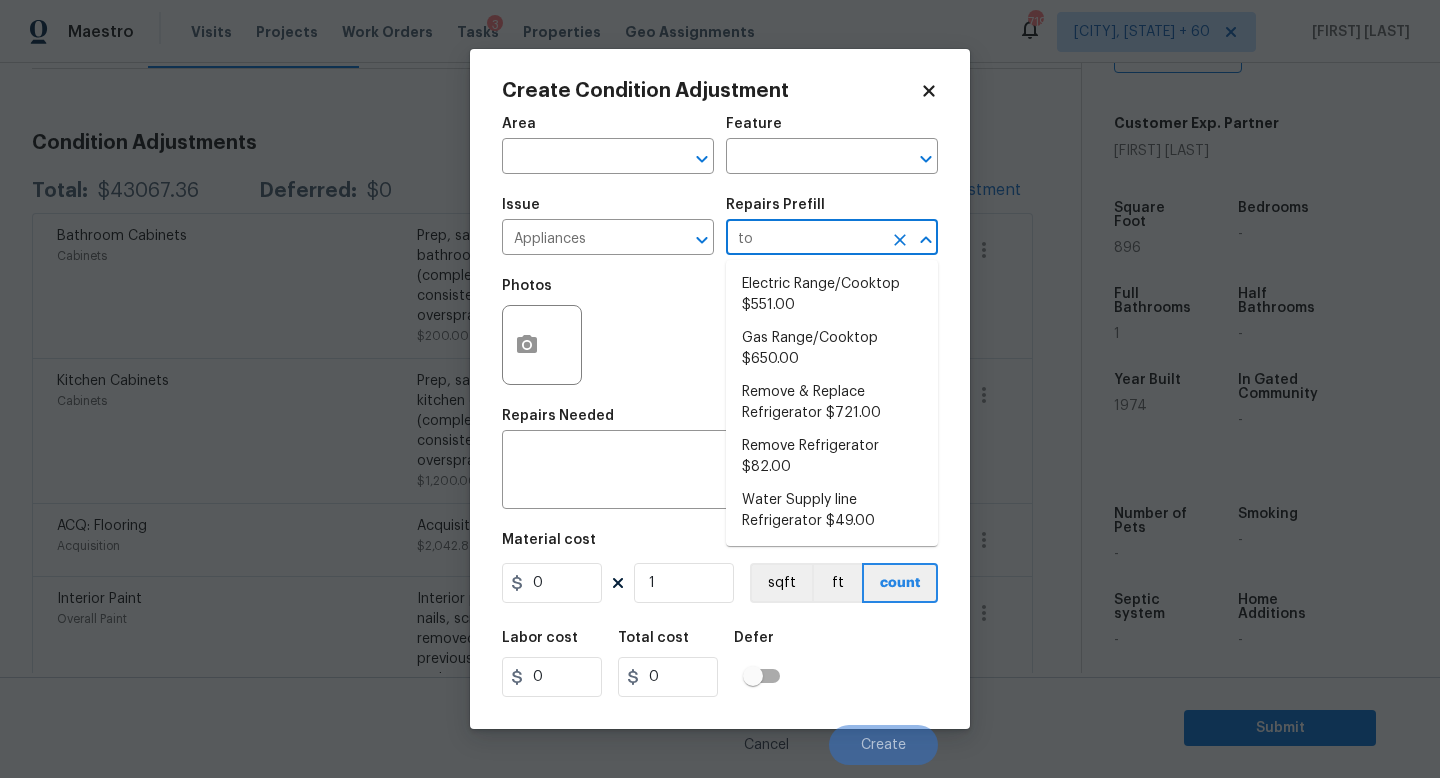 type on "top" 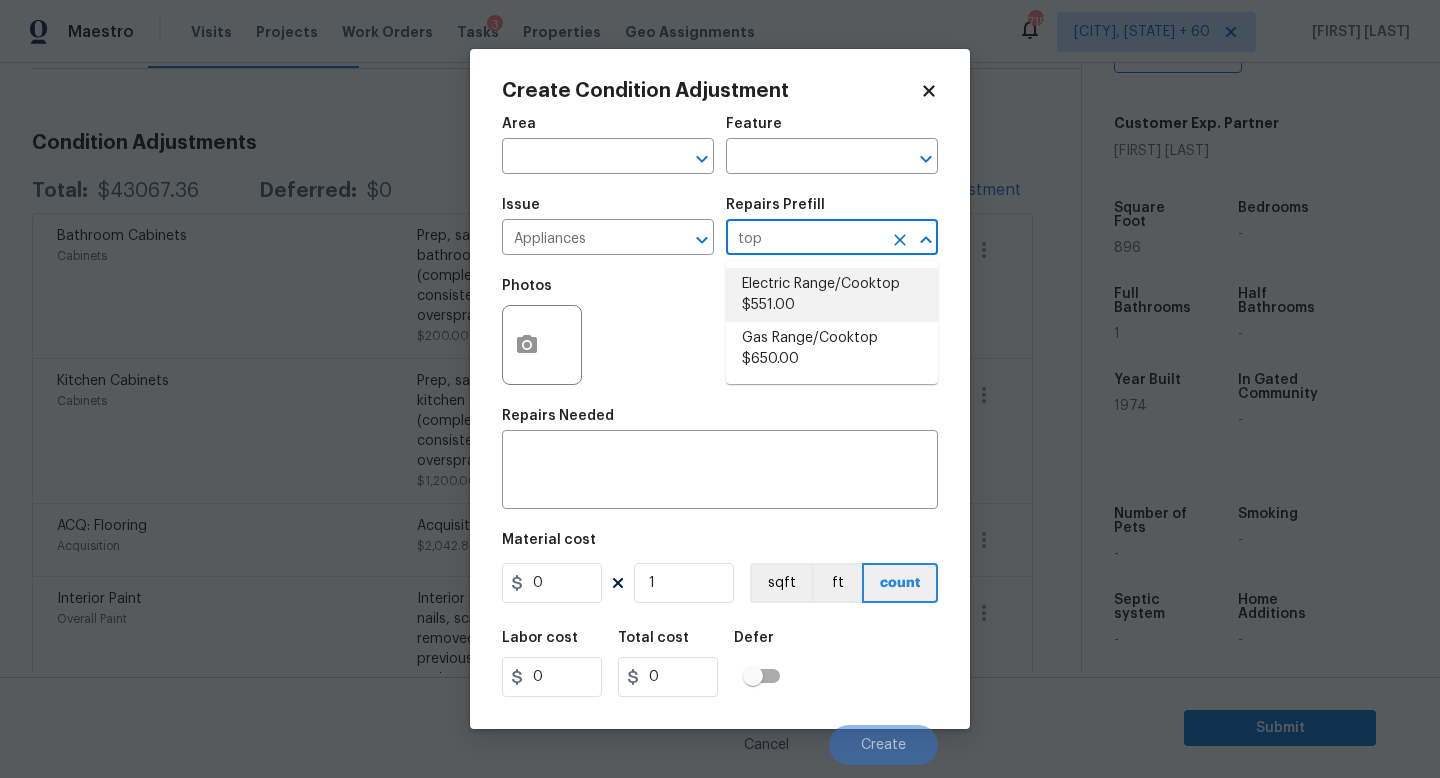 click on "Electric Range/Cooktop $551.00" at bounding box center (832, 295) 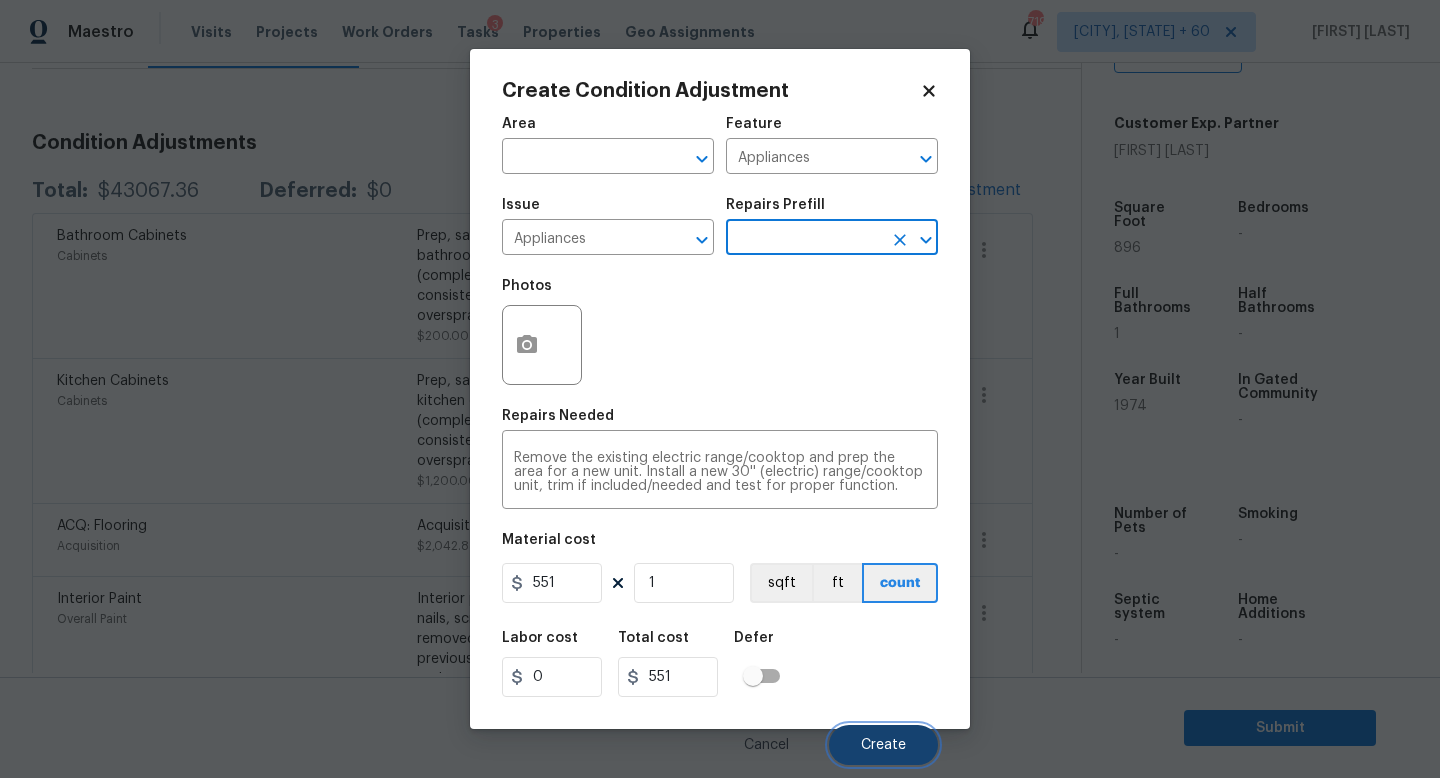 click on "Create" at bounding box center [883, 745] 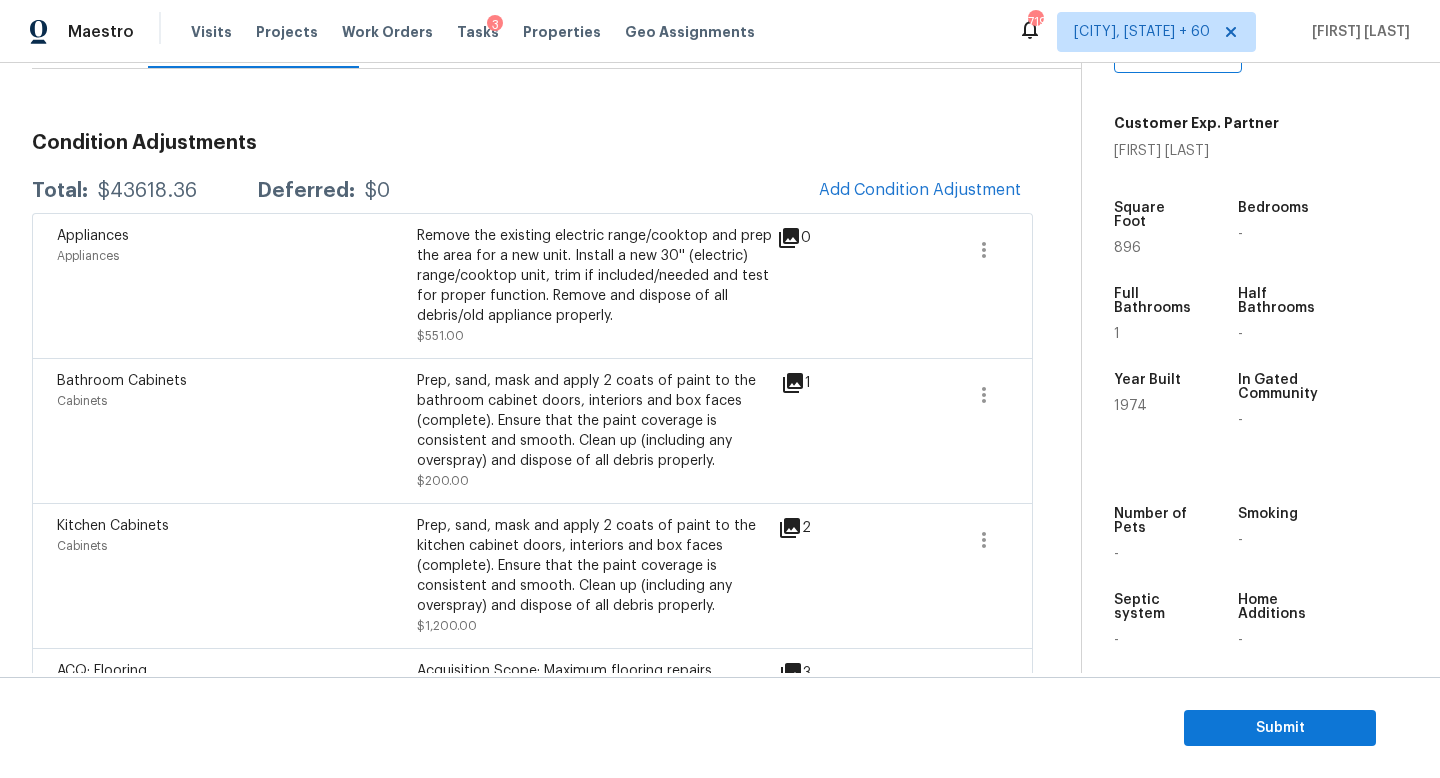 click on "Condition Adjustments Total:  $43618.36 Deferred:  $0 Add Condition Adjustment Appliances Appliances Remove the existing electric range/cooktop and prep the area for a new unit. Install a new 30'' (electric) range/cooktop unit, trim if included/needed and test for proper function. Remove and dispose of all debris/old appliance properly. $551.00   0 Bathroom Cabinets Cabinets Prep, sand, mask and apply 2 coats of paint to the bathroom cabinet doors, interiors and box faces (complete). Ensure that the paint coverage is consistent and smooth. Clean up (including any overspray) and dispose of all debris properly. $200.00   1 Kitchen Cabinets Cabinets Prep, sand, mask and apply 2 coats of paint to the kitchen cabinet doors, interiors and box faces (complete). Ensure that the paint coverage is consistent and smooth. Clean up (including any overspray) and dispose of all debris properly. $1,200.00   2 ACQ: Flooring Acquisition Acquisition Scope: Maximum flooring repairs $2,042.88   3 Interior Paint Overall Paint   0" at bounding box center [532, 1192] 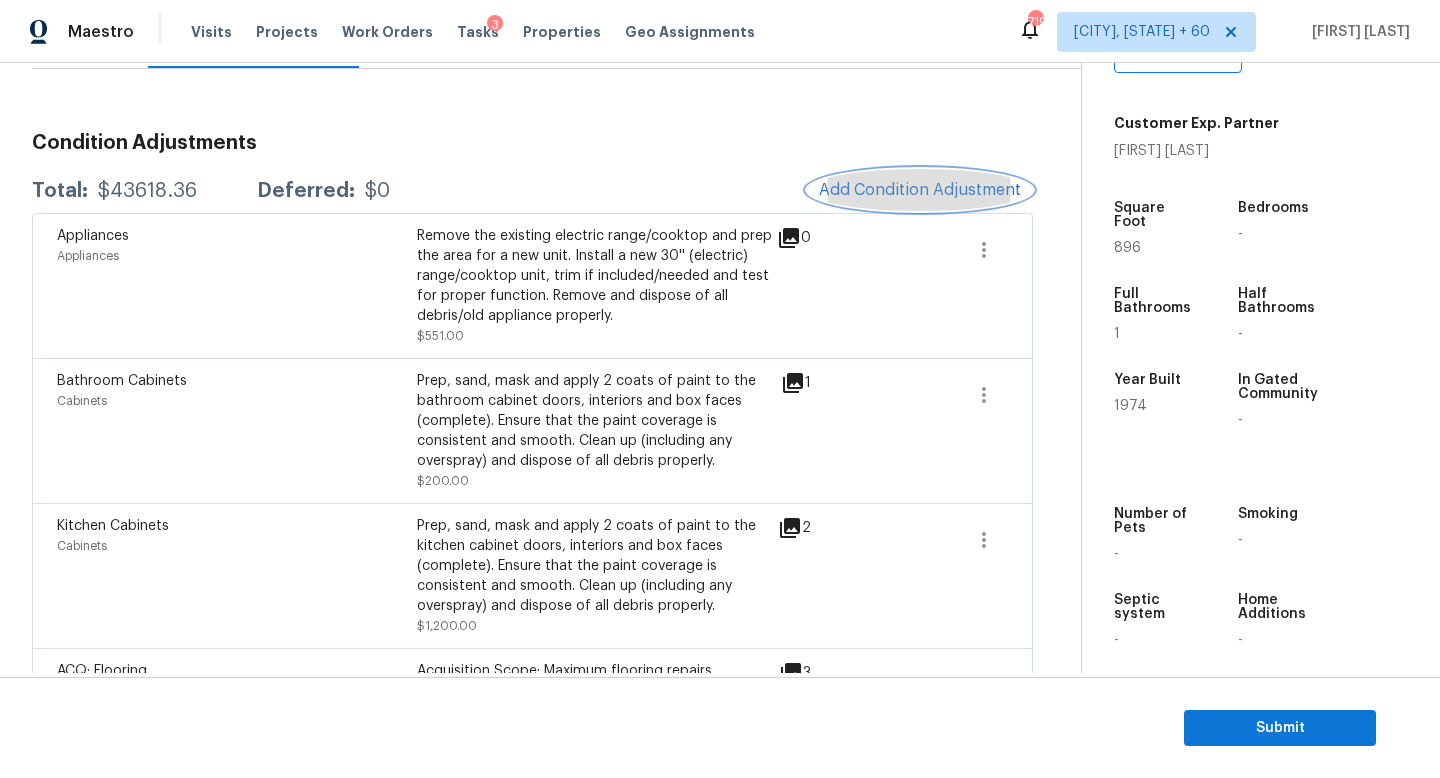 click on "Add Condition Adjustment" at bounding box center (920, 190) 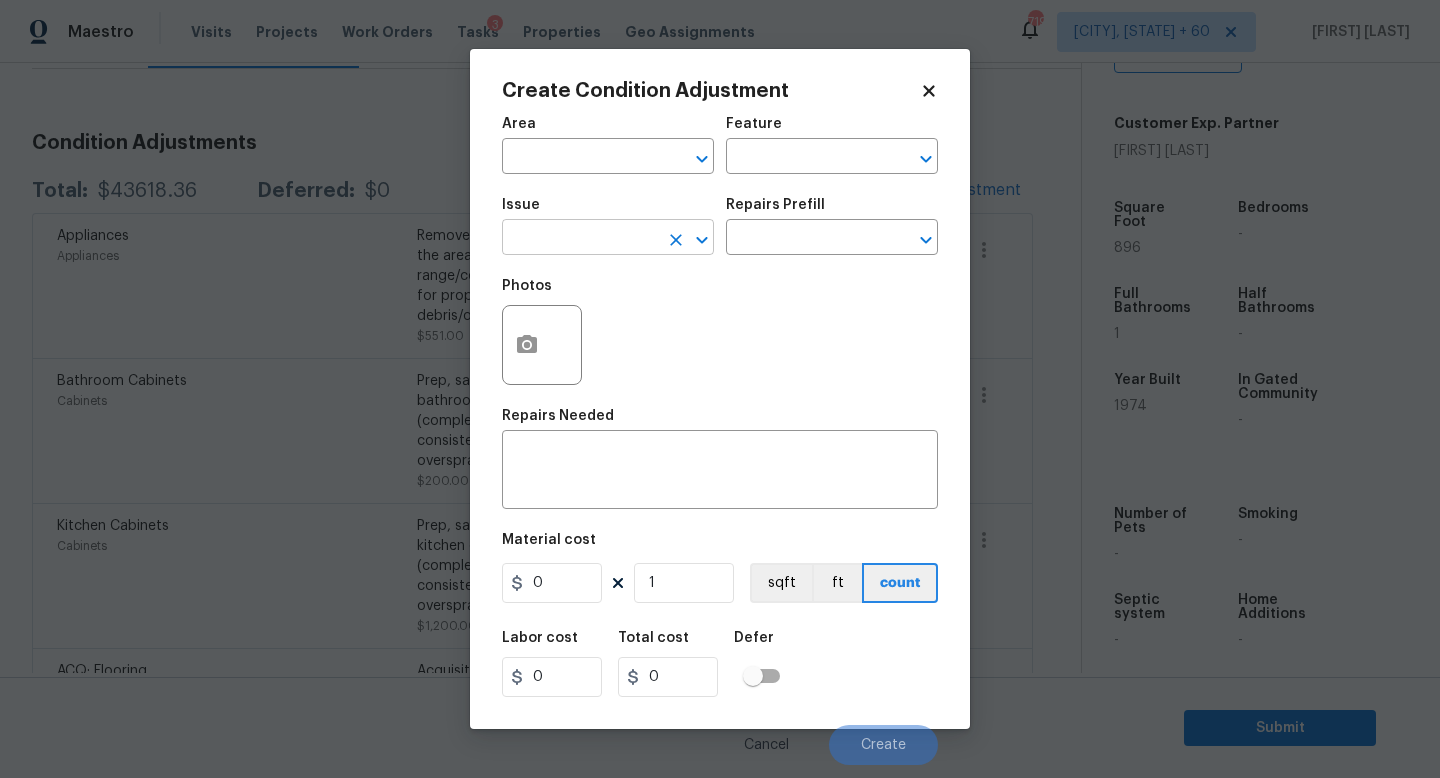 click at bounding box center (580, 239) 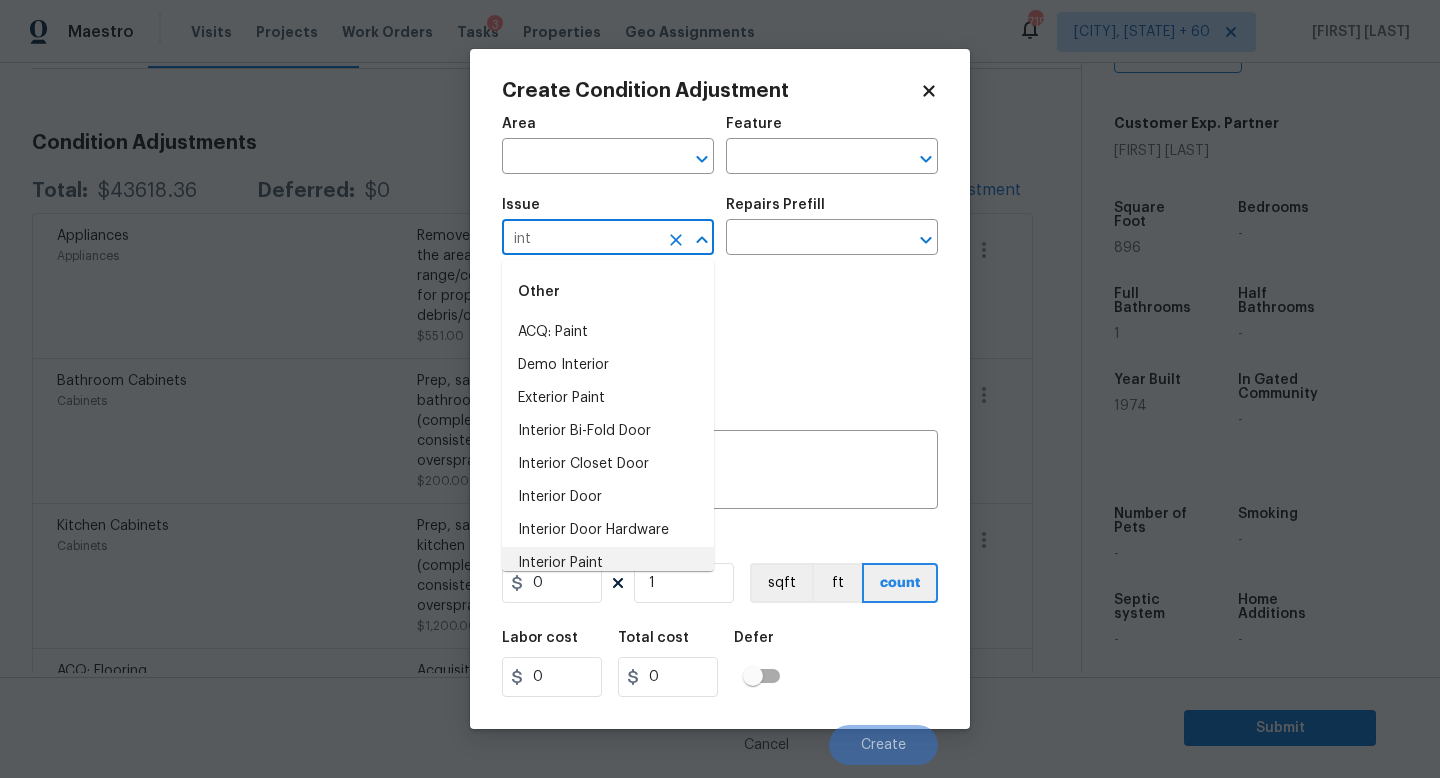 click on "Interior Paint" at bounding box center (608, 563) 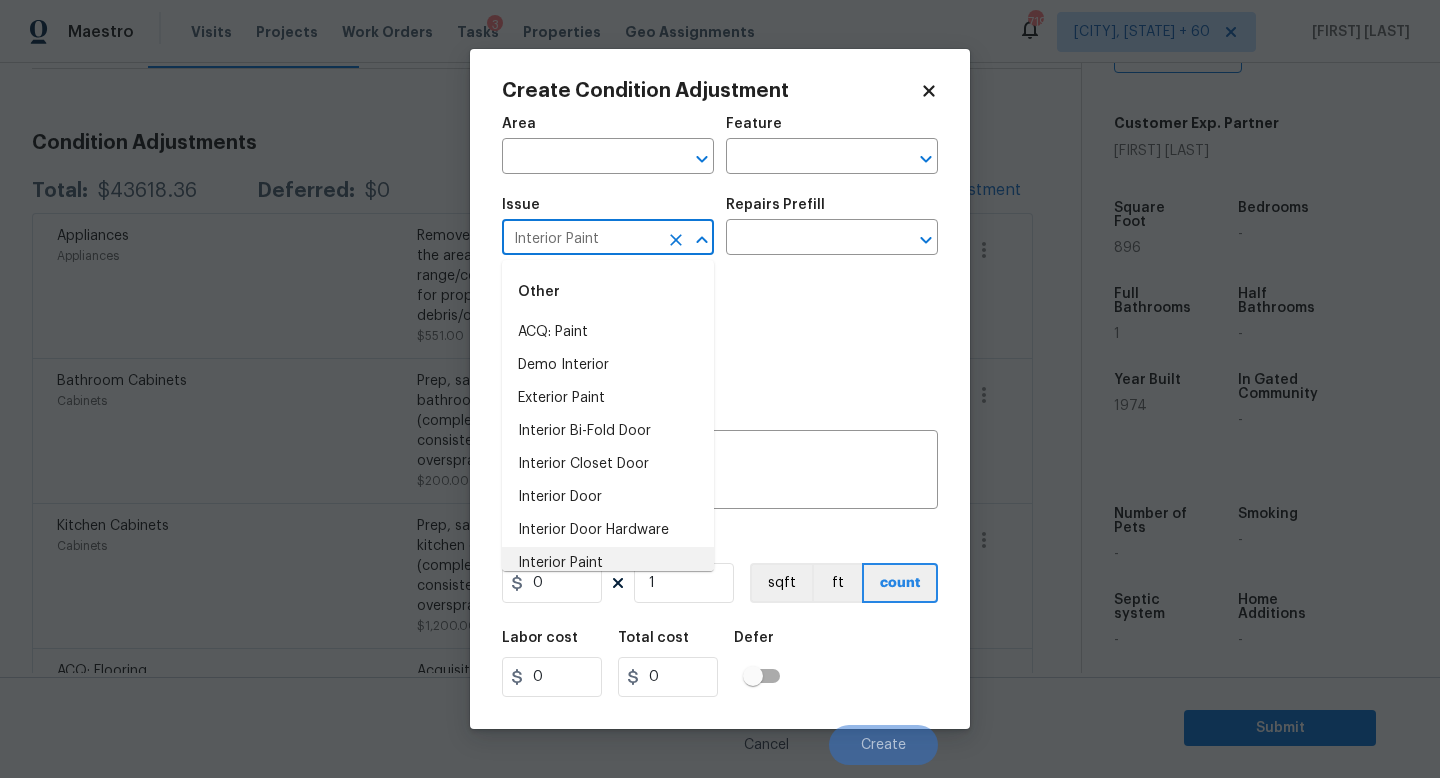 type on "Interior Paint" 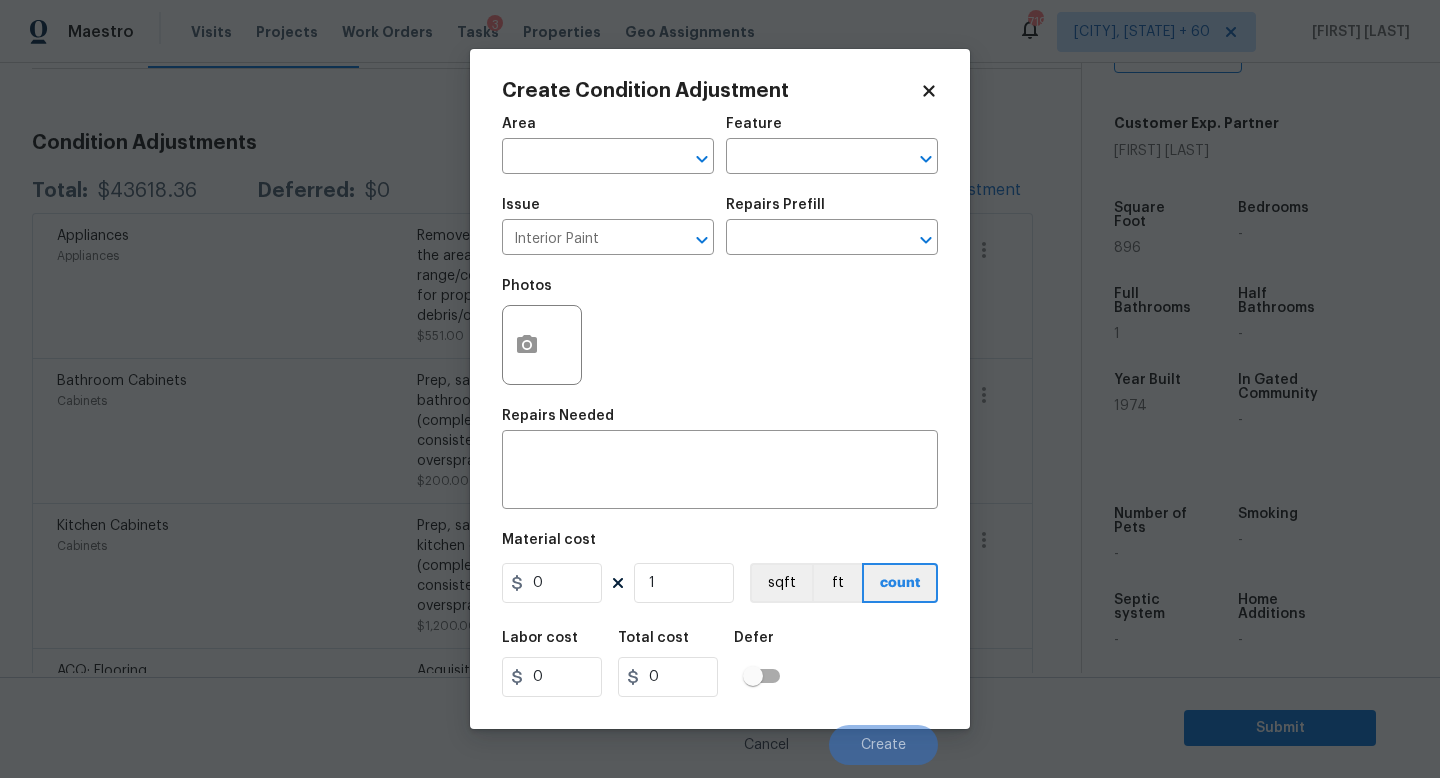 drag, startPoint x: 611, startPoint y: 557, endPoint x: 611, endPoint y: 525, distance: 32 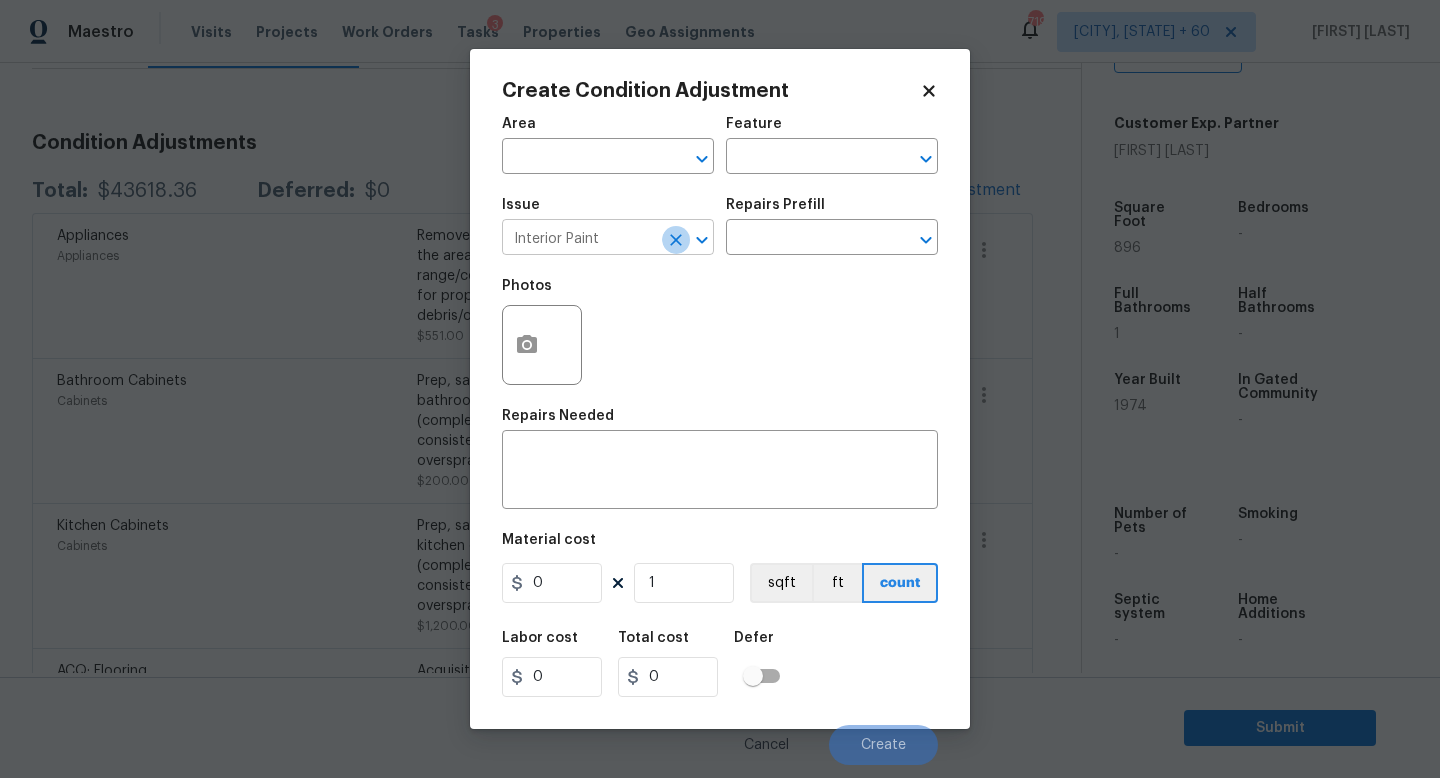 click 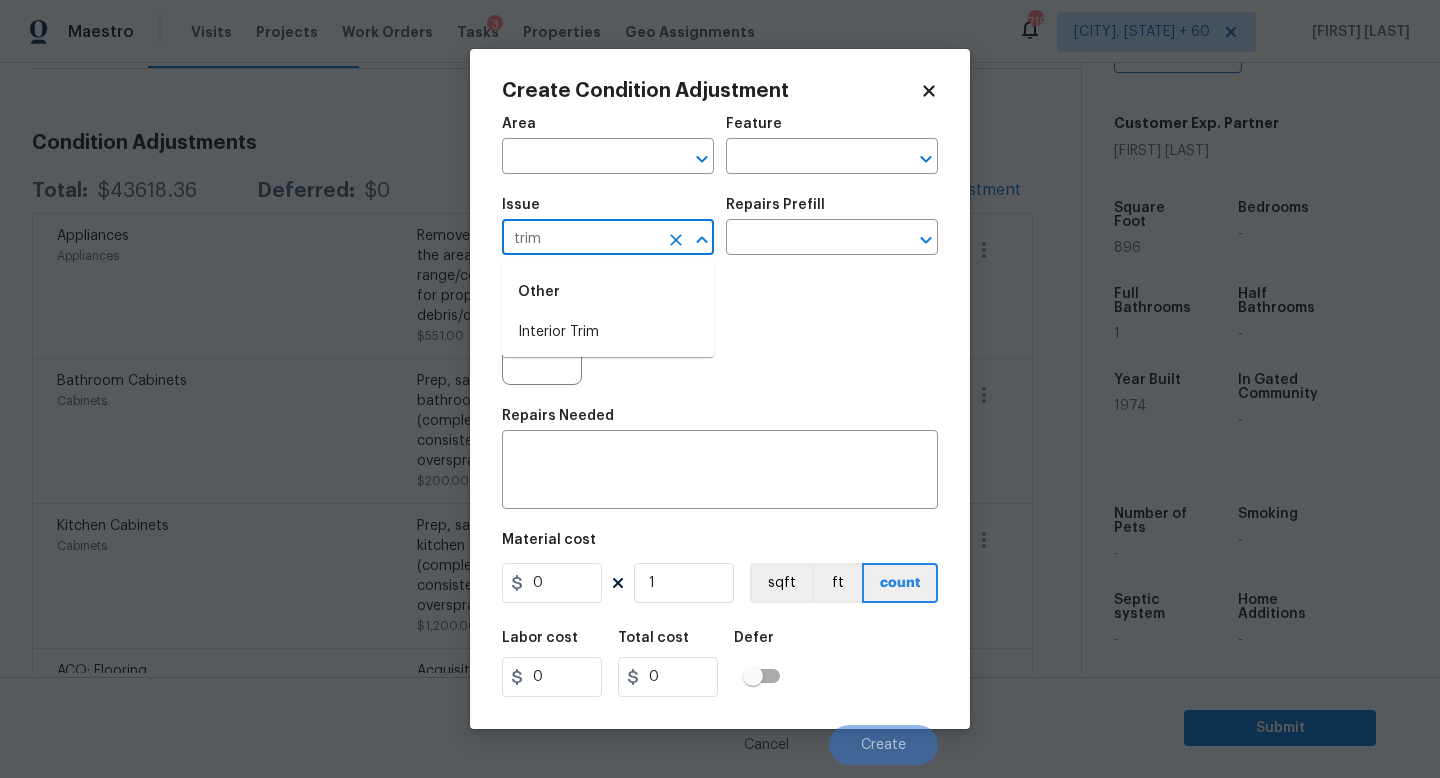 click on "Interior Trim" at bounding box center (608, 332) 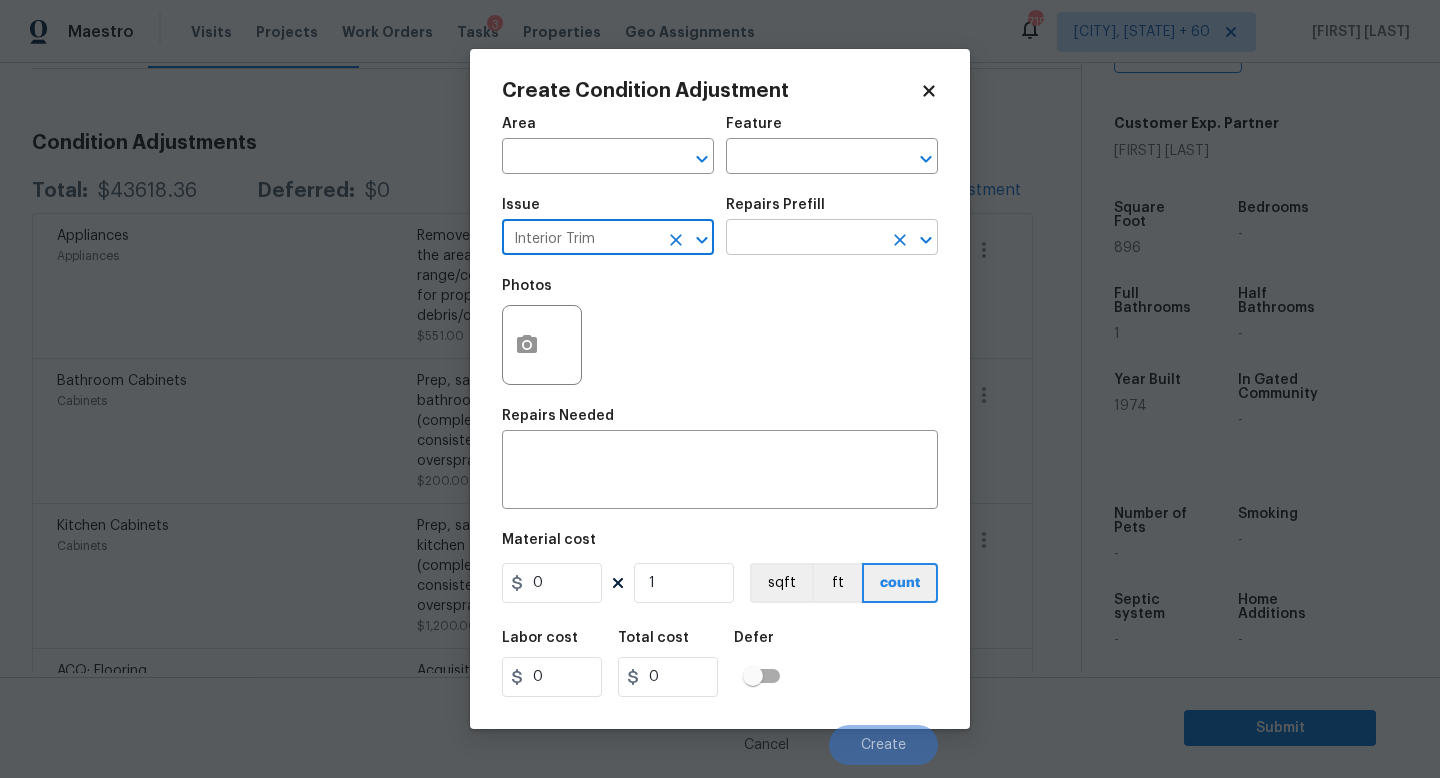 type on "Interior Trim" 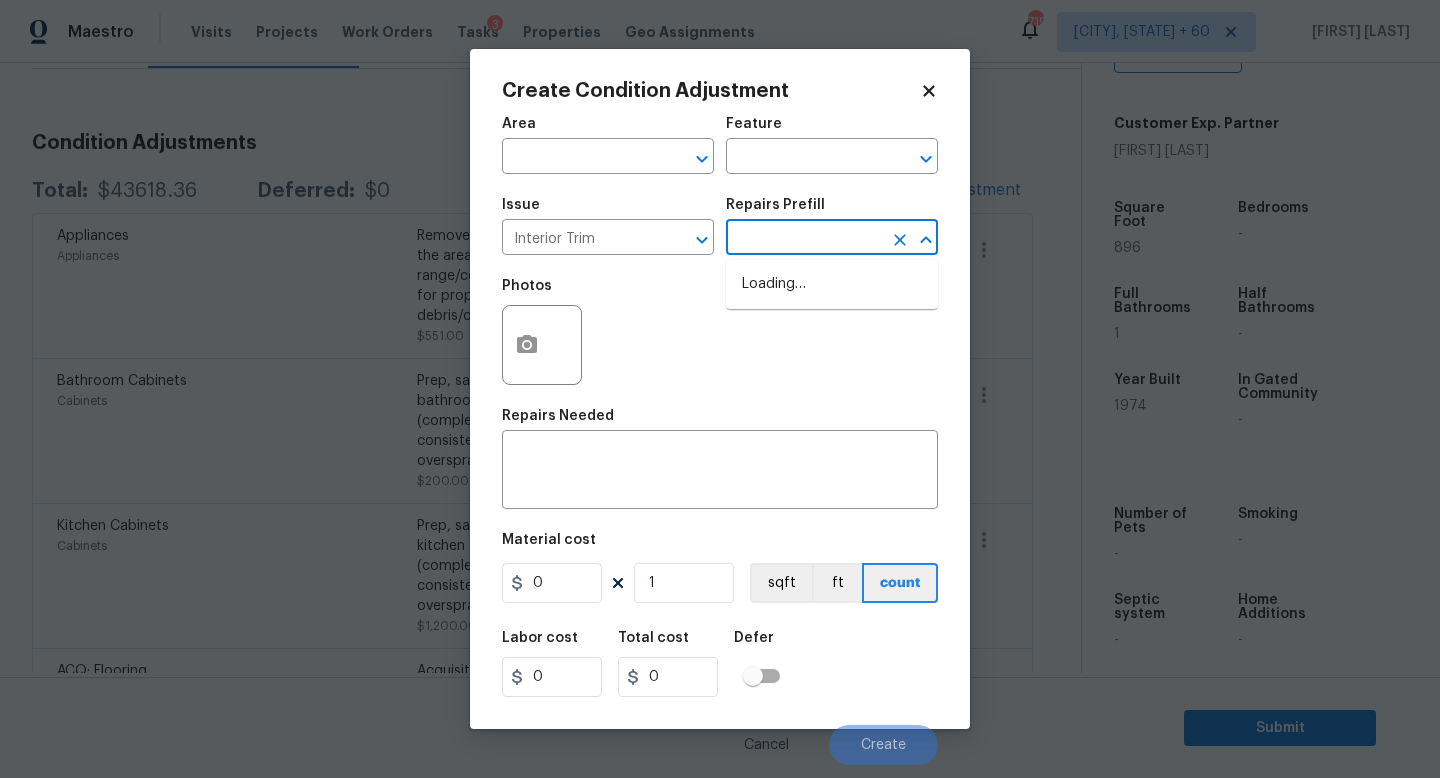 click at bounding box center (804, 239) 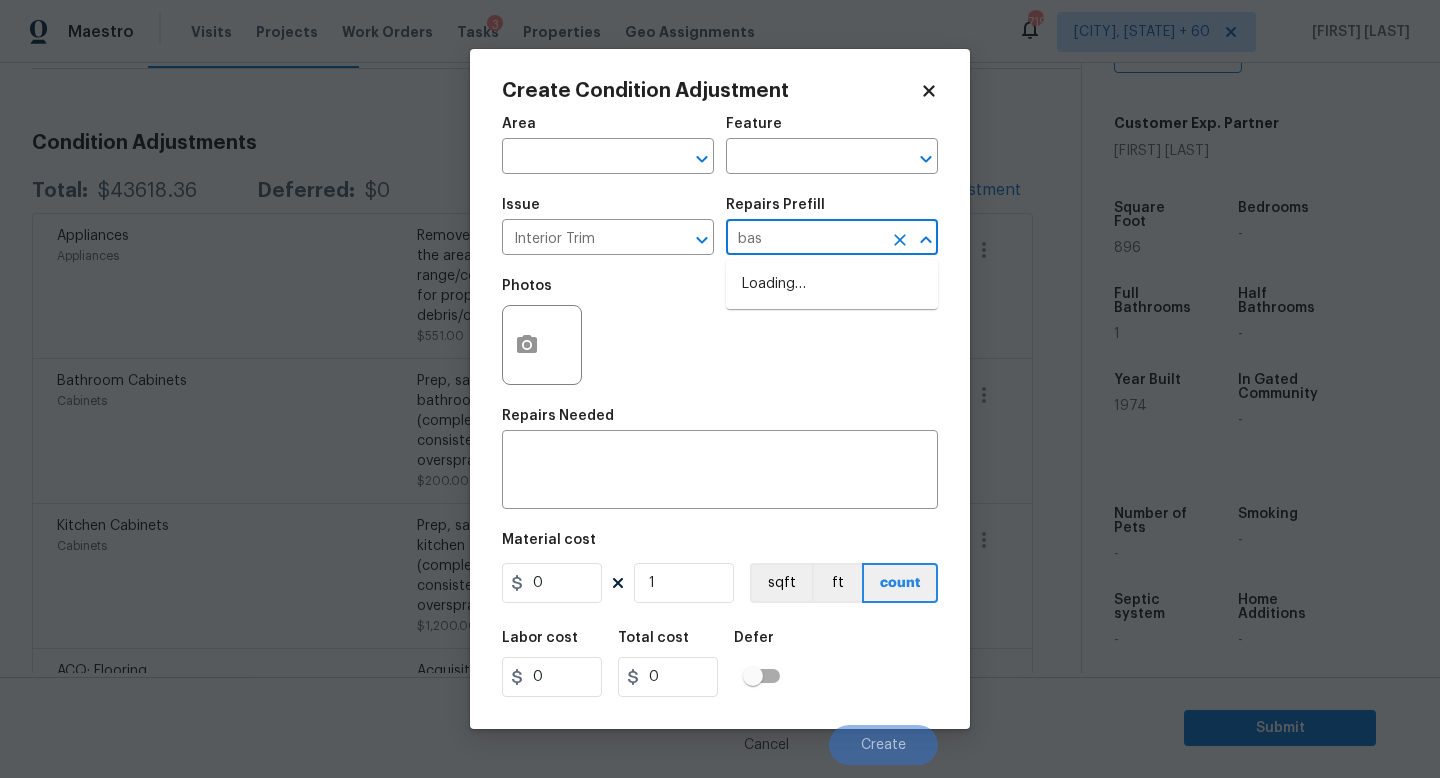 type on "base" 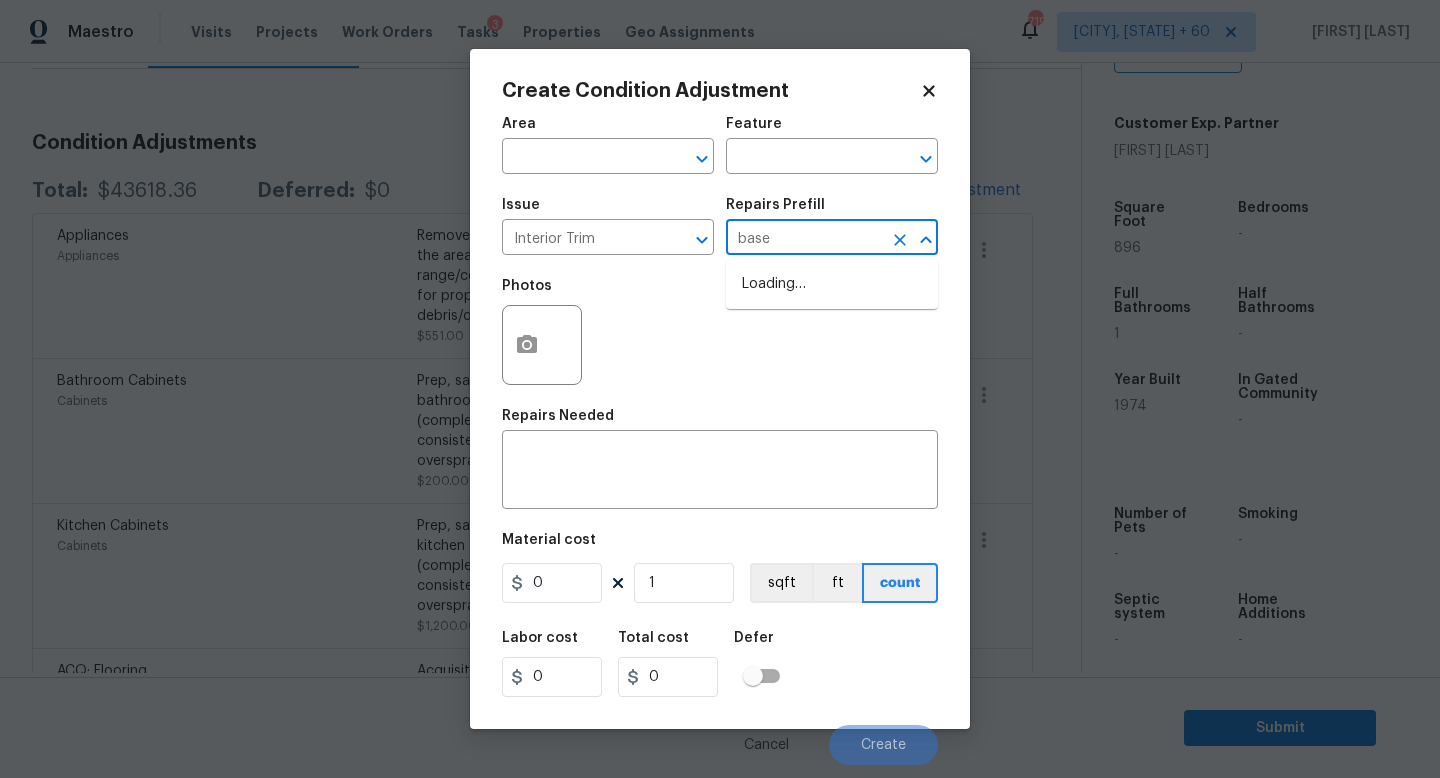 type 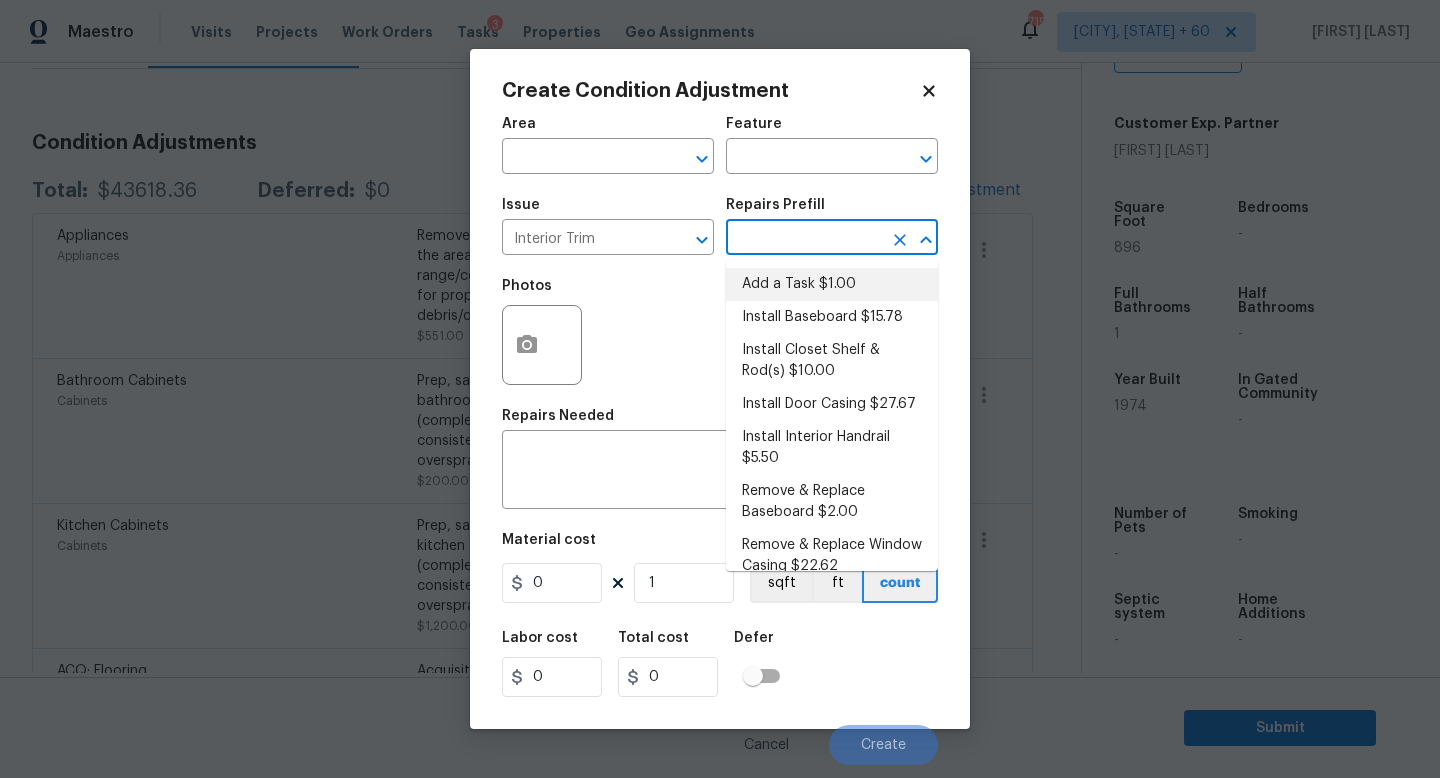 click on "Add a Task $1.00" at bounding box center (832, 284) 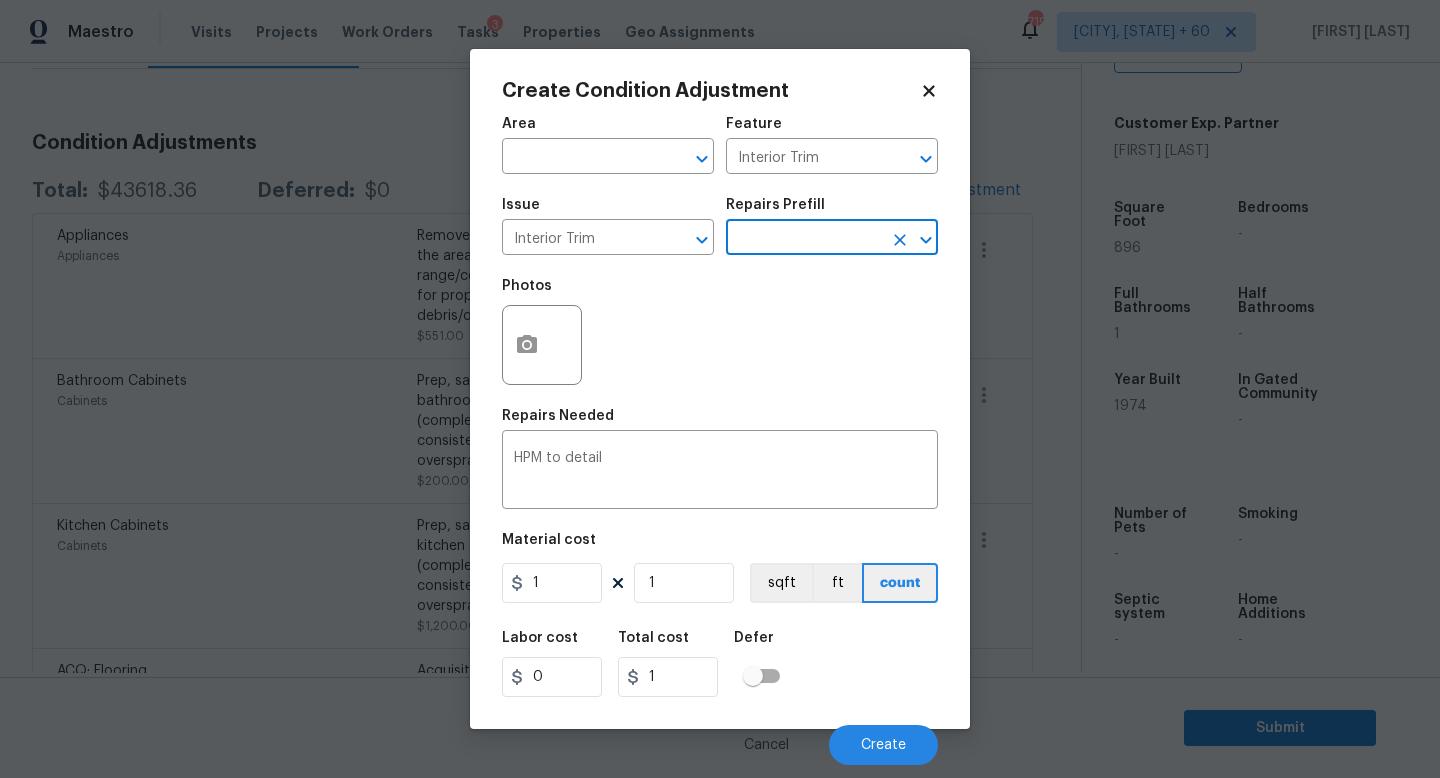 click on "Repairs Prefill" at bounding box center [832, 211] 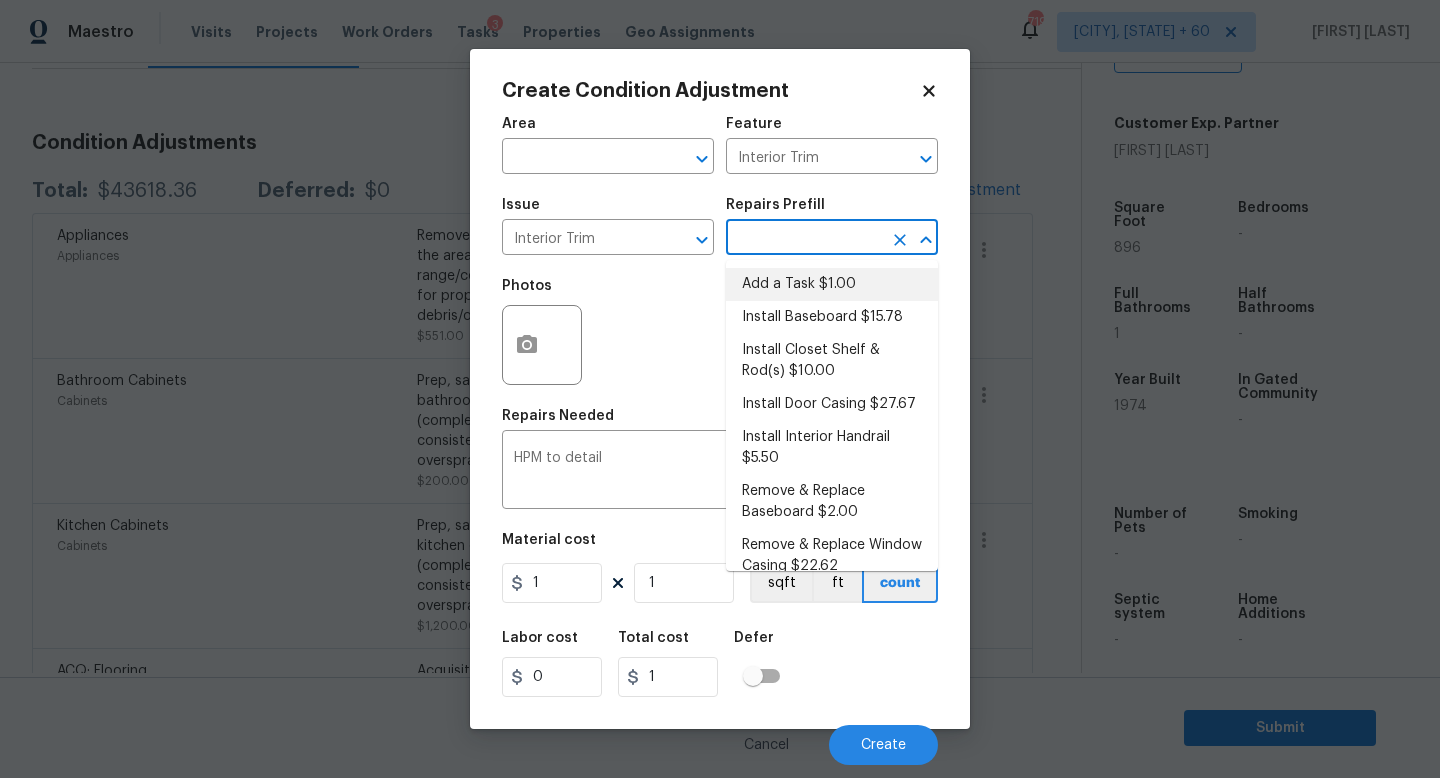 click at bounding box center (804, 239) 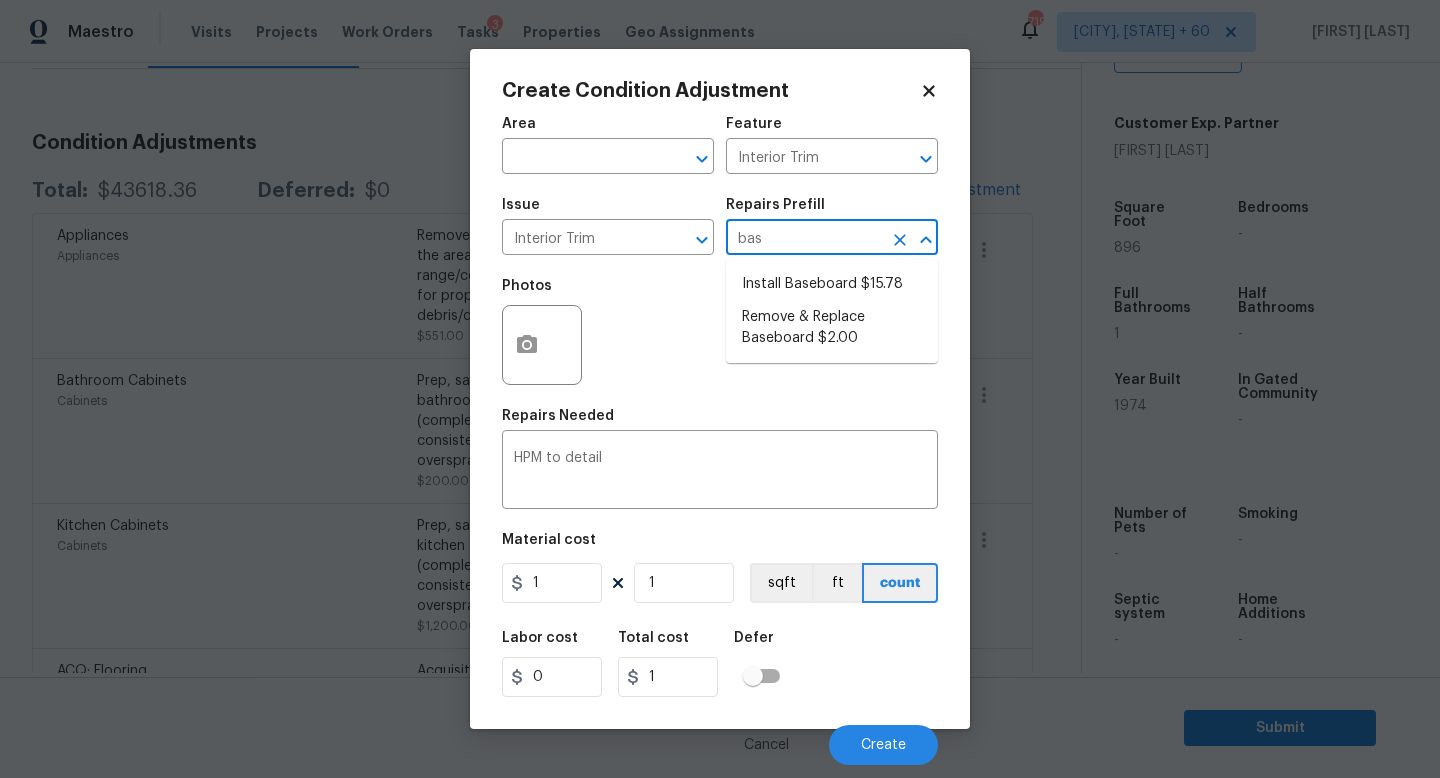type on "base" 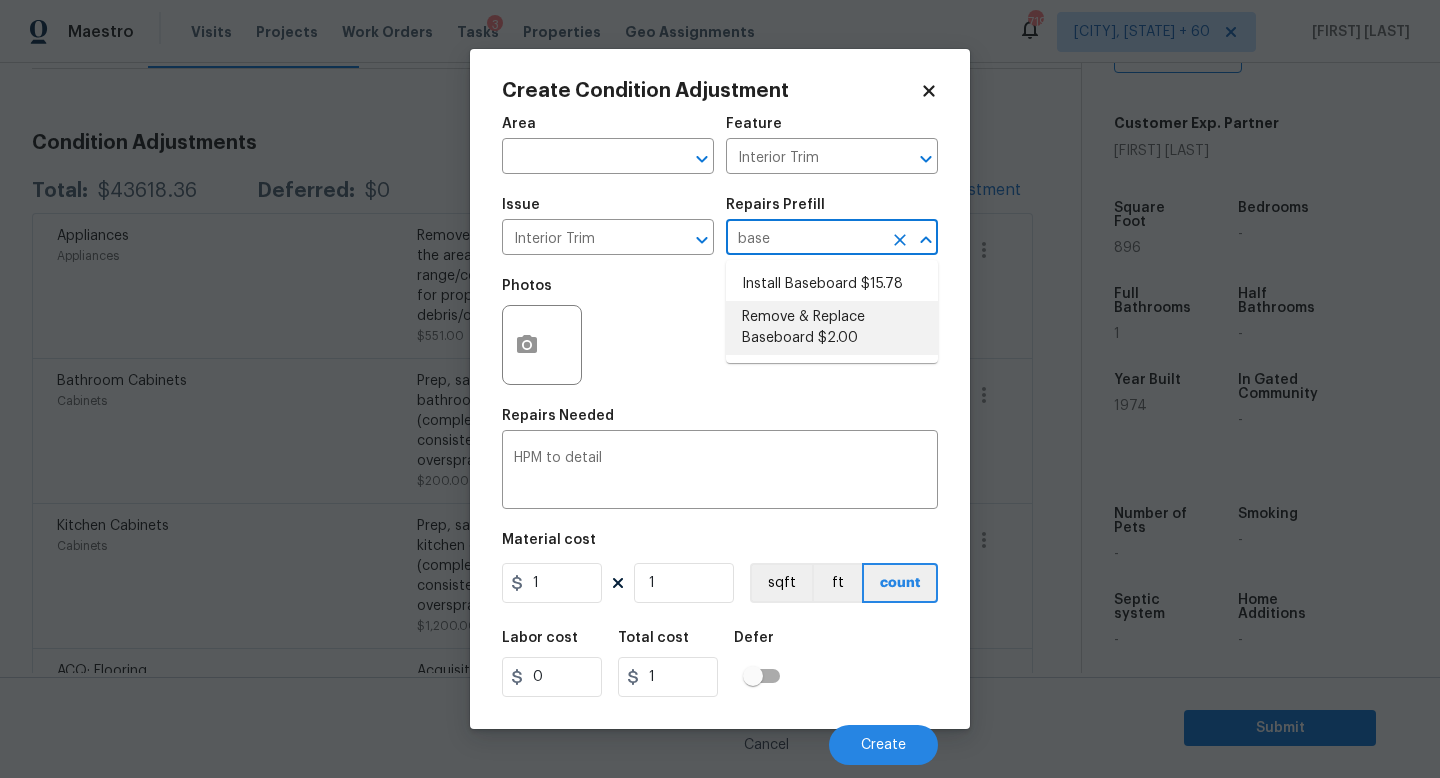 click on "Remove & Replace Baseboard $2.00" at bounding box center (832, 328) 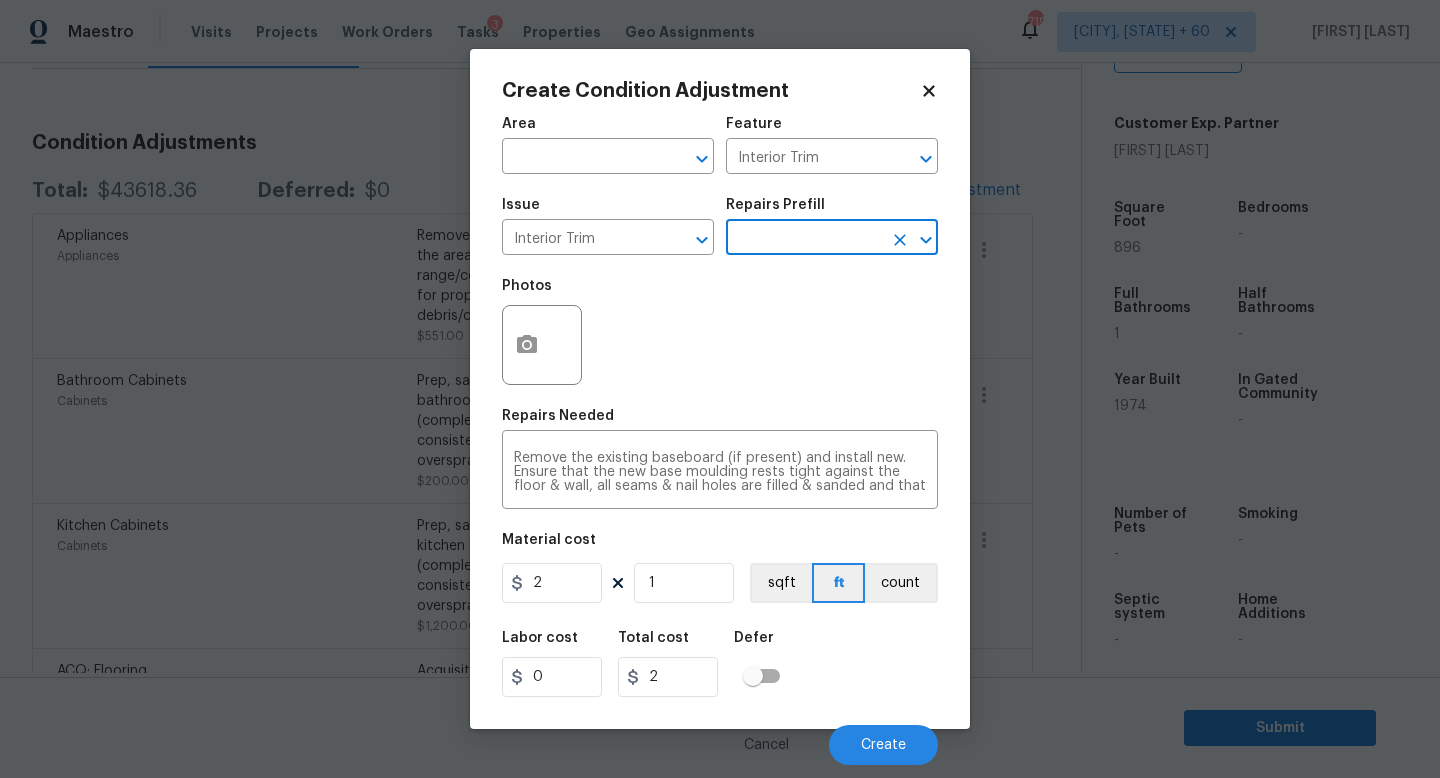 click at bounding box center [804, 239] 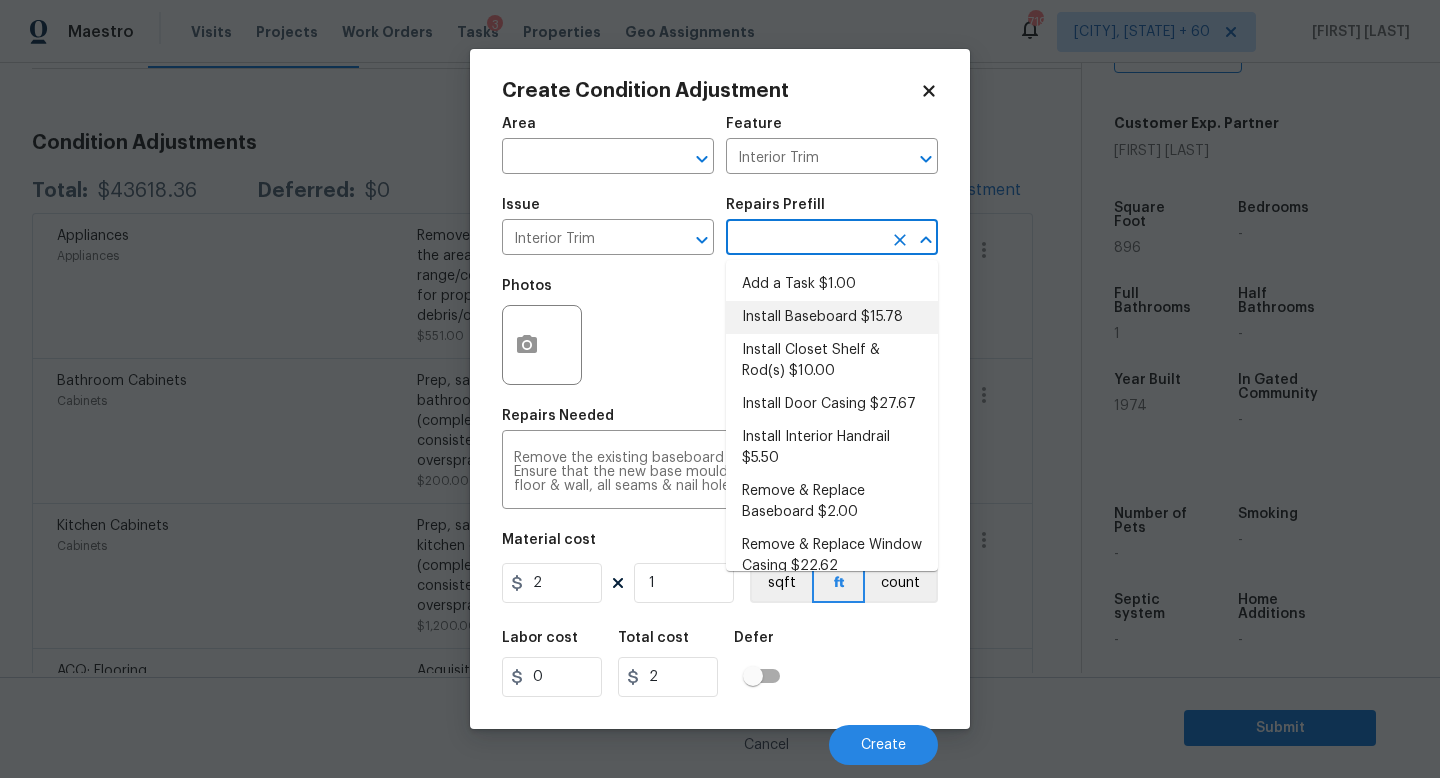 click on "Install Baseboard $15.78" at bounding box center [832, 317] 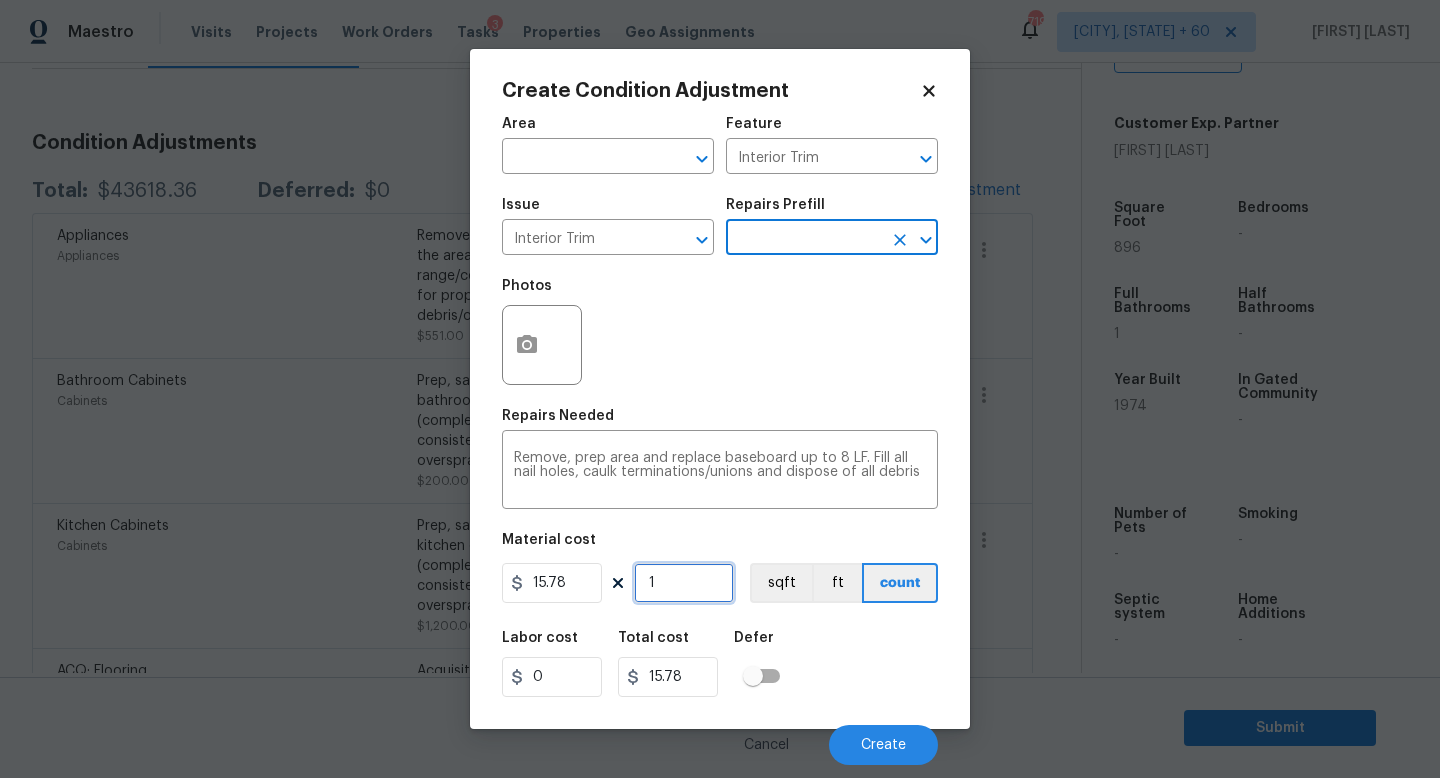 click on "1" at bounding box center (684, 583) 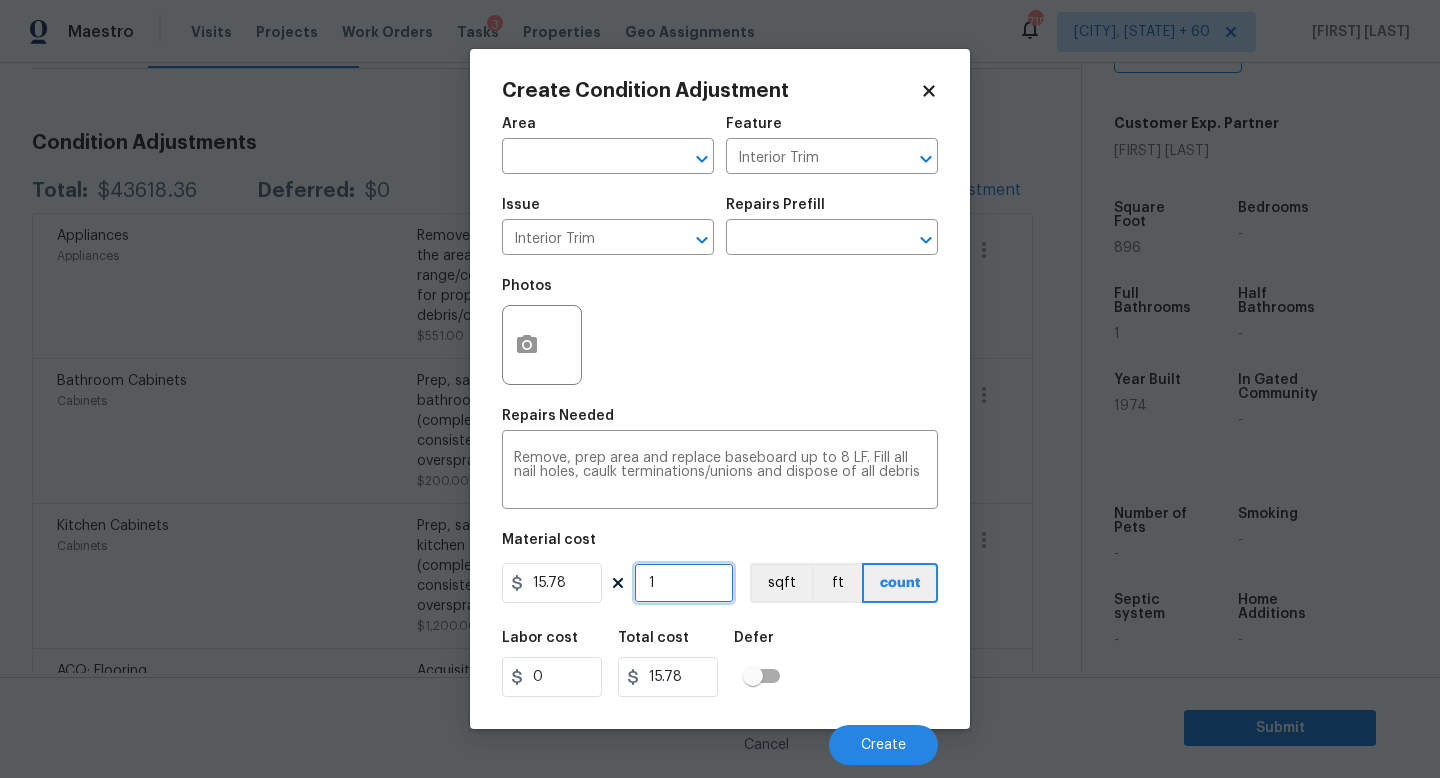 type on "0" 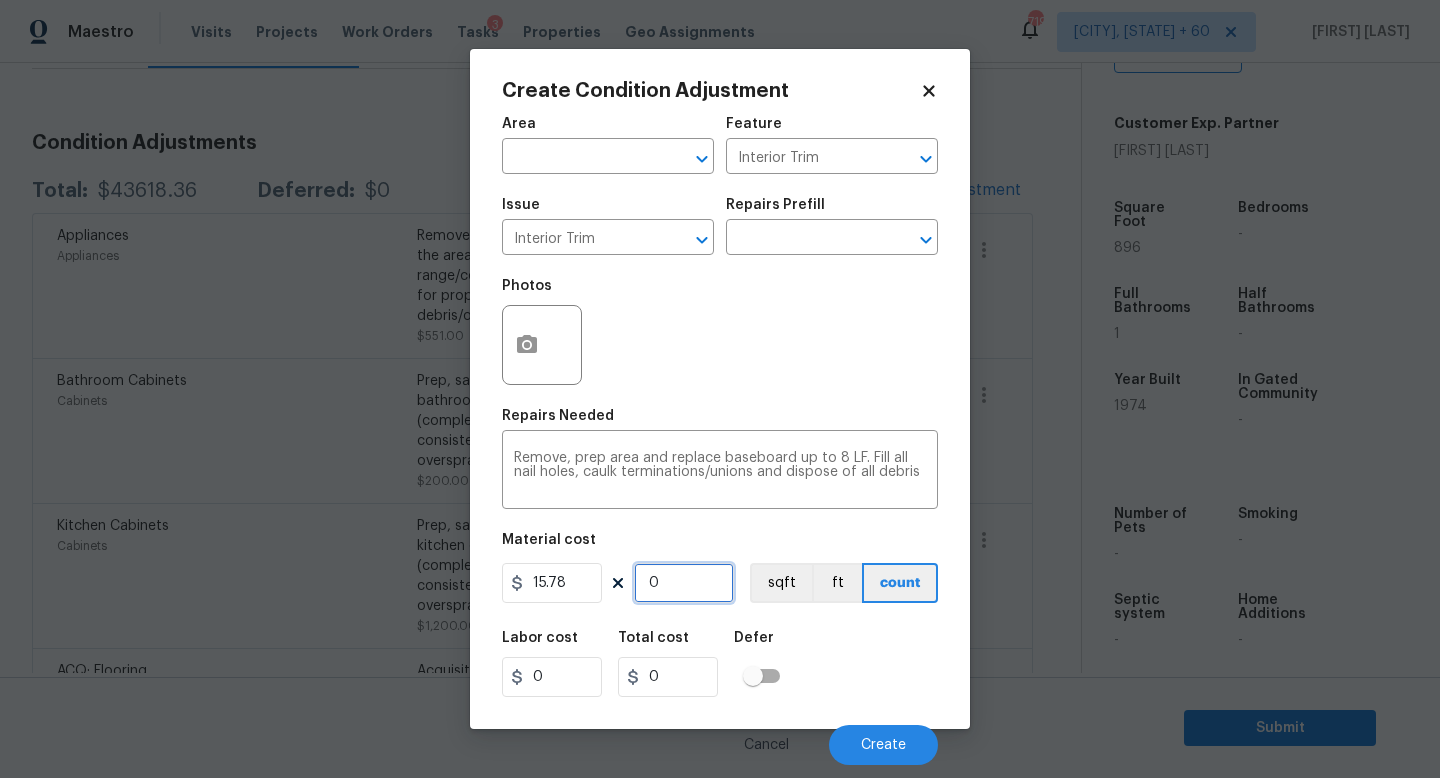 type on "1" 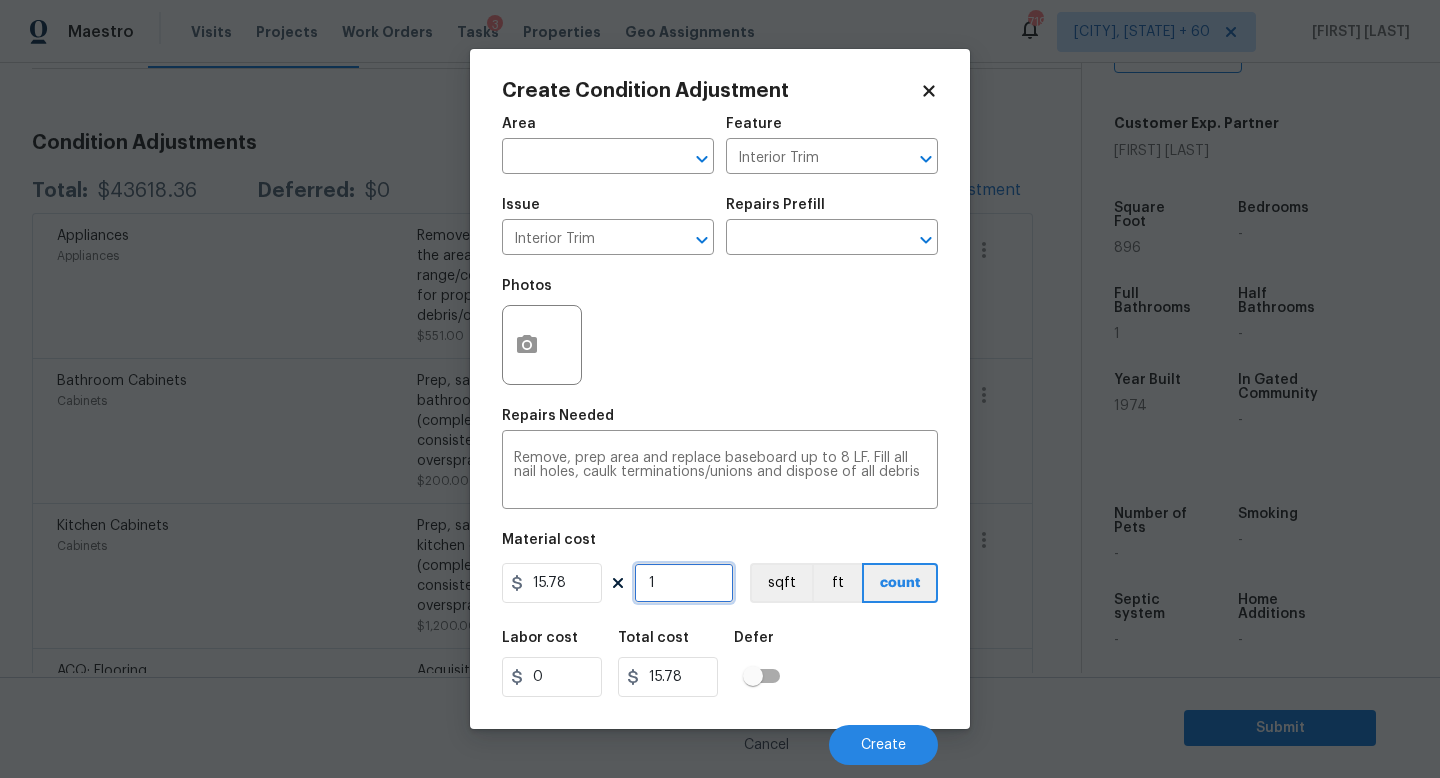 type on "10" 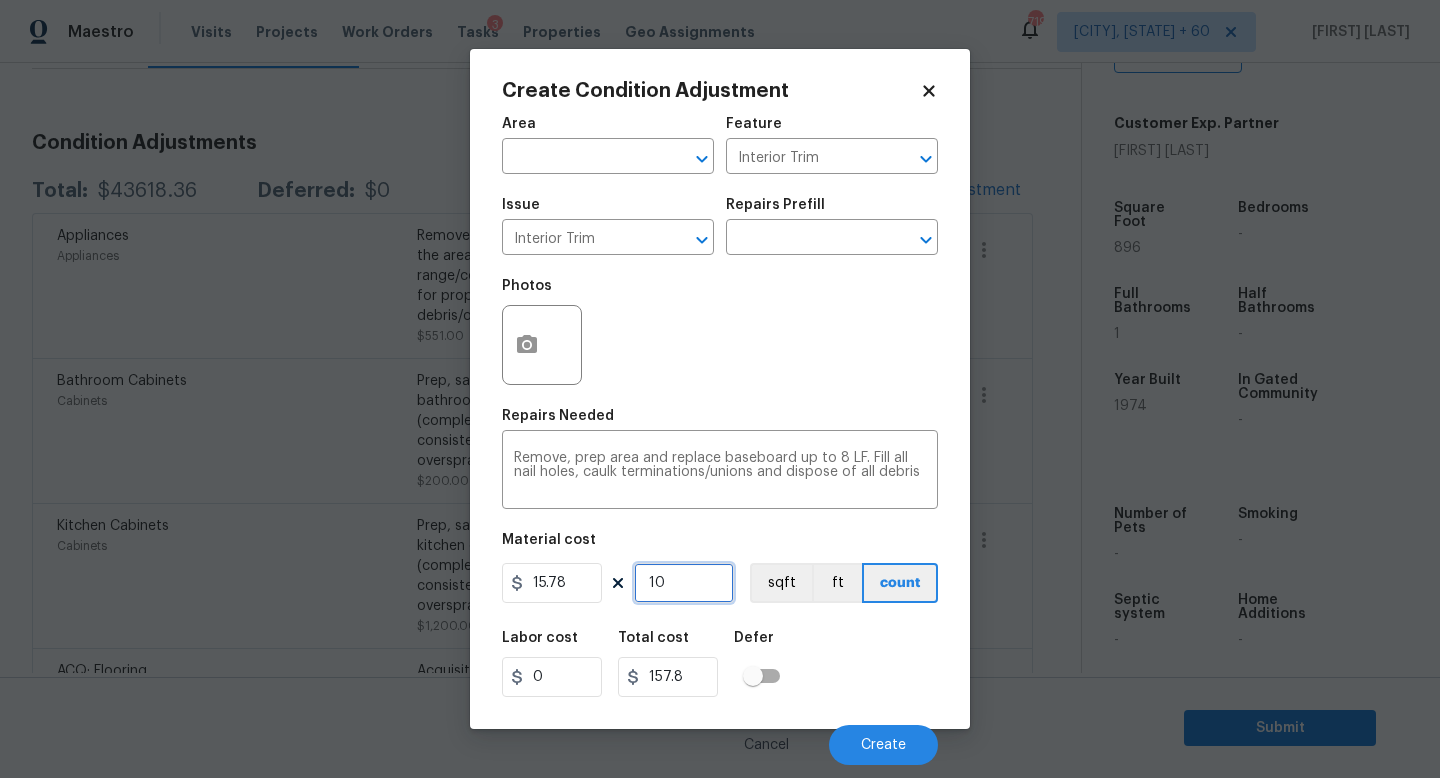 type on "100" 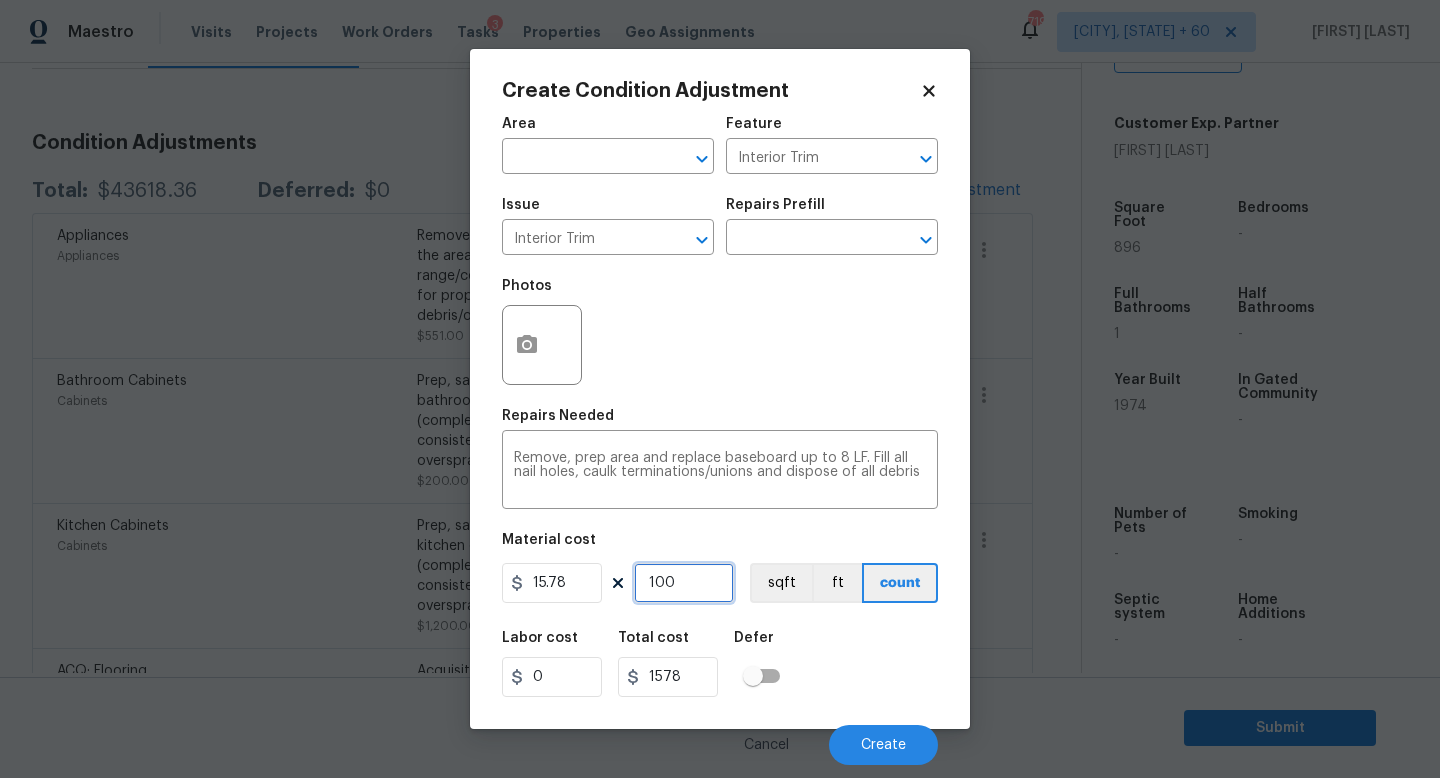 type on "1000" 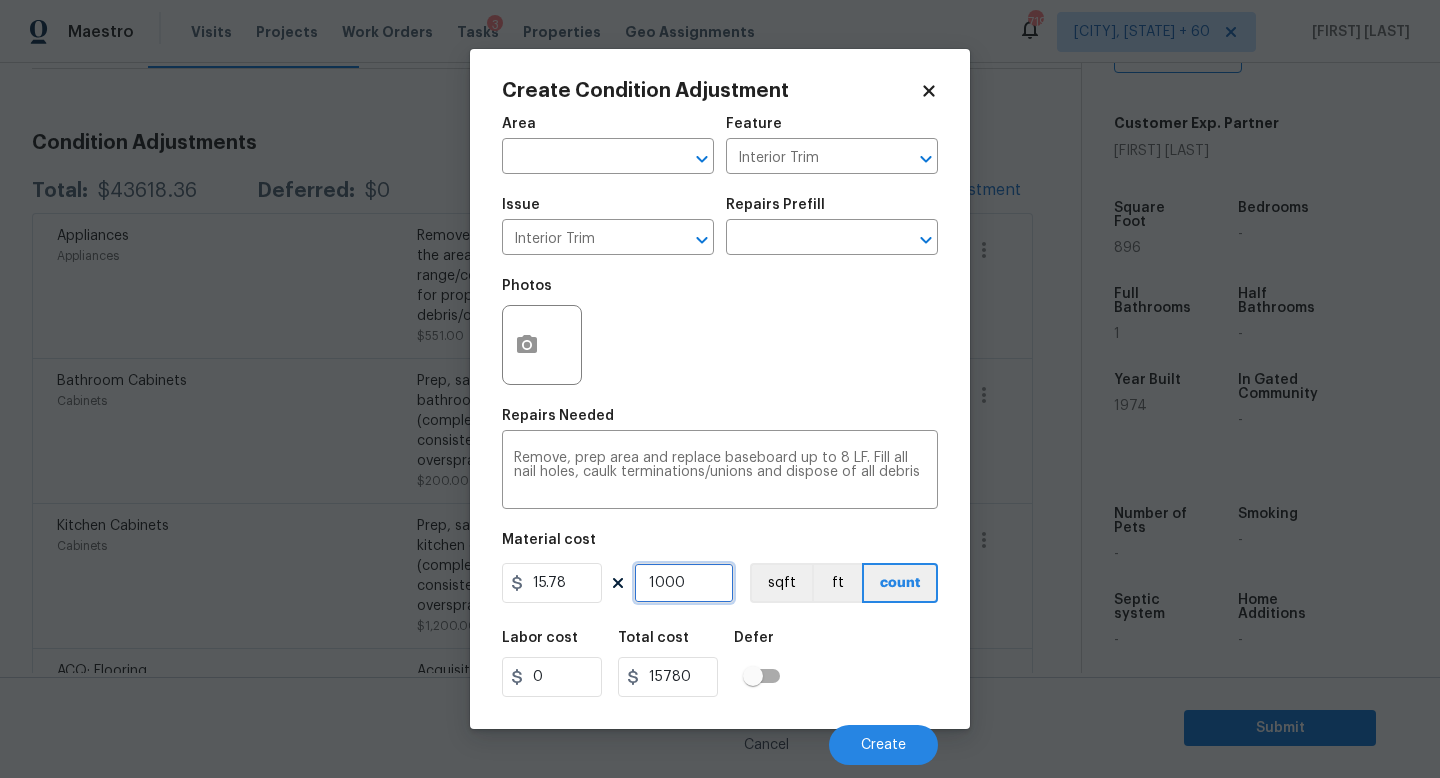 type on "1000" 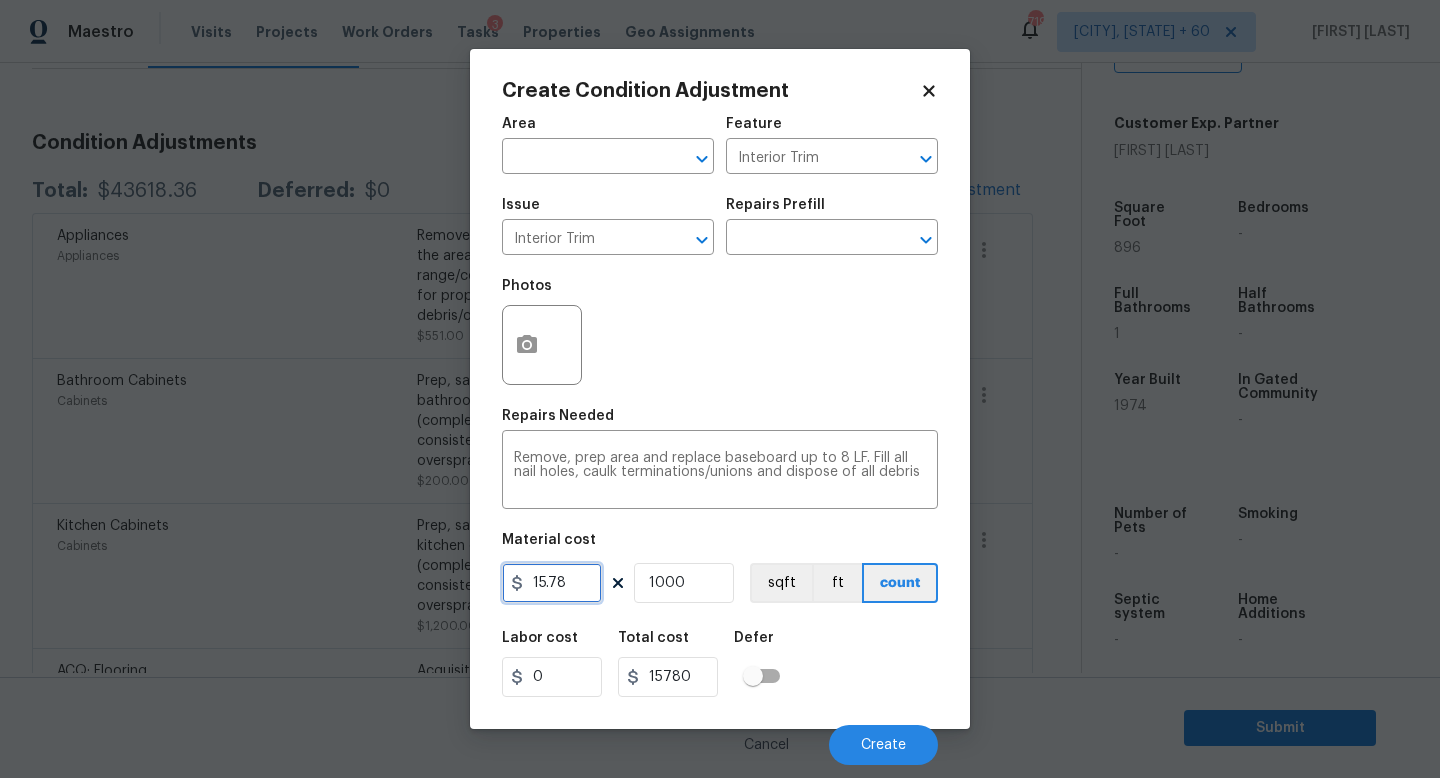 drag, startPoint x: 587, startPoint y: 588, endPoint x: 298, endPoint y: 588, distance: 289 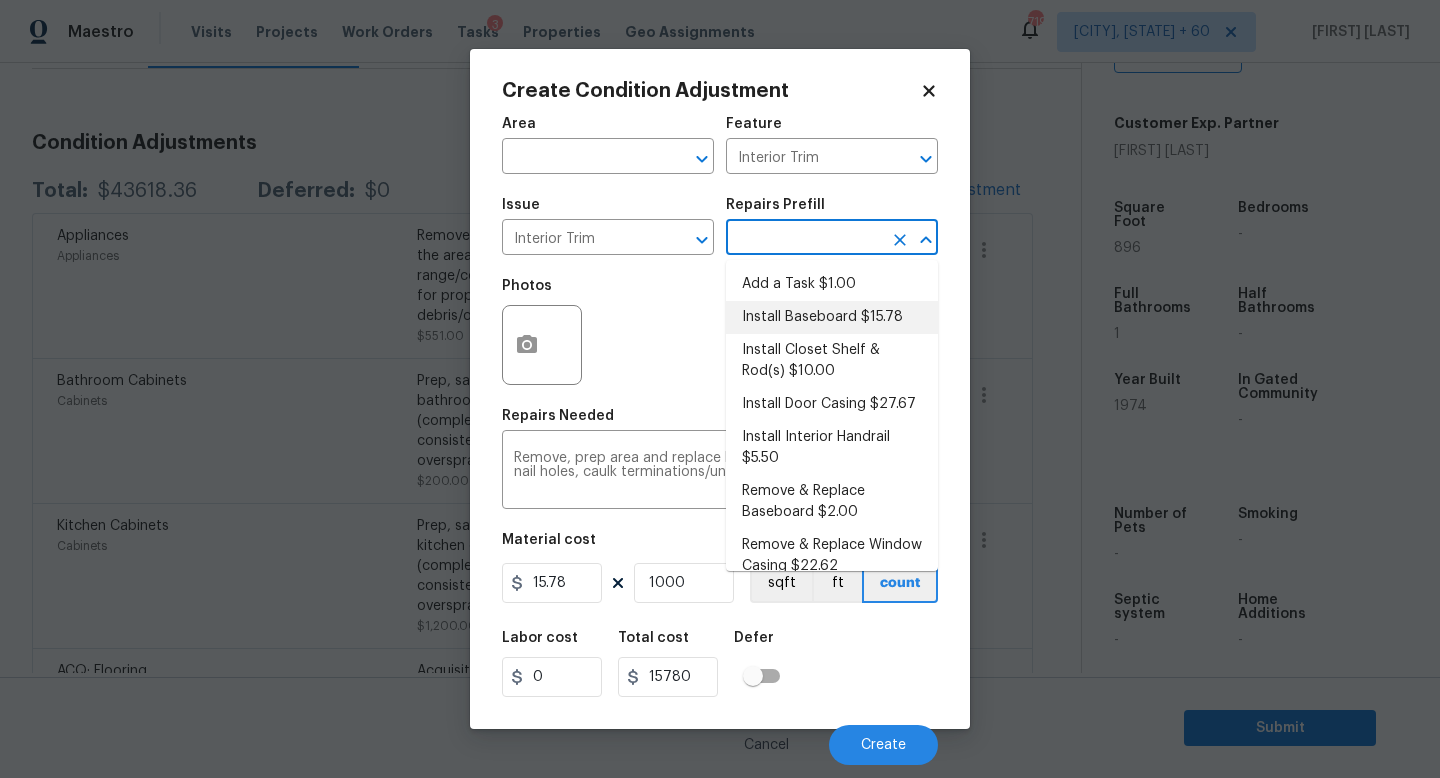 click at bounding box center [804, 239] 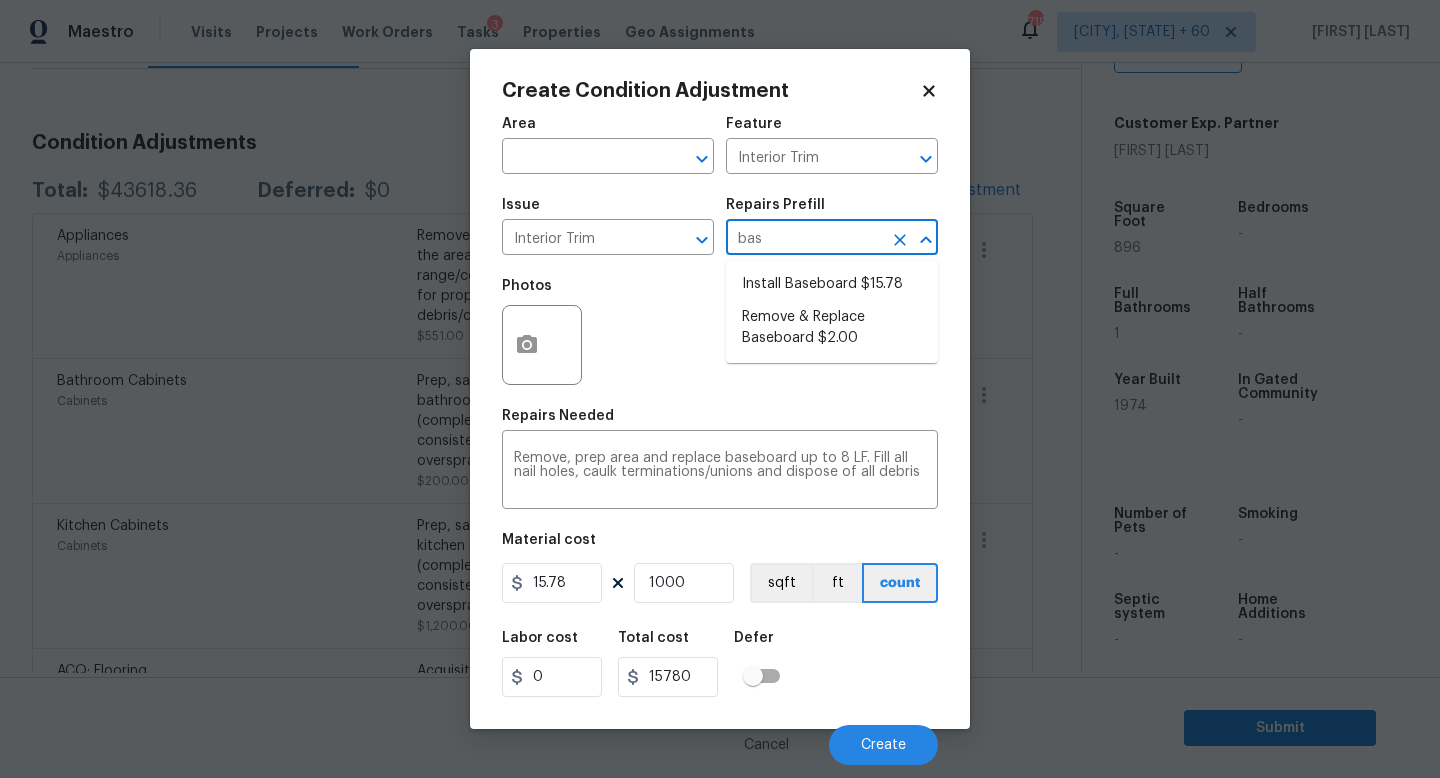 type on "base" 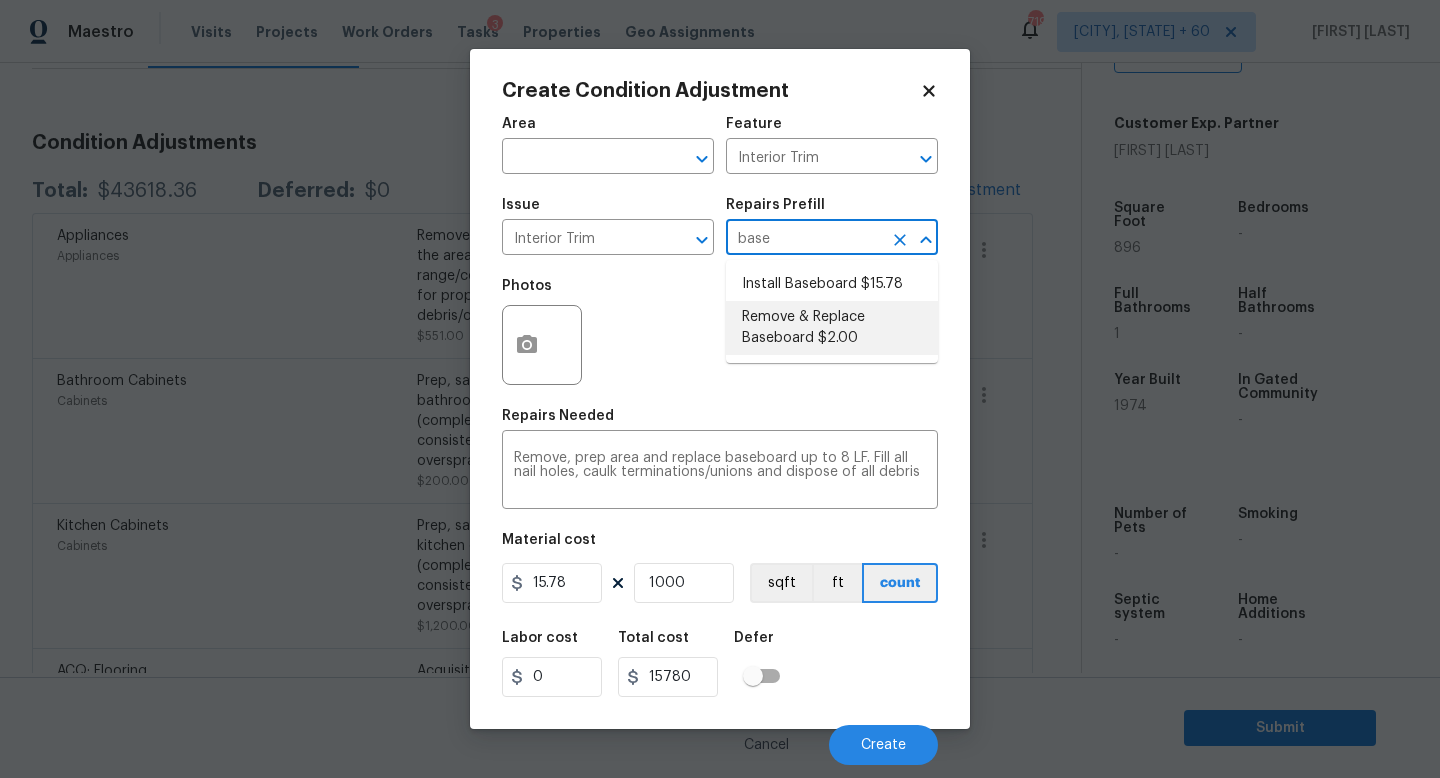 click on "Remove & Replace Baseboard $2.00" at bounding box center (832, 328) 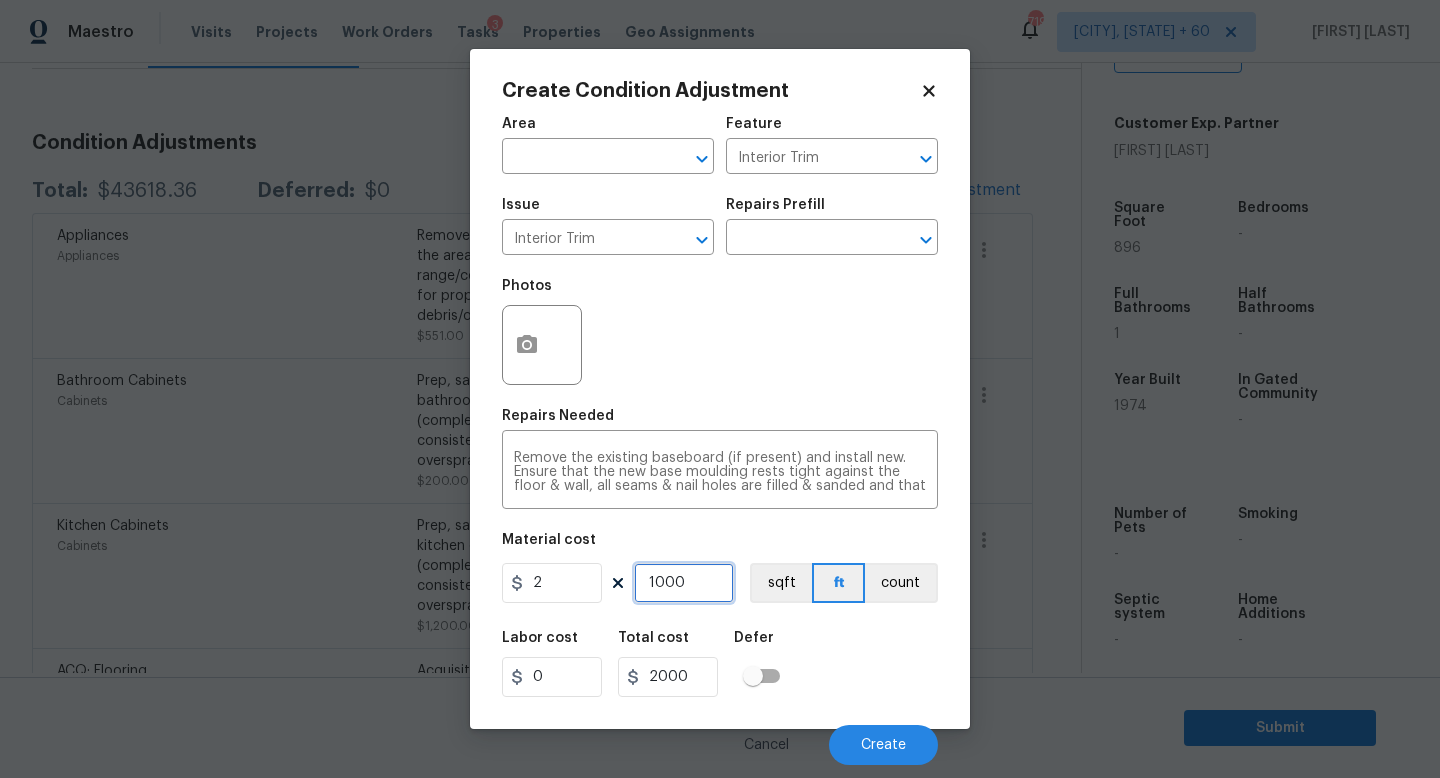 drag, startPoint x: 717, startPoint y: 581, endPoint x: 556, endPoint y: 609, distance: 163.41664 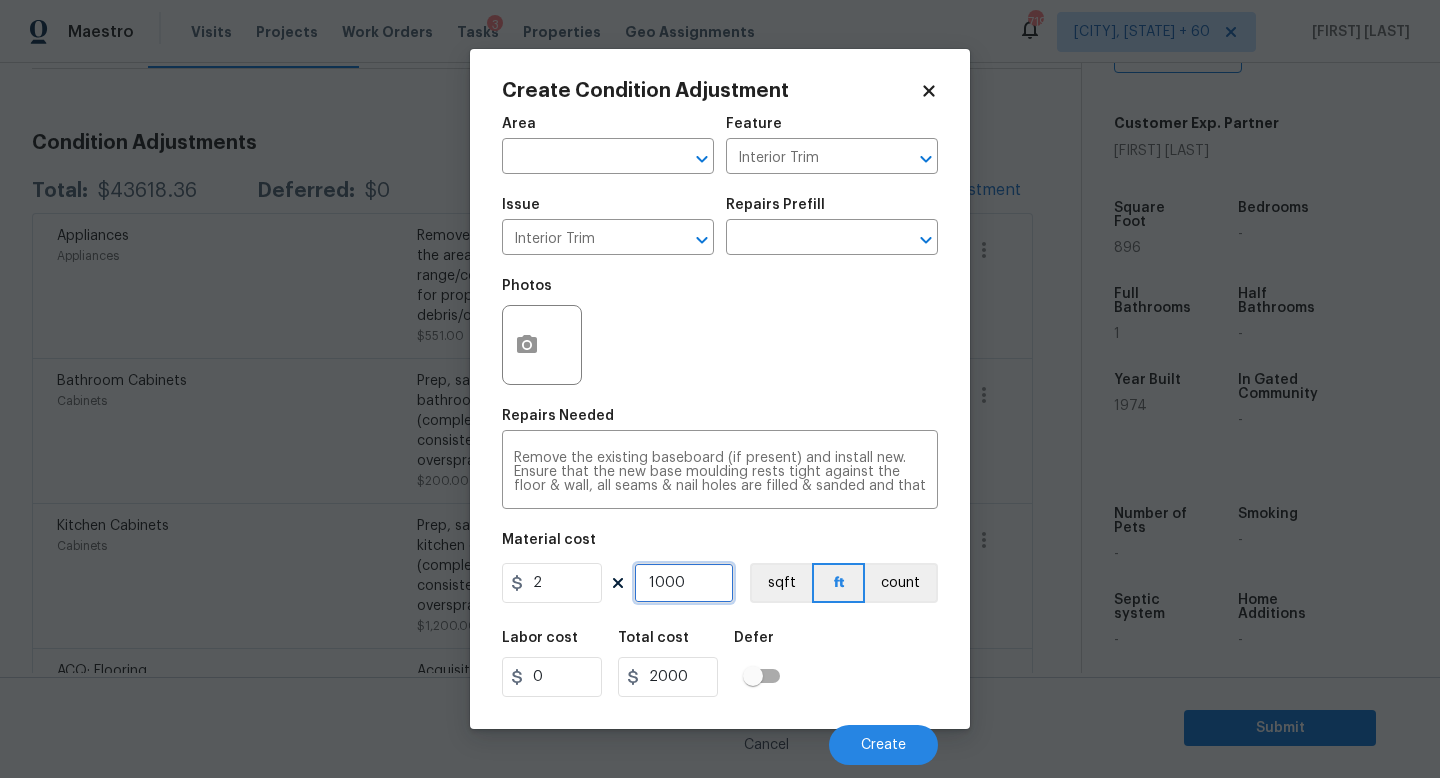 type on "10008" 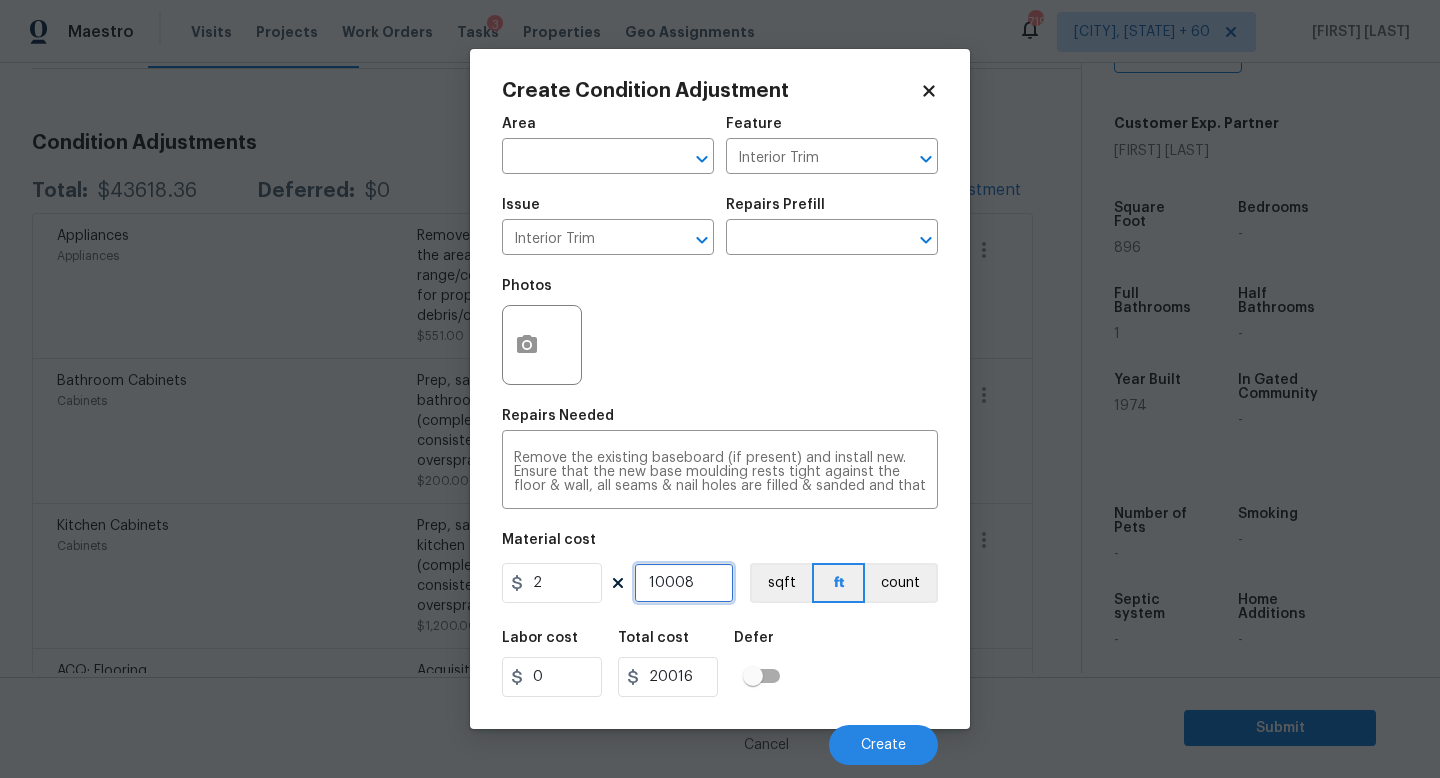 type on "100089" 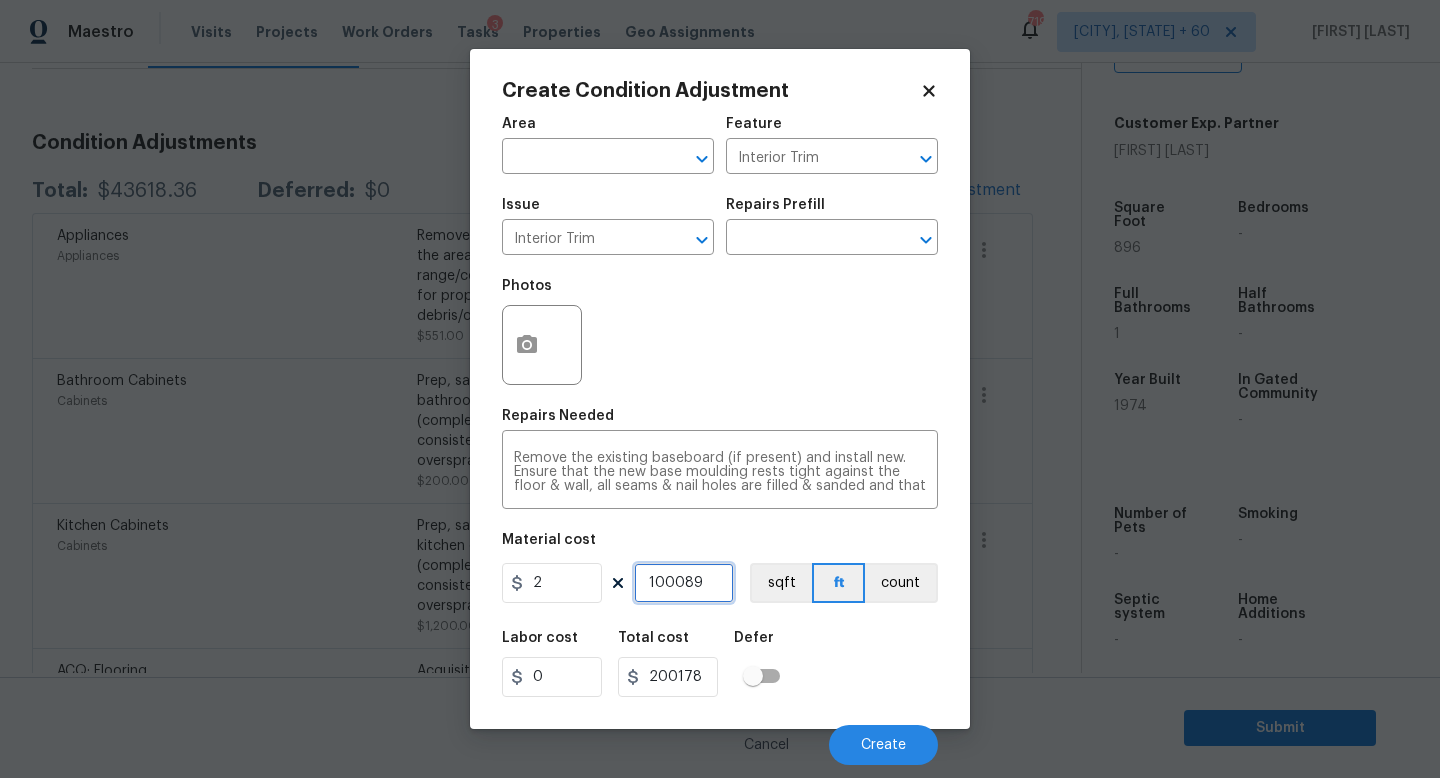 type on "1000898" 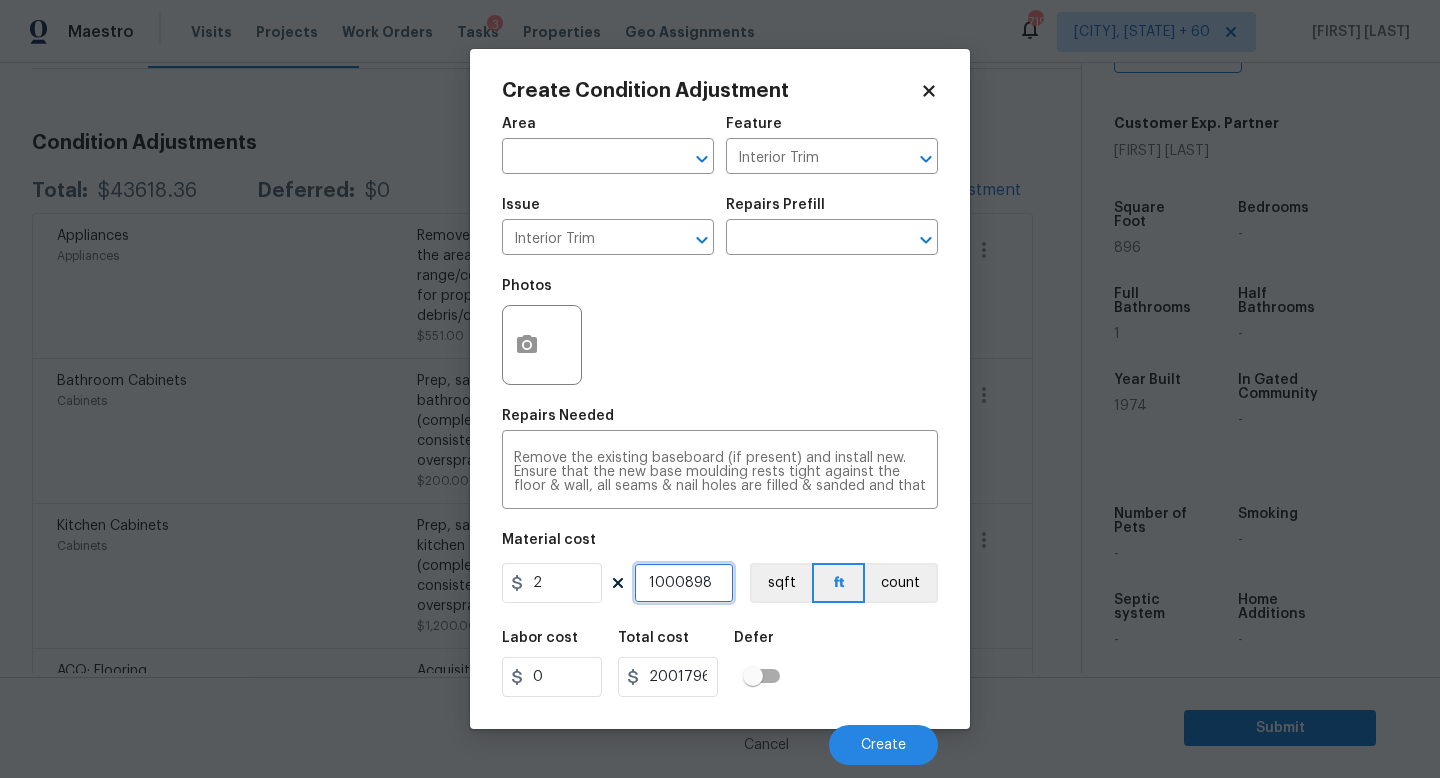 type on "8" 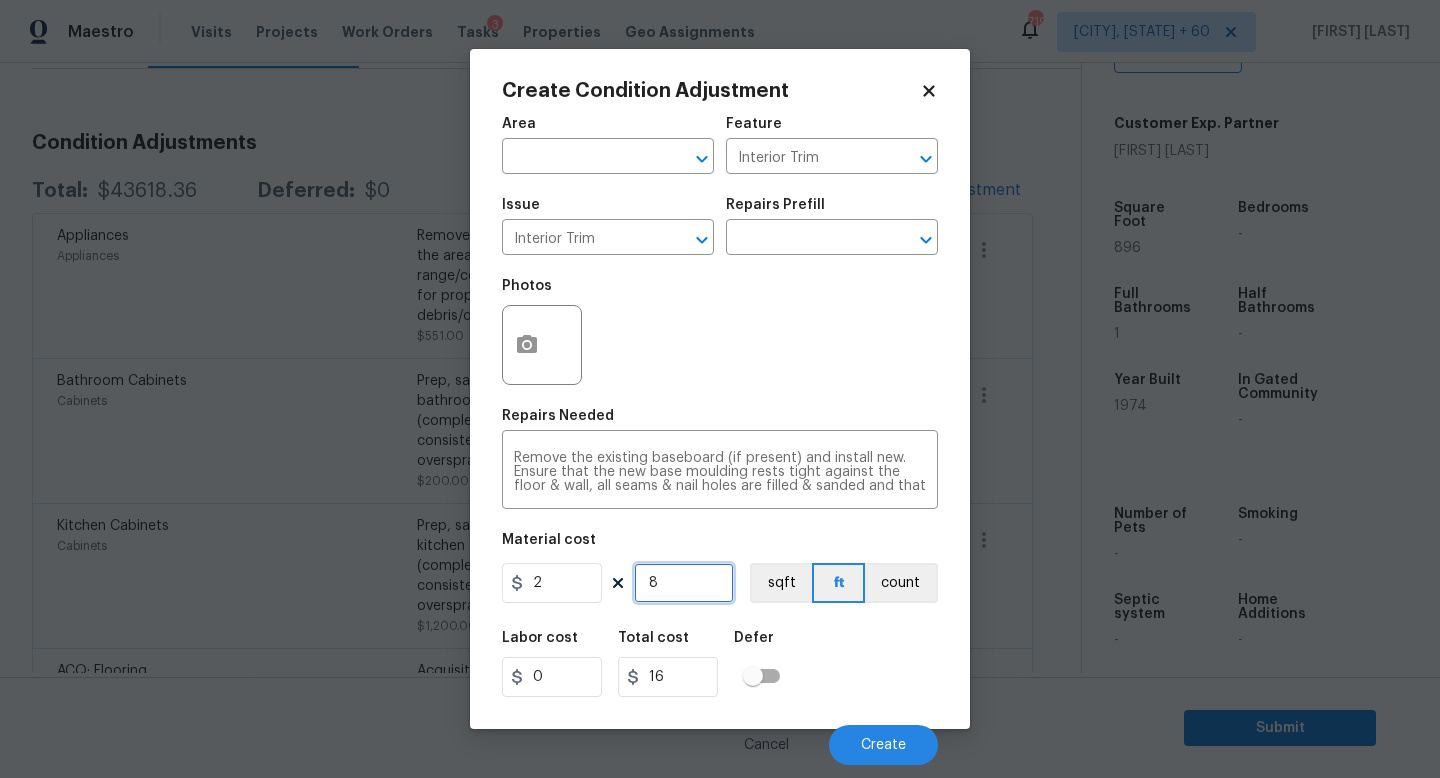 type on "89" 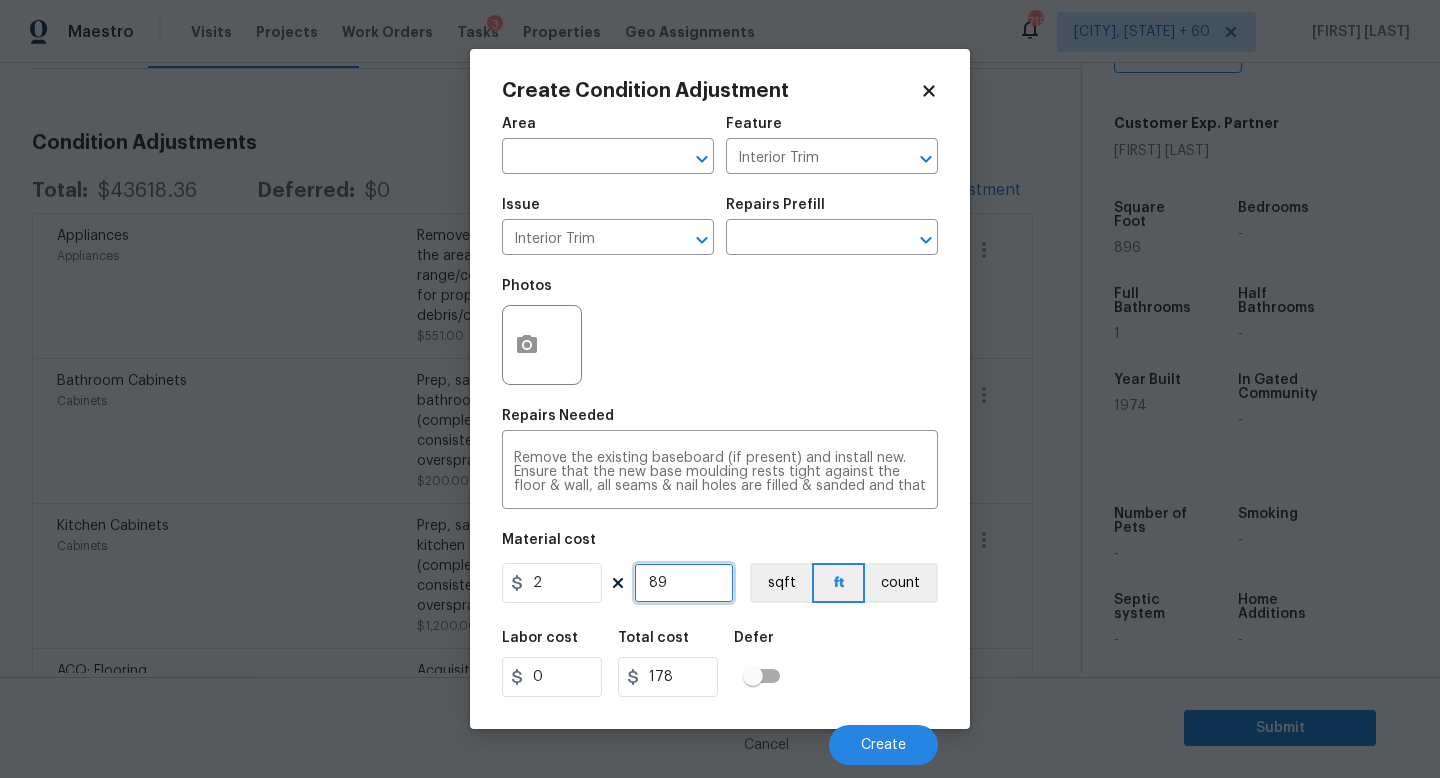 type on "898" 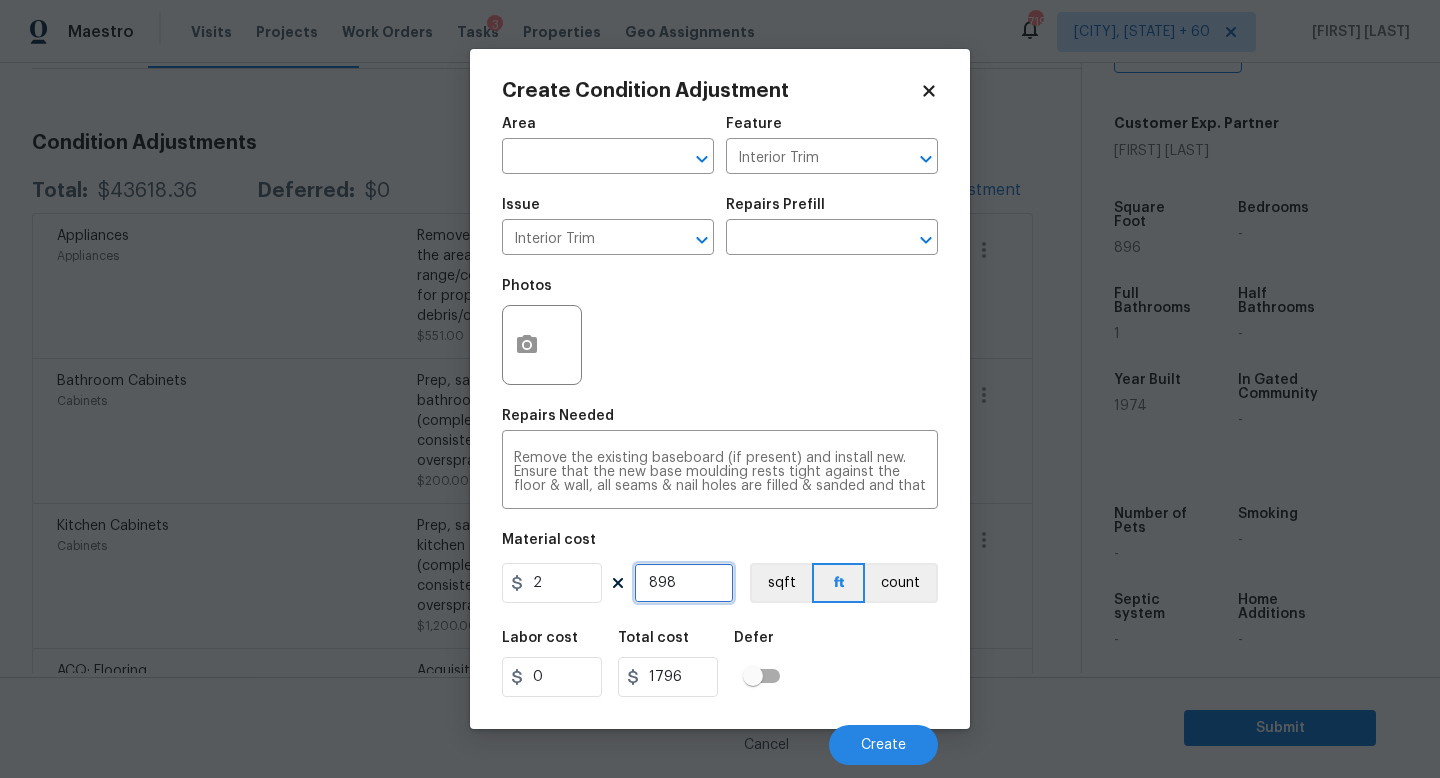 type on "898" 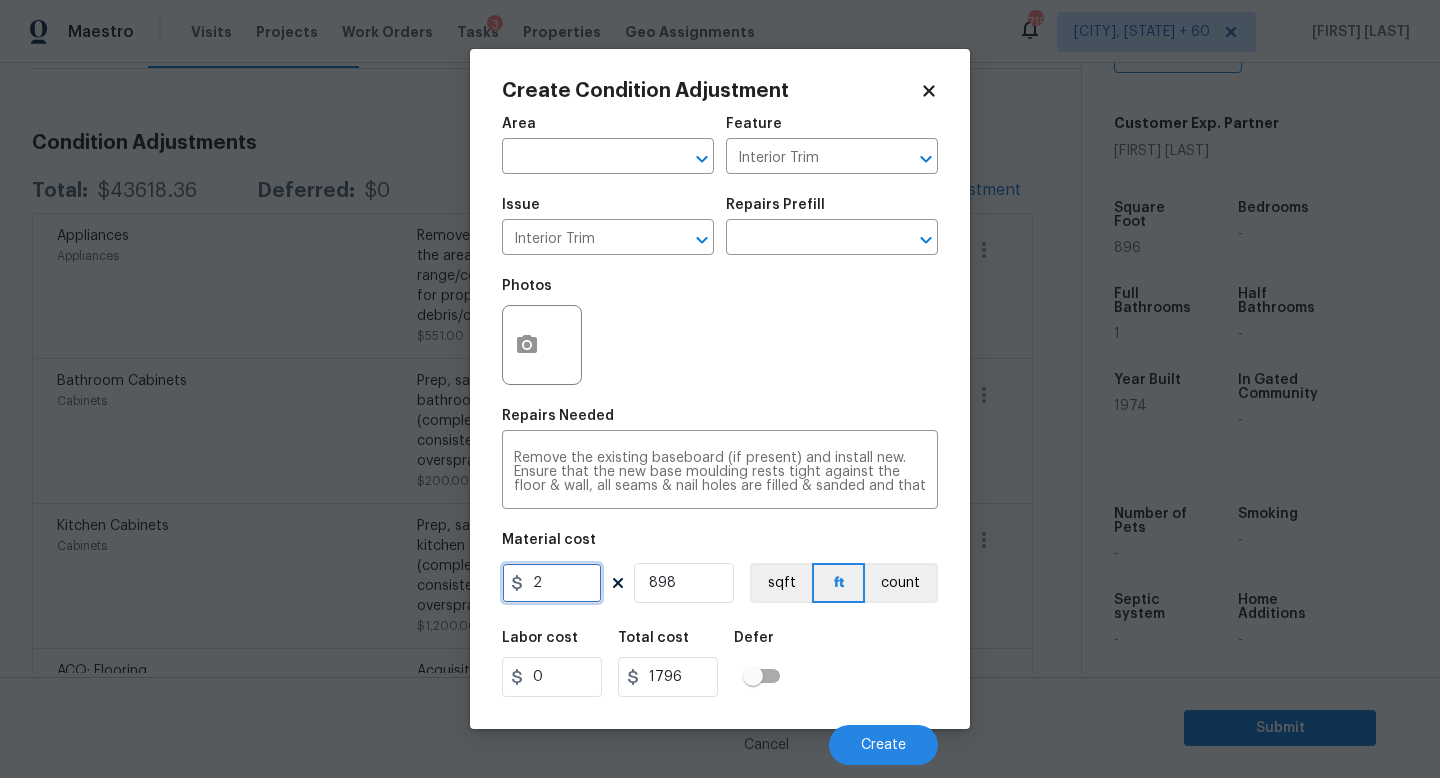 drag, startPoint x: 554, startPoint y: 584, endPoint x: 190, endPoint y: 584, distance: 364 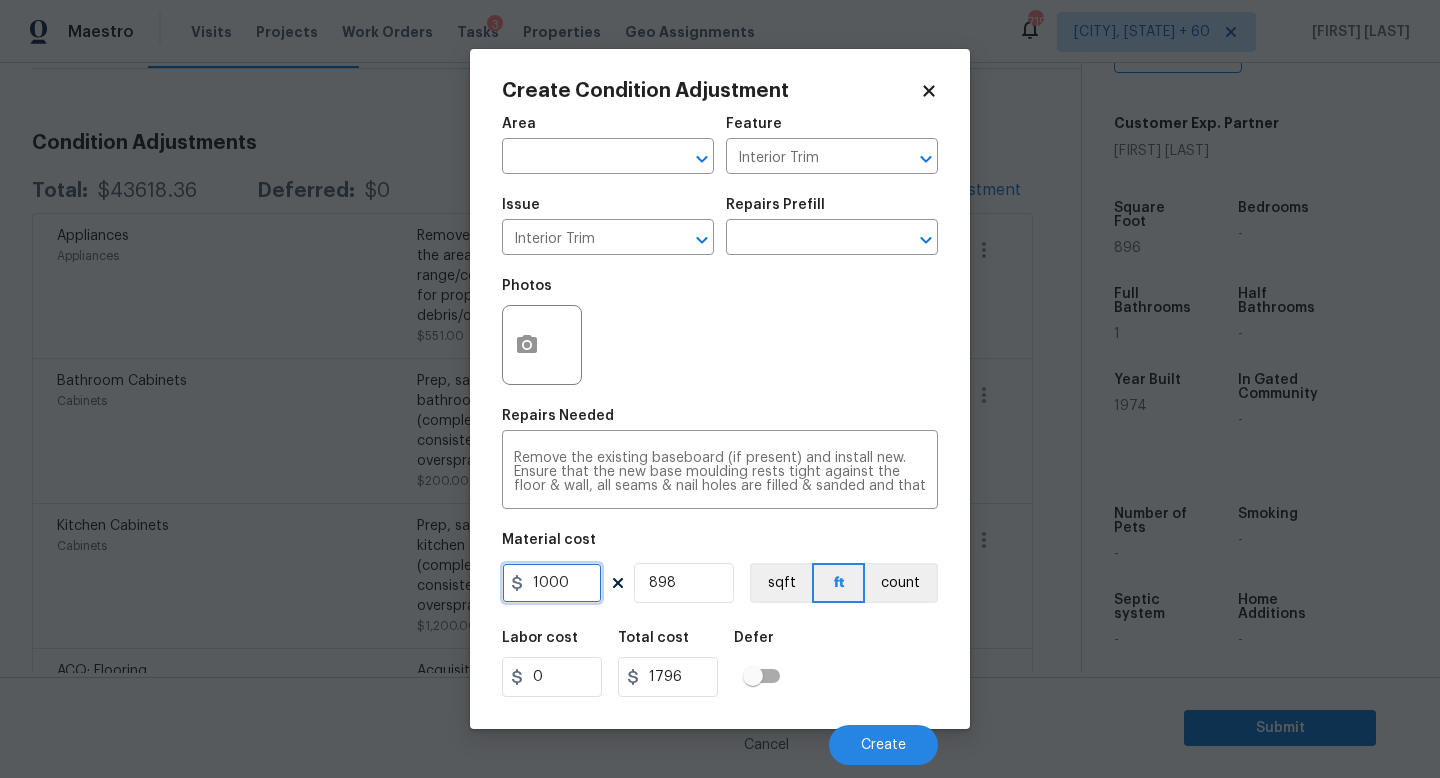 type on "1000" 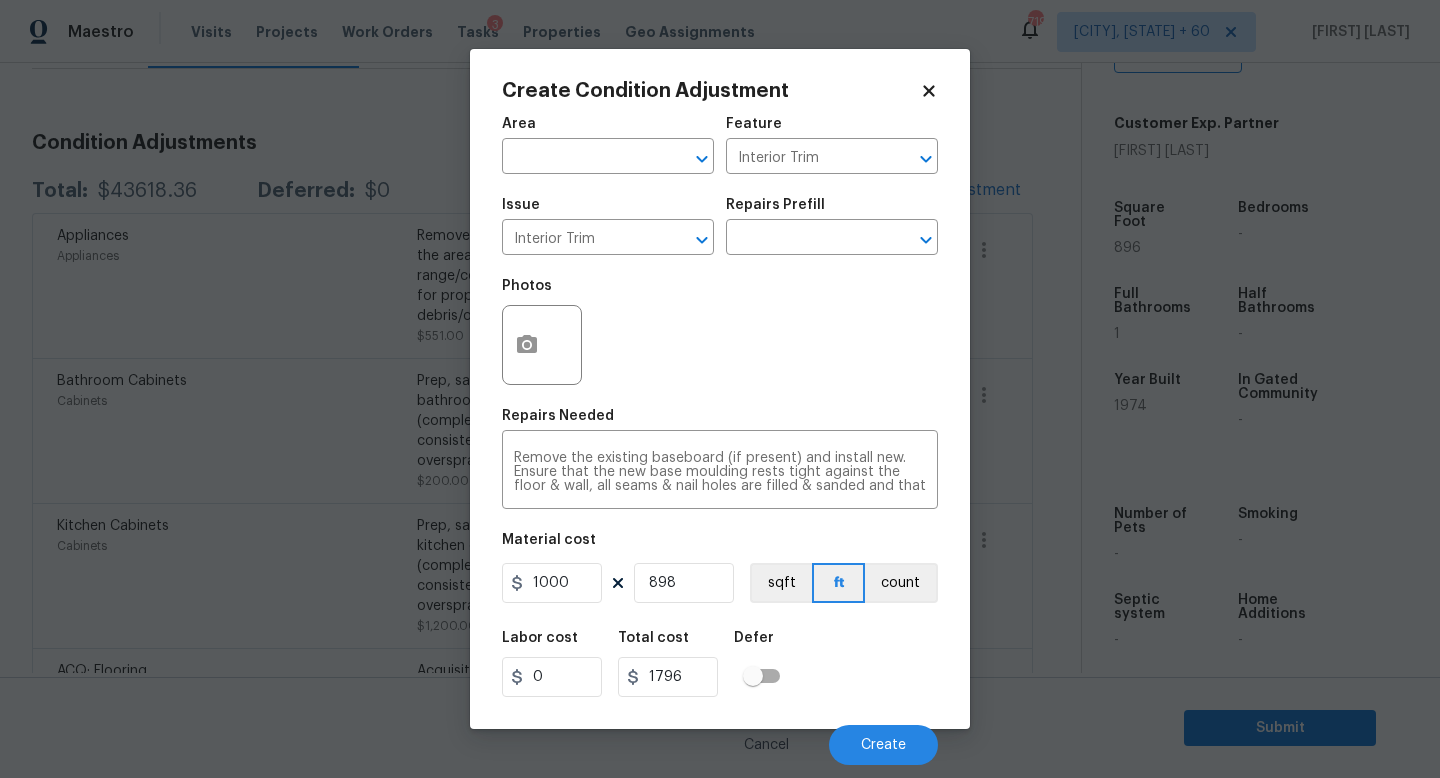 type on "898000" 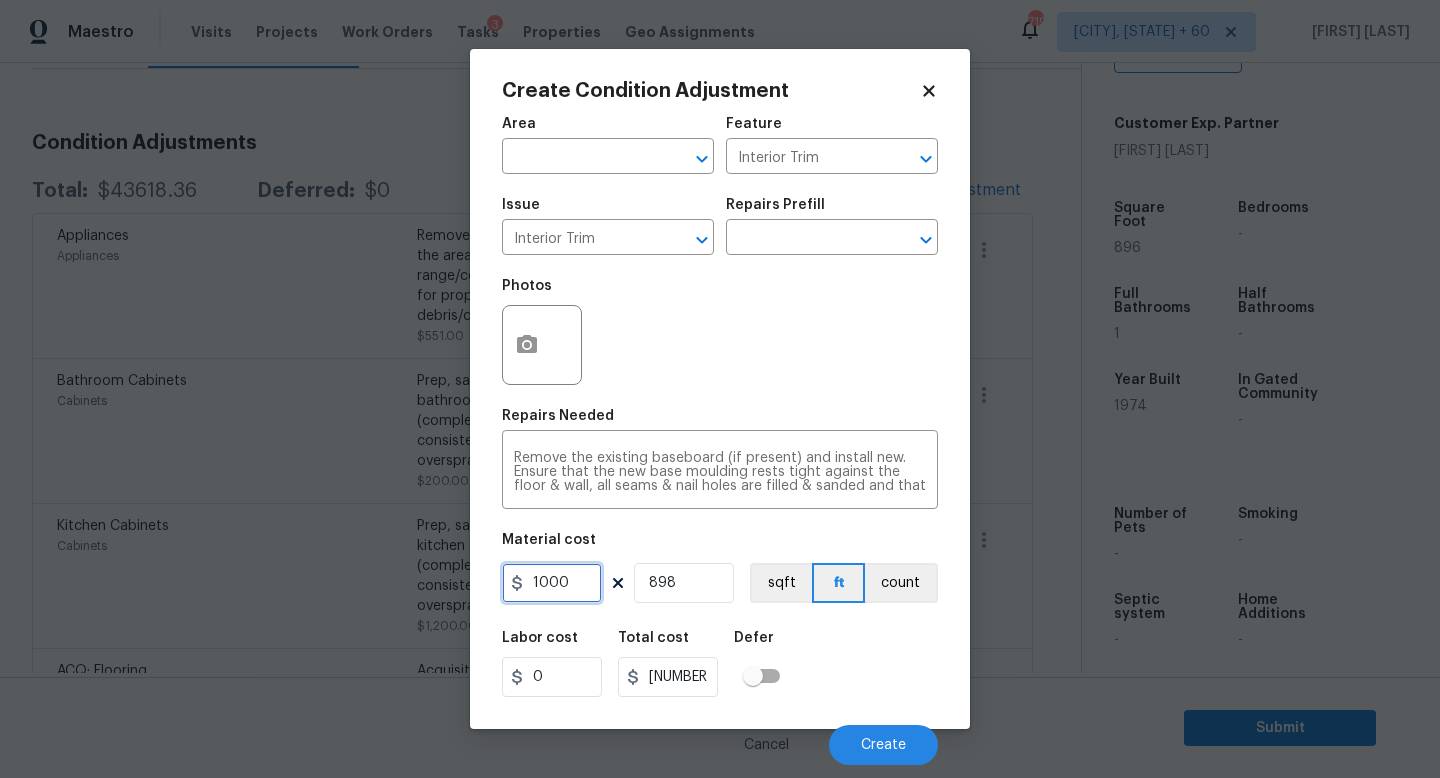 drag, startPoint x: 582, startPoint y: 589, endPoint x: 407, endPoint y: 563, distance: 176.92088 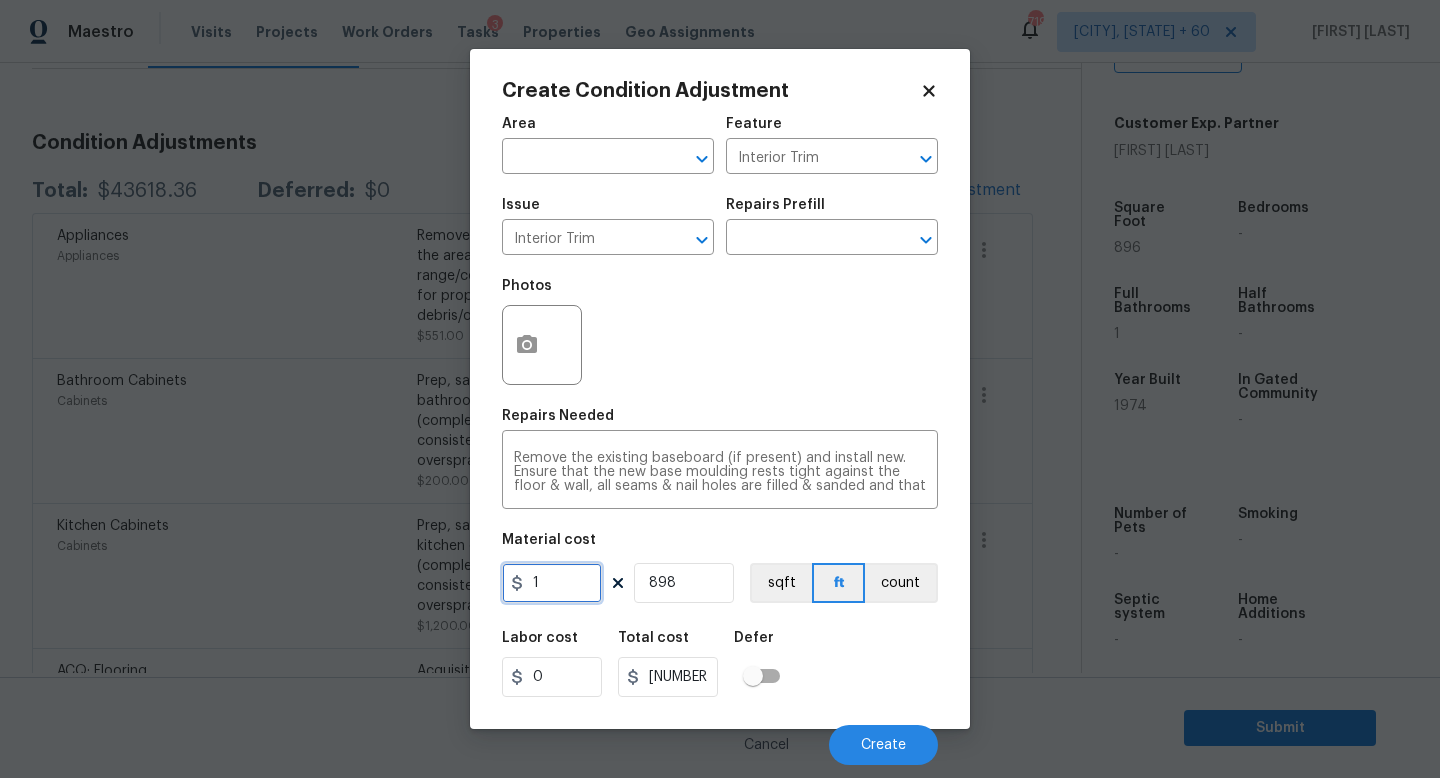 type on "1" 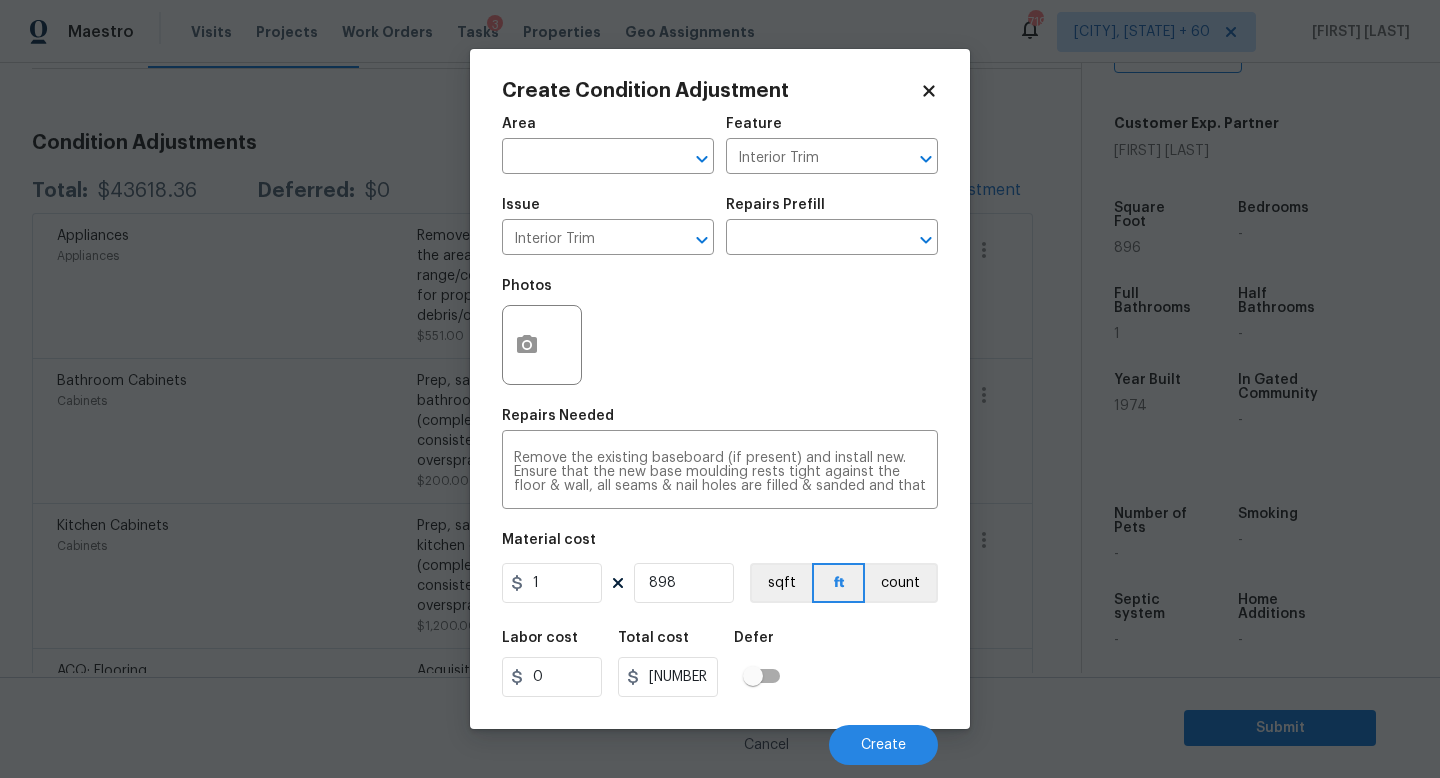 type on "898" 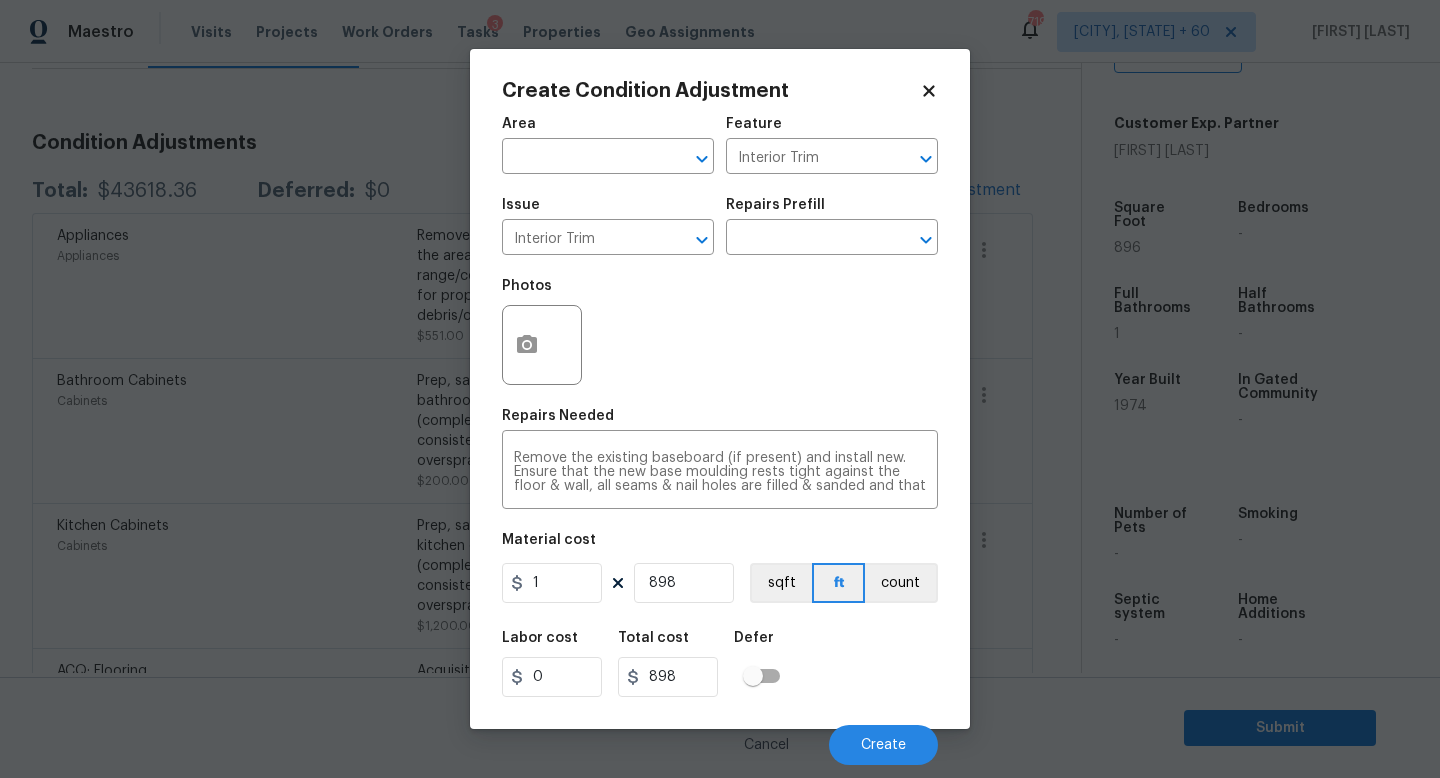 click on "Labor cost 0 Total cost 898 Defer" at bounding box center [720, 664] 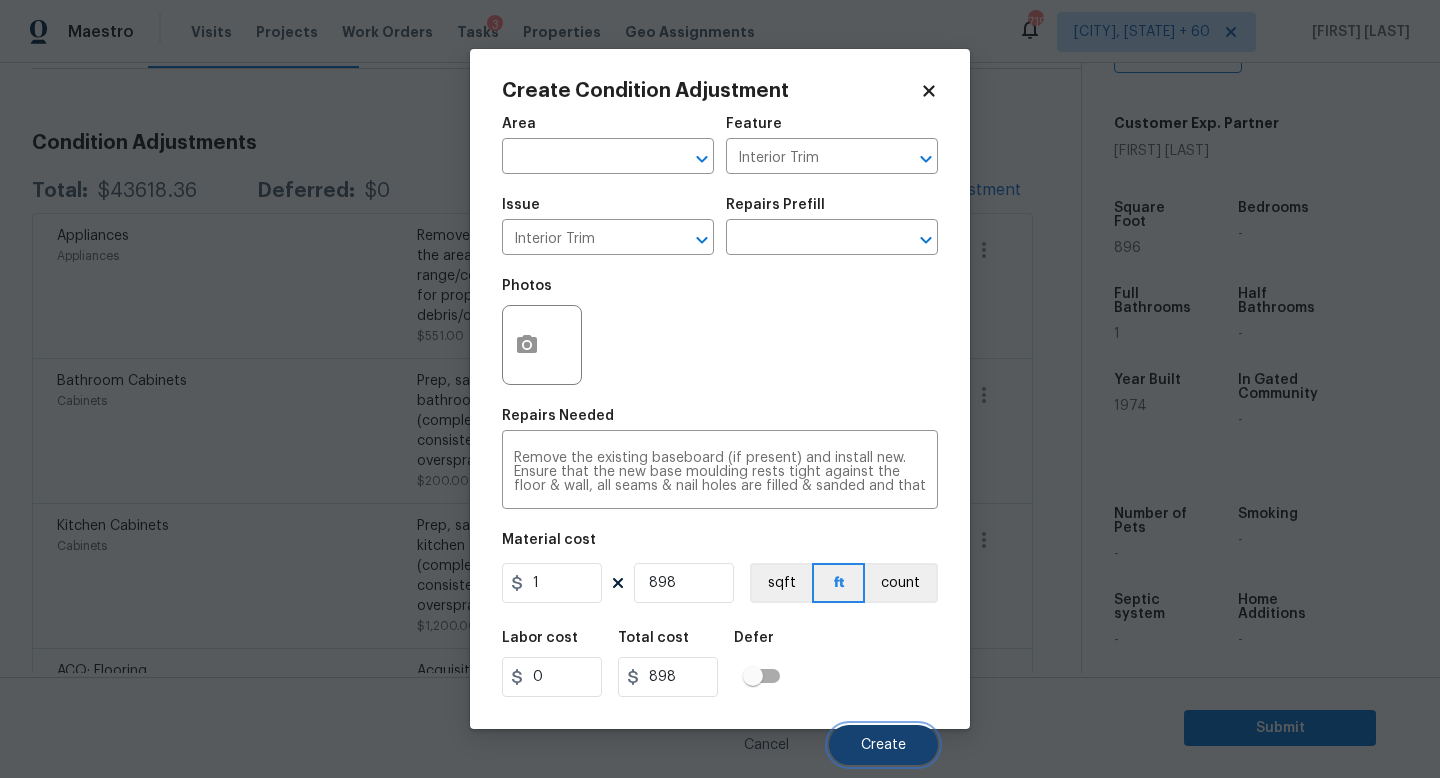 click on "Create" at bounding box center (883, 745) 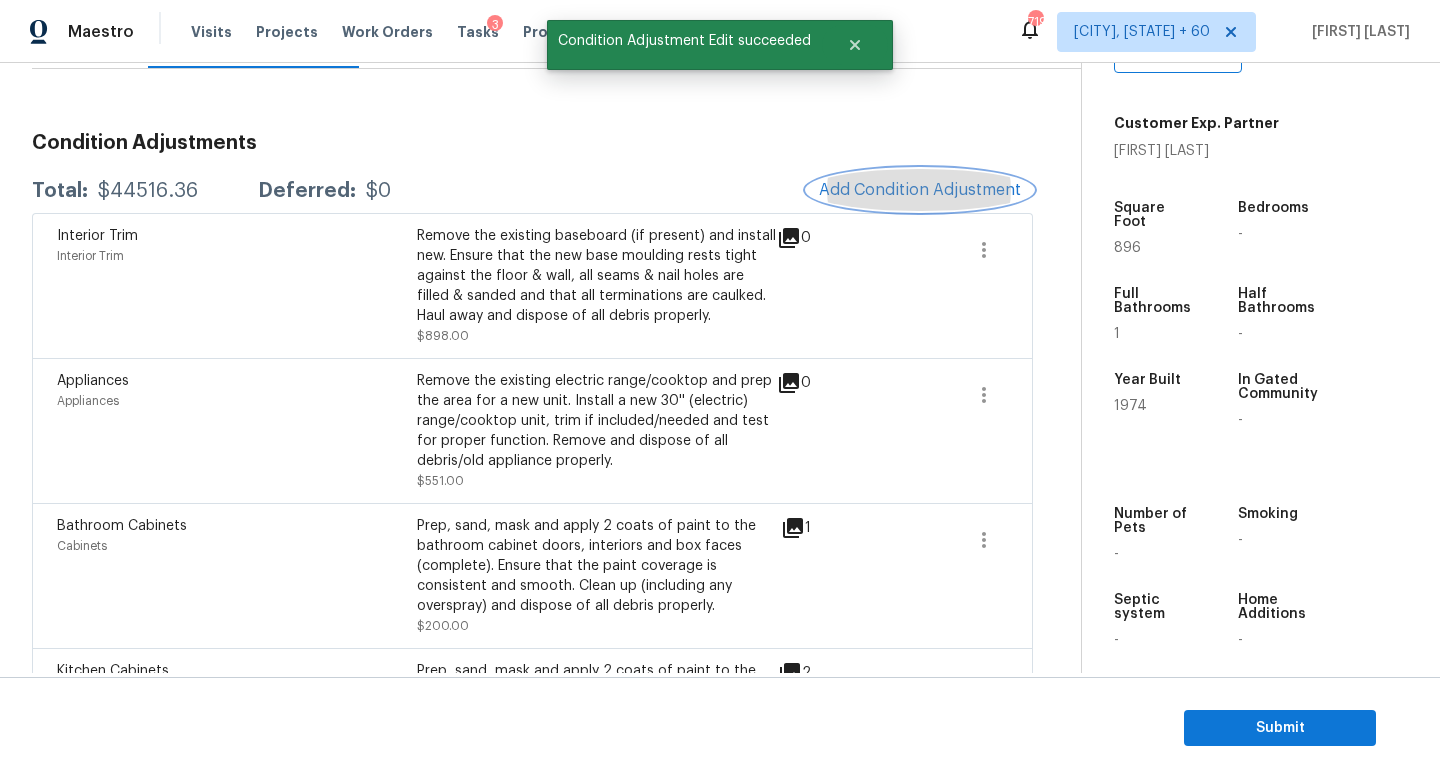 click on "Add Condition Adjustment" at bounding box center [920, 190] 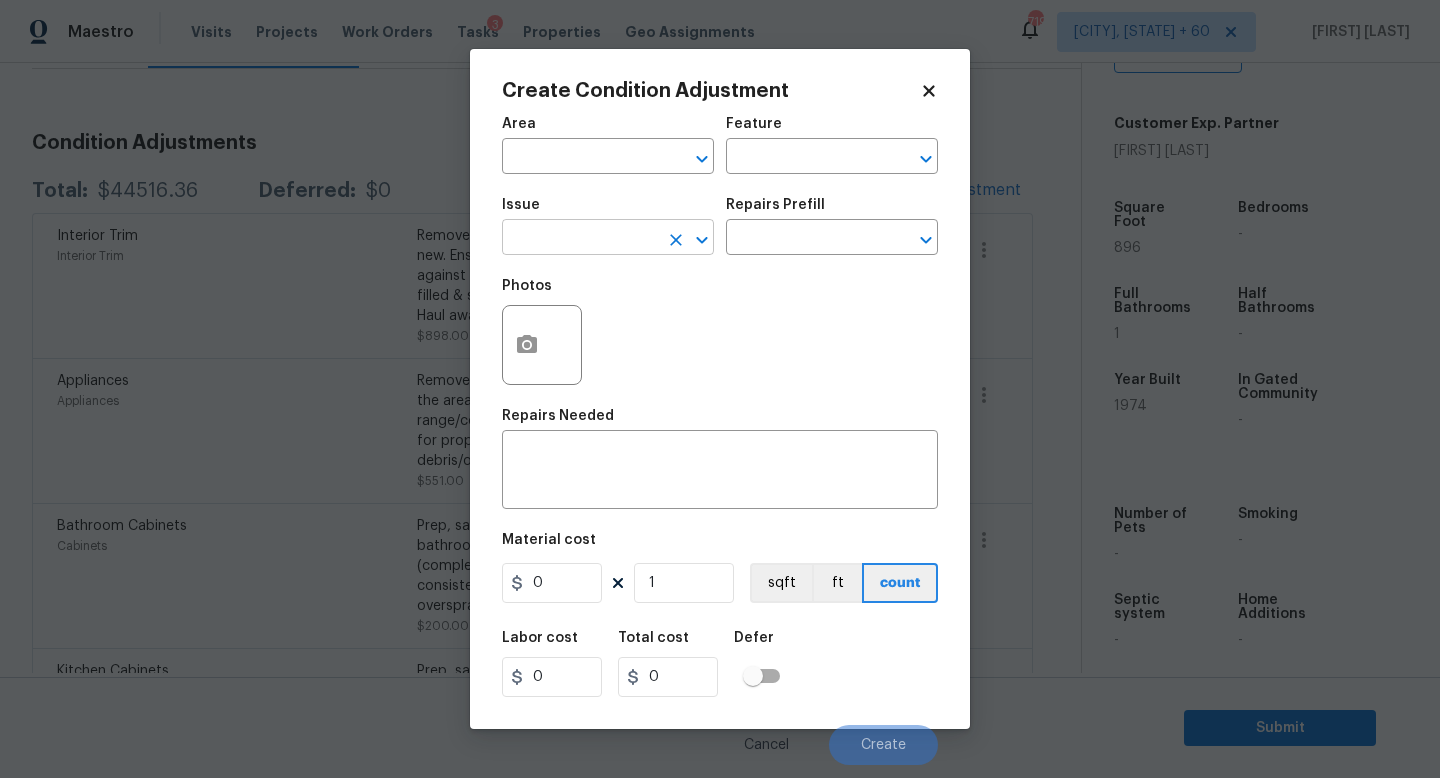 click at bounding box center [580, 239] 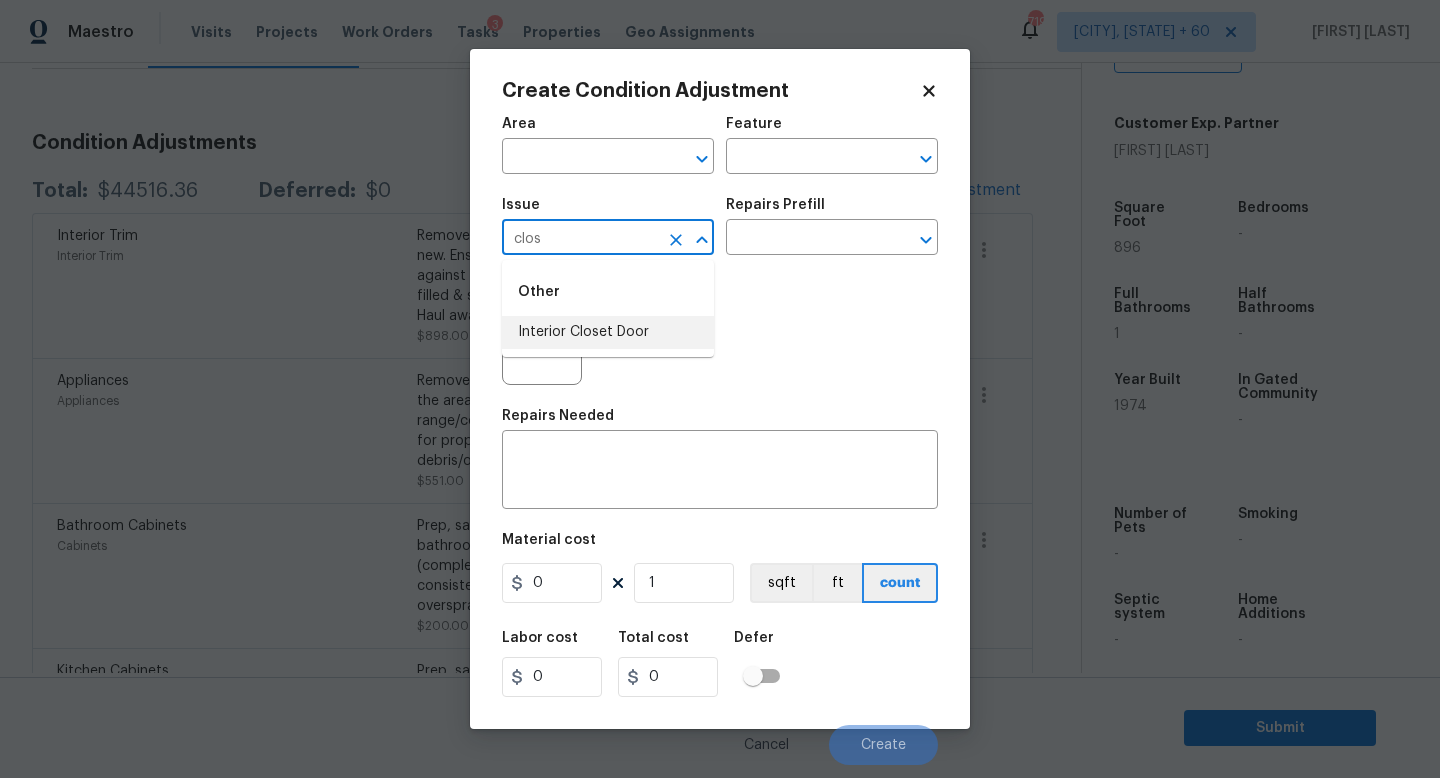 click on "Interior Closet Door" at bounding box center (608, 332) 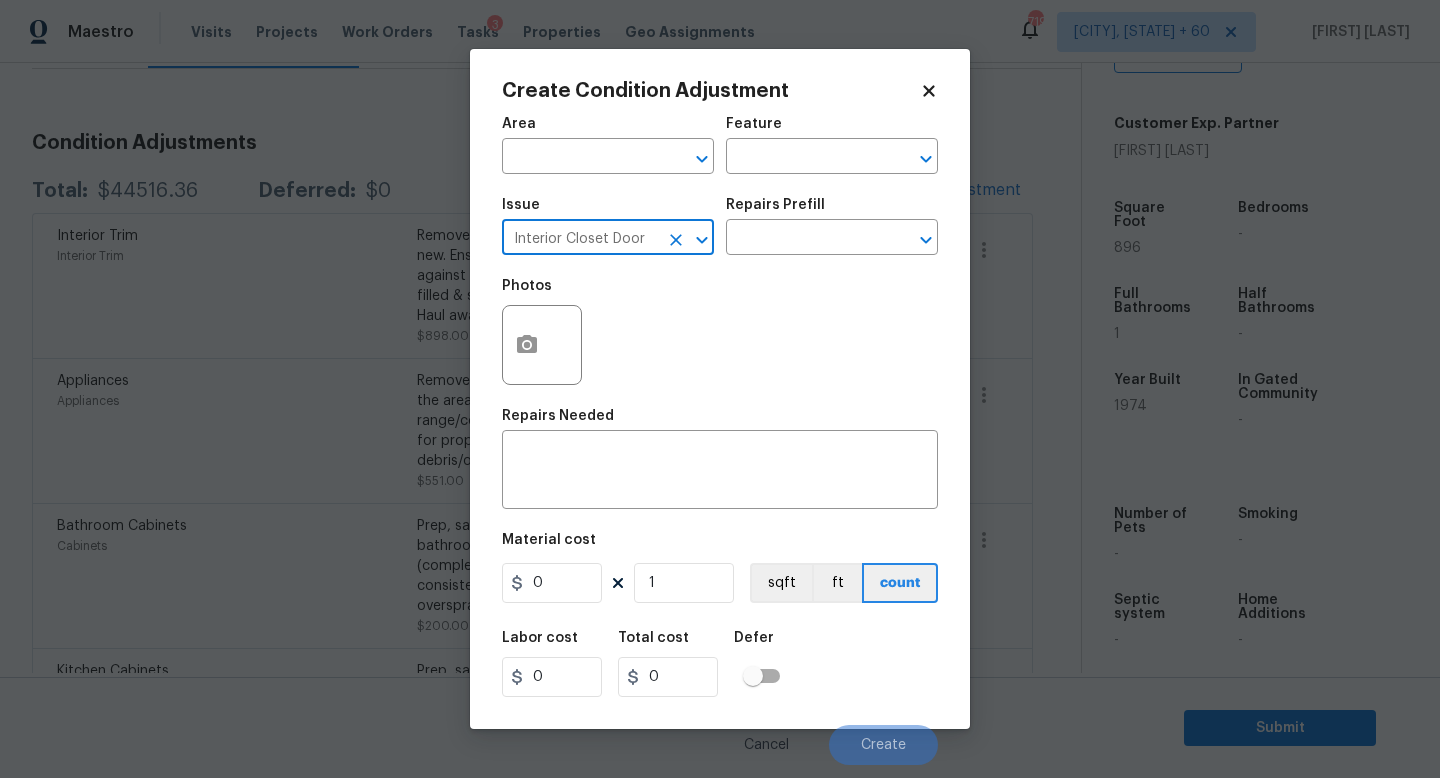 type on "Interior Closet Door" 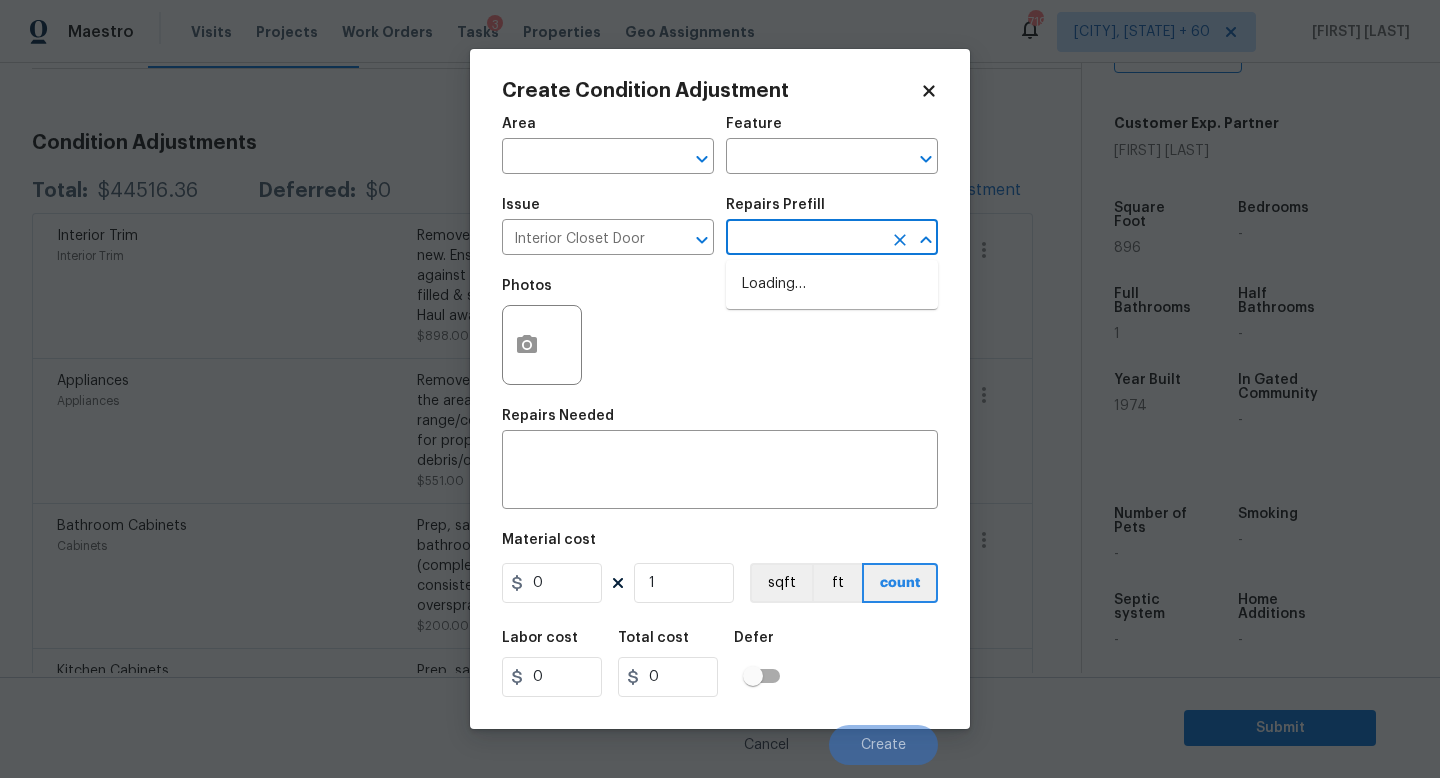 click at bounding box center (804, 239) 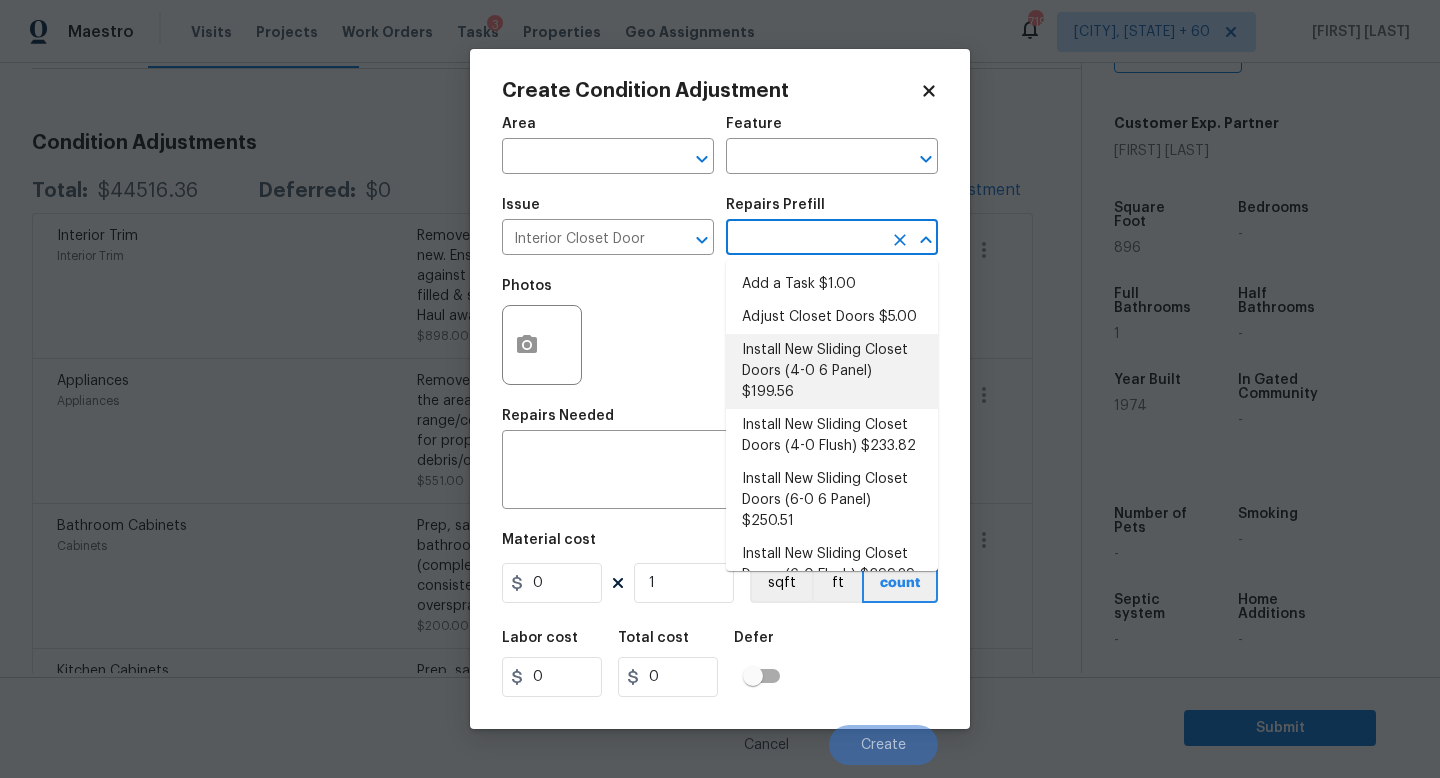 click on "Install New Sliding Closet Doors (4-0 6 Panel) $199.56" at bounding box center (832, 371) 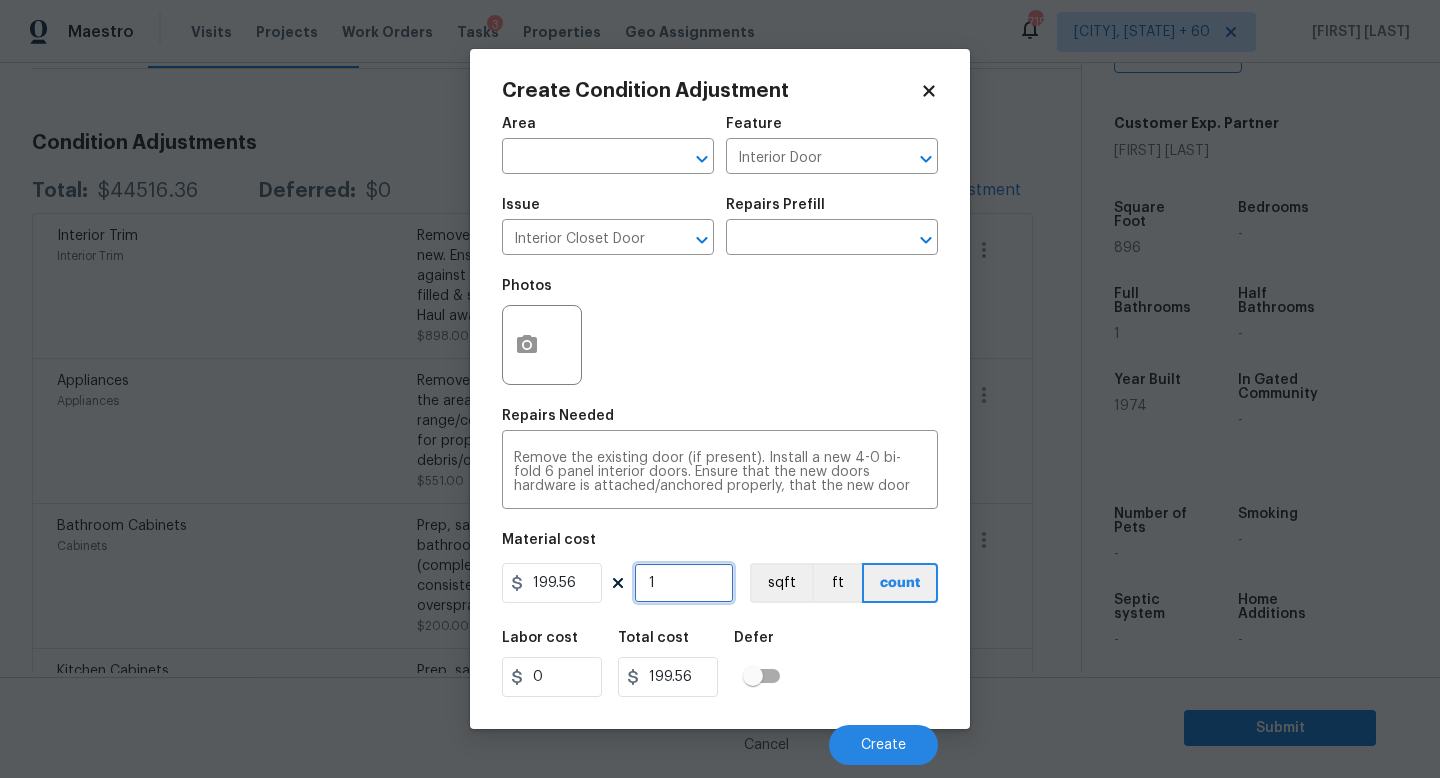 click on "1" at bounding box center [684, 583] 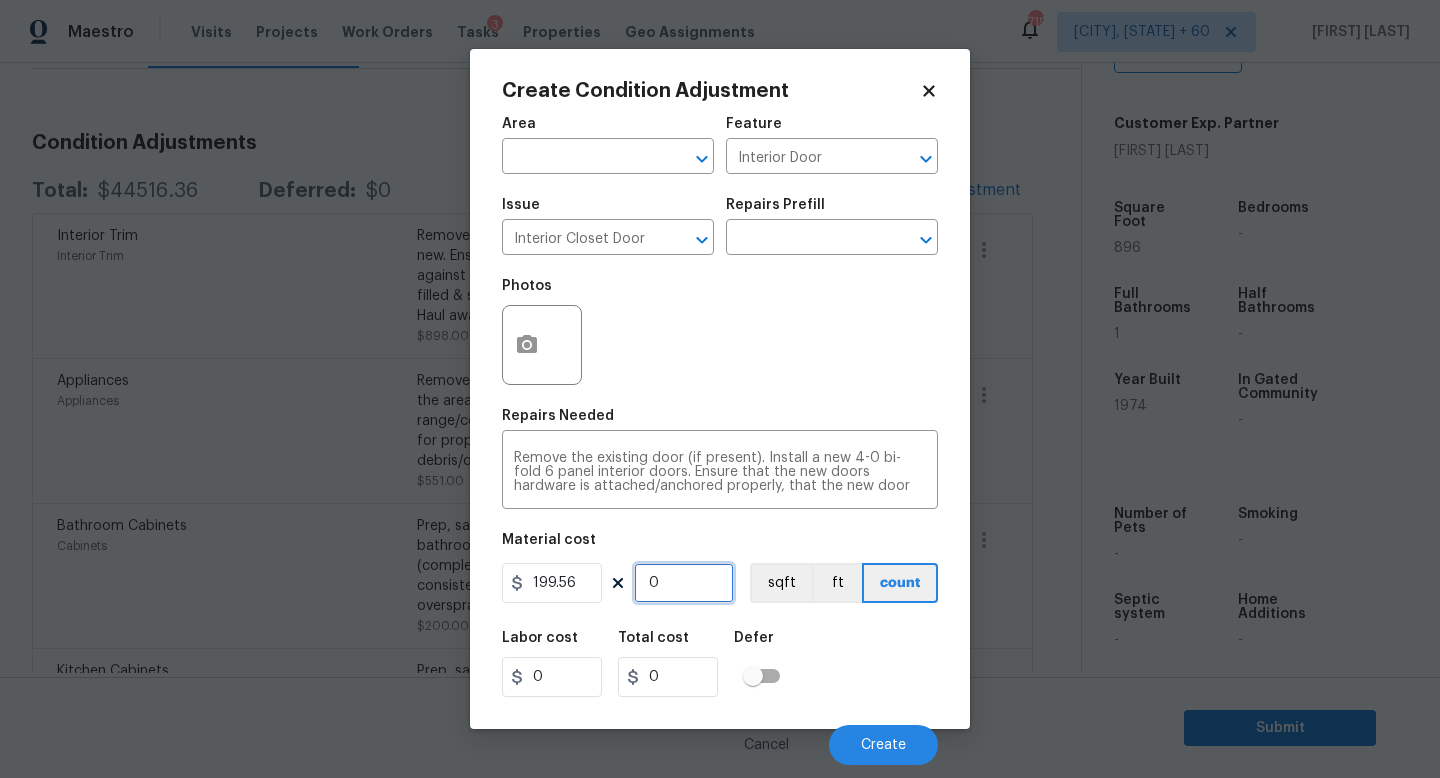 type on "2" 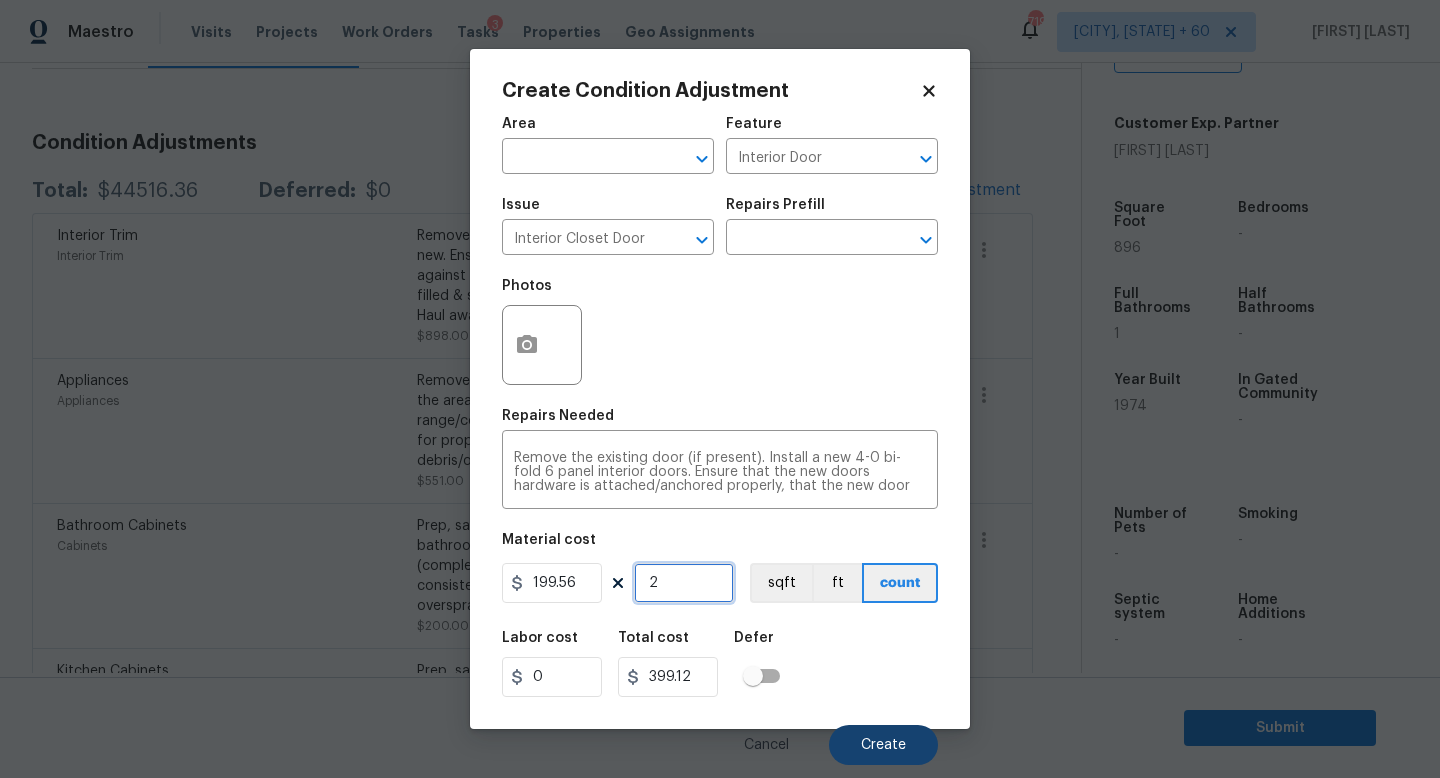 type on "2" 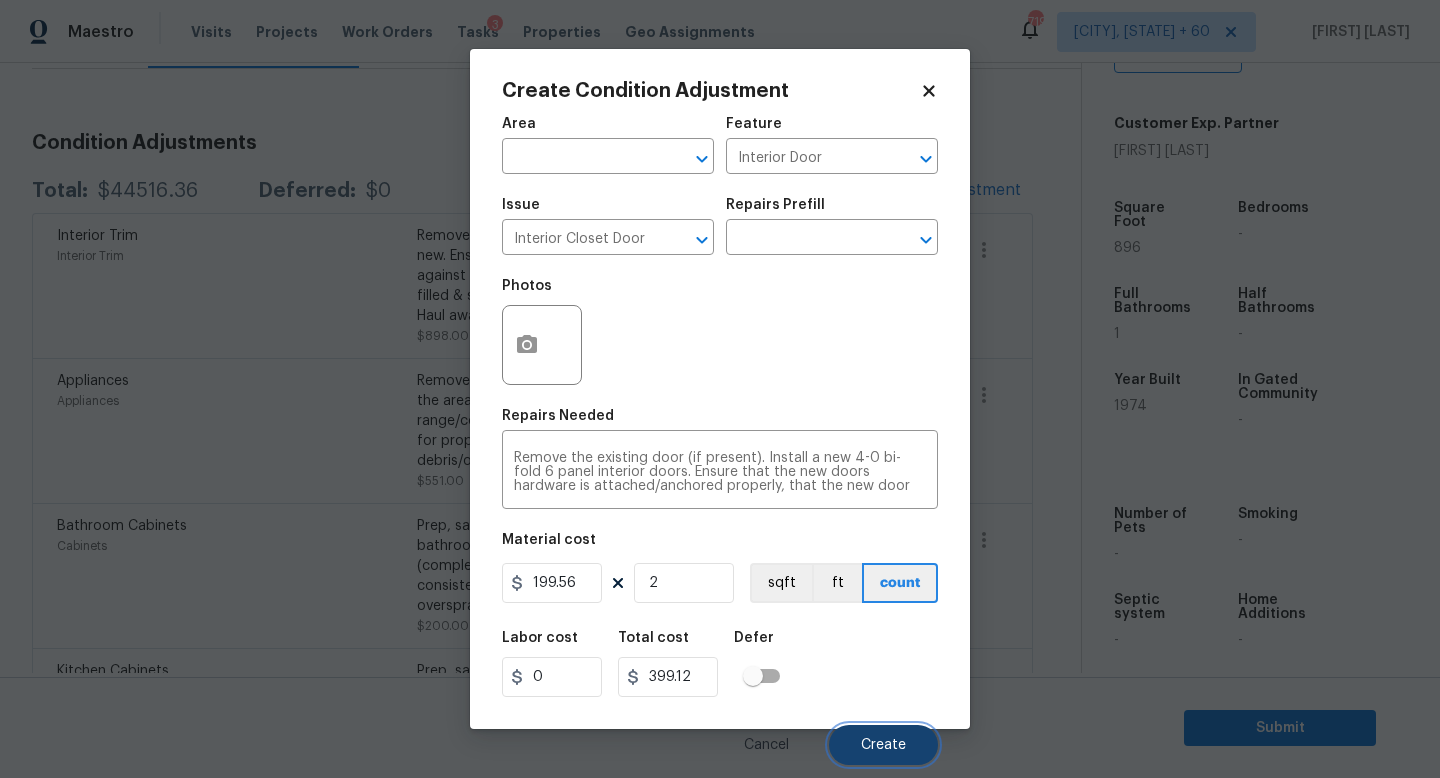 click on "Create" at bounding box center (883, 745) 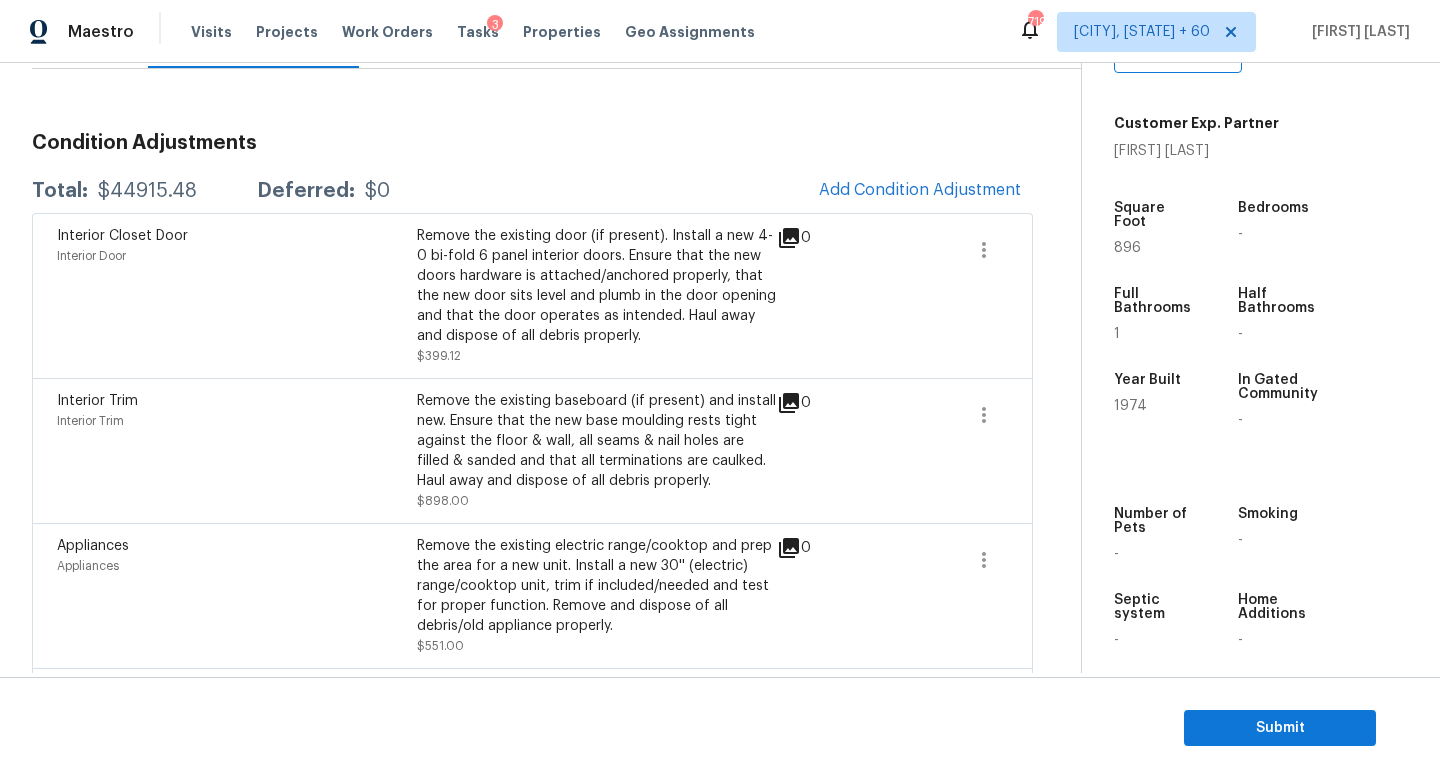 click on "$44915.48" at bounding box center (147, 191) 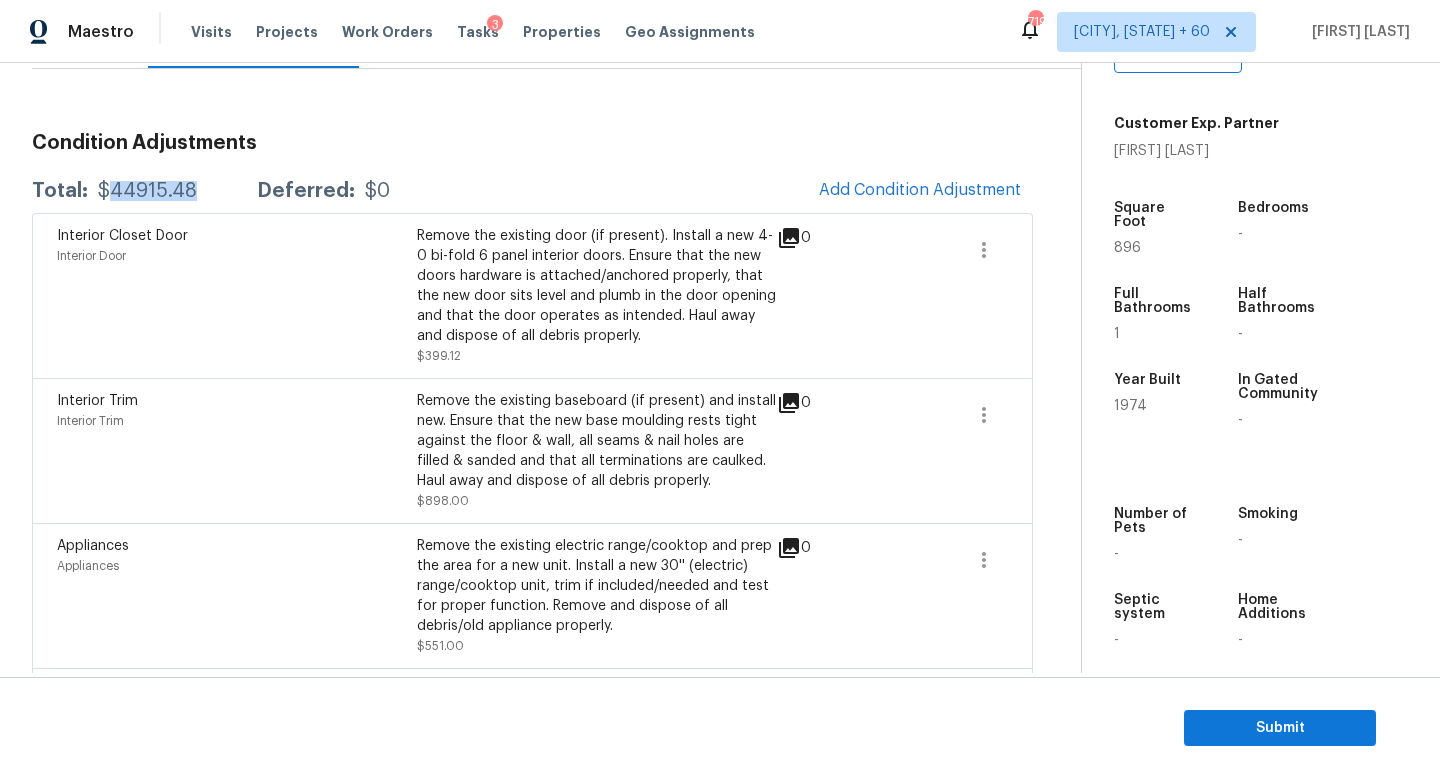 click on "$44915.48" at bounding box center [147, 191] 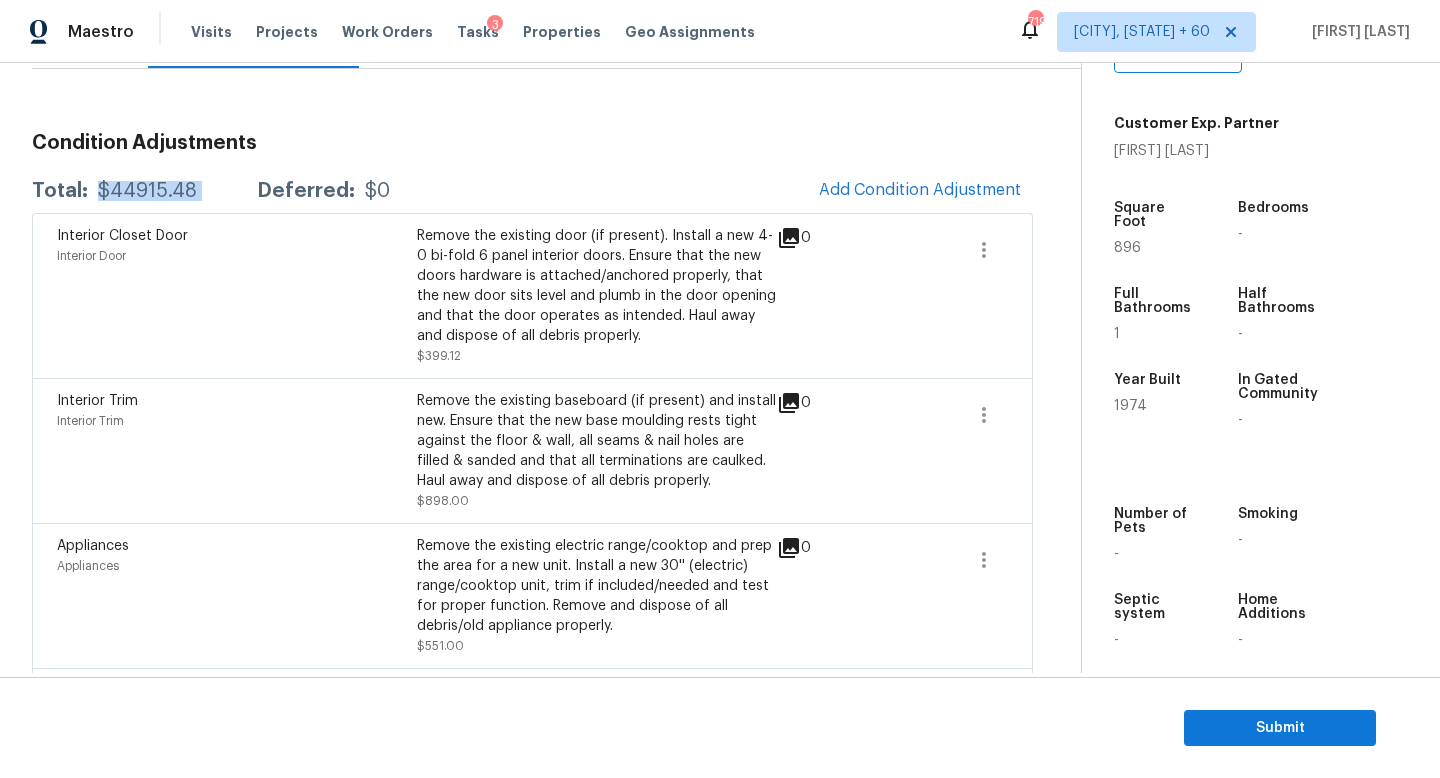 copy on "$44915.48" 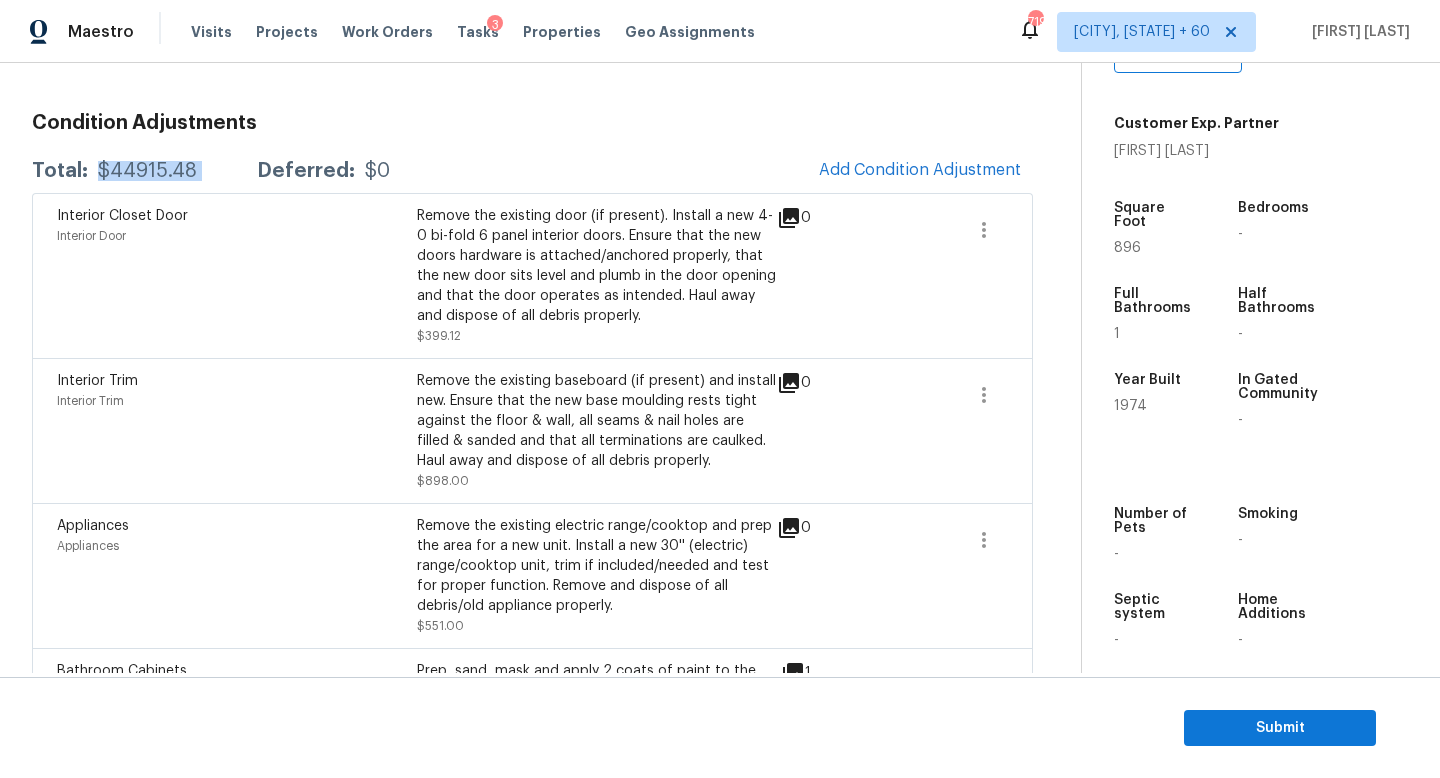 scroll, scrollTop: 256, scrollLeft: 0, axis: vertical 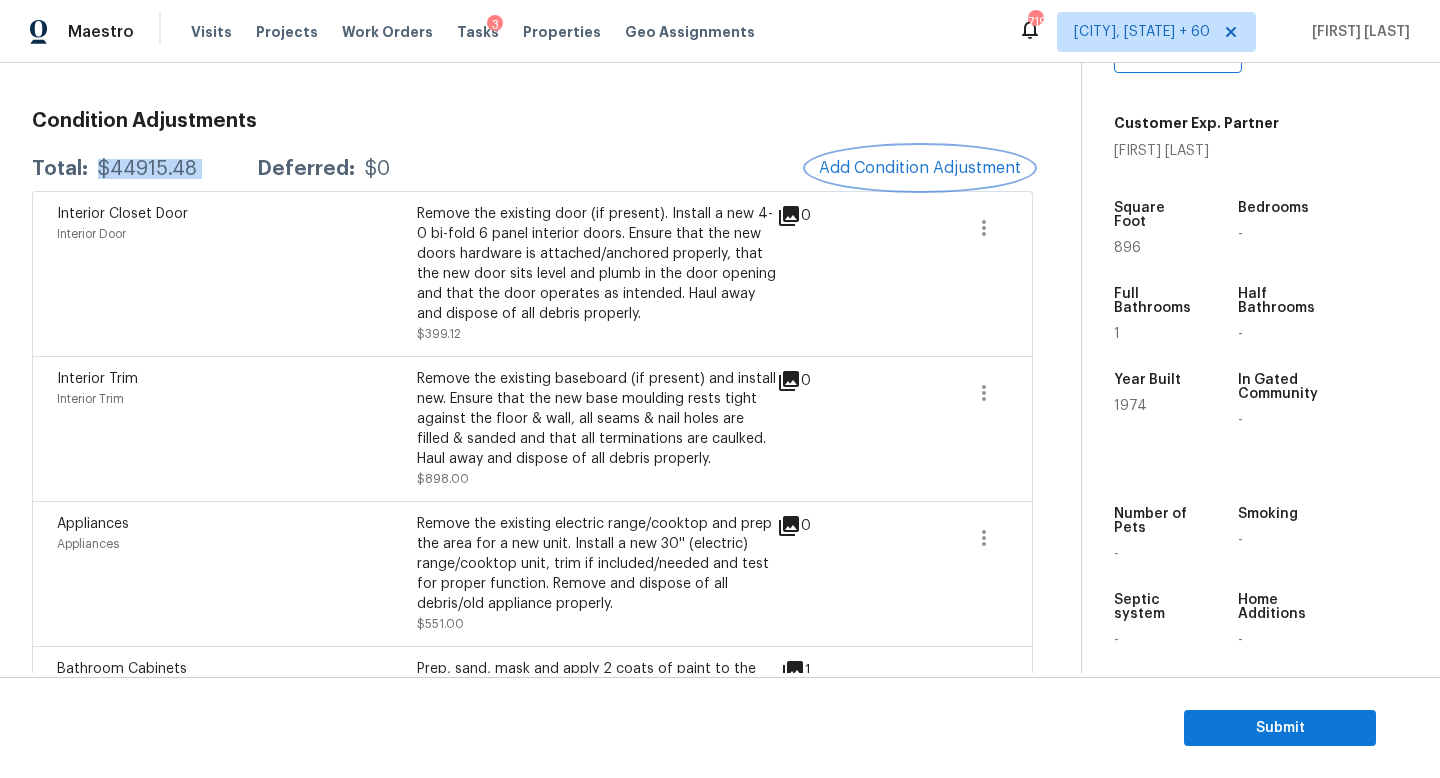 click on "Add Condition Adjustment" at bounding box center [920, 168] 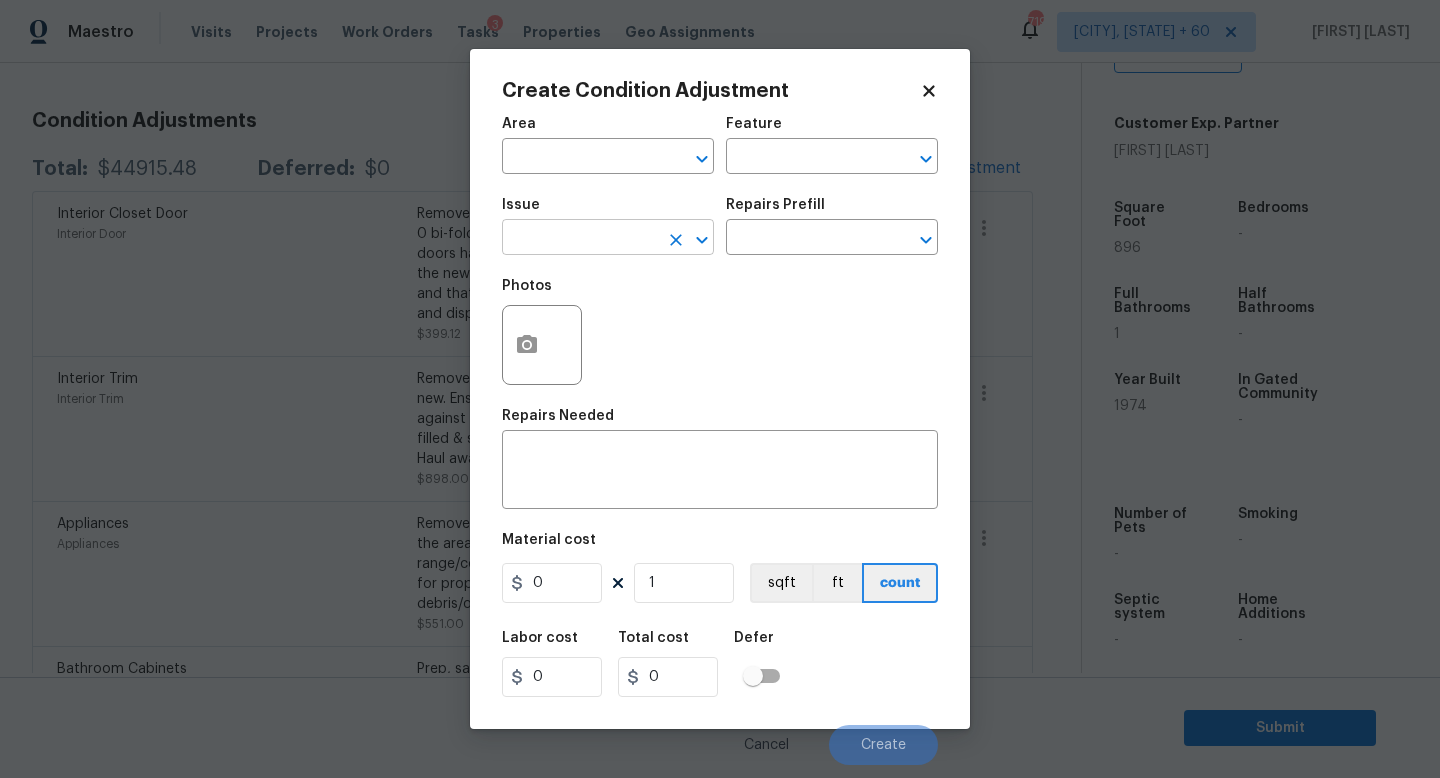 click at bounding box center [580, 239] 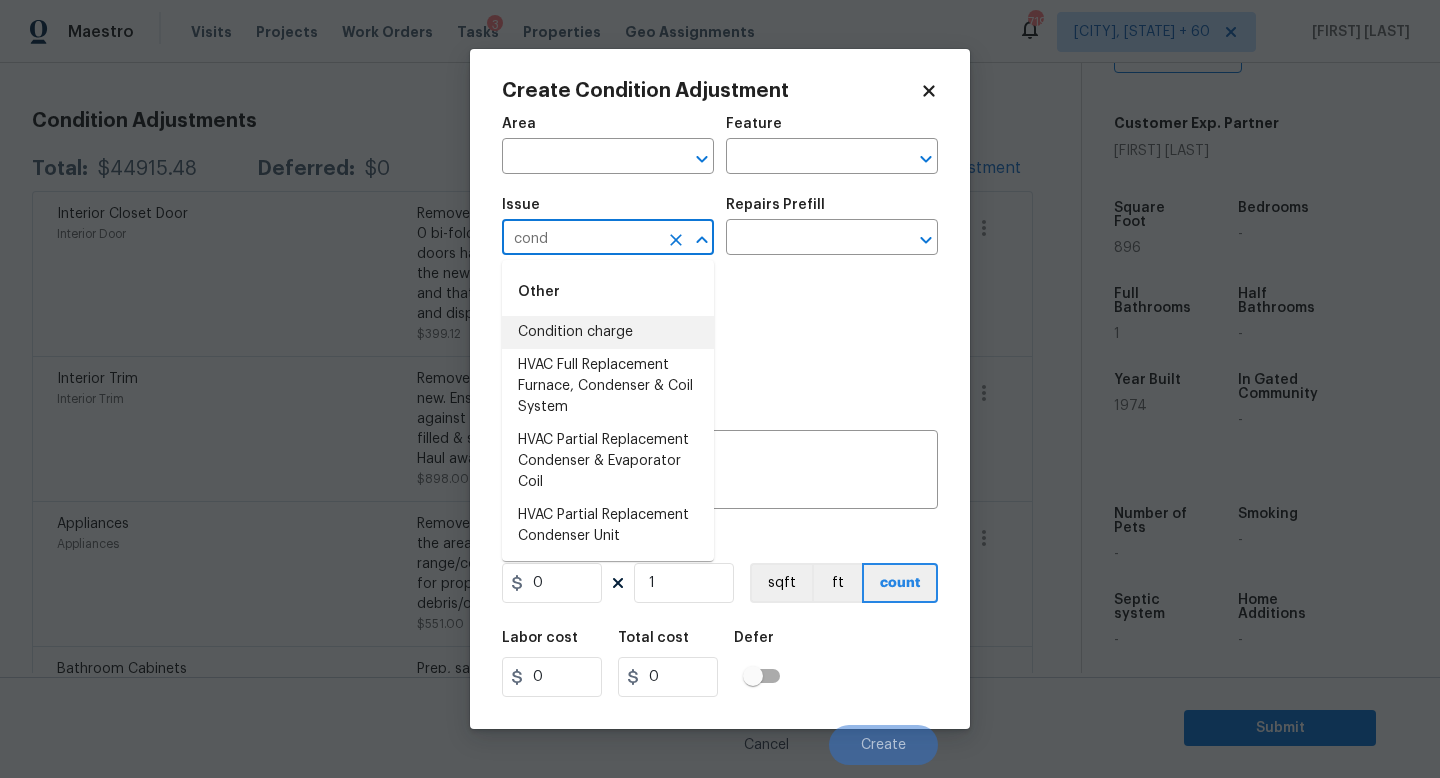 click on "Condition charge" at bounding box center [608, 332] 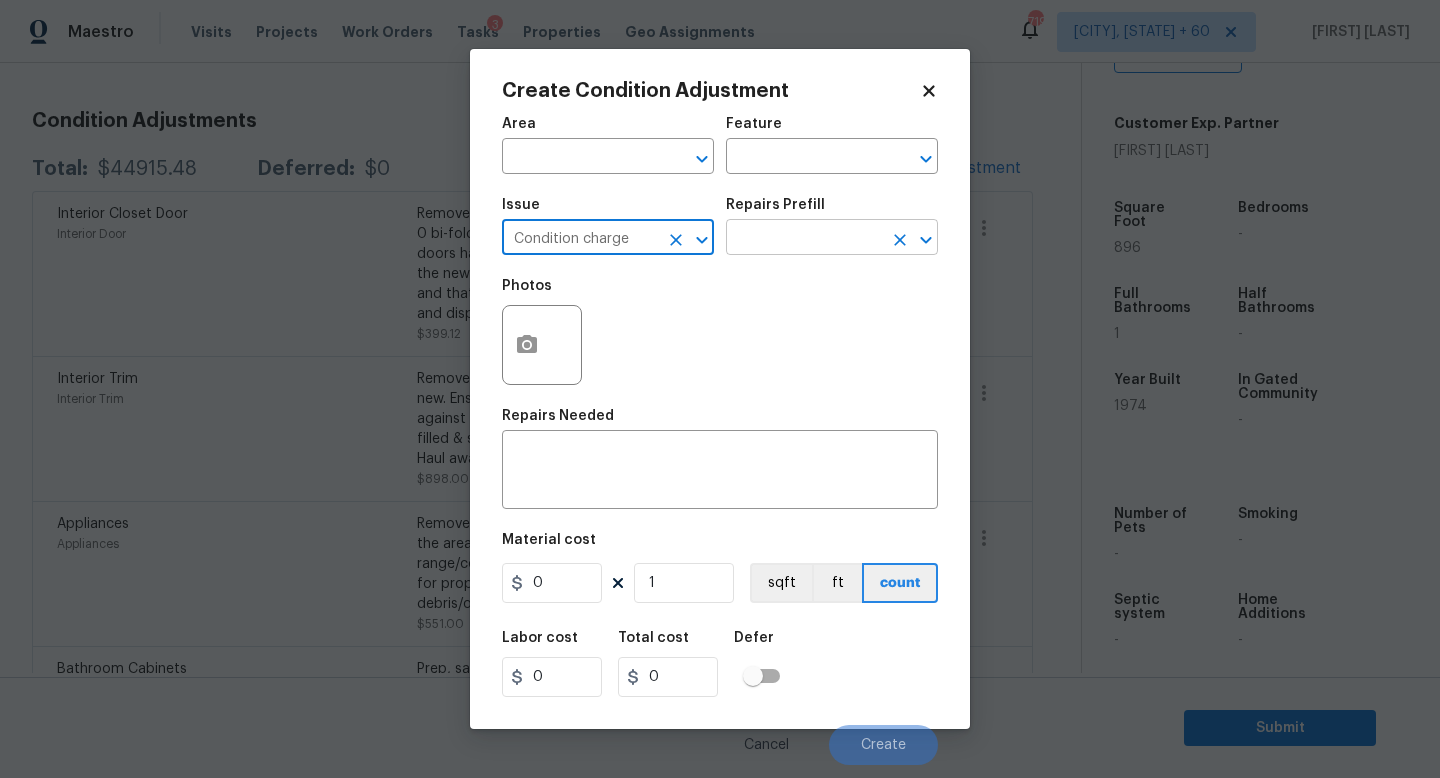 type on "Condition charge" 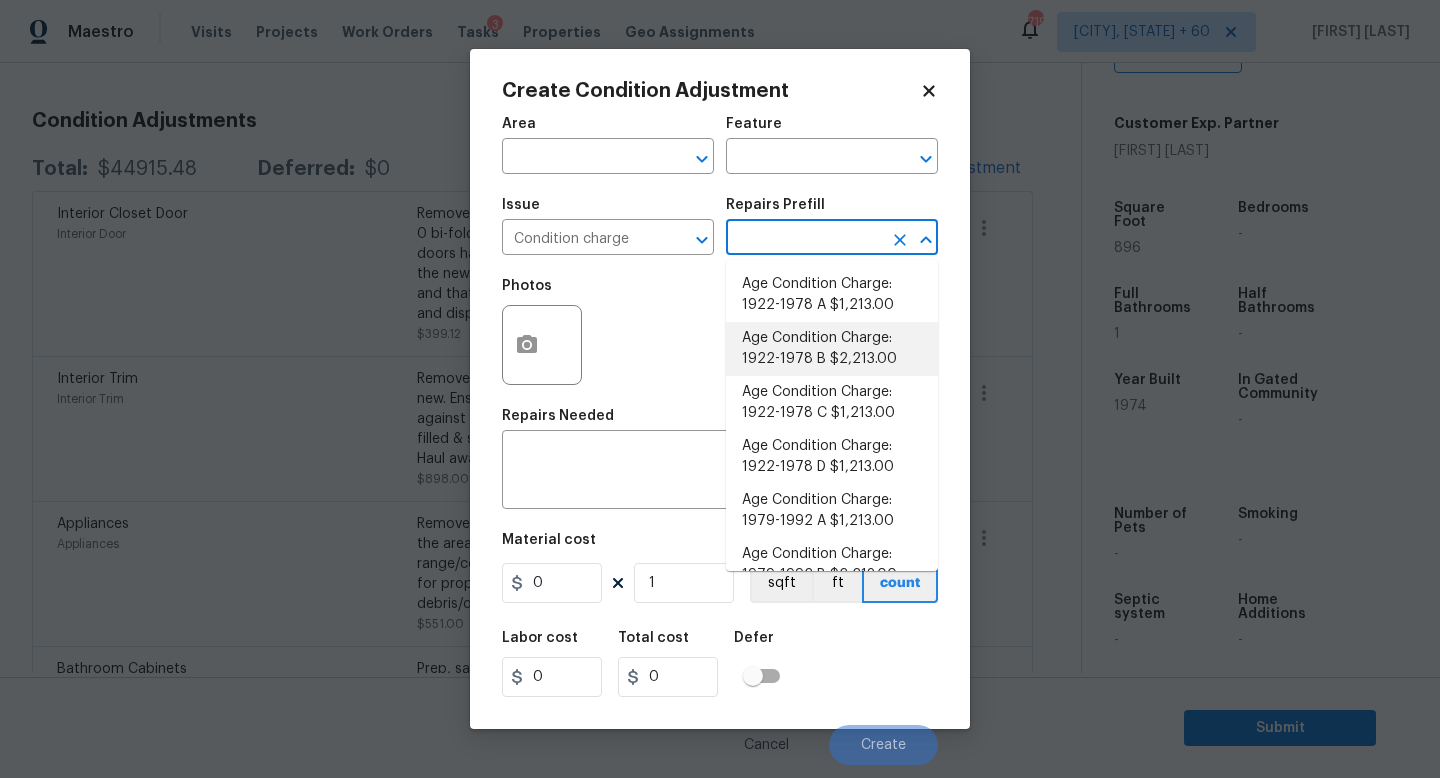 scroll, scrollTop: 656, scrollLeft: 0, axis: vertical 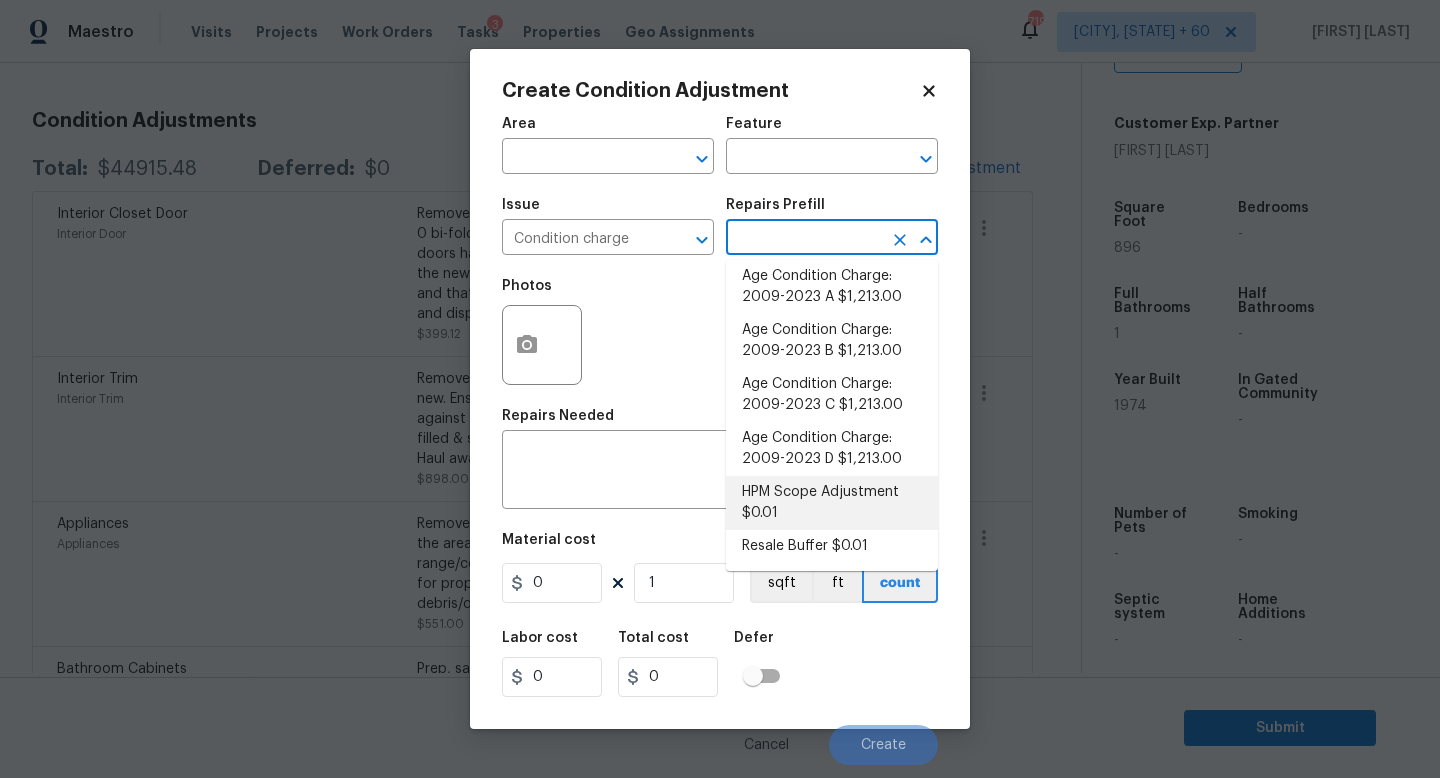 click on "Resale Buffer $0.01" at bounding box center (832, 546) 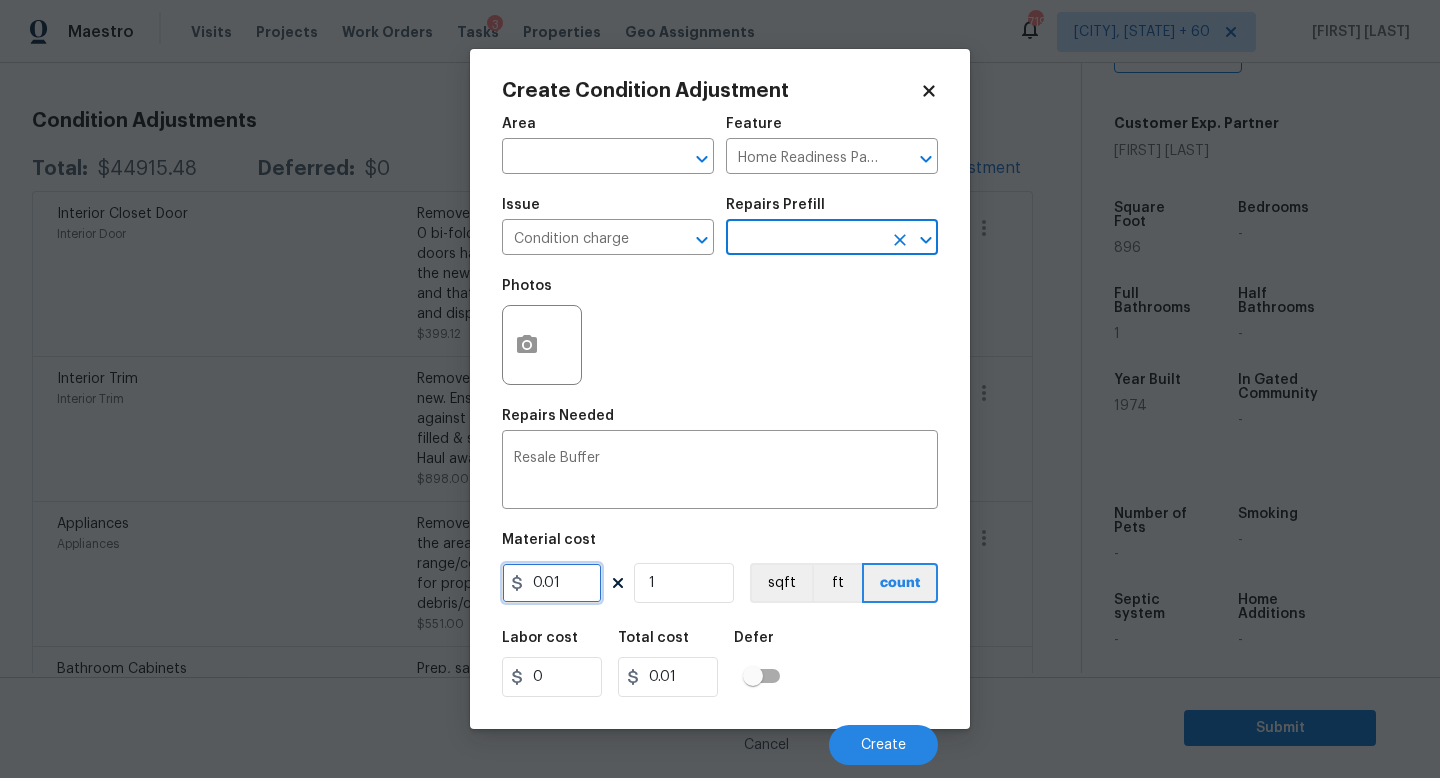 drag, startPoint x: 563, startPoint y: 584, endPoint x: 402, endPoint y: 581, distance: 161.02795 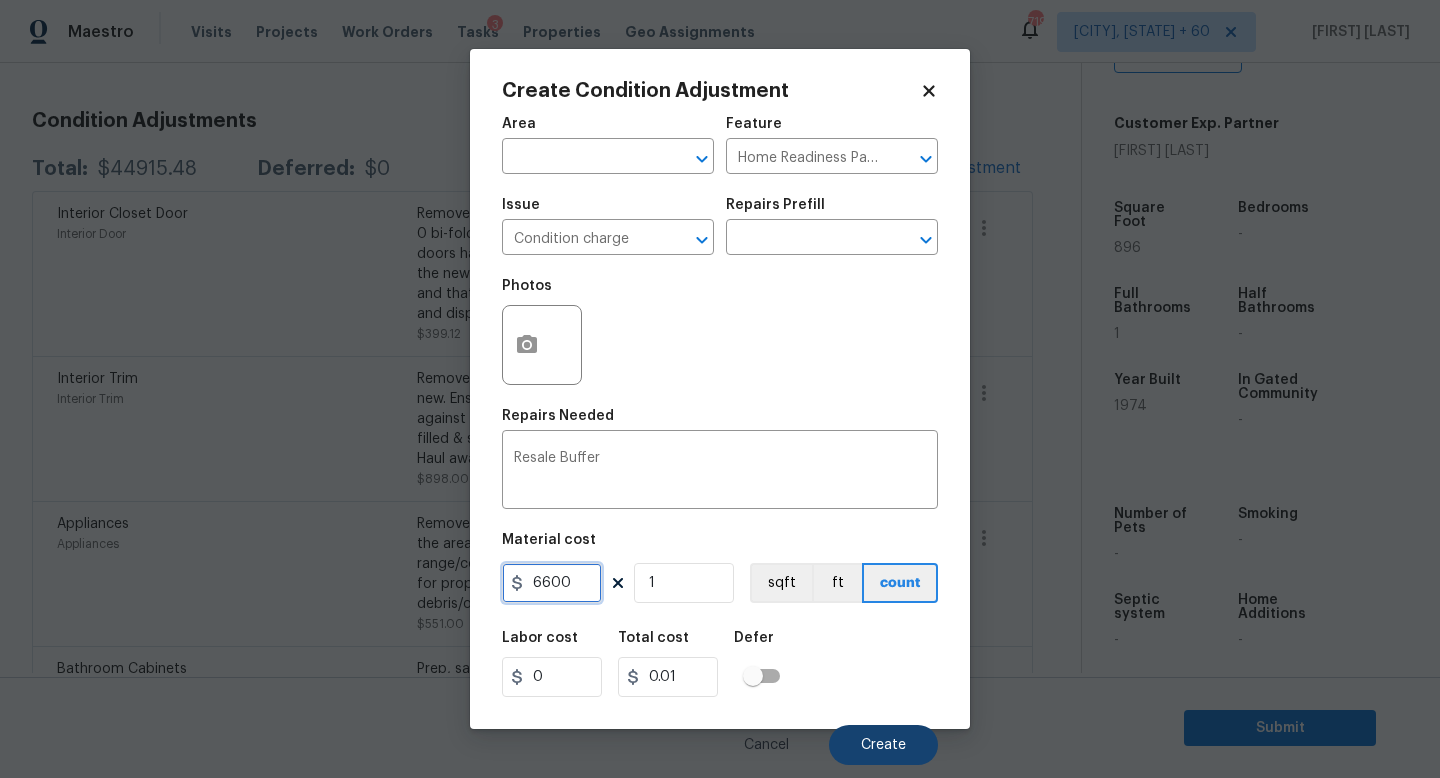 type on "6600" 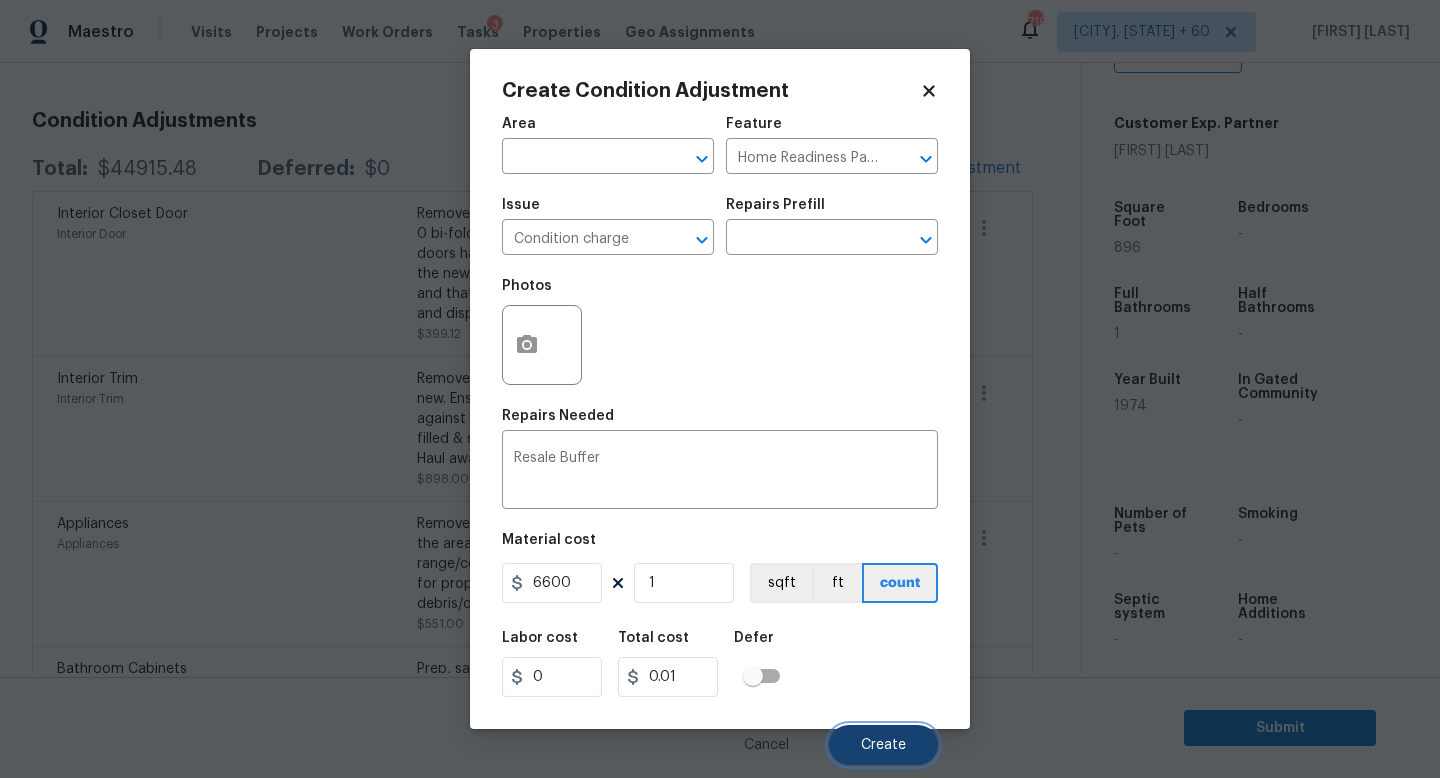 type on "6600" 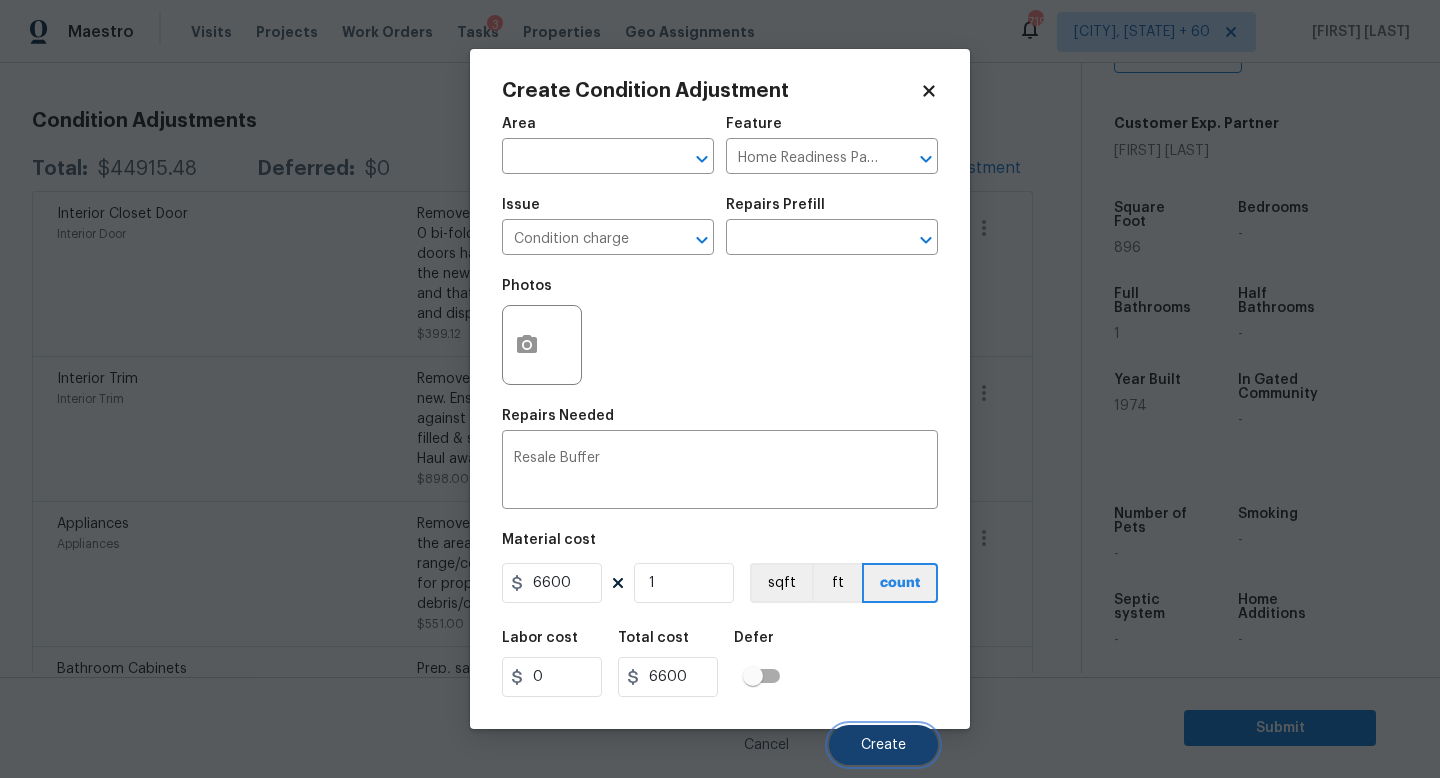 click on "Create" at bounding box center (883, 745) 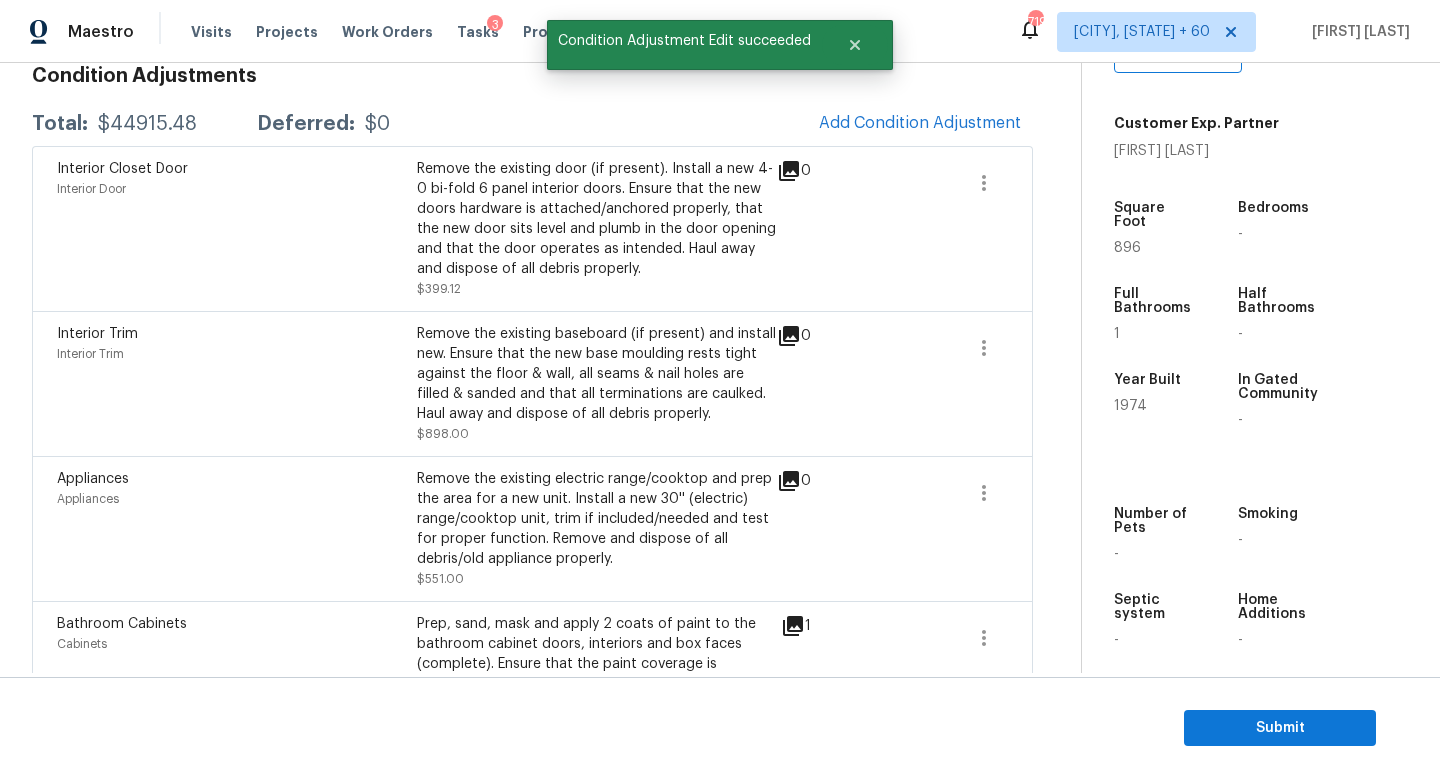 scroll, scrollTop: 256, scrollLeft: 0, axis: vertical 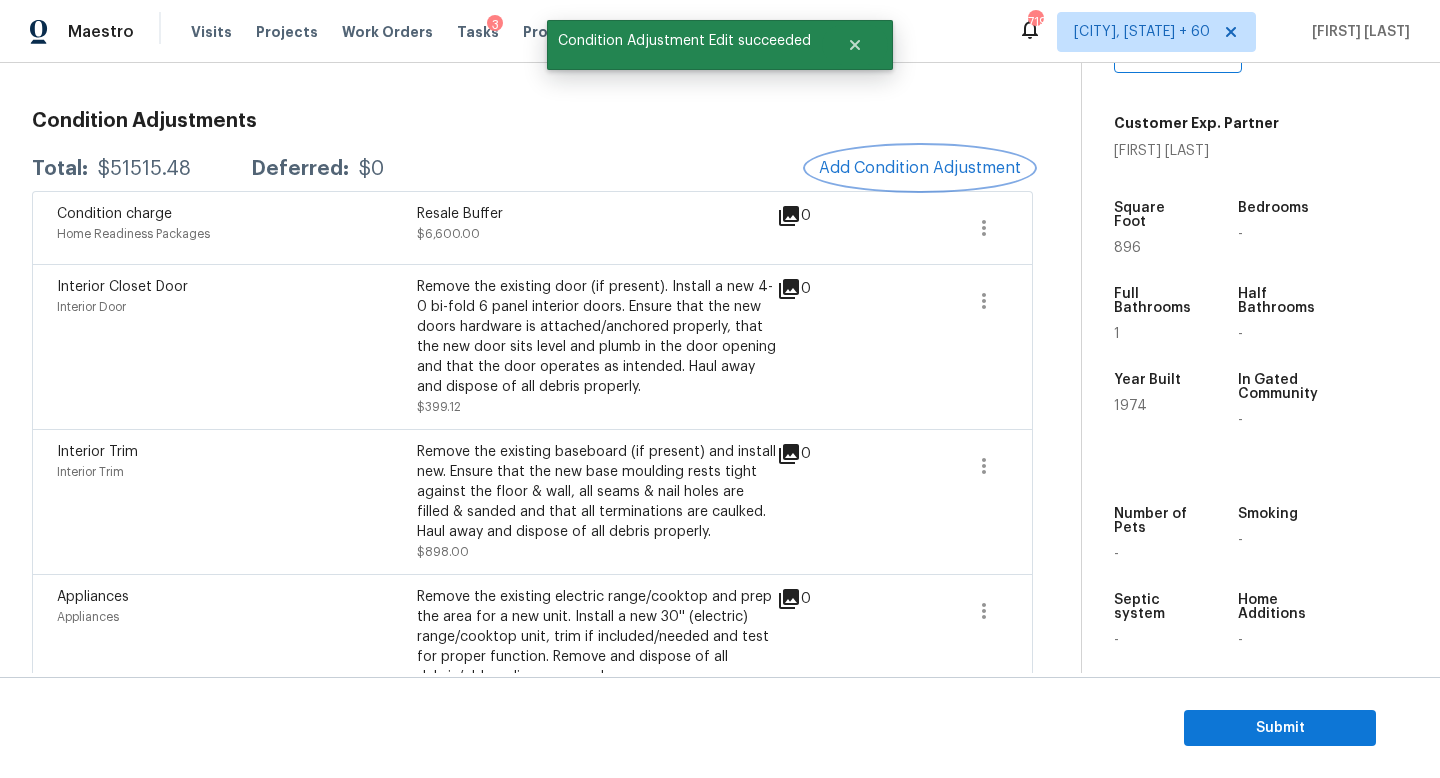 click on "Add Condition Adjustment" at bounding box center (920, 168) 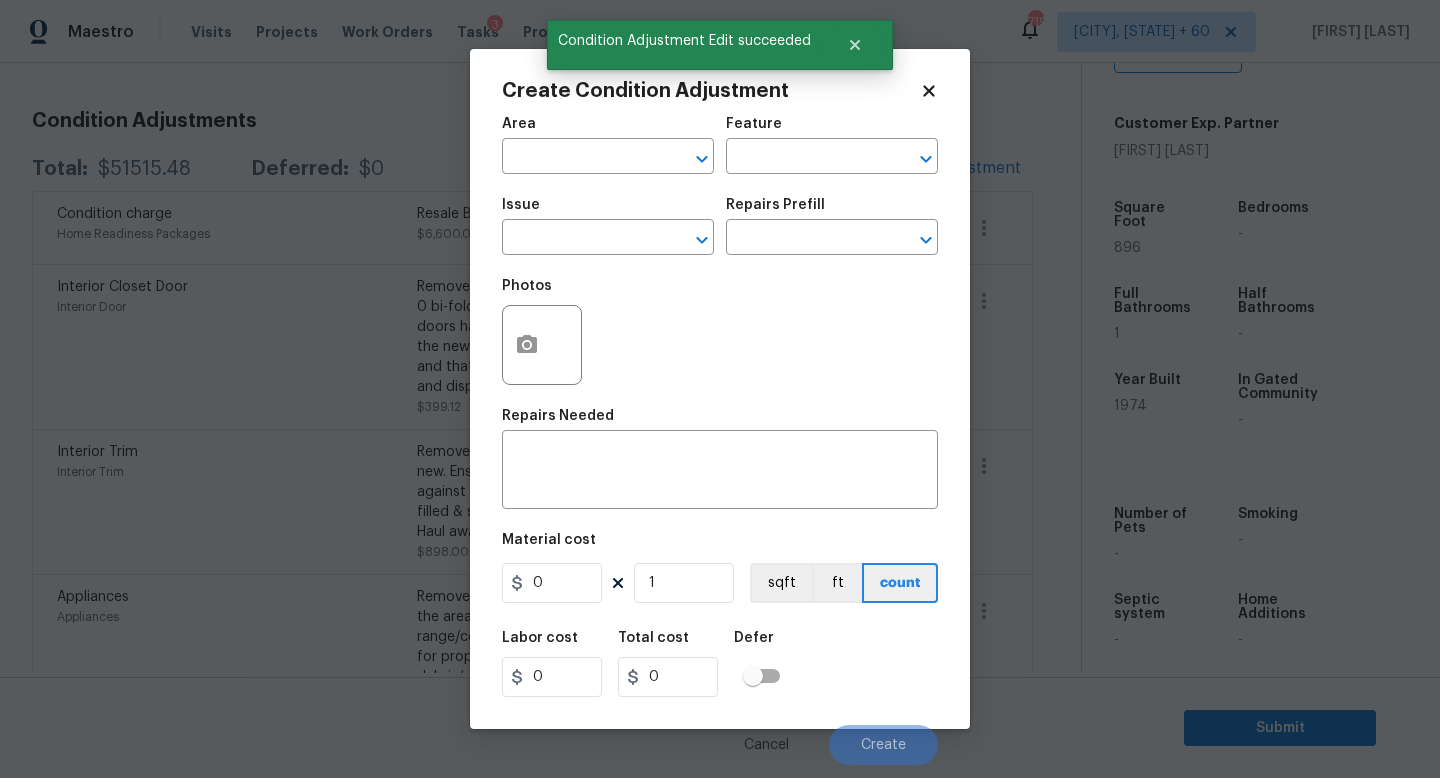 click on "Issue ​" at bounding box center (608, 226) 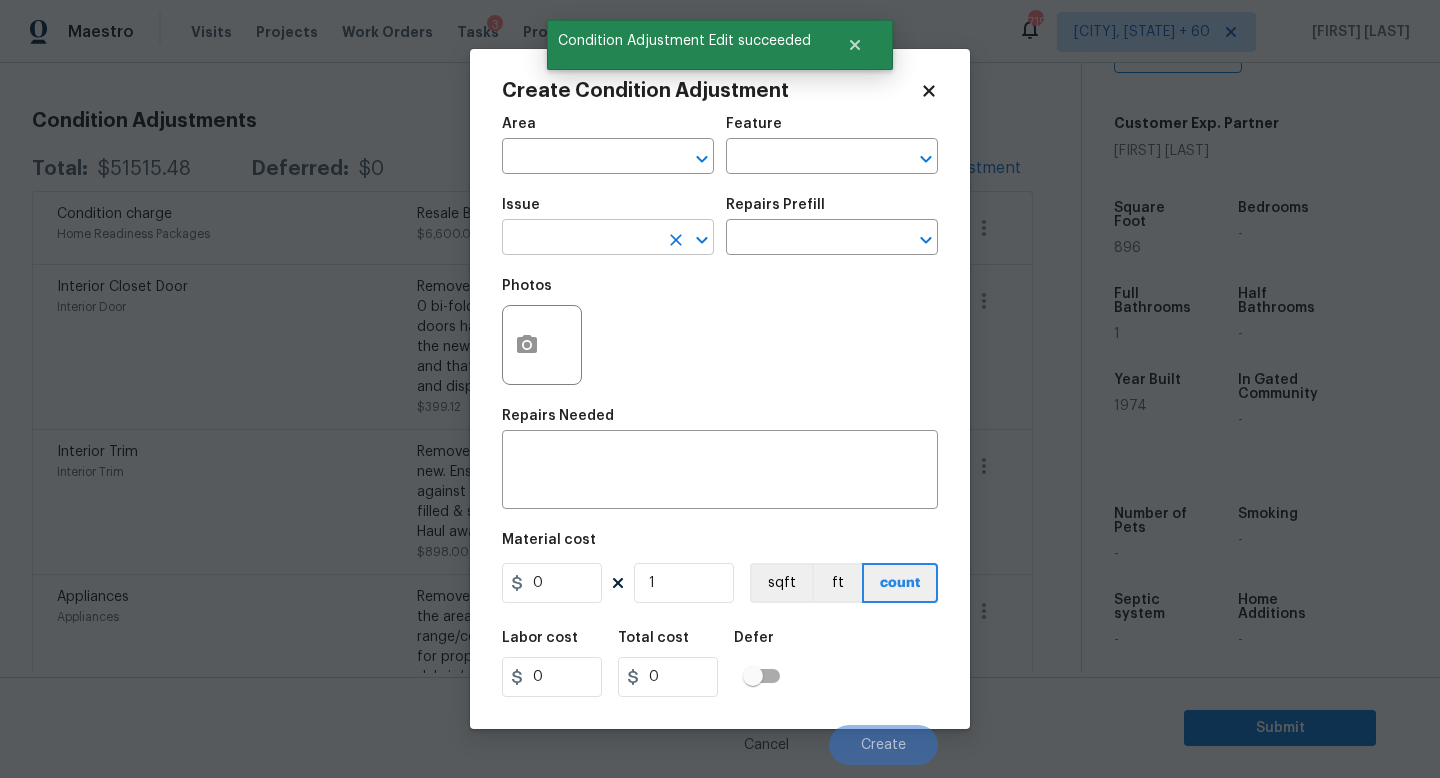 click at bounding box center [580, 239] 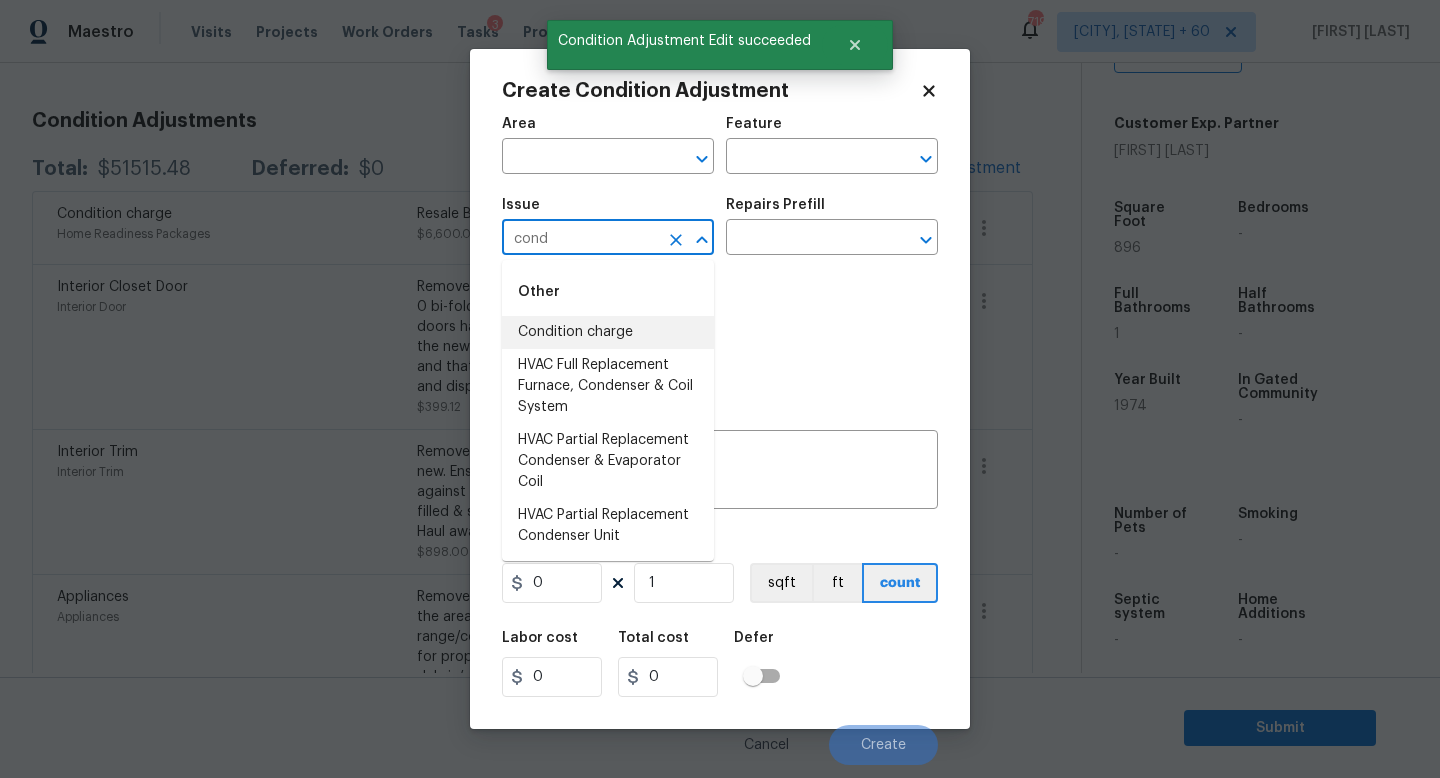 click on "Condition charge" at bounding box center (608, 332) 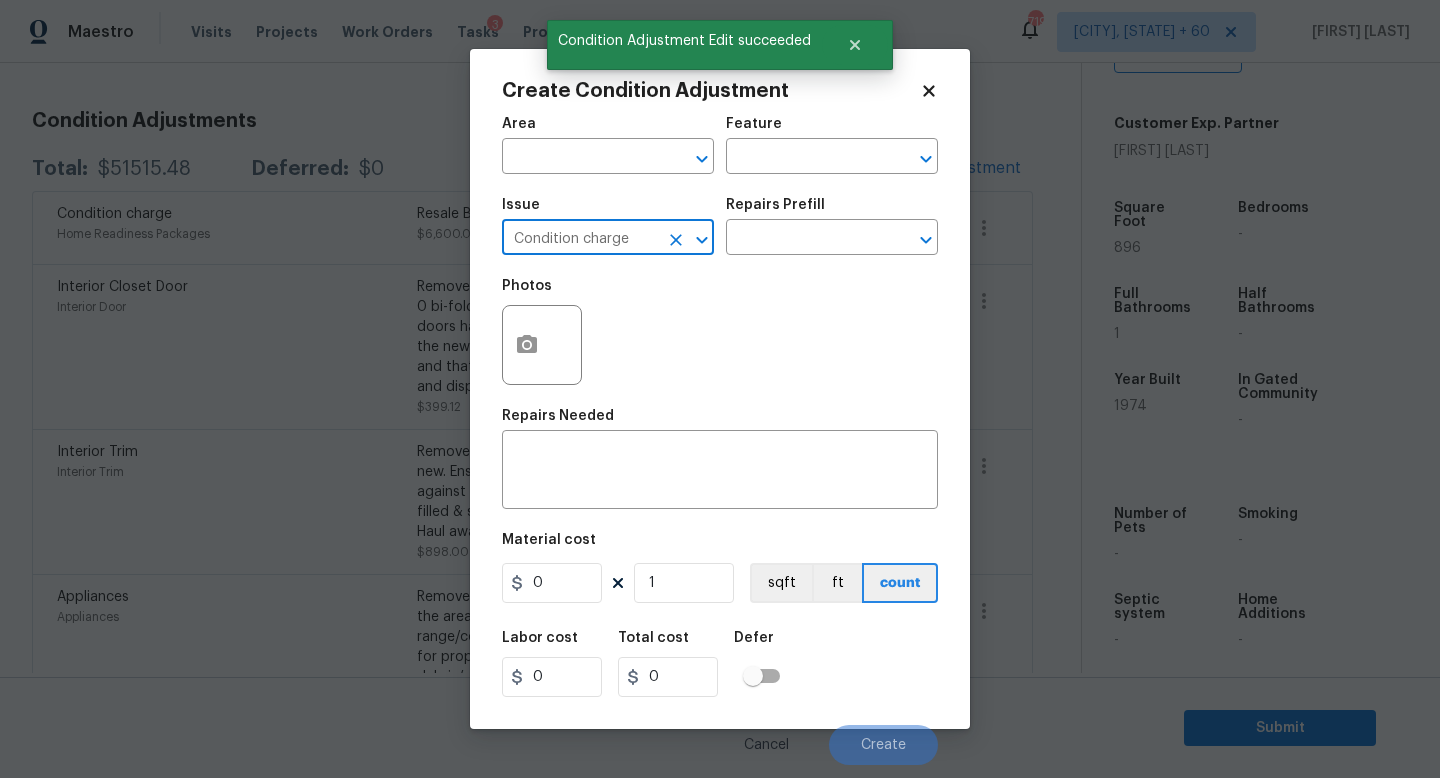 type on "Condition charge" 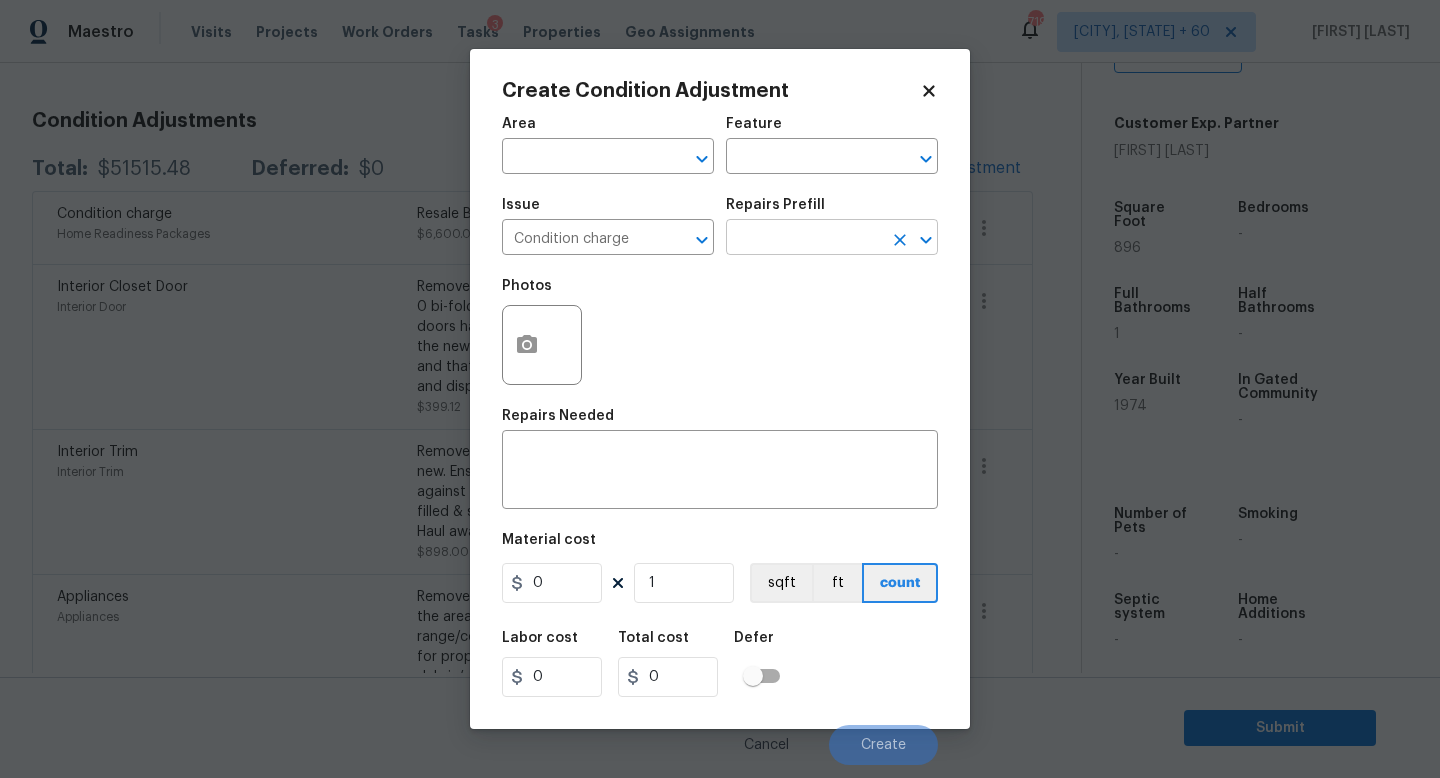 click at bounding box center [804, 239] 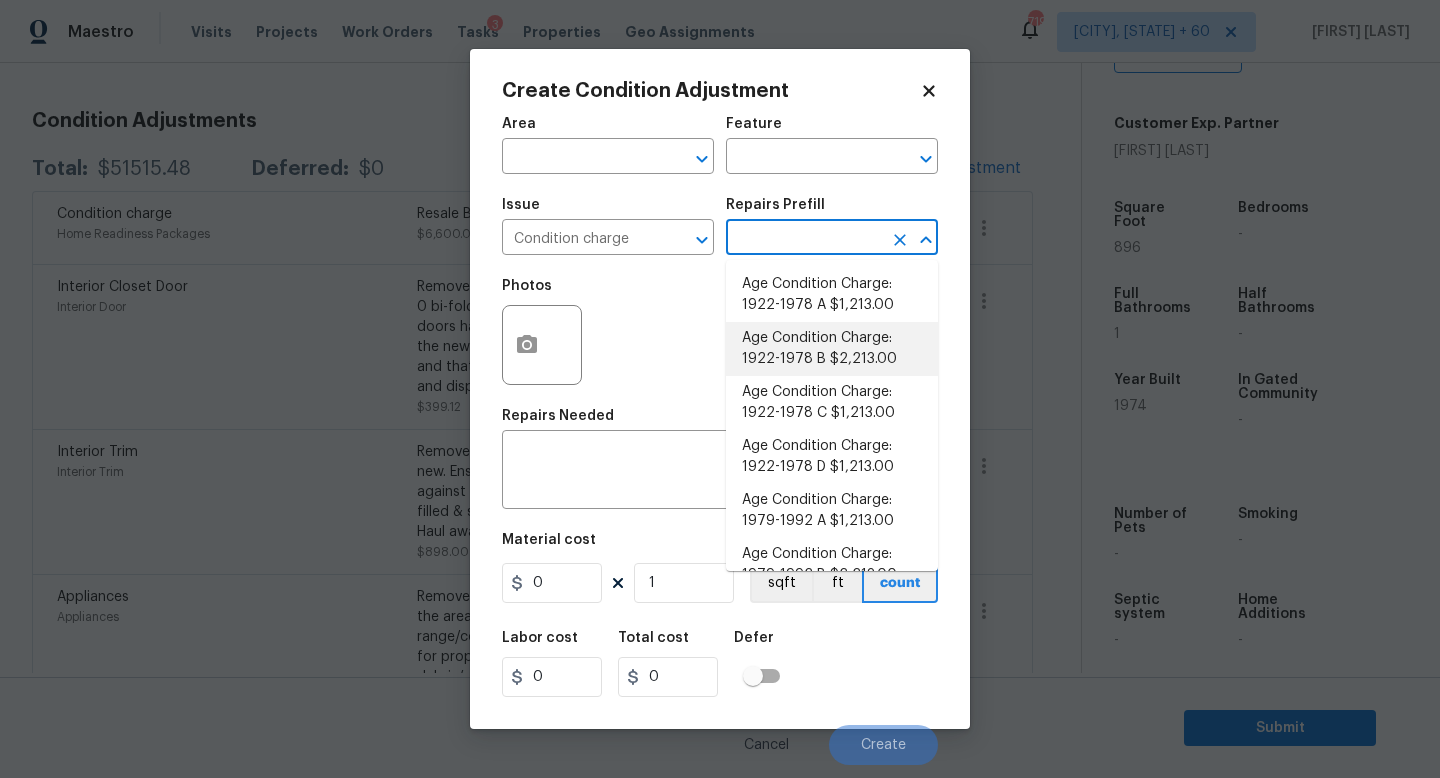 scroll, scrollTop: 656, scrollLeft: 0, axis: vertical 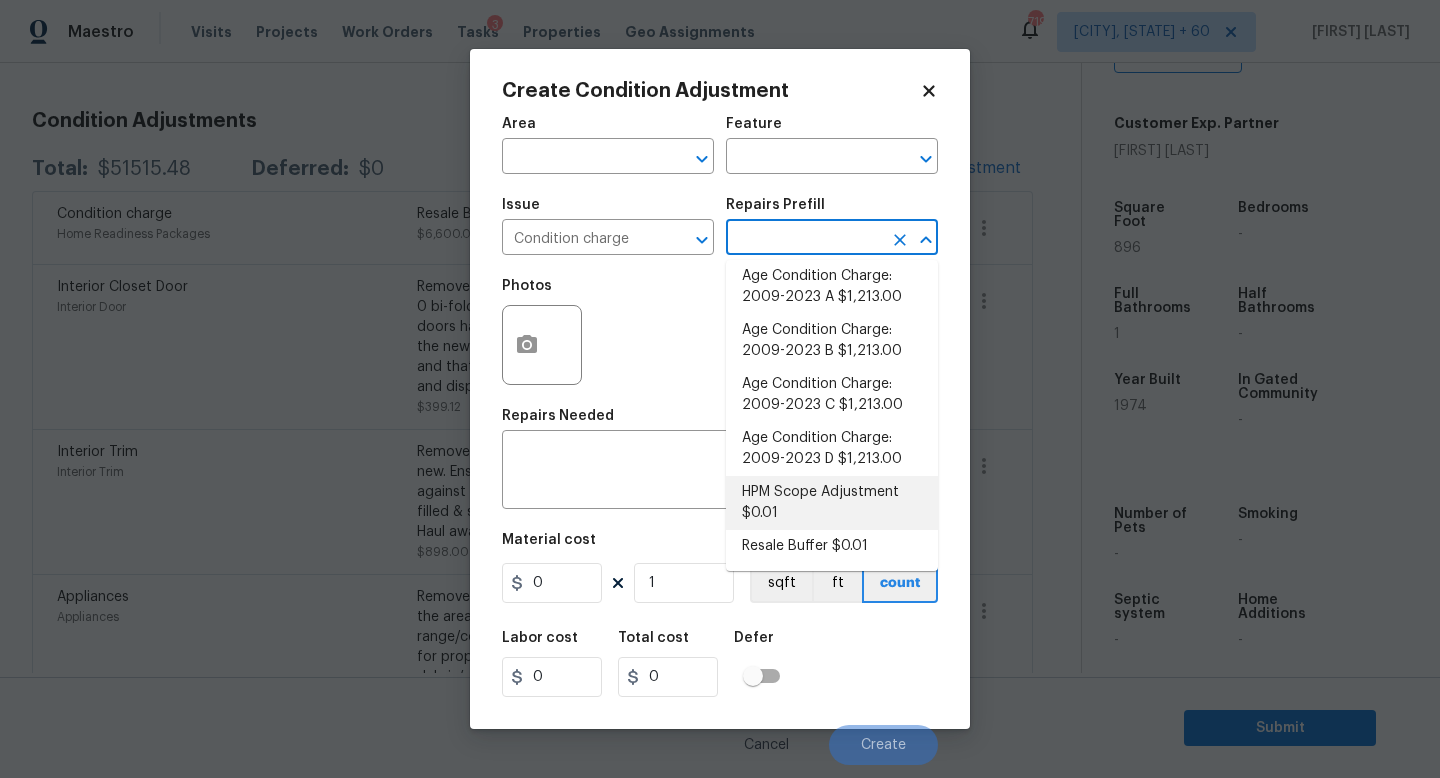 click on "HPM Scope Adjustment $0.01" at bounding box center (832, 503) 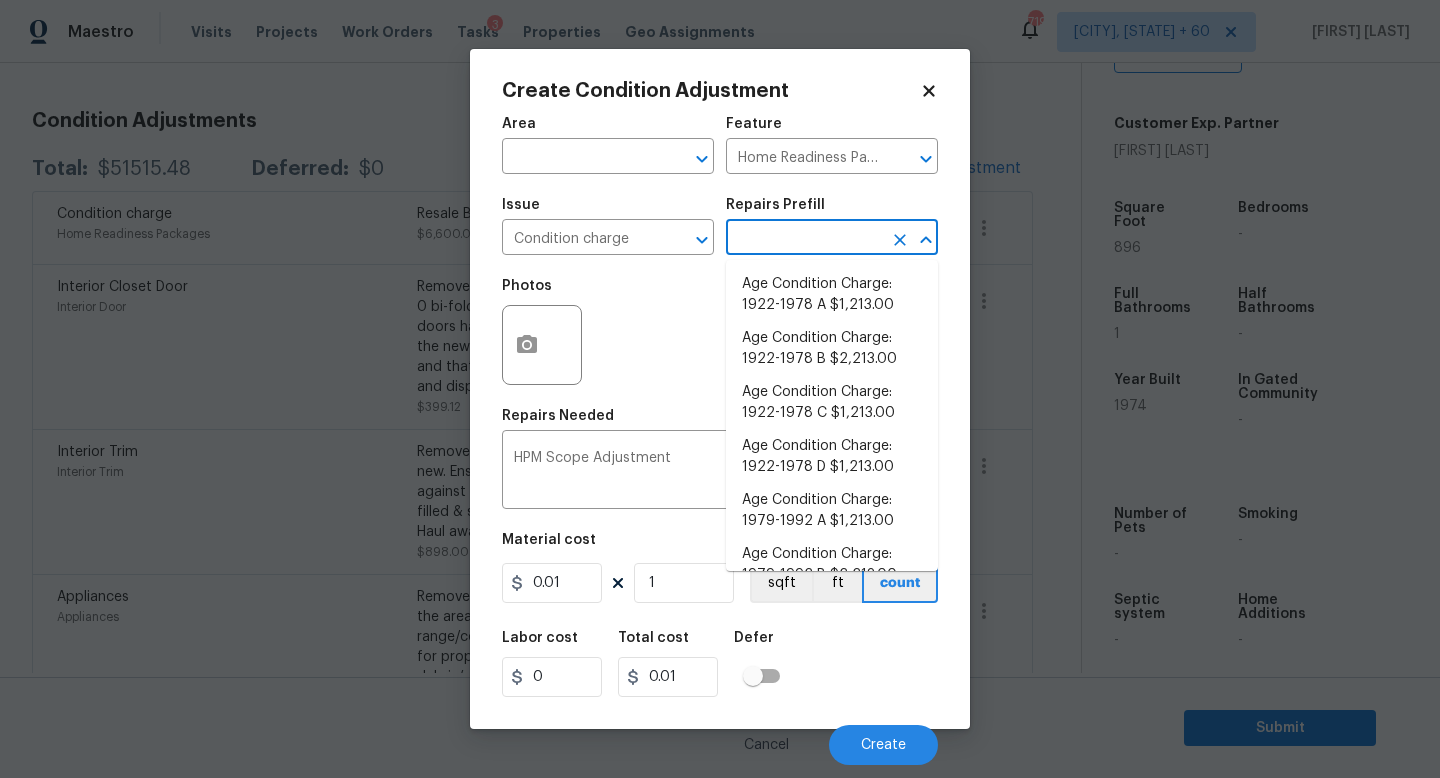 scroll, scrollTop: 615, scrollLeft: 0, axis: vertical 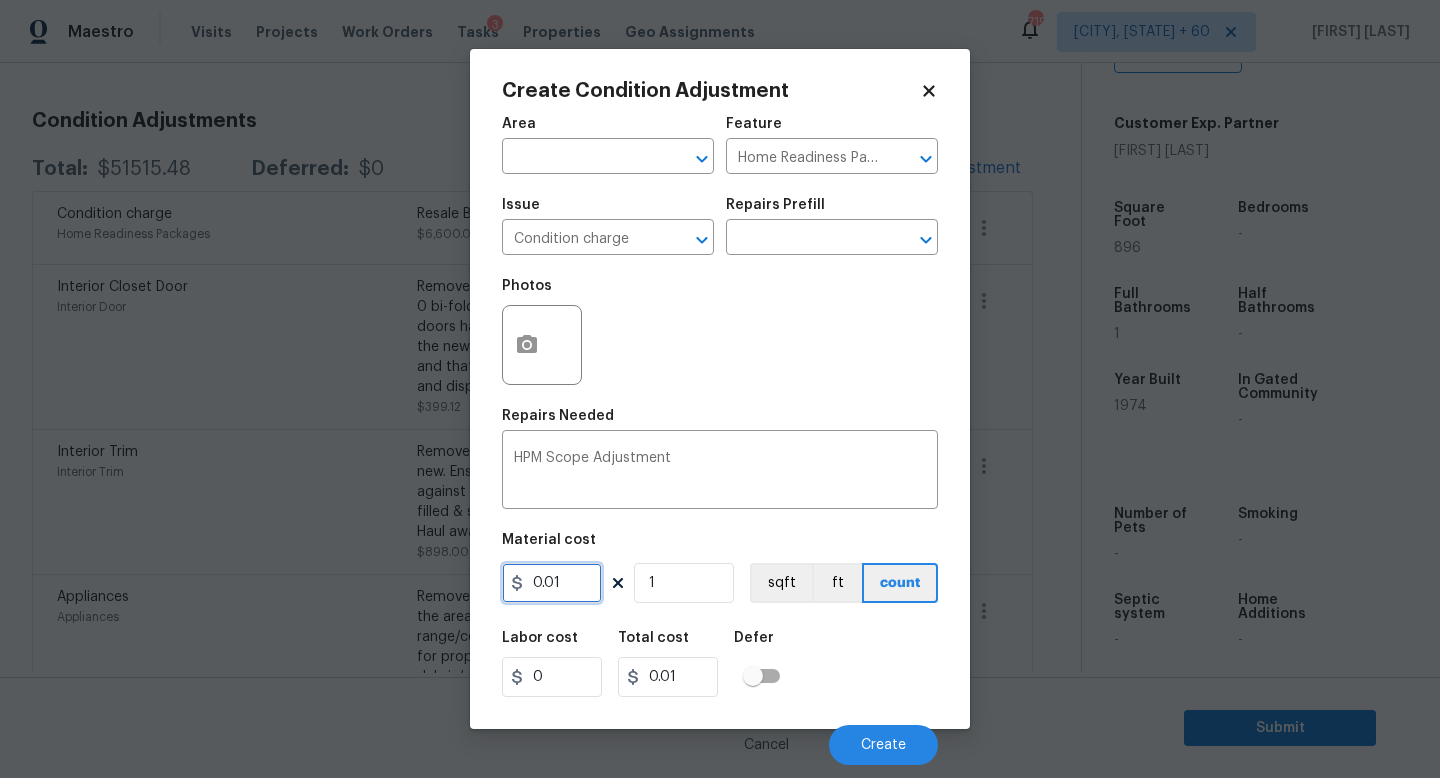drag, startPoint x: 593, startPoint y: 582, endPoint x: 0, endPoint y: 552, distance: 593.75836 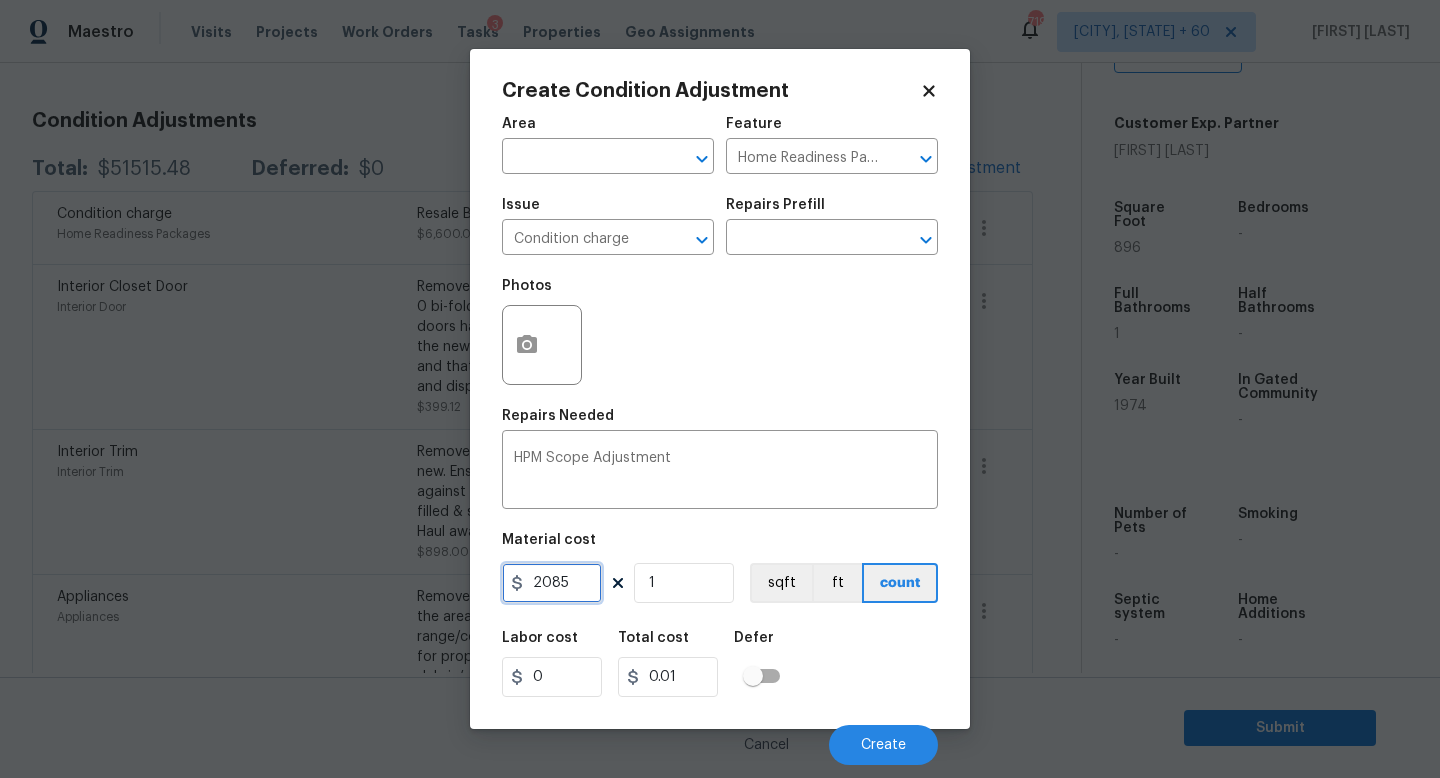 type on "2085" 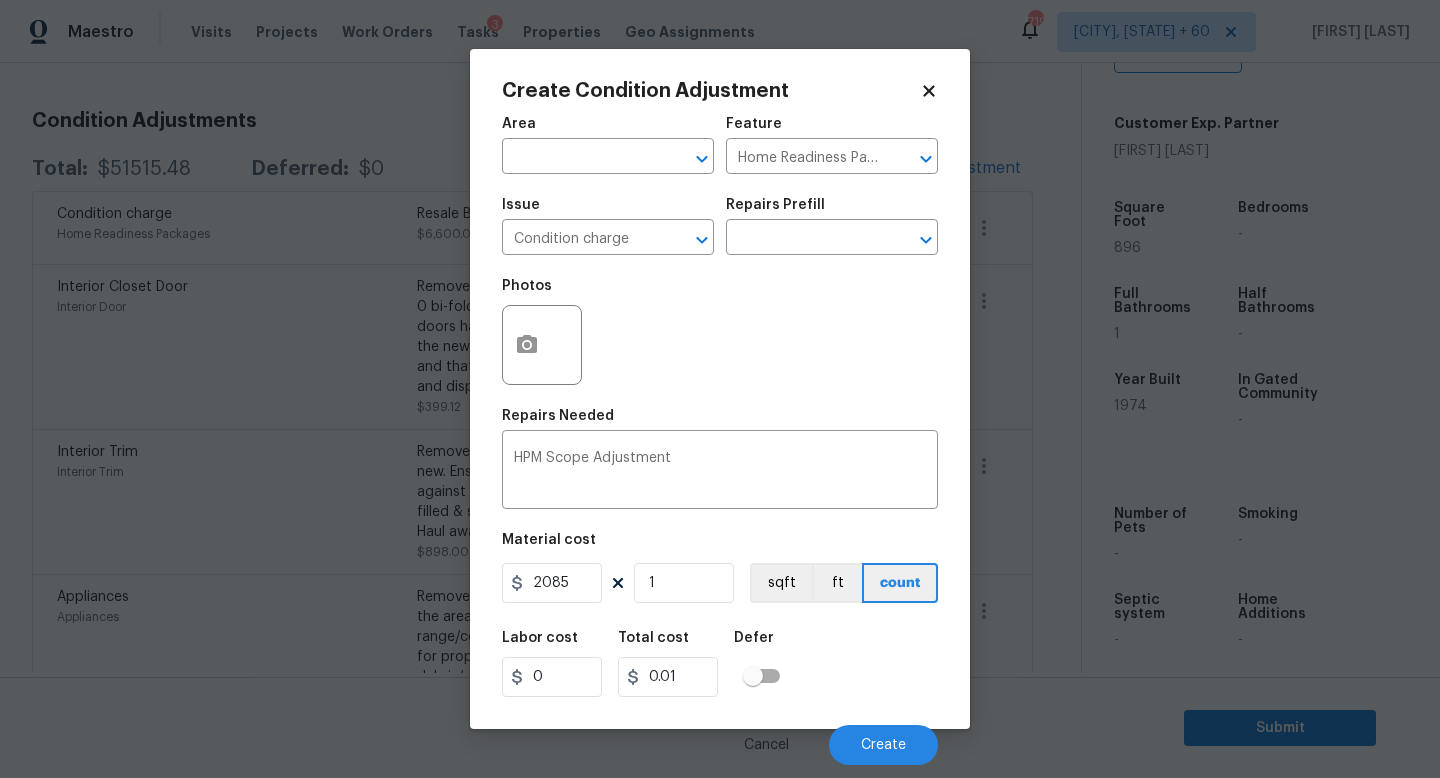 type on "2085" 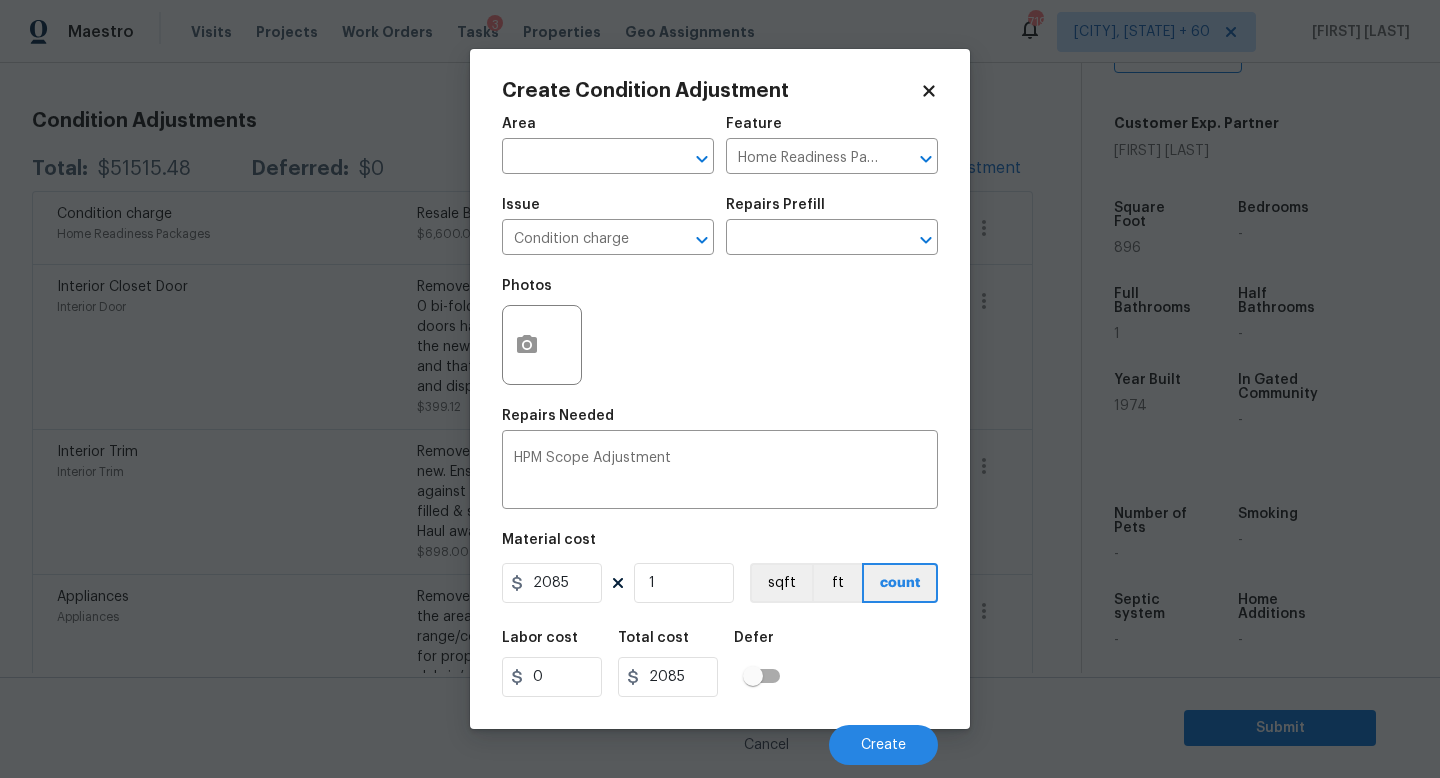 click on "Labor cost 0 Total cost 2085 Defer" at bounding box center (720, 664) 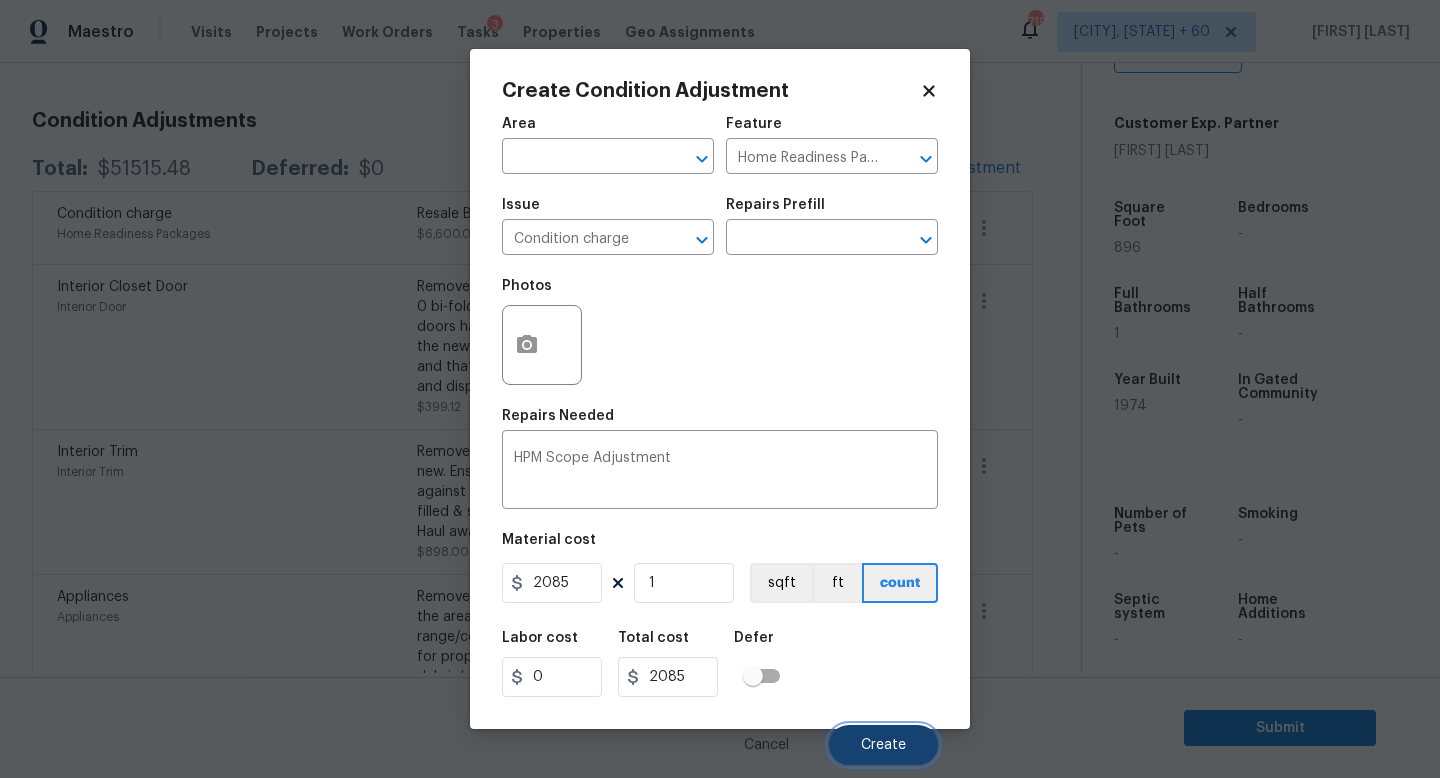 click on "Create" at bounding box center (883, 745) 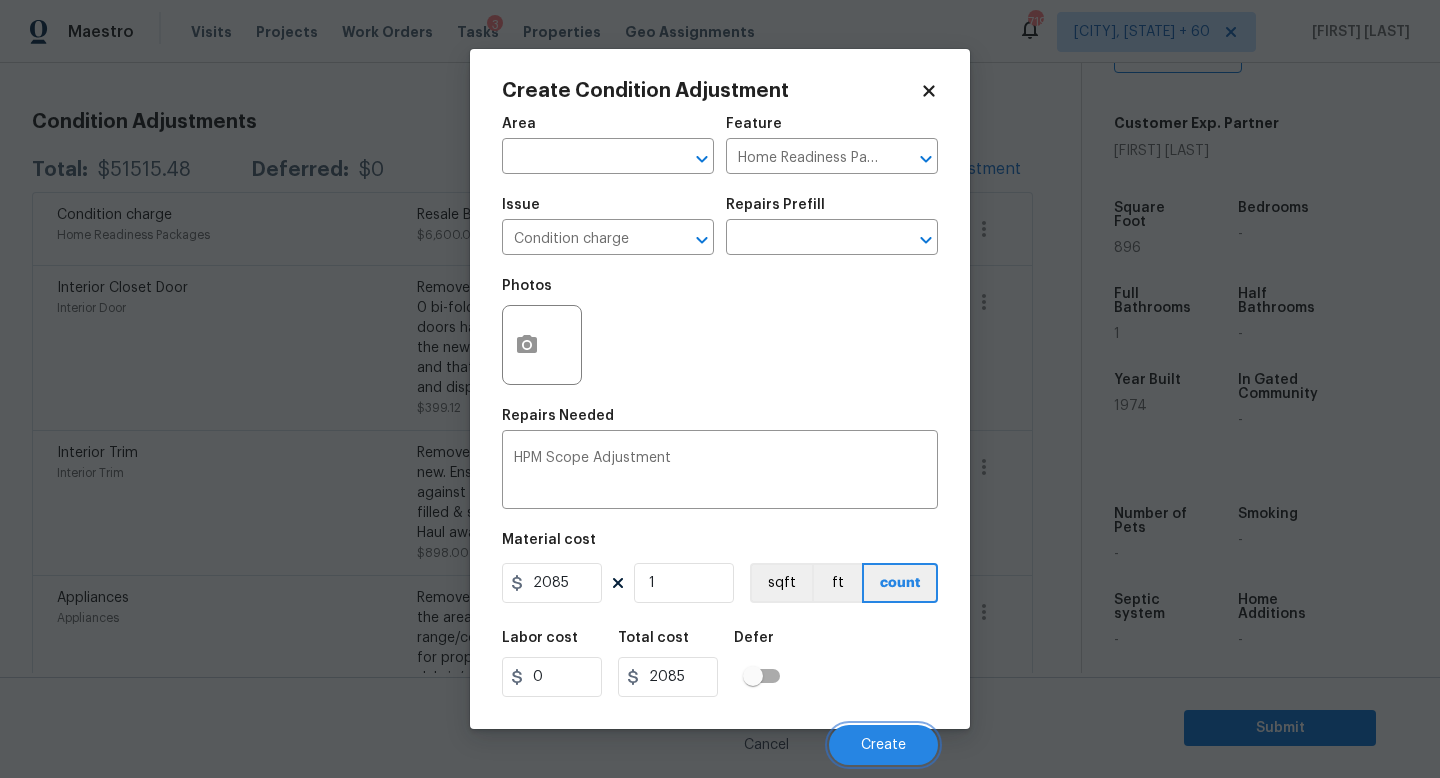 scroll, scrollTop: 256, scrollLeft: 0, axis: vertical 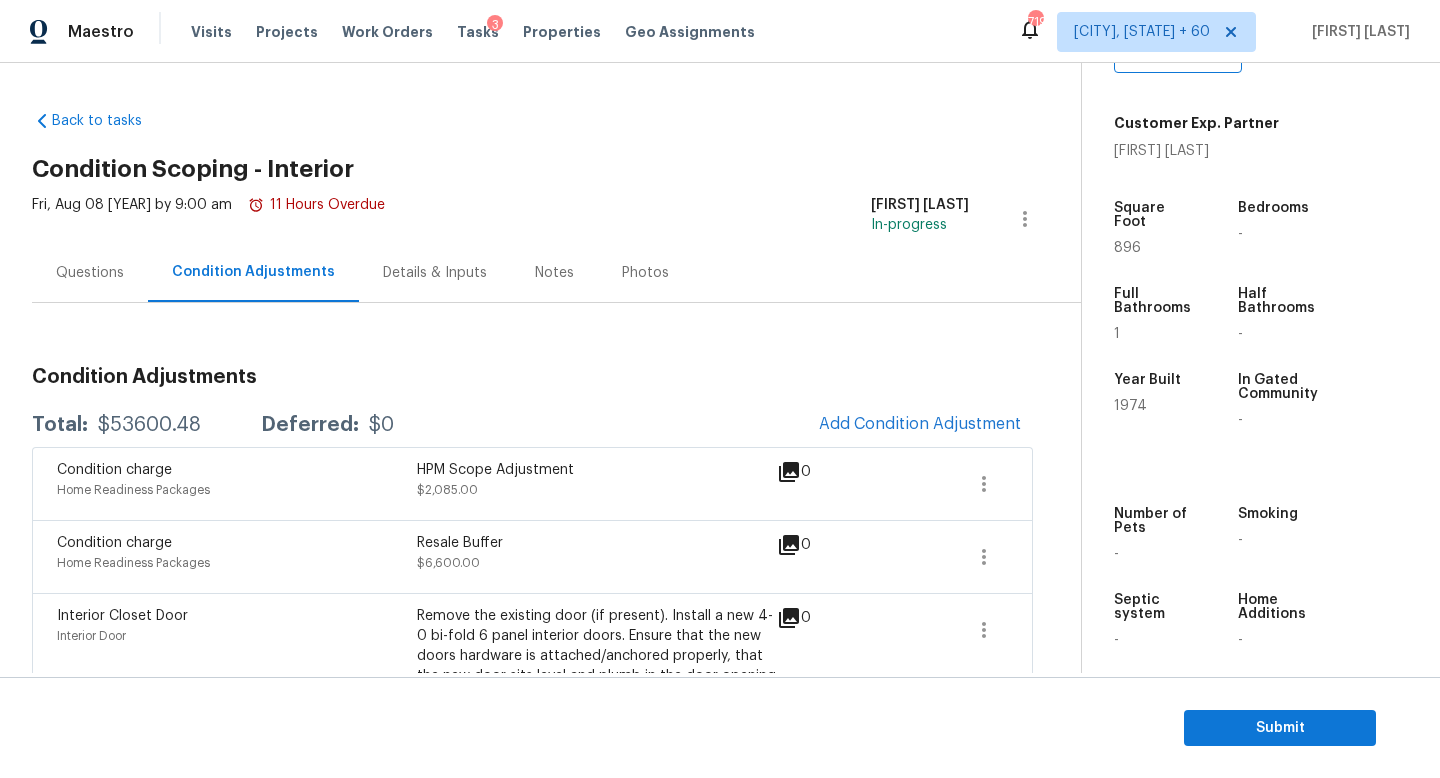 click on "Questions" at bounding box center (90, 272) 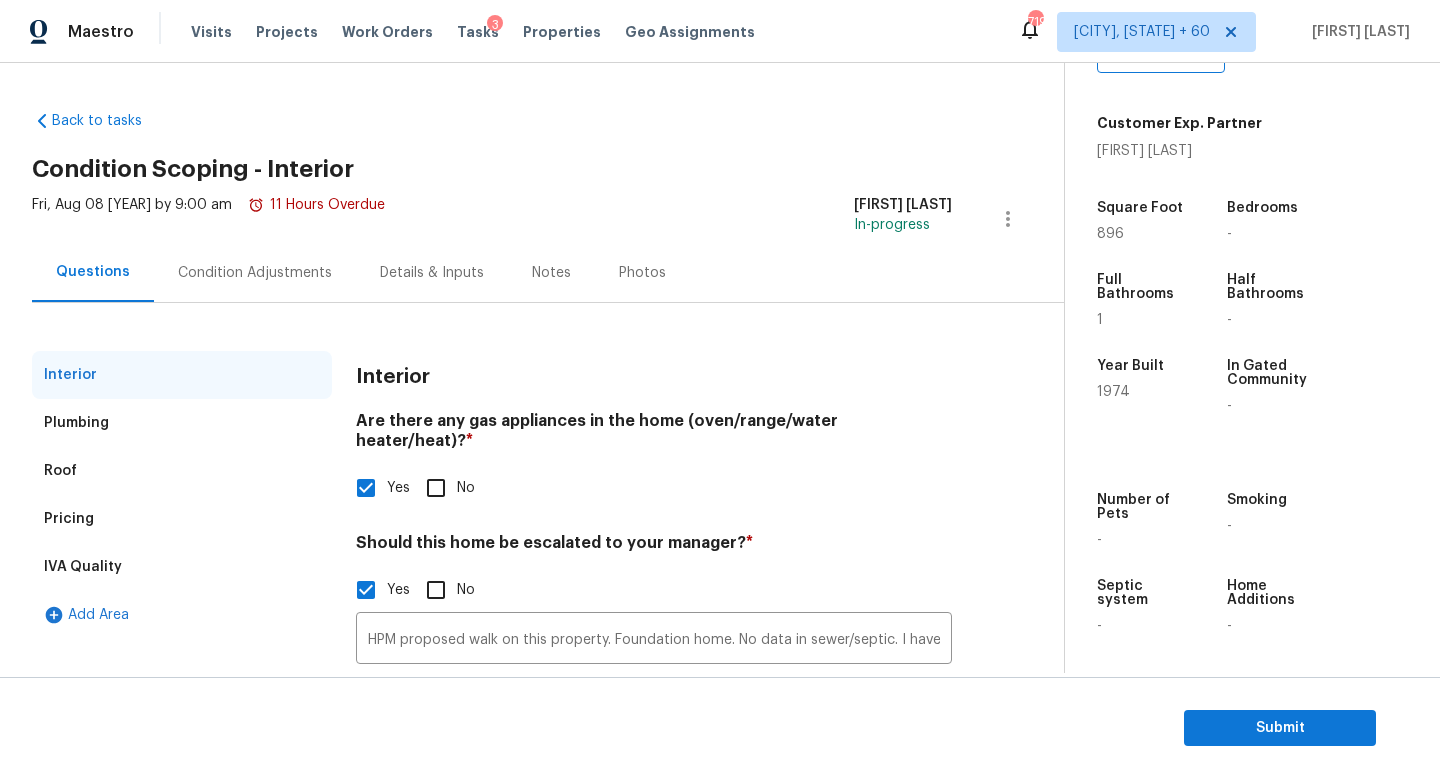 scroll, scrollTop: 137, scrollLeft: 0, axis: vertical 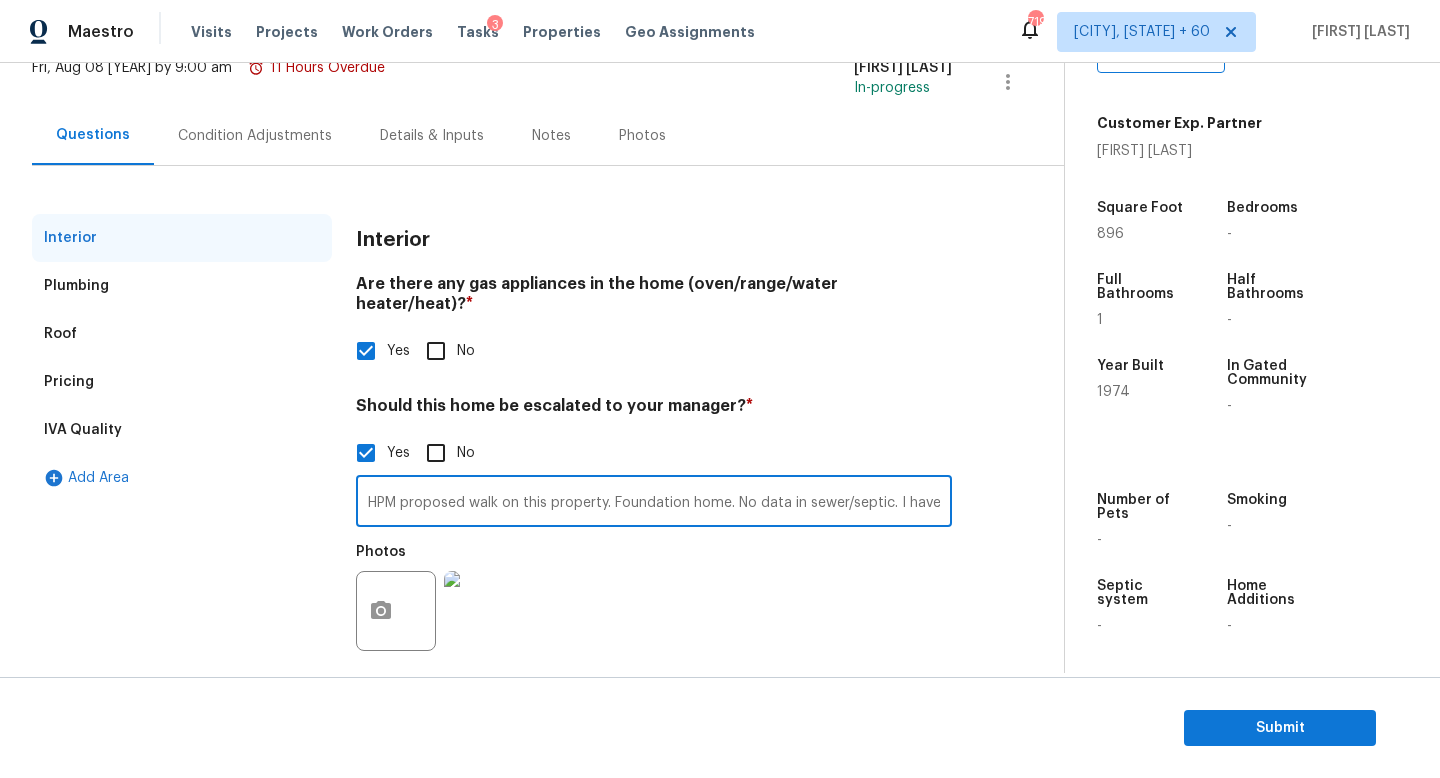 click on "HPM proposed walk on this property. Foundation home. No data in sewer/septic. I have marked unknown." at bounding box center (654, 503) 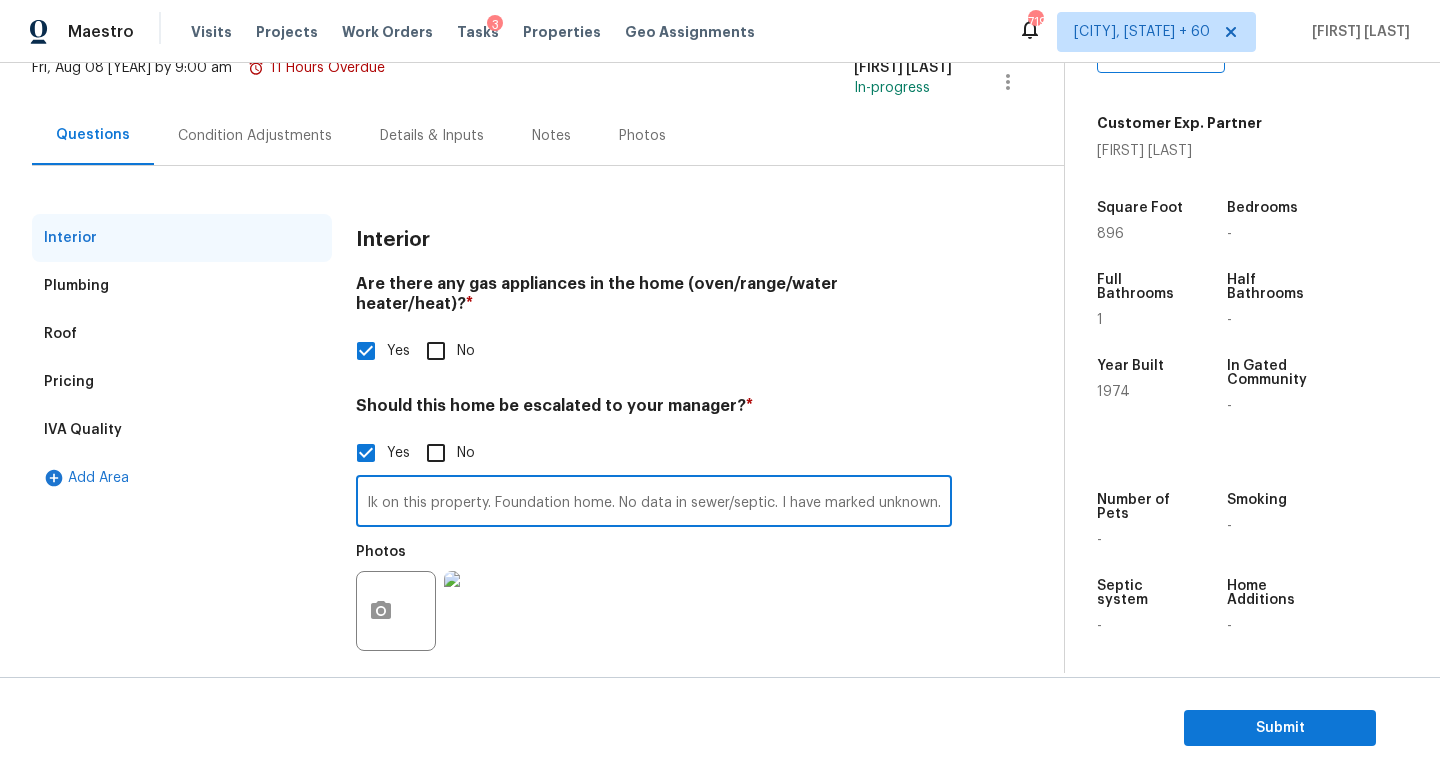 scroll, scrollTop: 0, scrollLeft: 0, axis: both 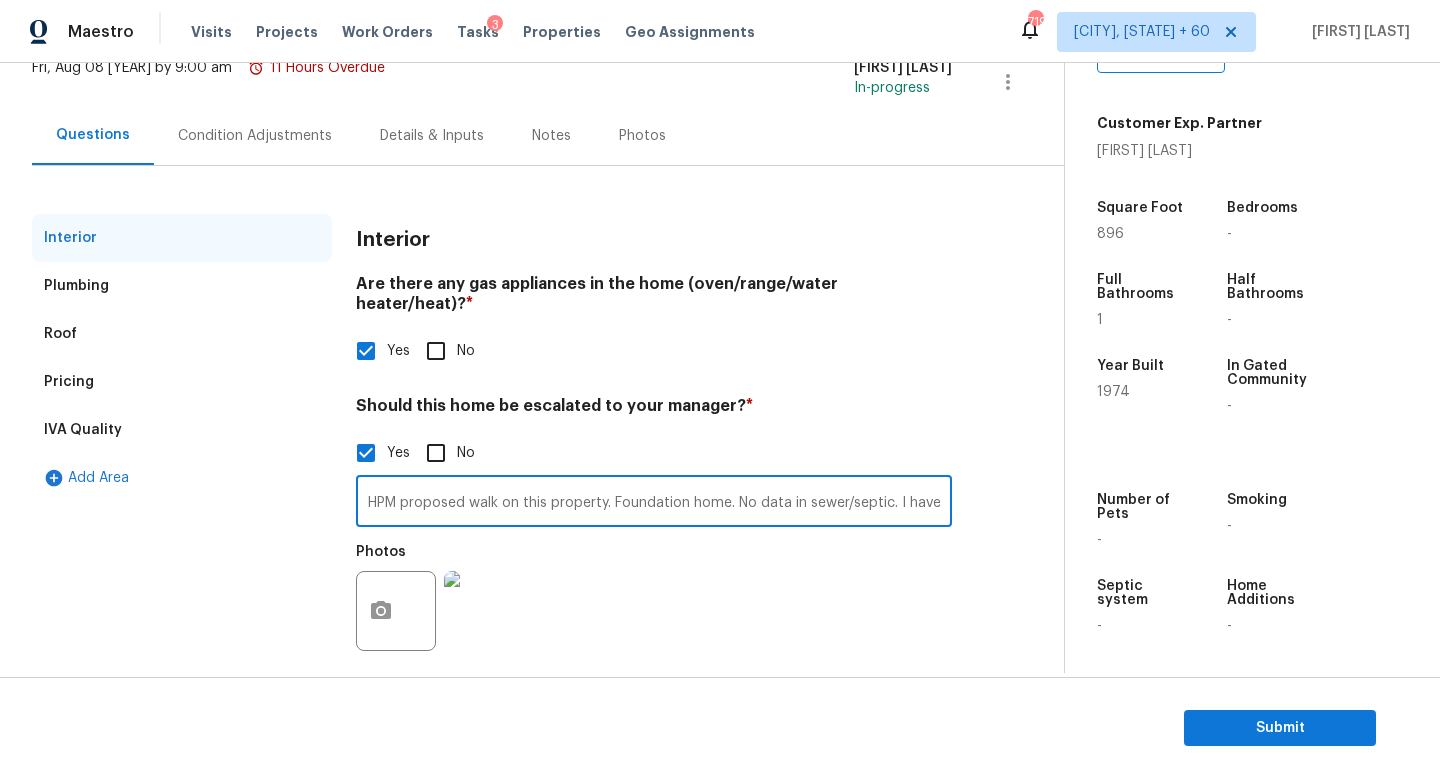 click on "Condition Adjustments" at bounding box center (255, 136) 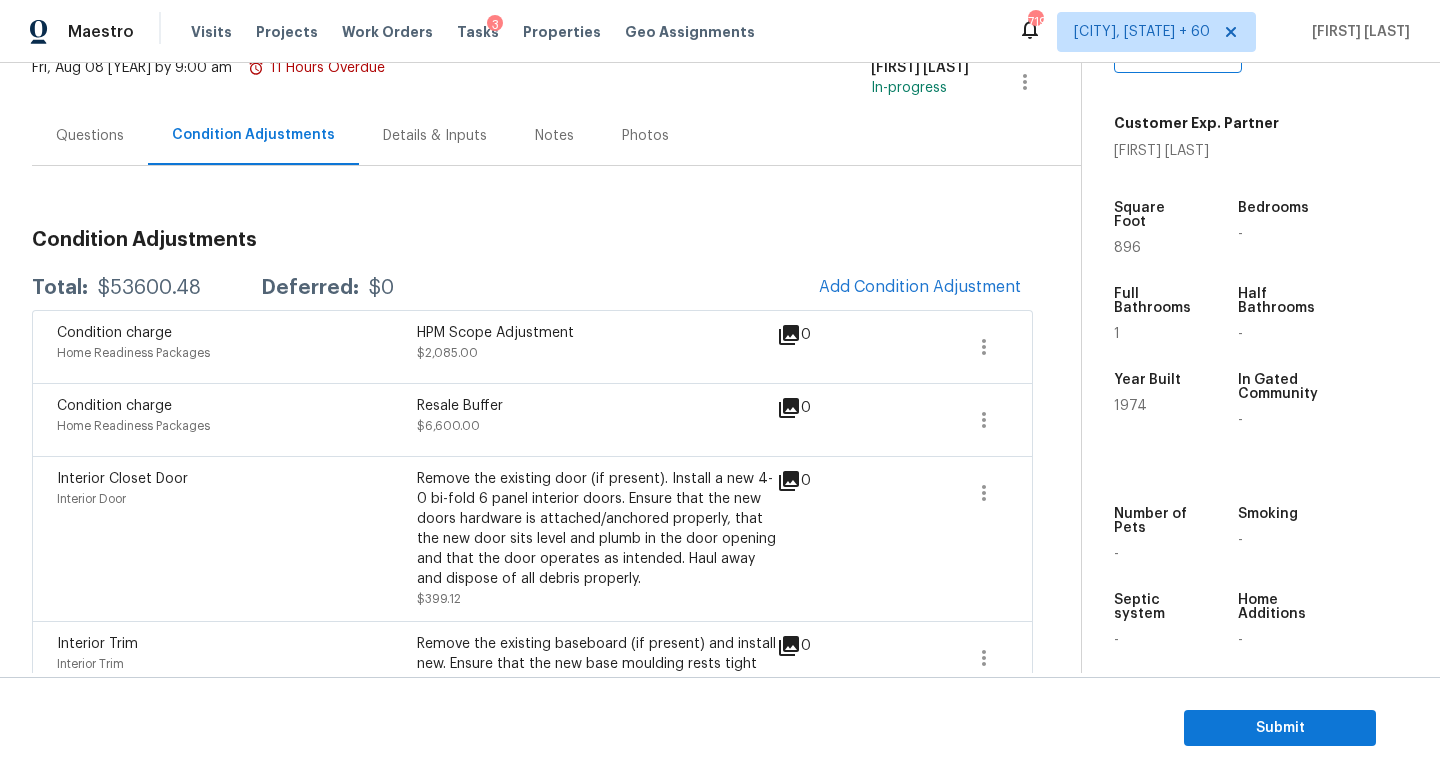 click on "Total:  $53600.48 Deferred:  $0 Add Condition Adjustment" at bounding box center (532, 288) 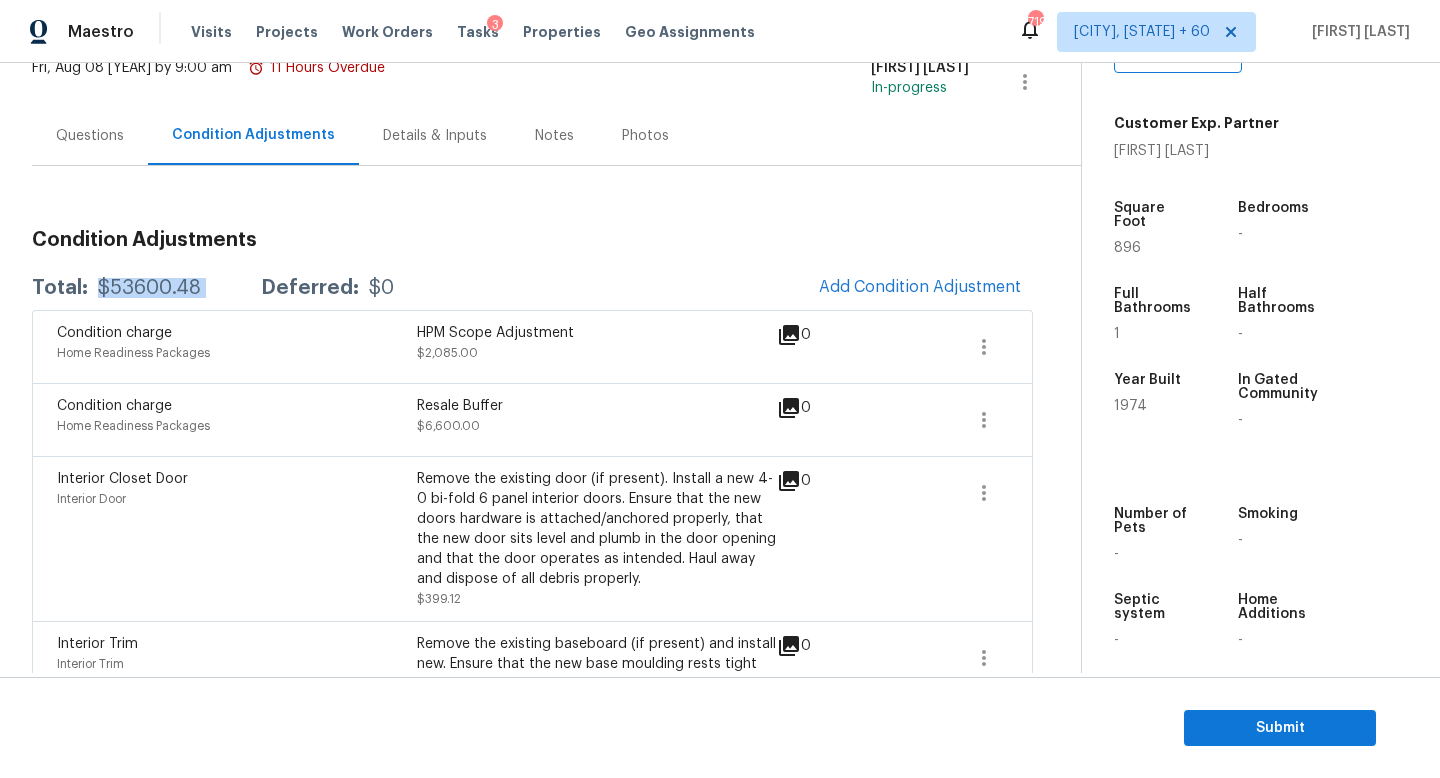 copy on "$53600.48" 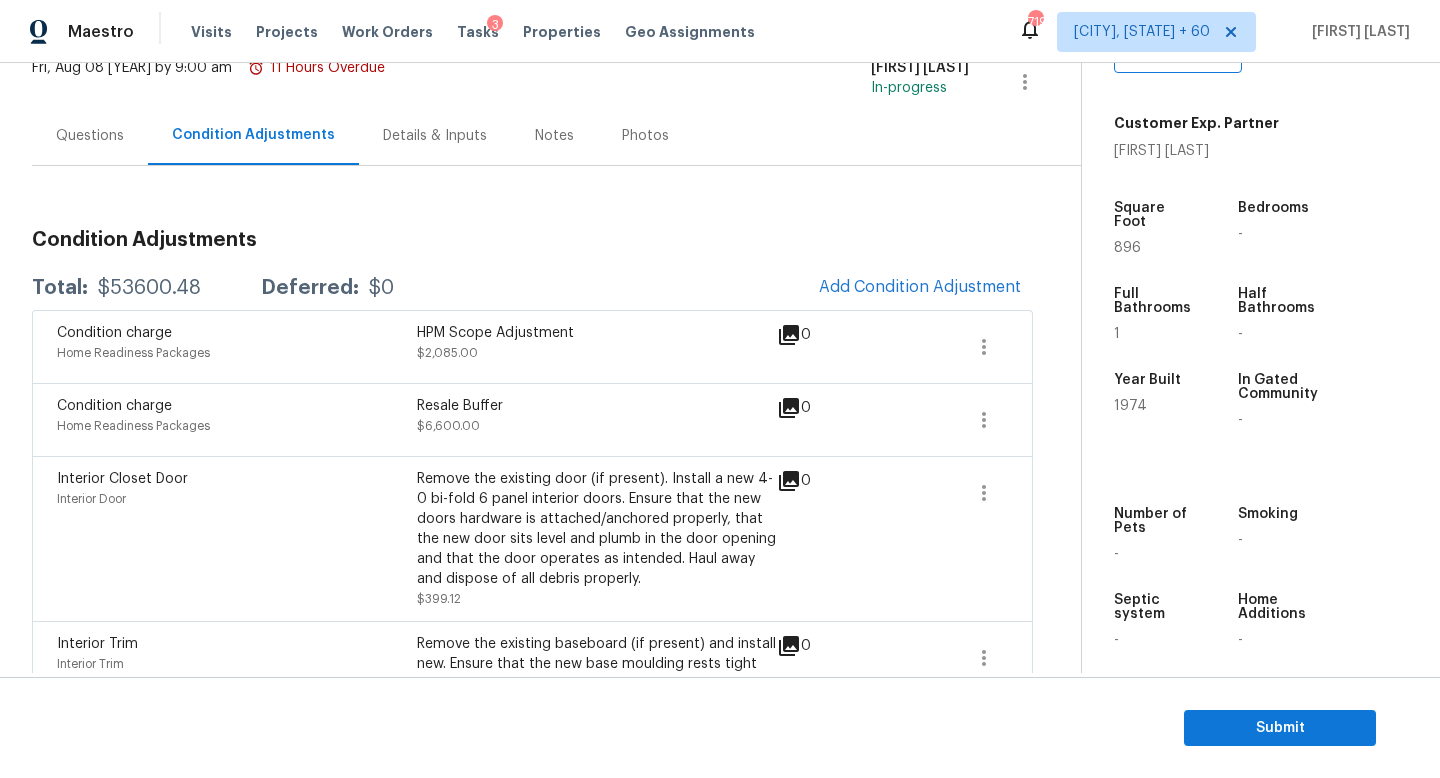 click on "Condition Adjustments" at bounding box center (532, 240) 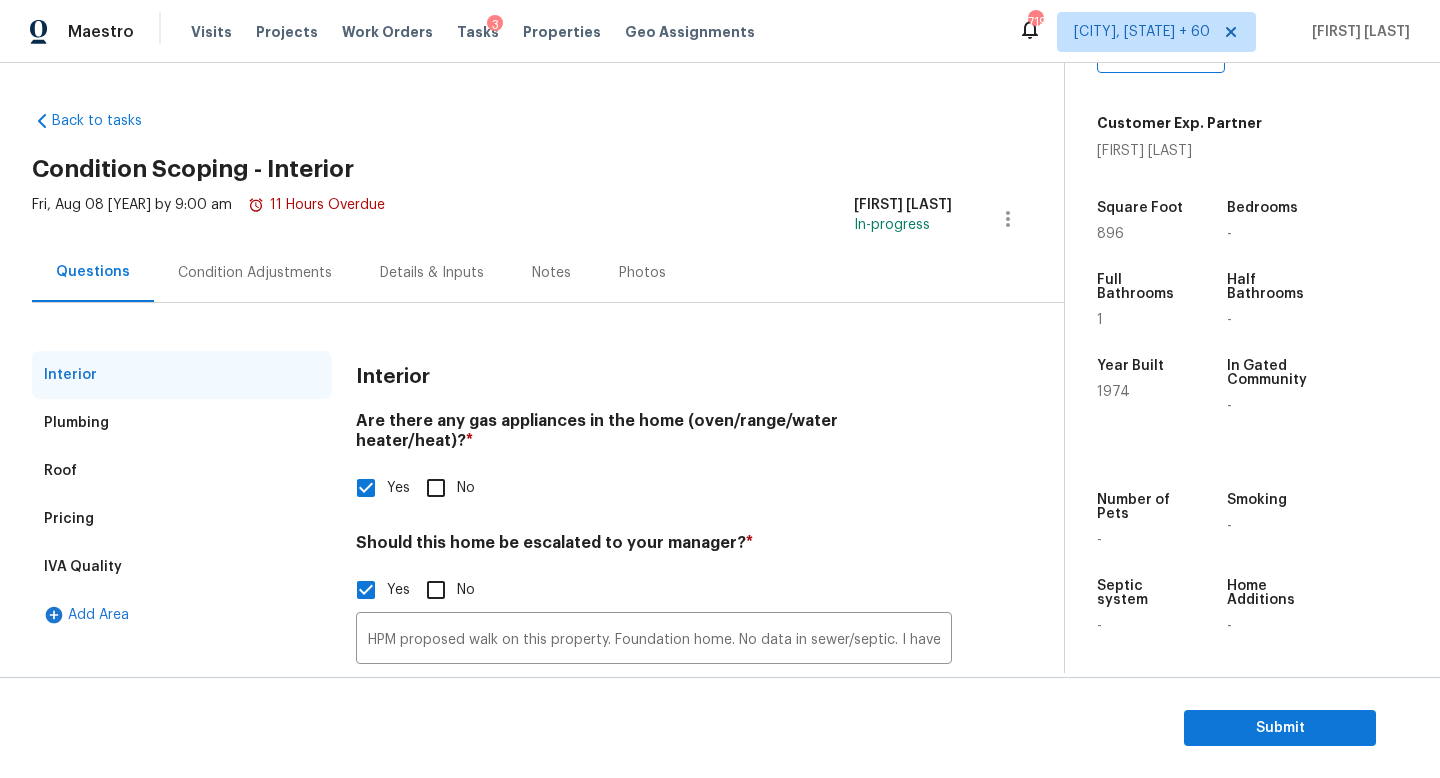 scroll, scrollTop: 137, scrollLeft: 0, axis: vertical 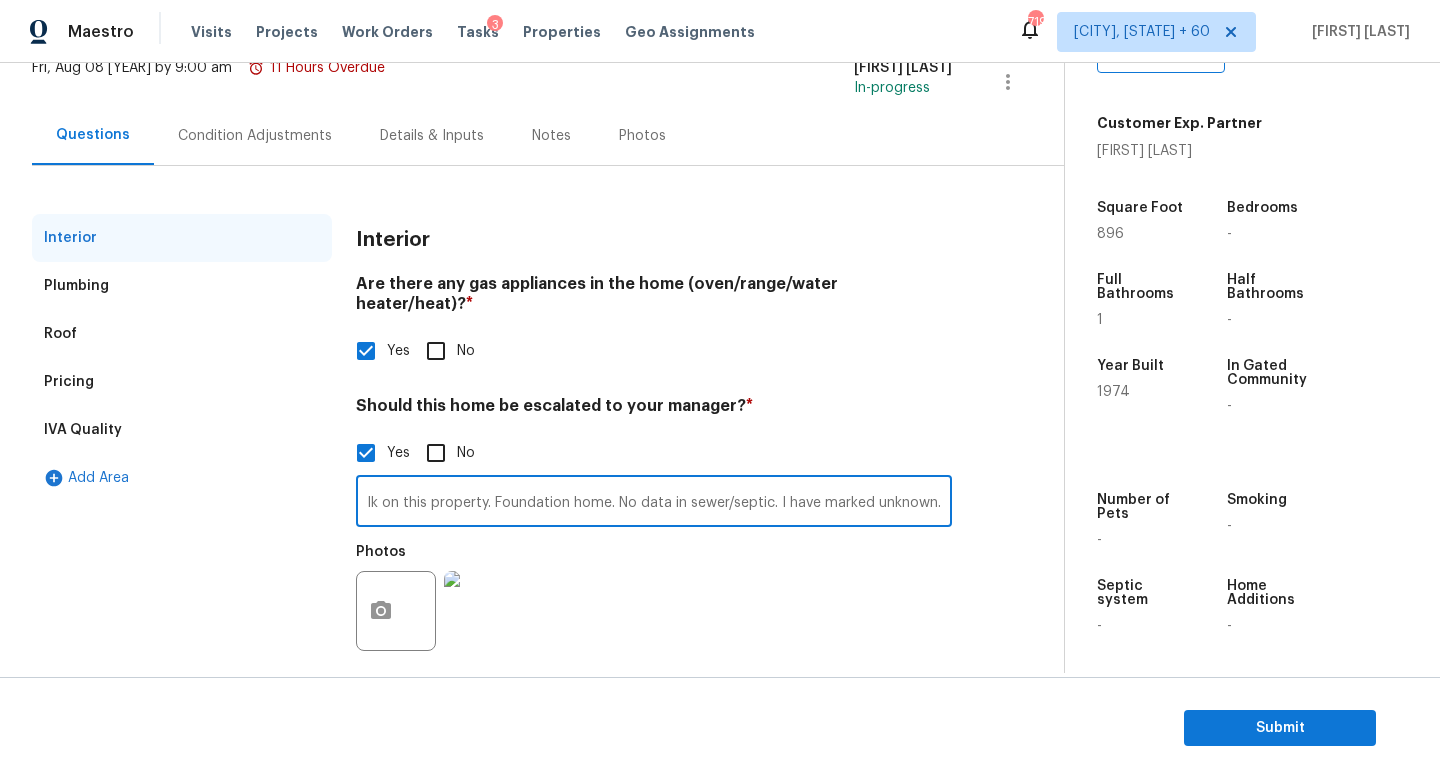 drag, startPoint x: 705, startPoint y: 477, endPoint x: 990, endPoint y: 501, distance: 286.00873 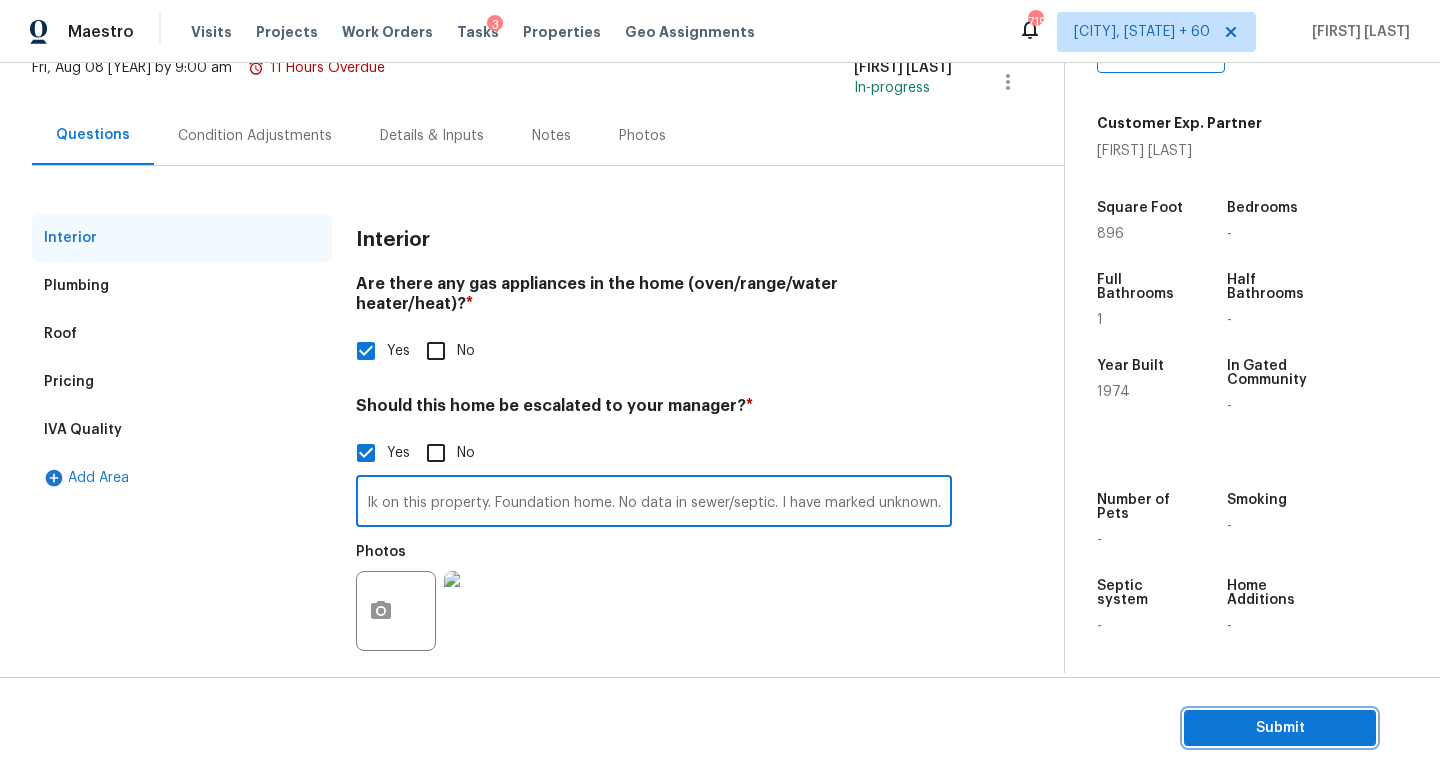 scroll, scrollTop: 0, scrollLeft: 0, axis: both 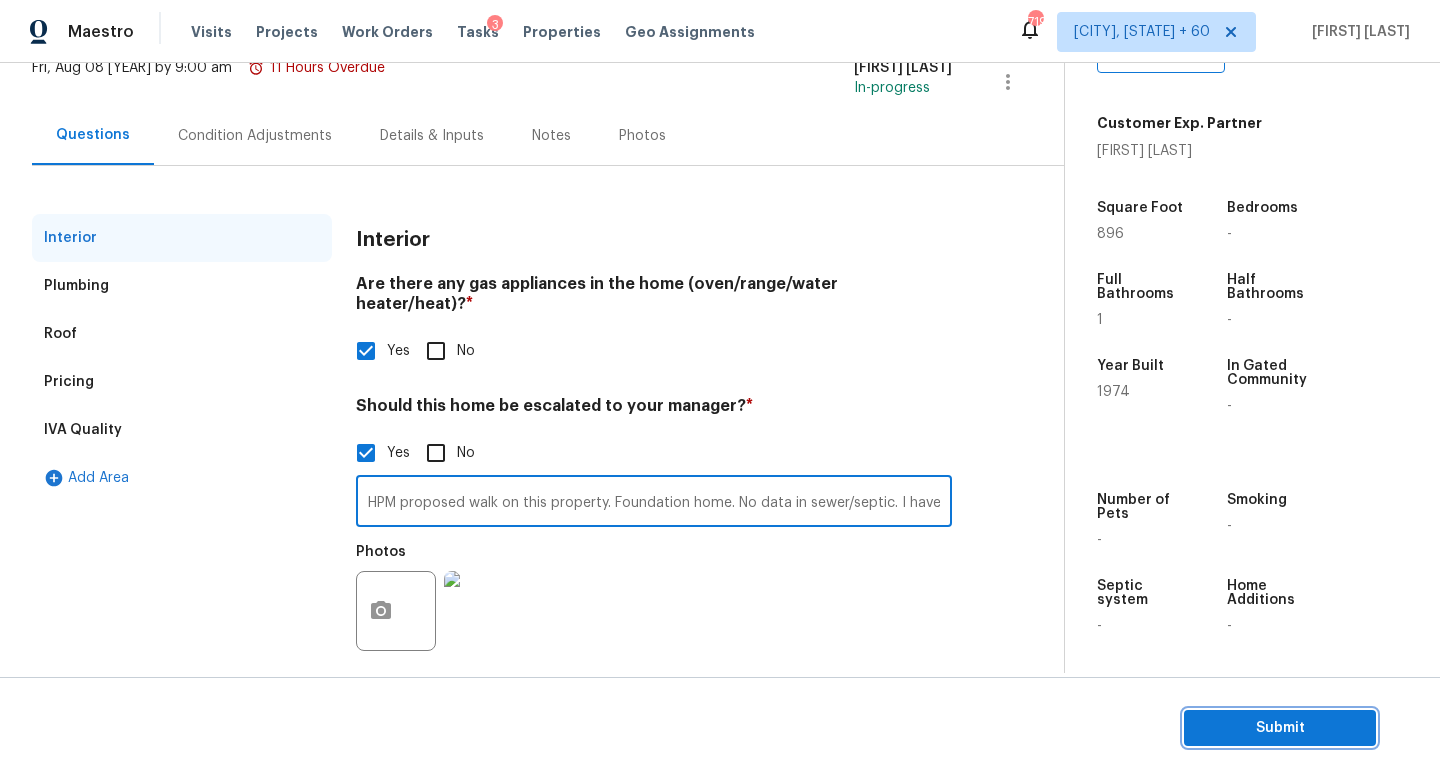 click on "Submit" at bounding box center (1280, 728) 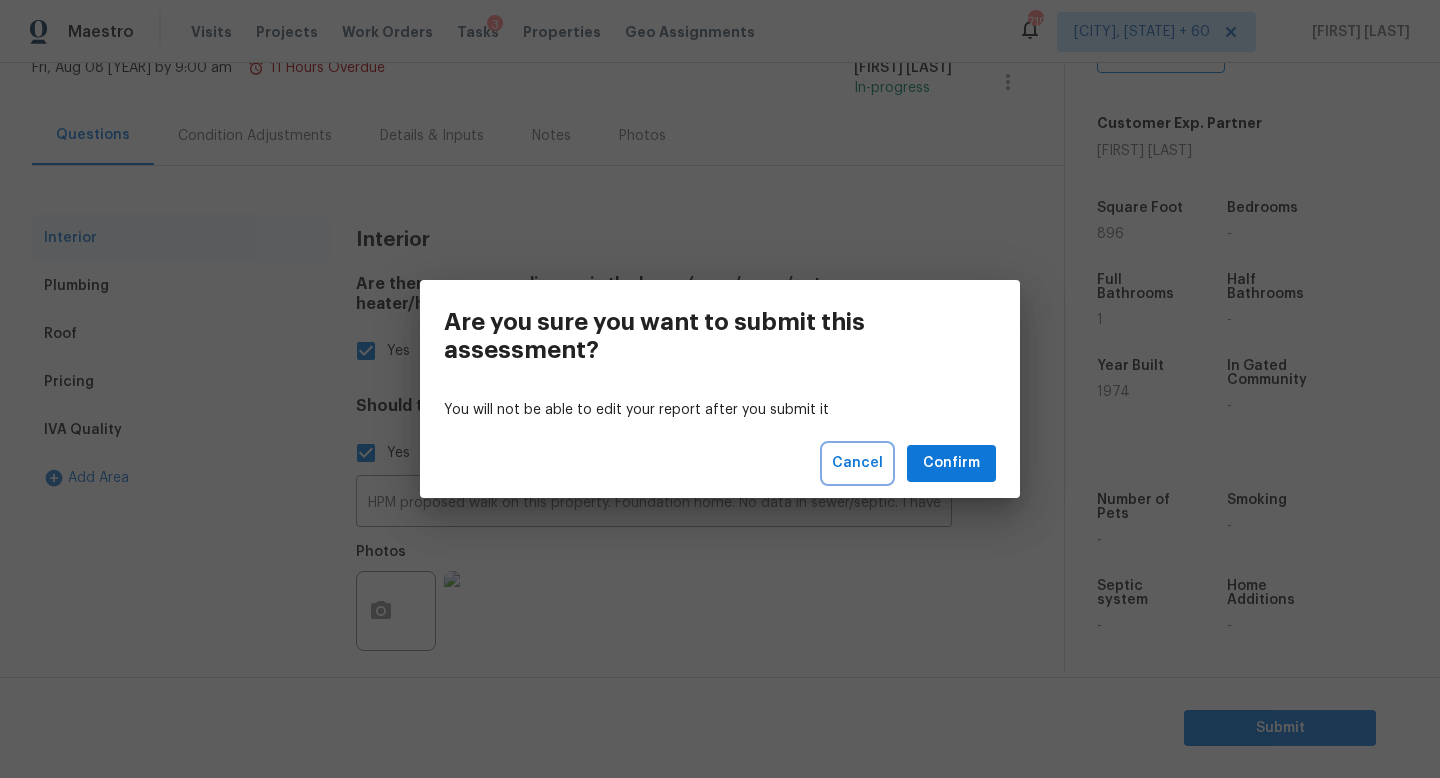 click on "Cancel" at bounding box center (857, 463) 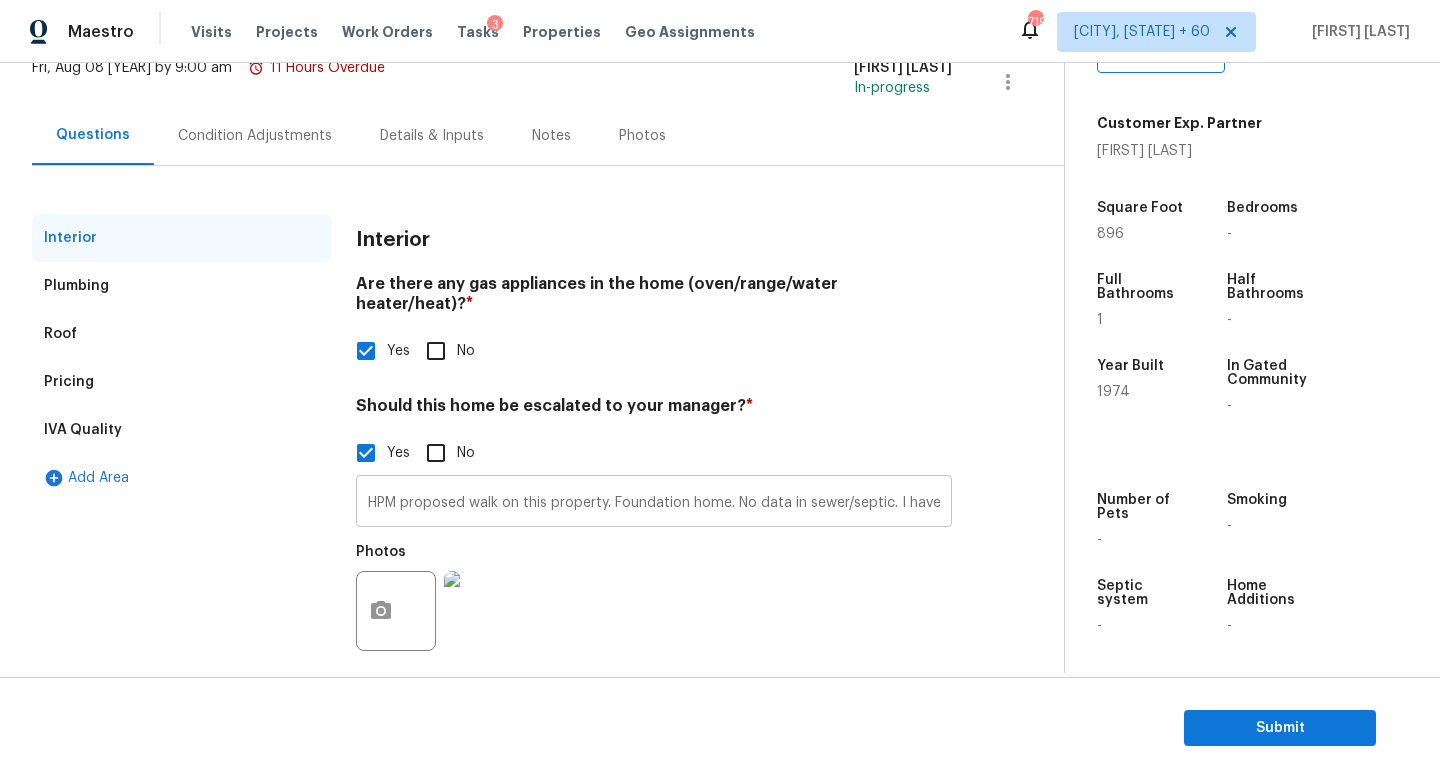 click on "HPM proposed walk on this property. Foundation home. No data in sewer/septic. I have marked unknown." at bounding box center (654, 503) 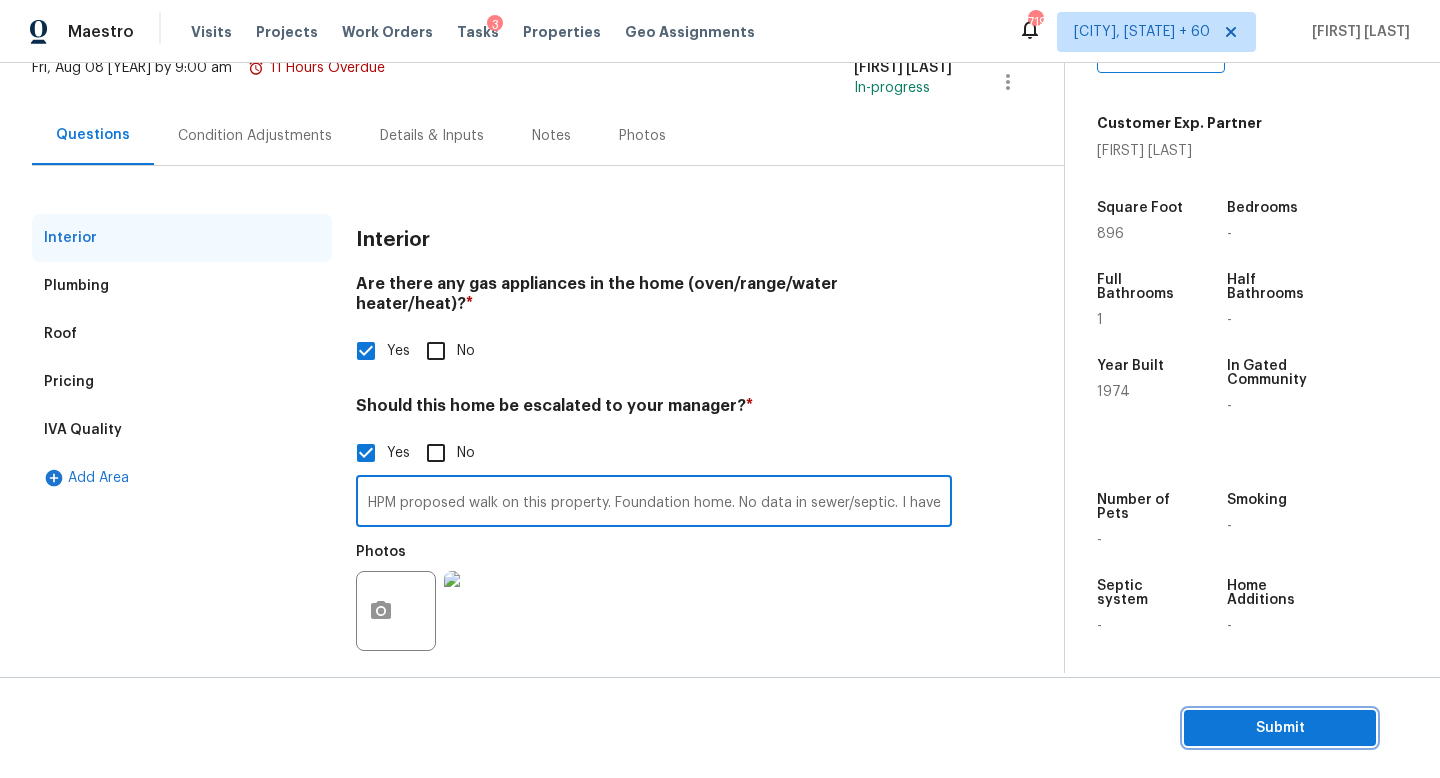 click on "Submit" at bounding box center (1280, 728) 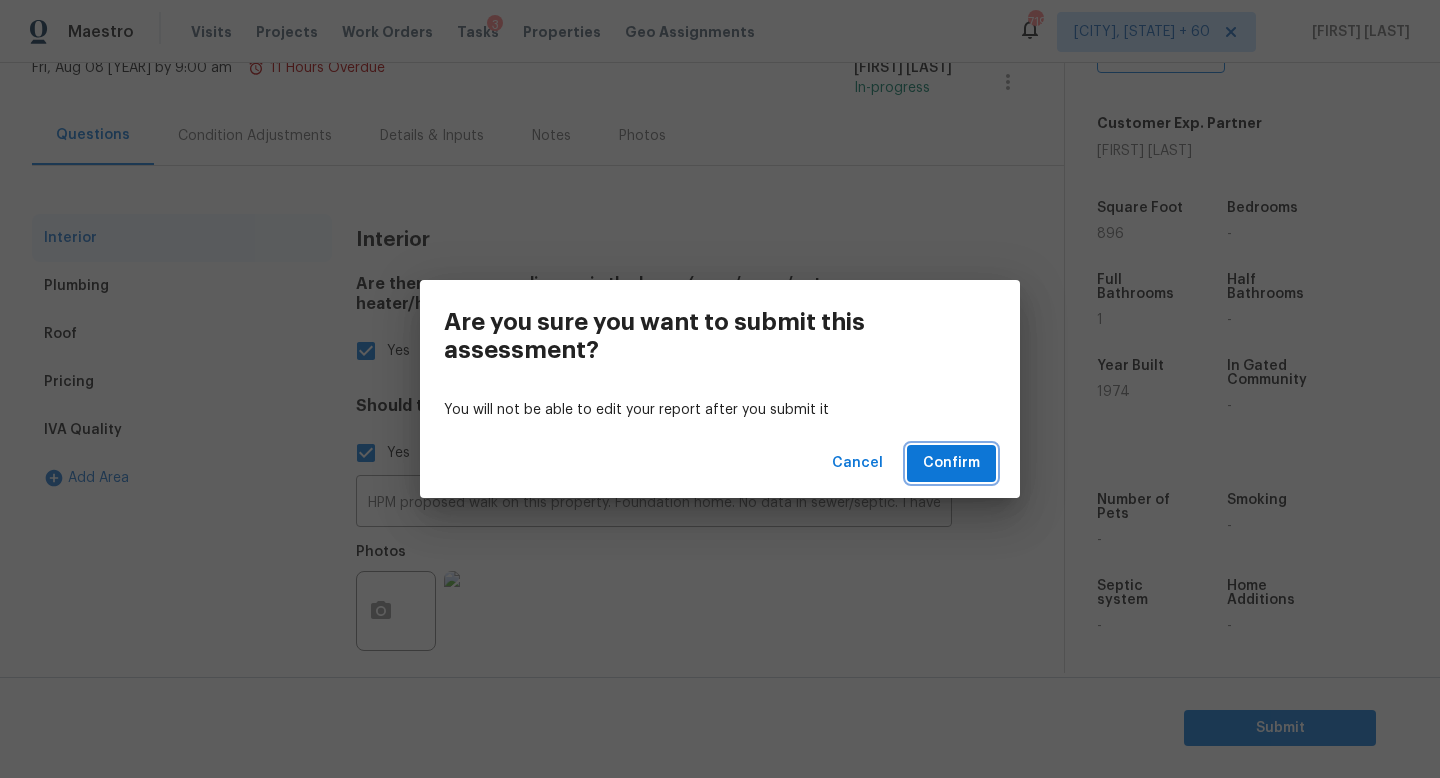 click on "Confirm" at bounding box center (951, 463) 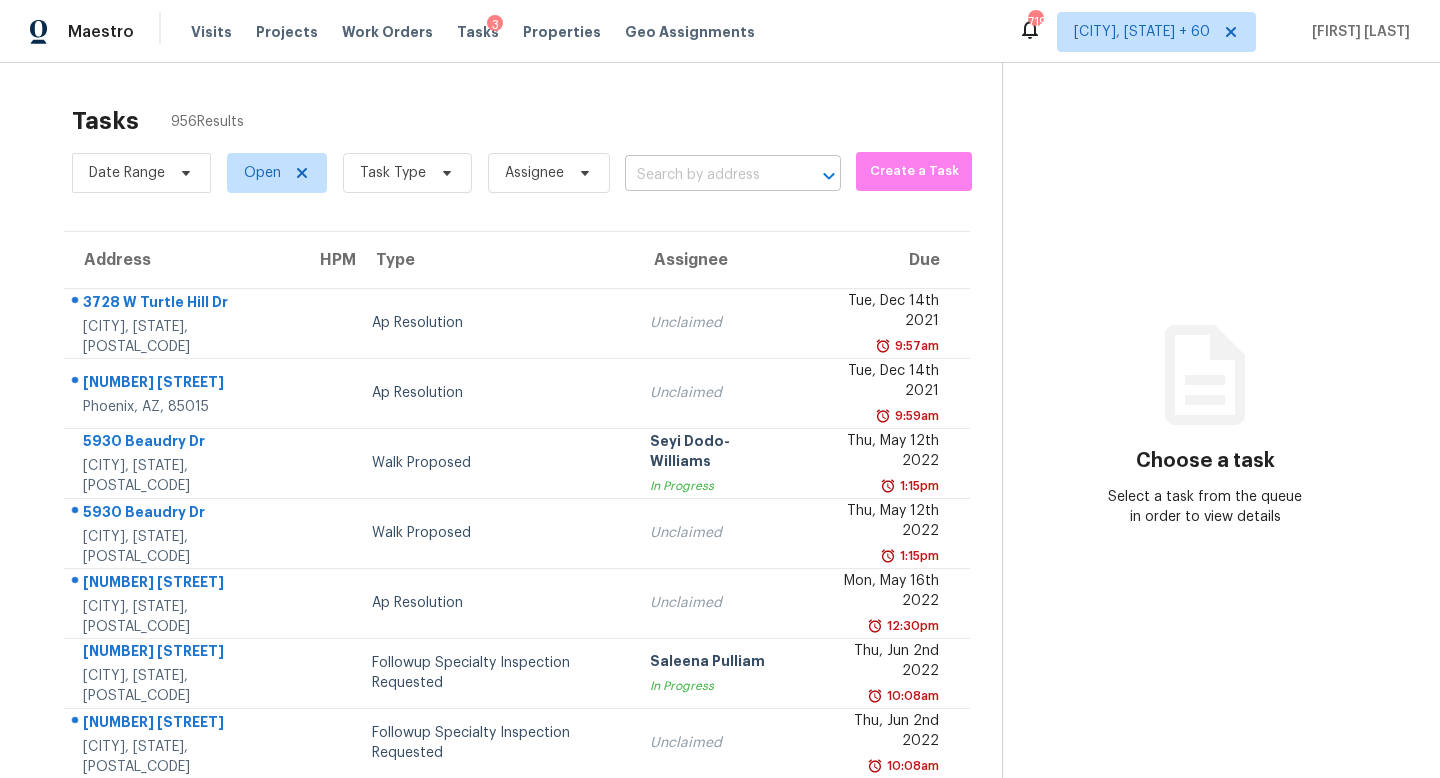 click at bounding box center [705, 175] 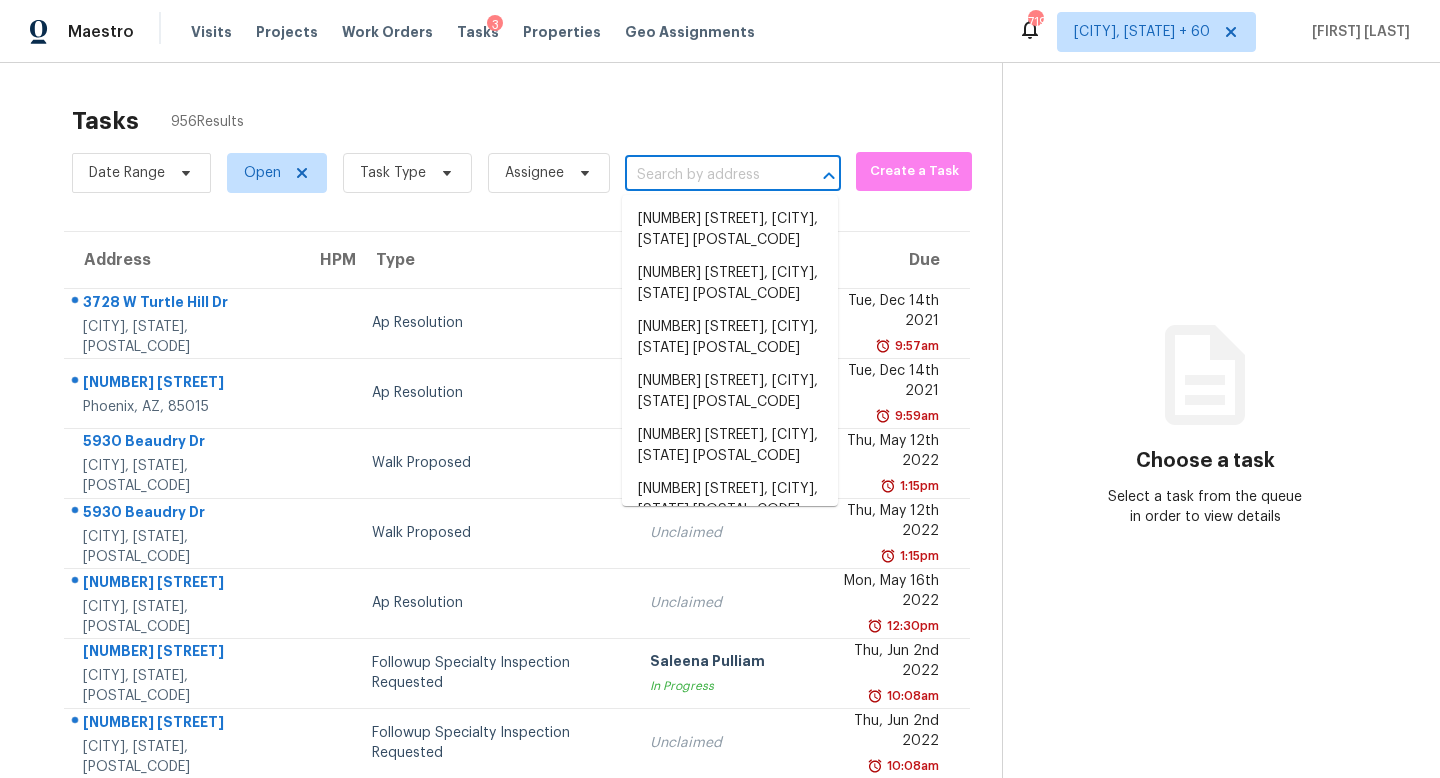 paste on "412 20th Ave W Palmetto, FL, 34221" 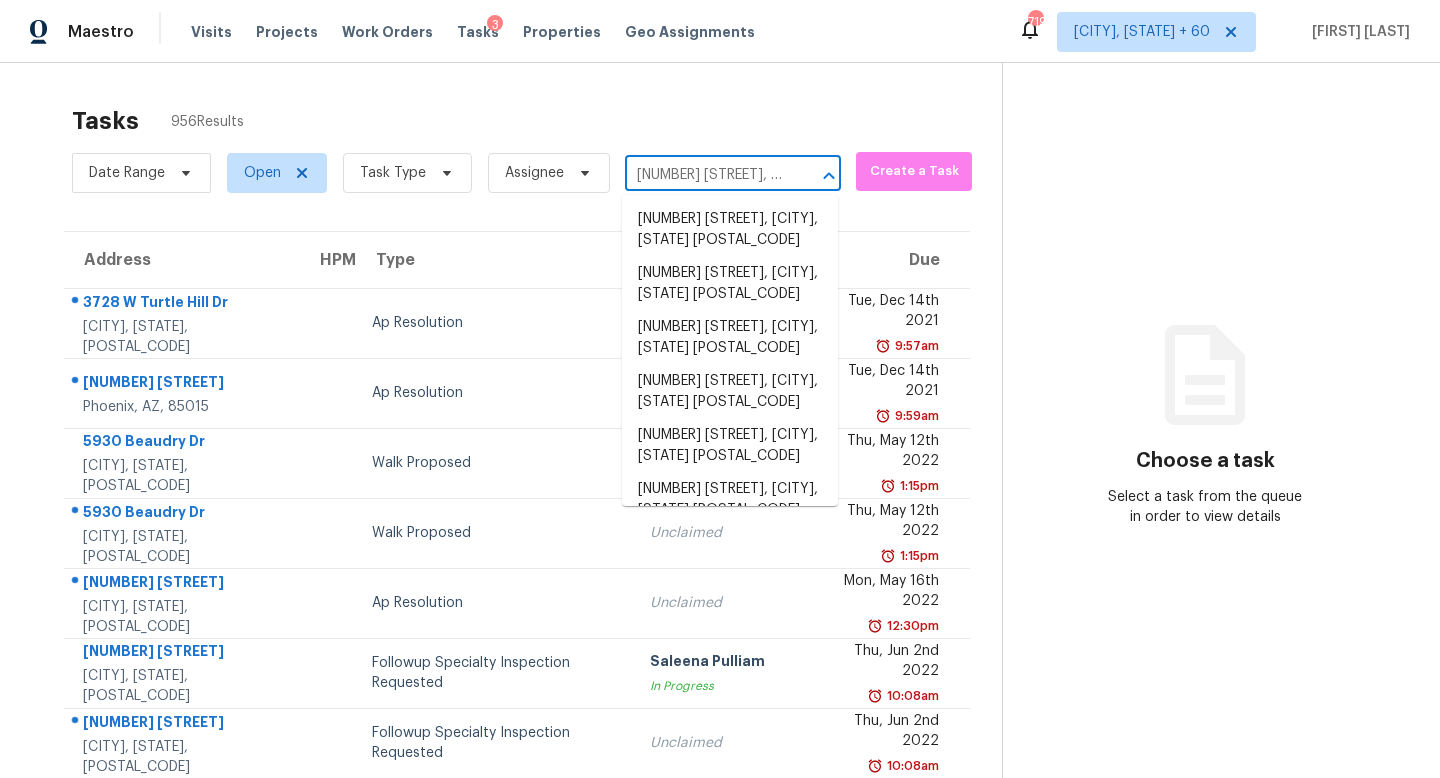 scroll, scrollTop: 0, scrollLeft: 83, axis: horizontal 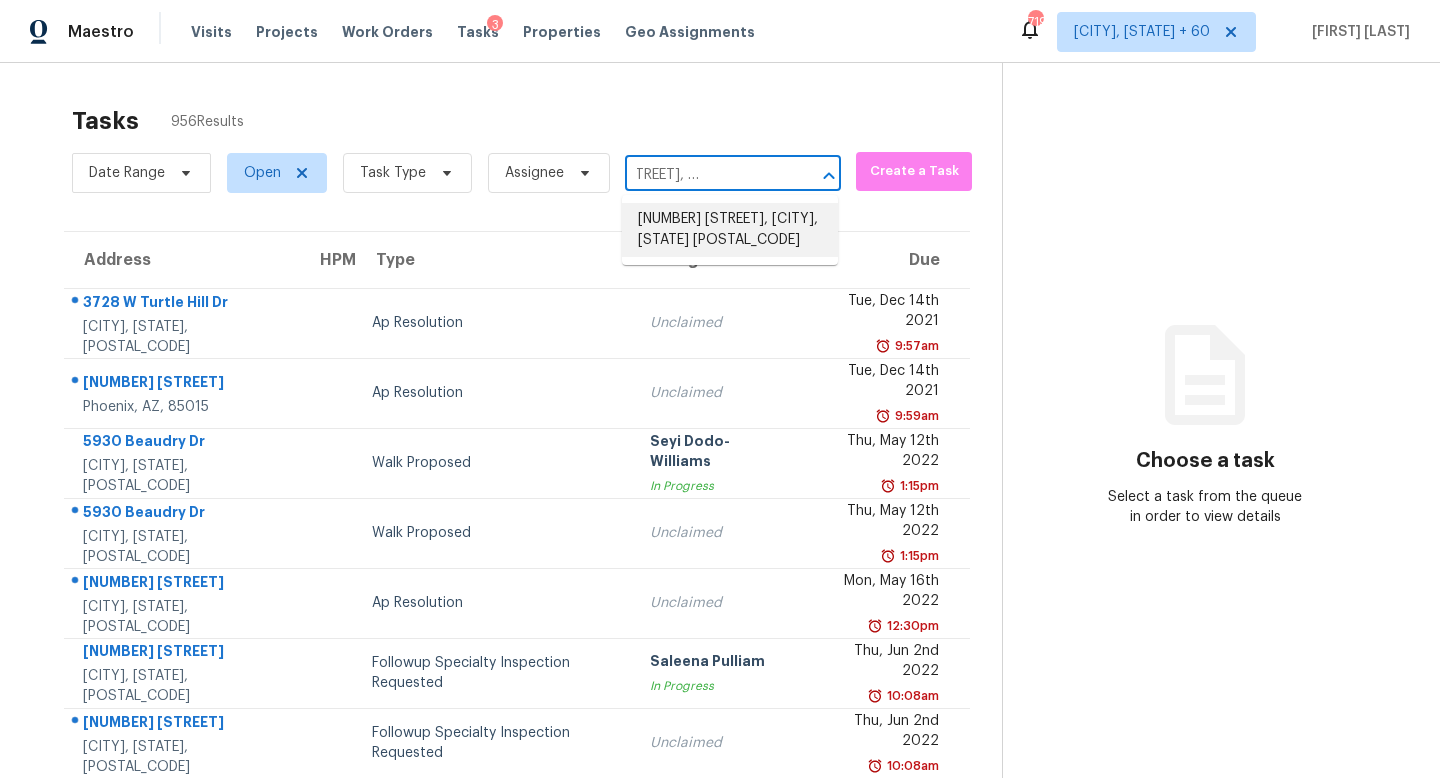 click on "412 20th Ave W, Palmetto, FL 34221" at bounding box center [730, 230] 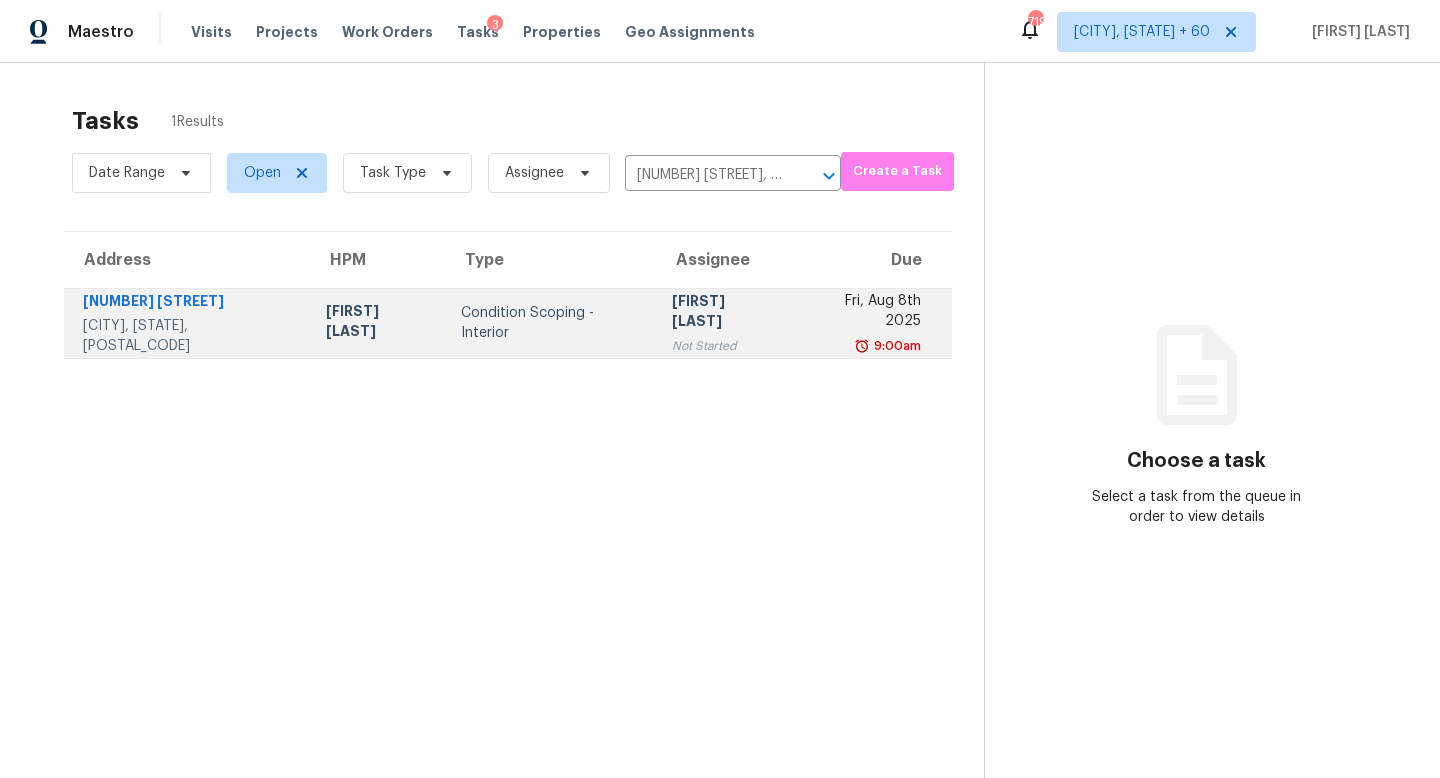 click on "[FIRST] [LAST]" at bounding box center (724, 313) 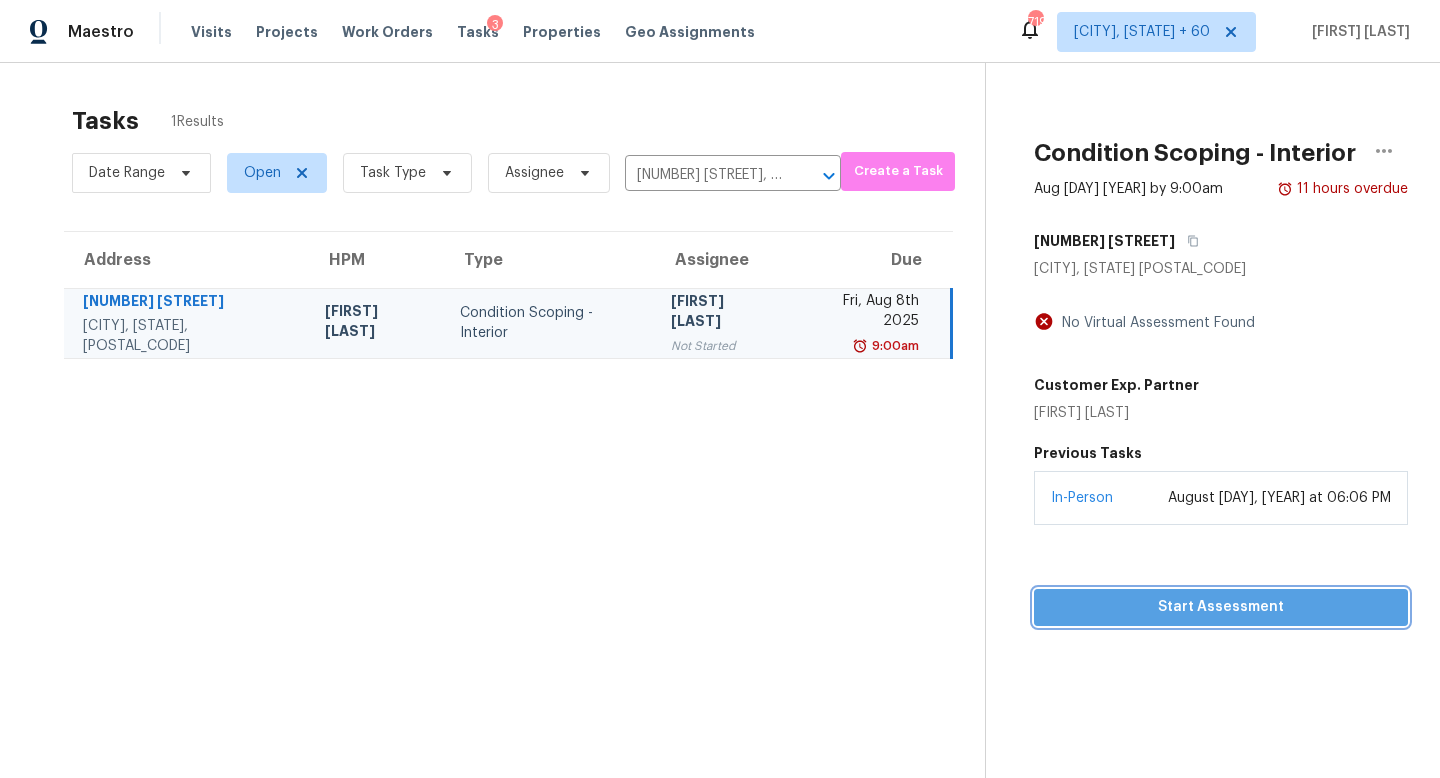 click on "Start Assessment" at bounding box center (1221, 607) 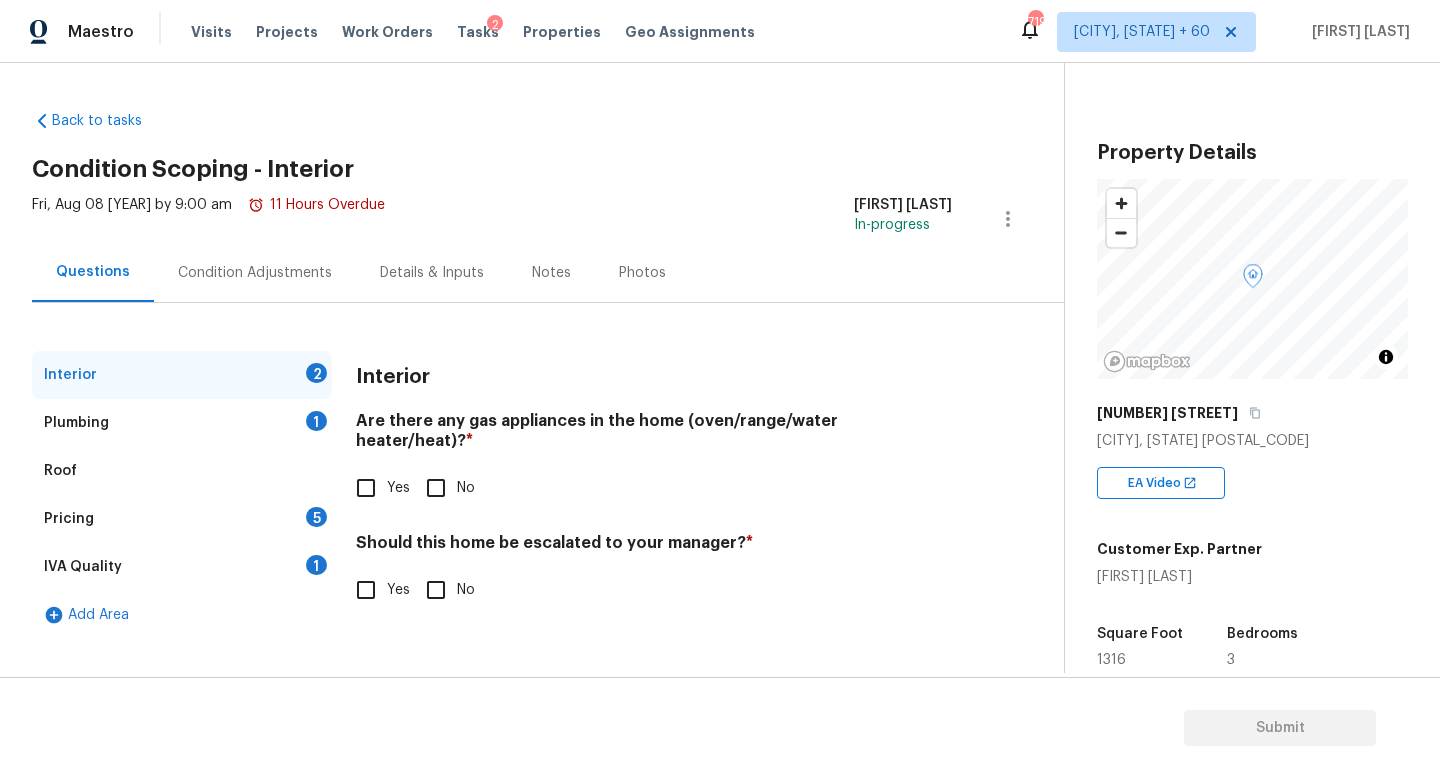 click on "Condition Scoping - Interior" at bounding box center (548, 169) 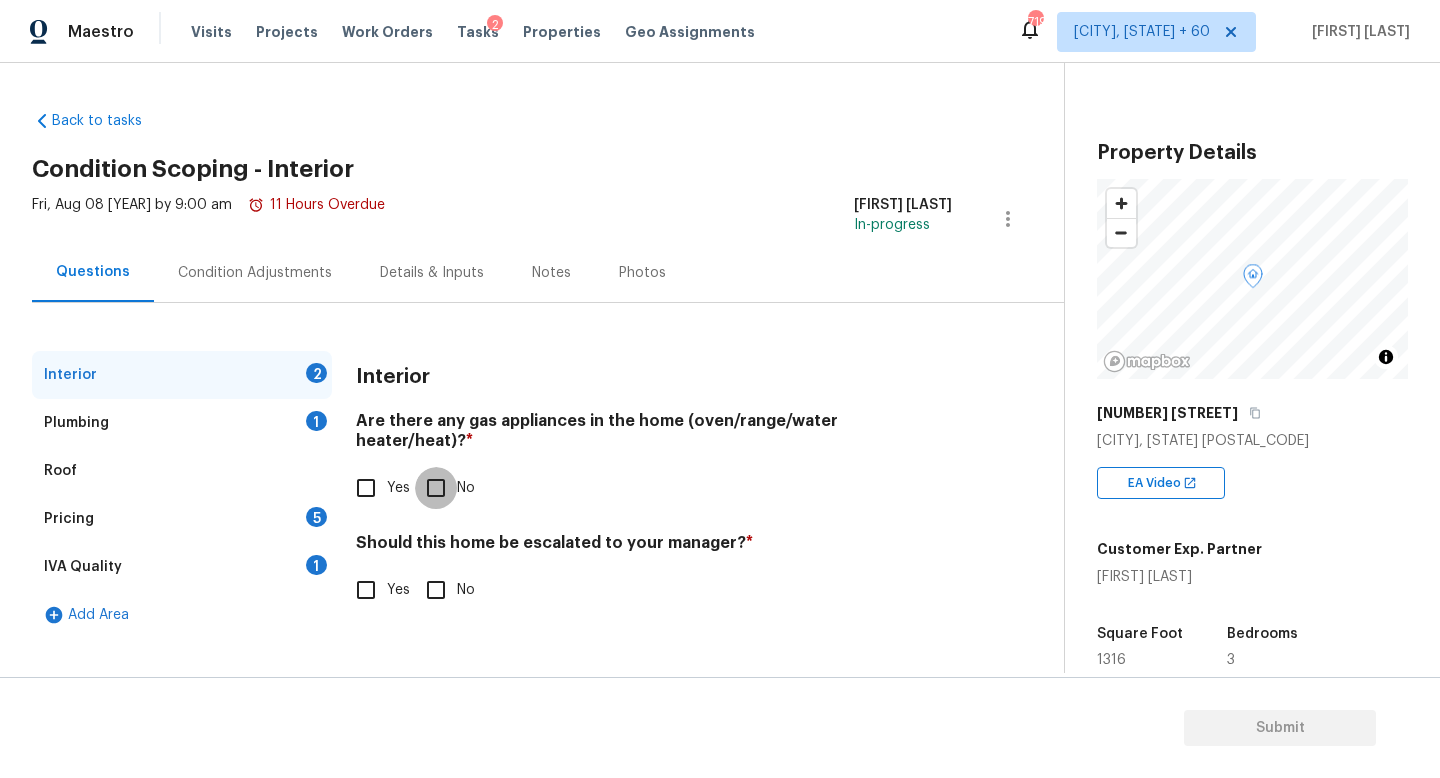 click on "No" at bounding box center [436, 488] 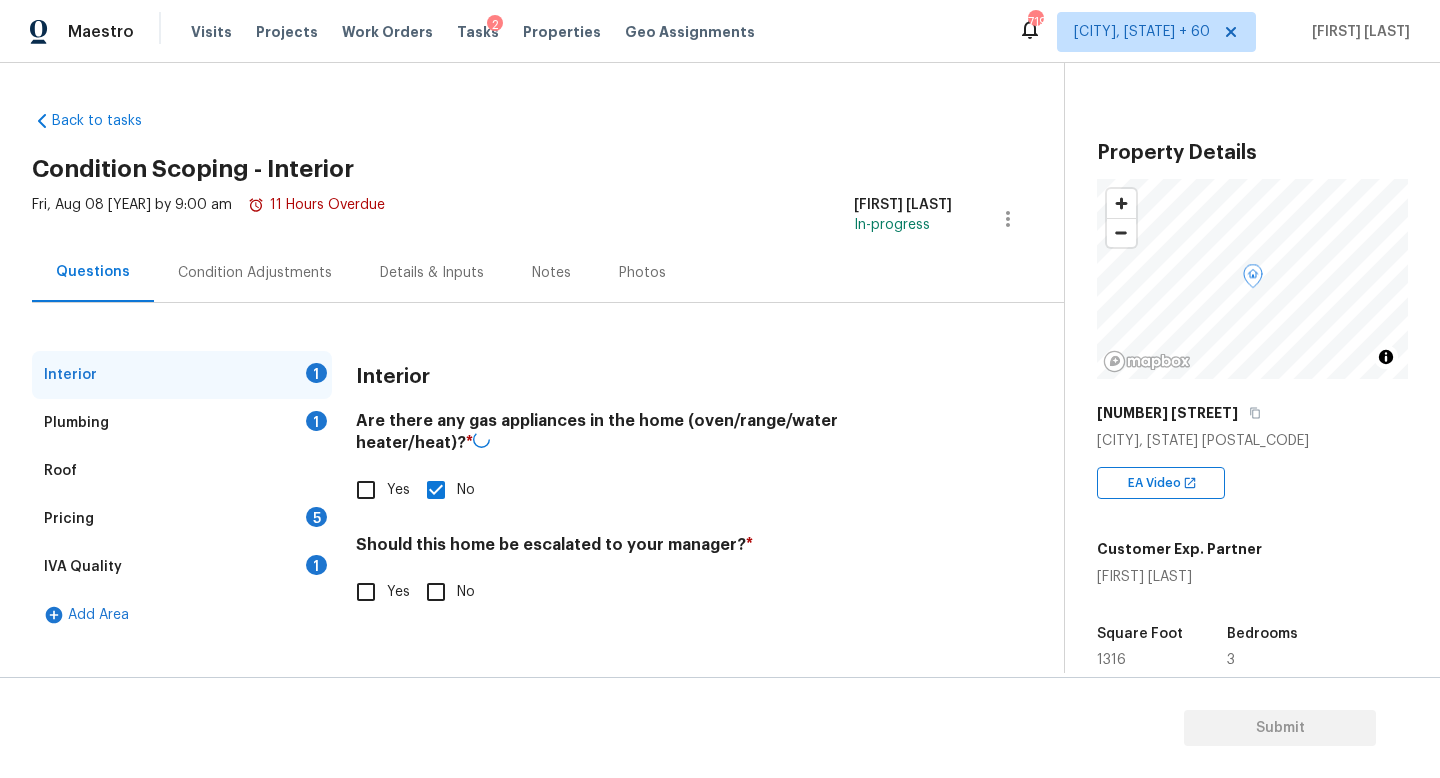 click on "Plumbing 1" at bounding box center (182, 423) 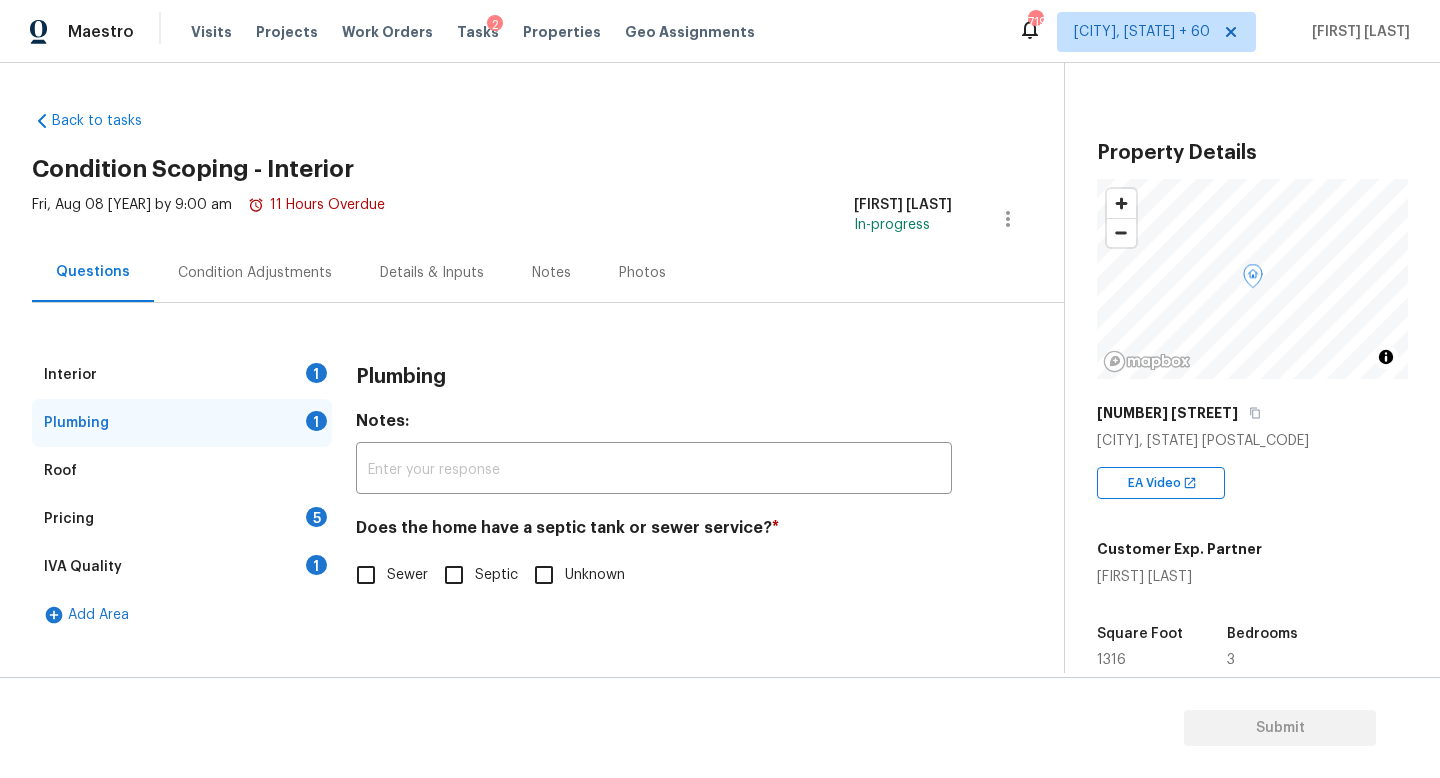 click on "1" at bounding box center (316, 373) 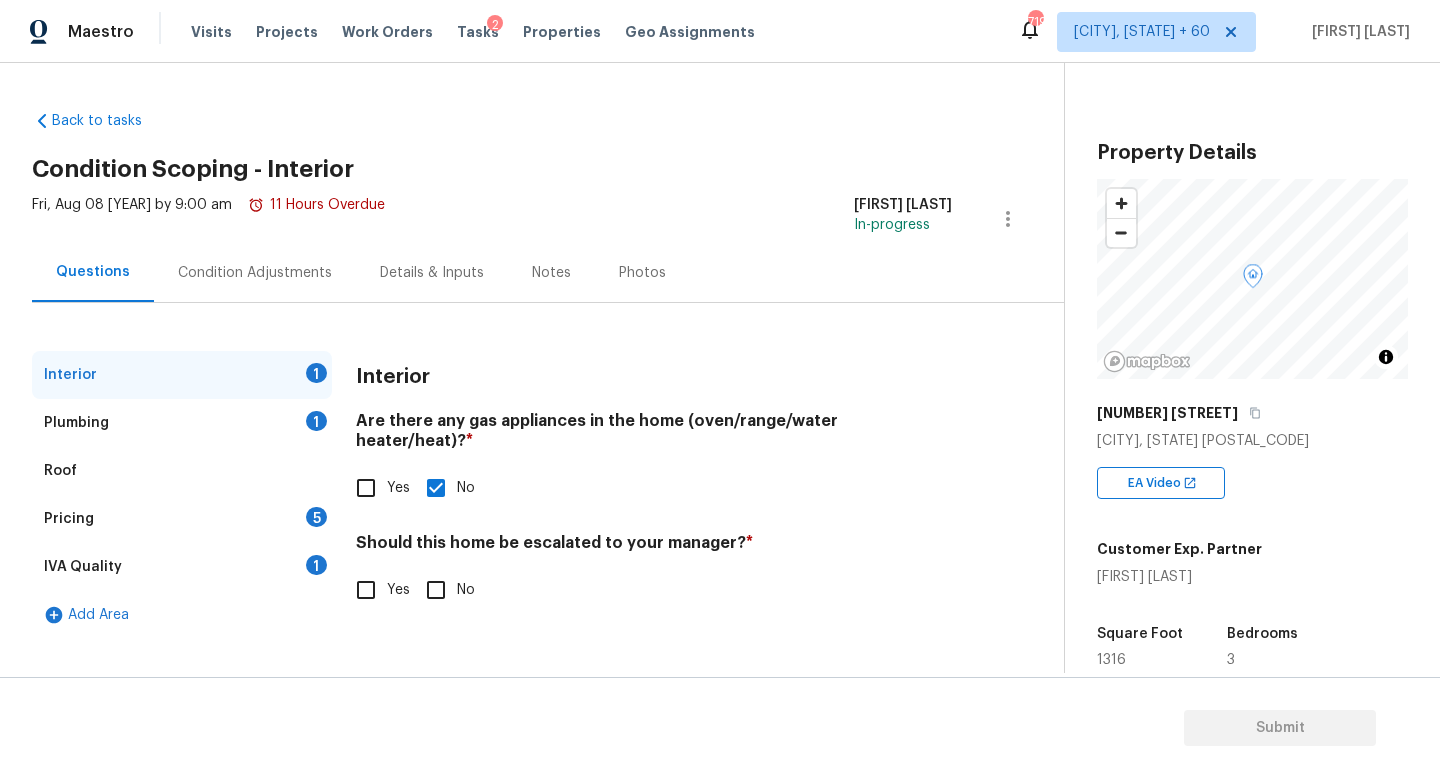 click on "Should this home be escalated to your manager?  * Yes No" at bounding box center [654, 572] 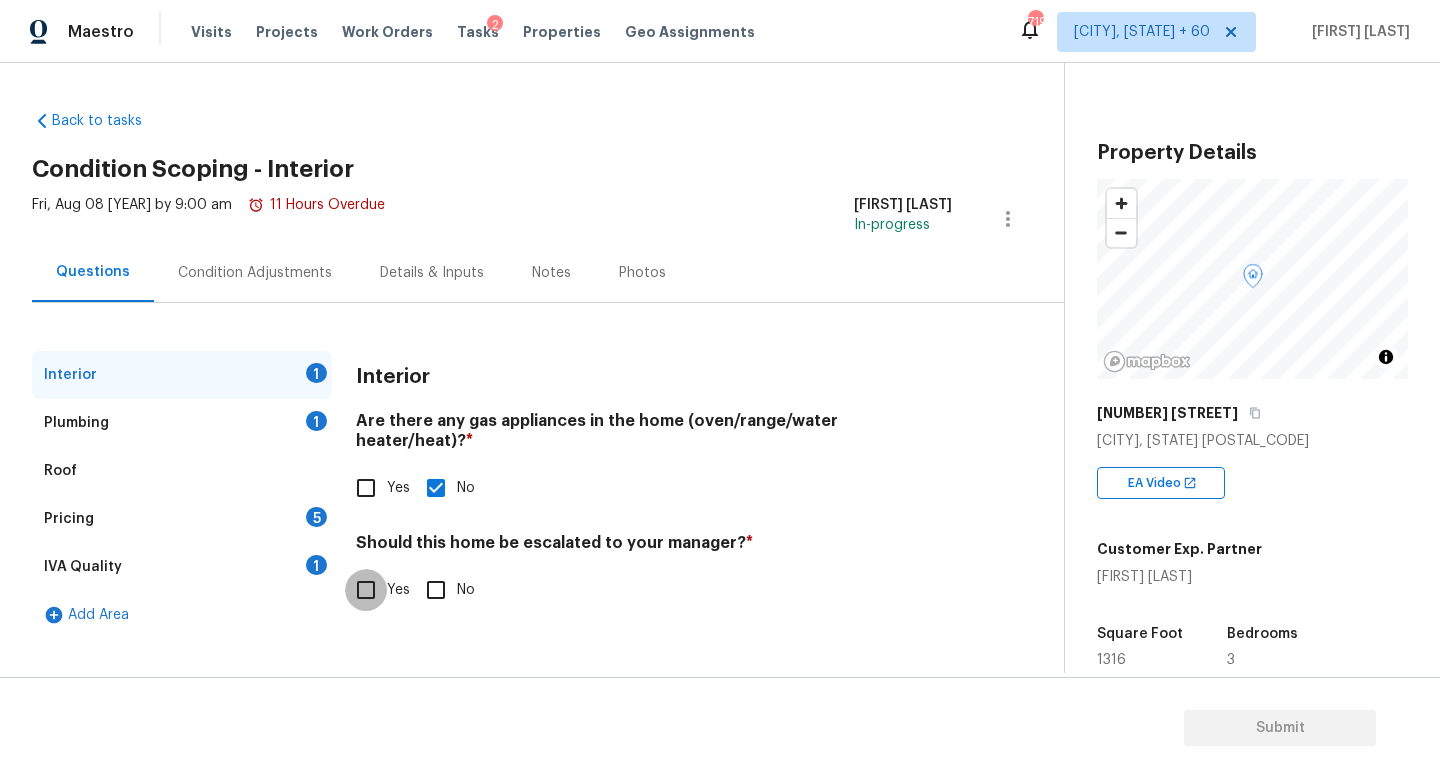 click on "Yes" at bounding box center [366, 590] 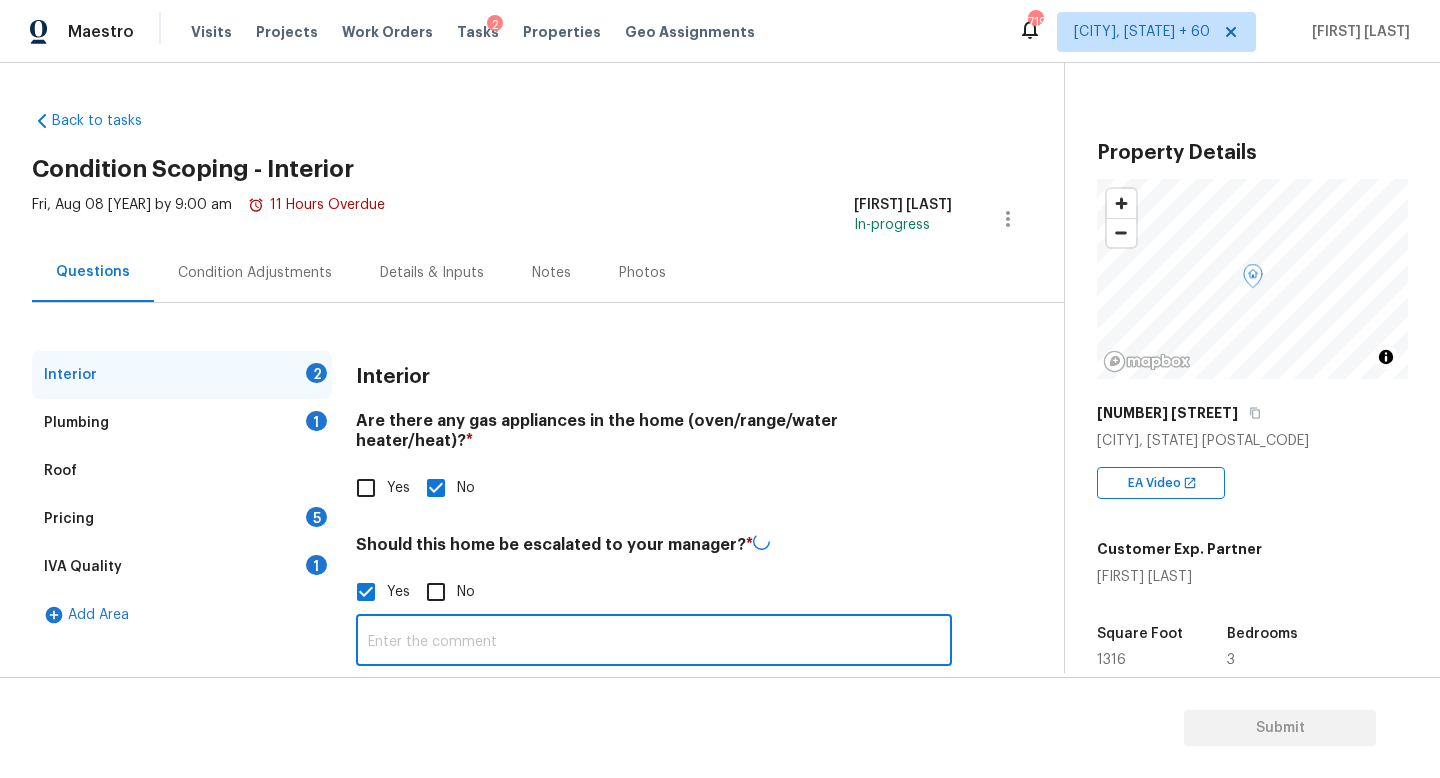 click at bounding box center (654, 642) 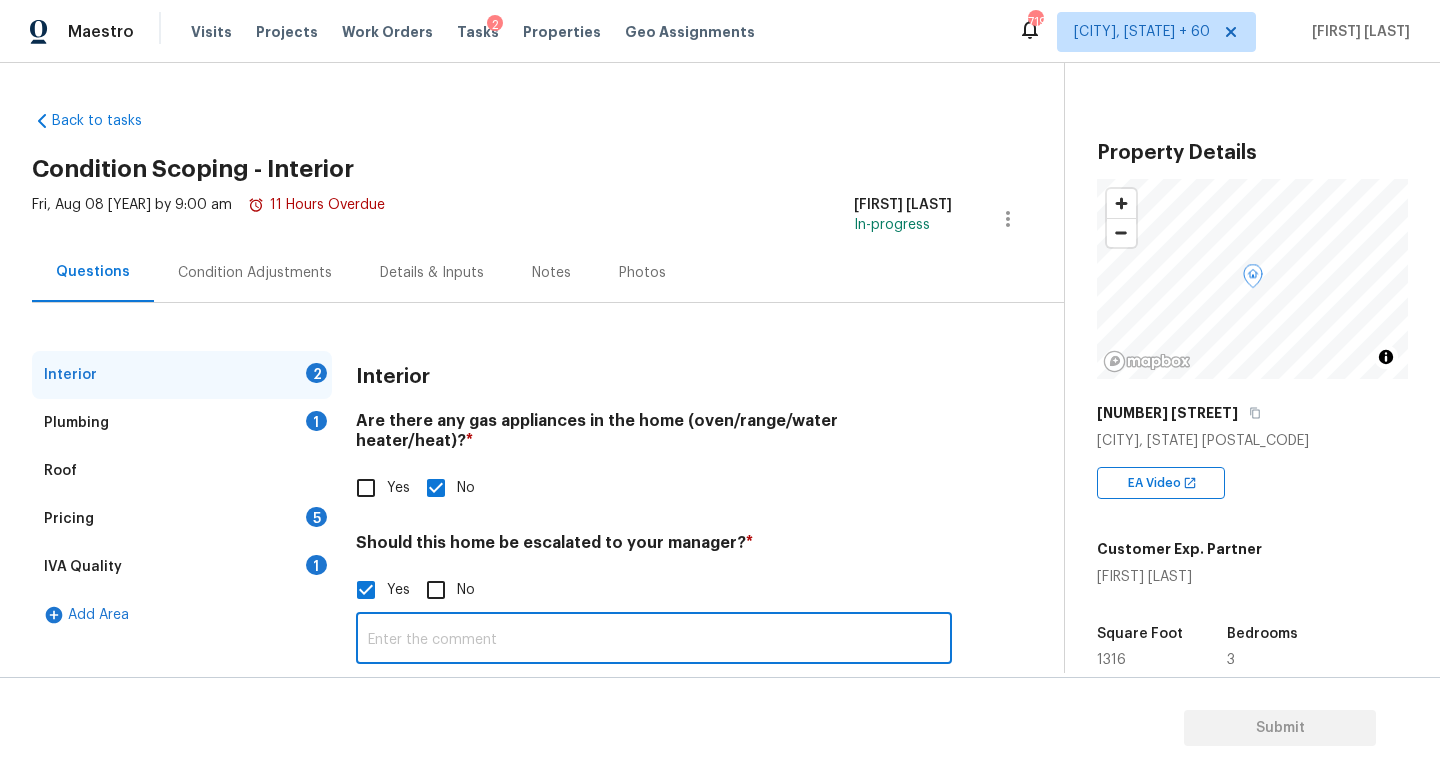 scroll, scrollTop: 137, scrollLeft: 0, axis: vertical 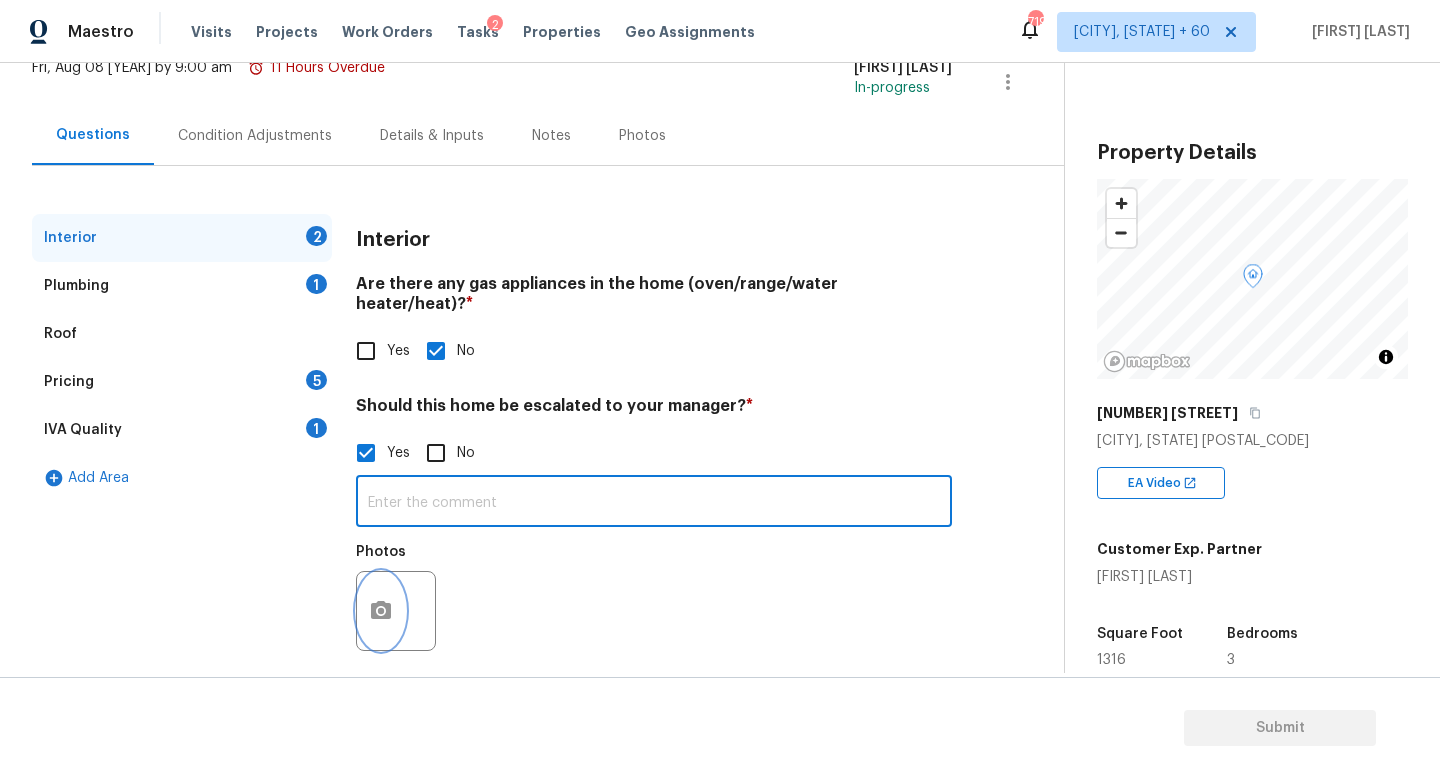click at bounding box center [381, 611] 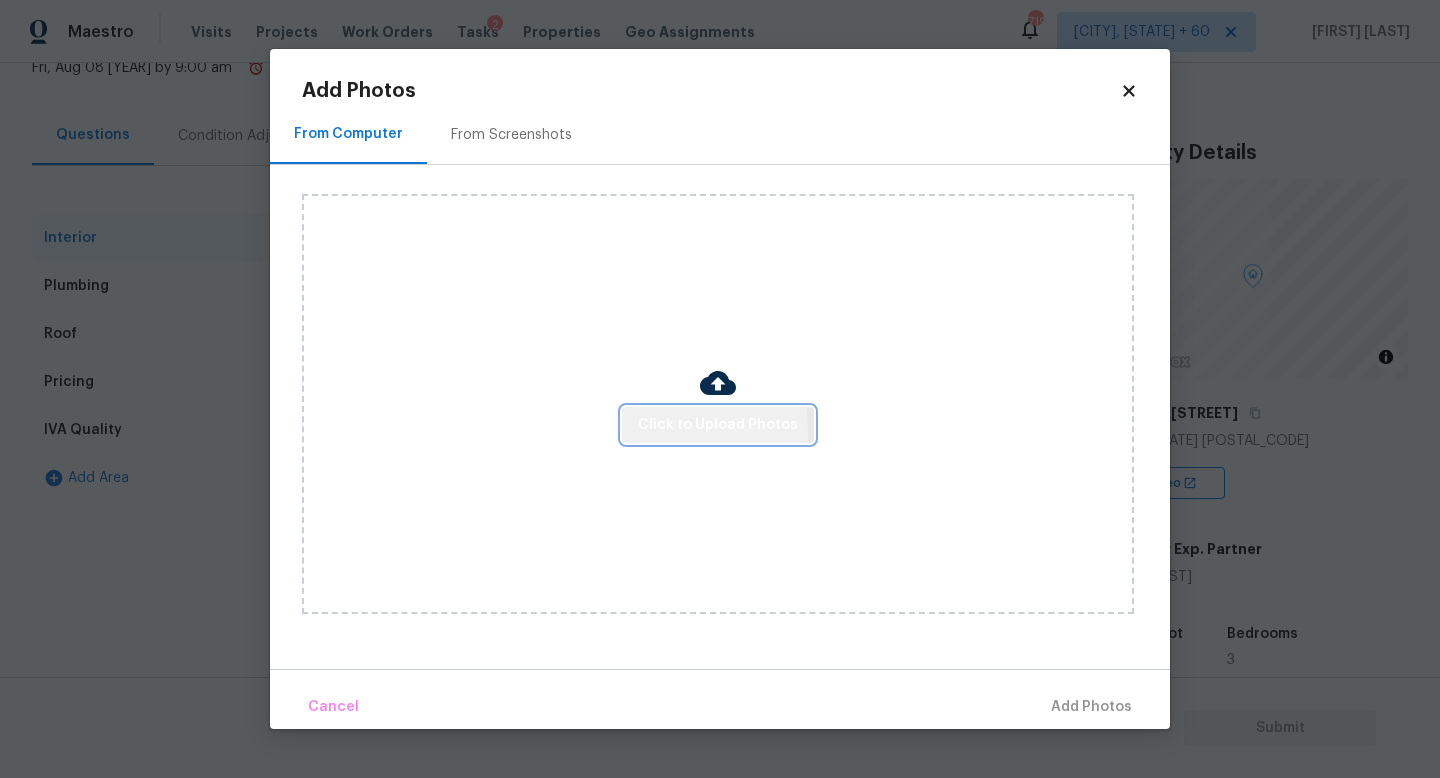 click on "Click to Upload Photos" at bounding box center (718, 425) 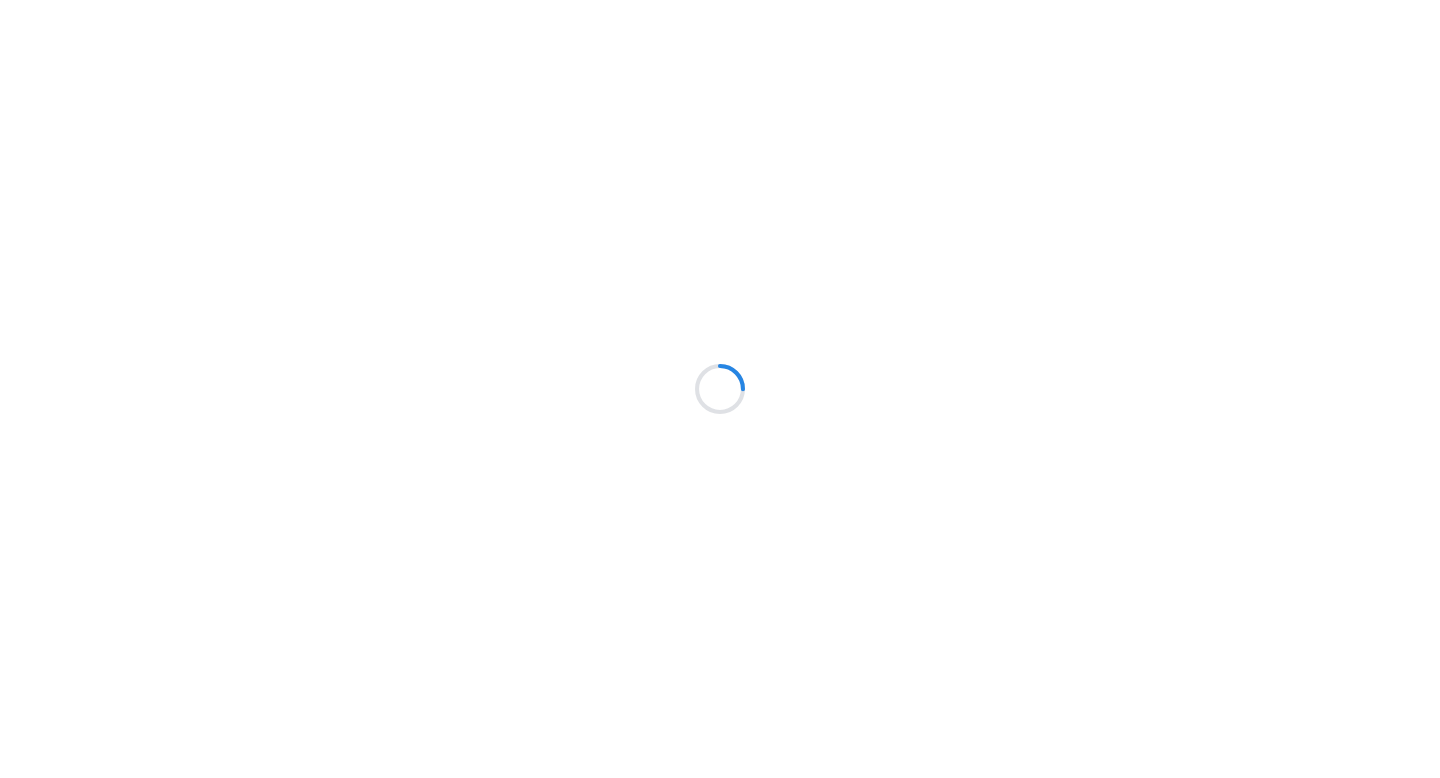 scroll, scrollTop: 0, scrollLeft: 0, axis: both 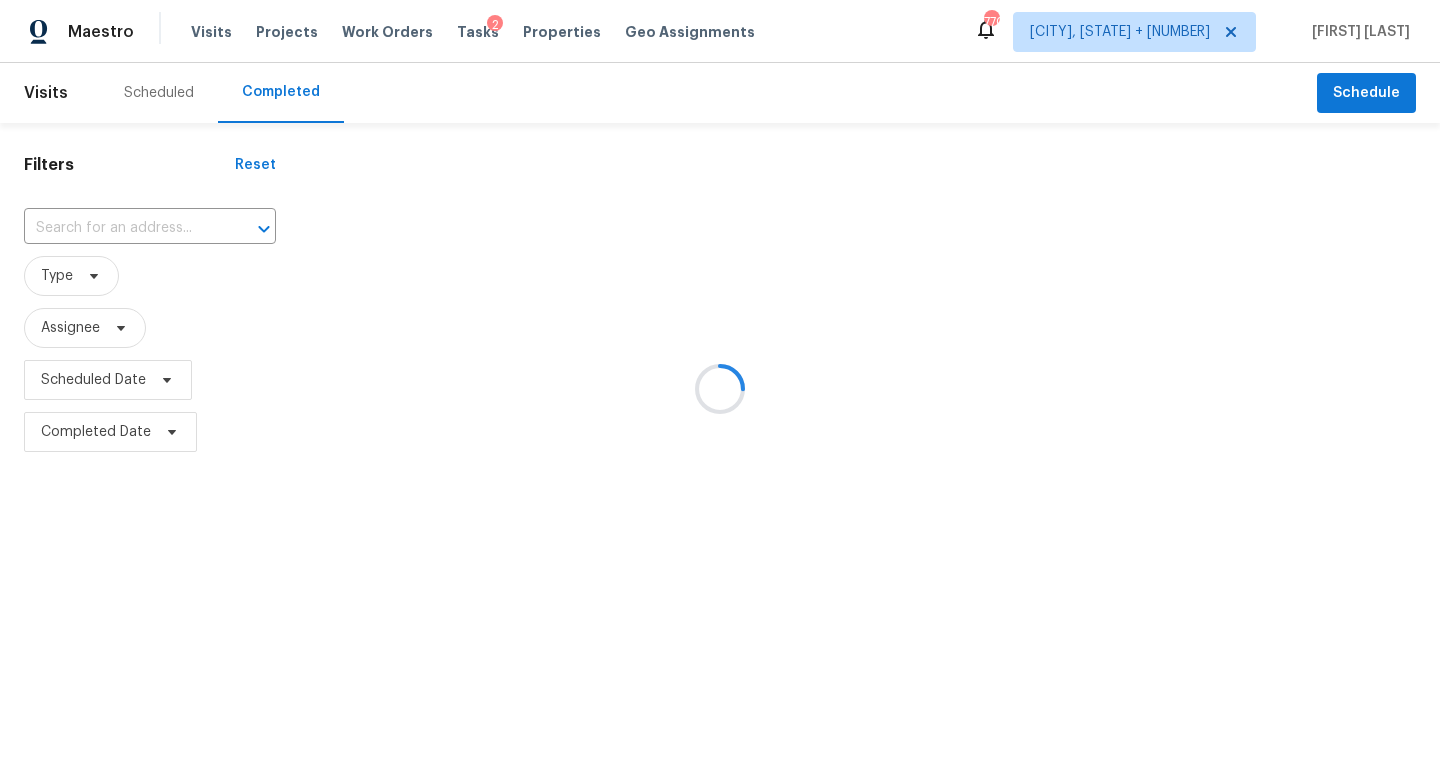 click at bounding box center (720, 389) 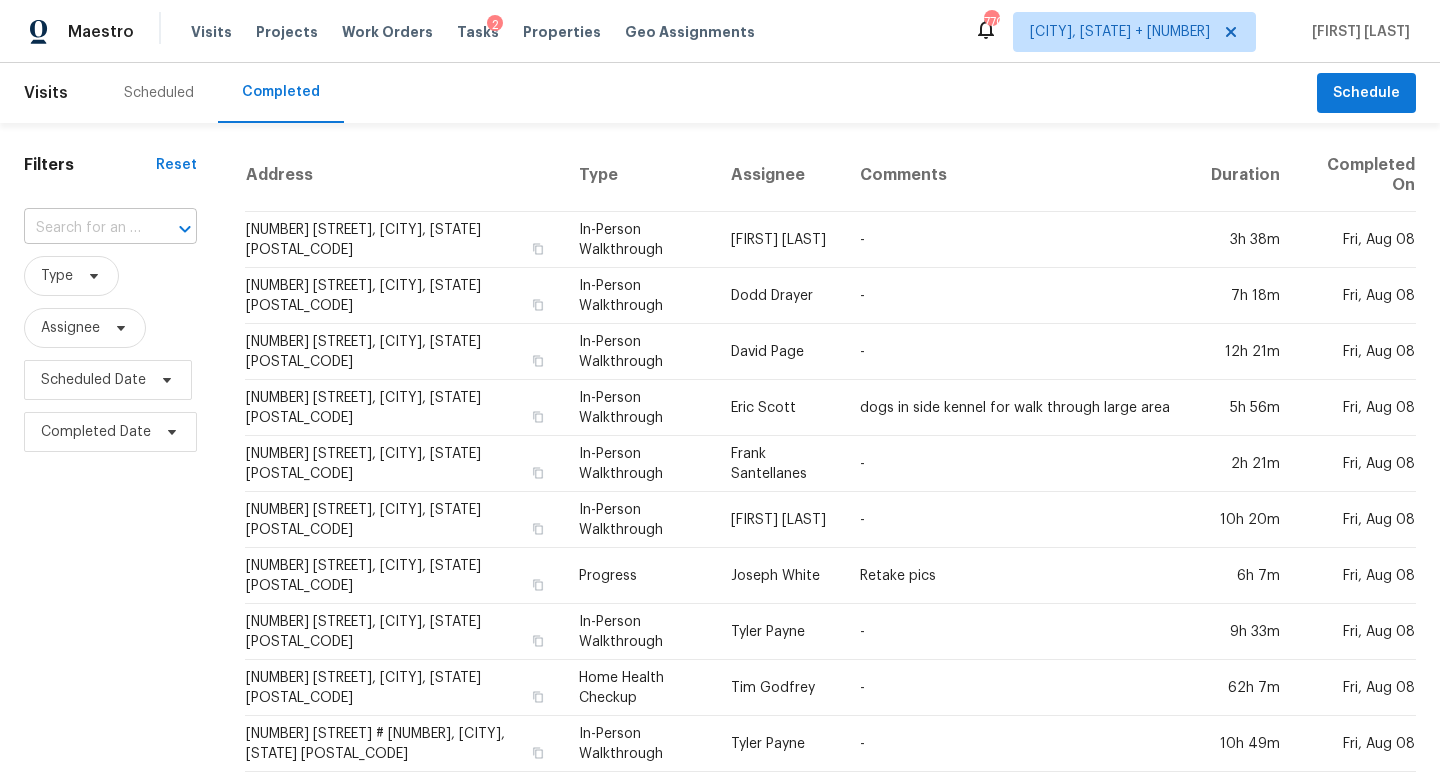 click at bounding box center [82, 228] 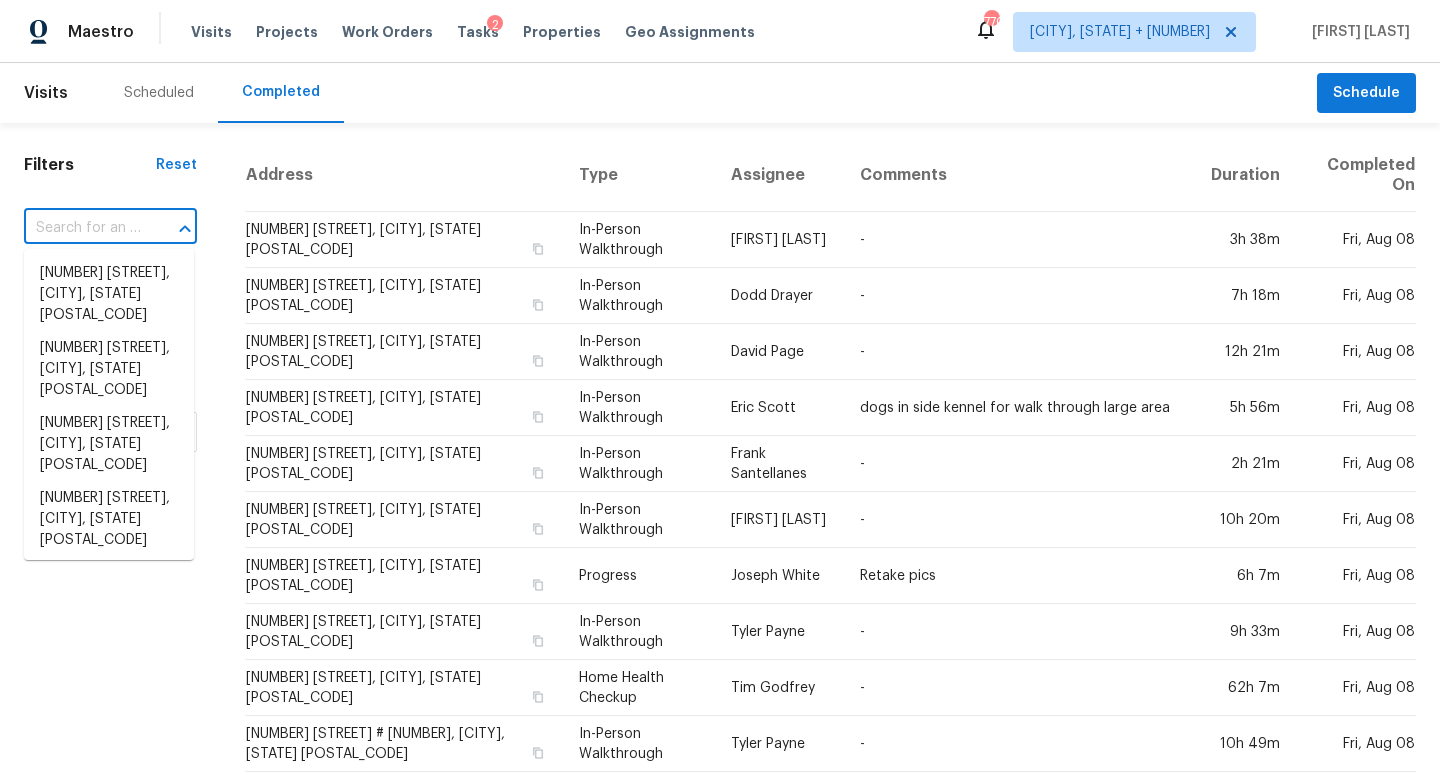 paste on "[NUMBER] [STREET], [CITY], [STATE] [POSTAL_CODE]" 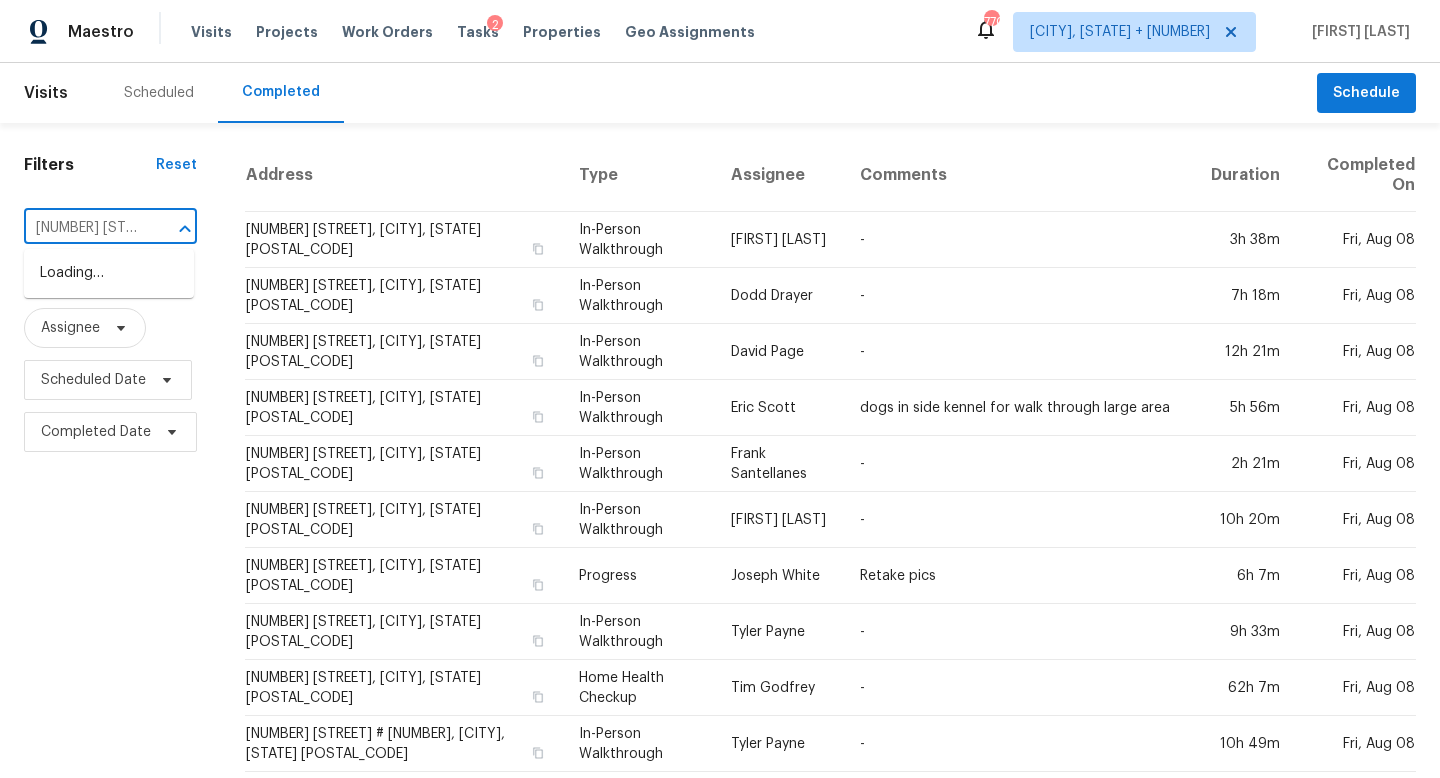 scroll, scrollTop: 0, scrollLeft: 127, axis: horizontal 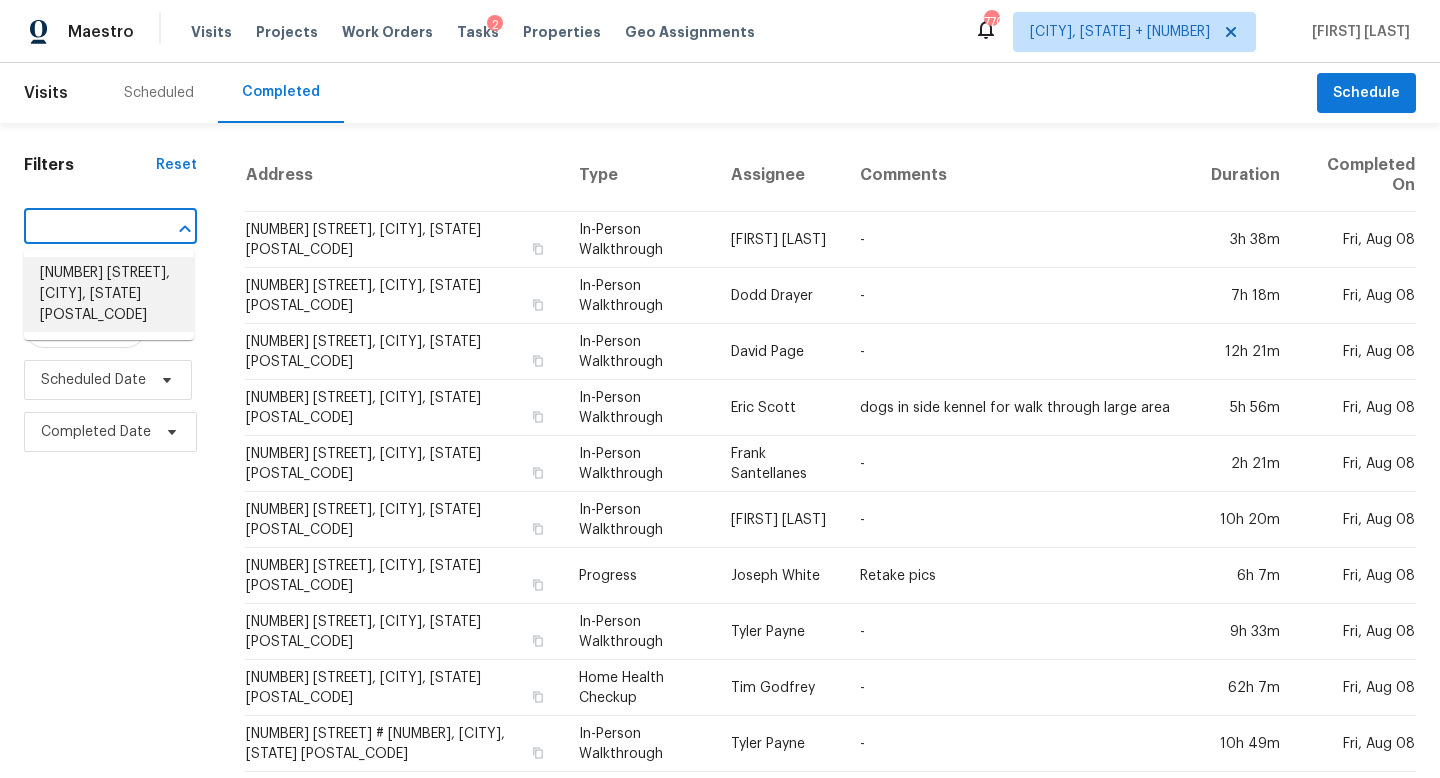 click on "[NUMBER] [STREET], [CITY], [STATE] [POSTAL_CODE]" at bounding box center (109, 294) 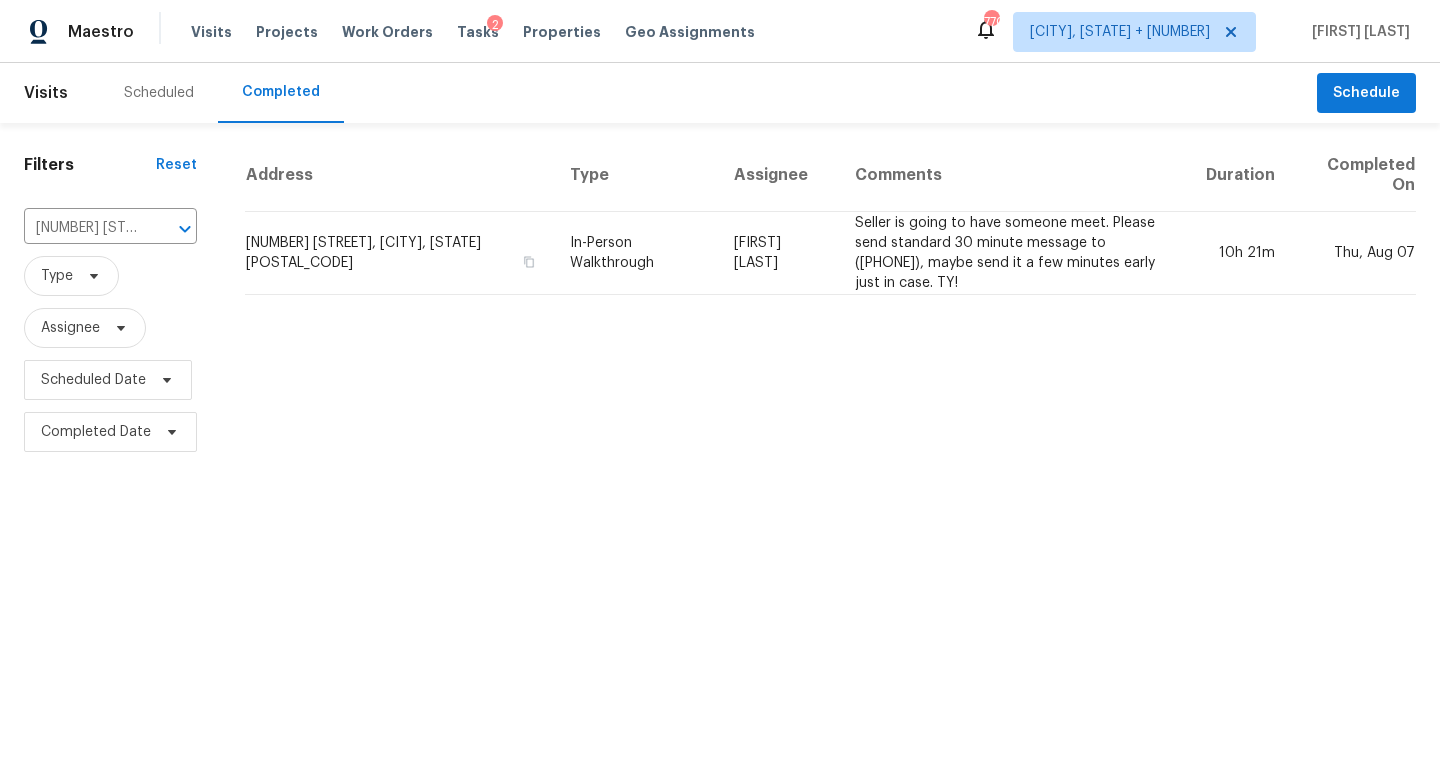 click on "[FIRST] [LAST]" at bounding box center (778, 253) 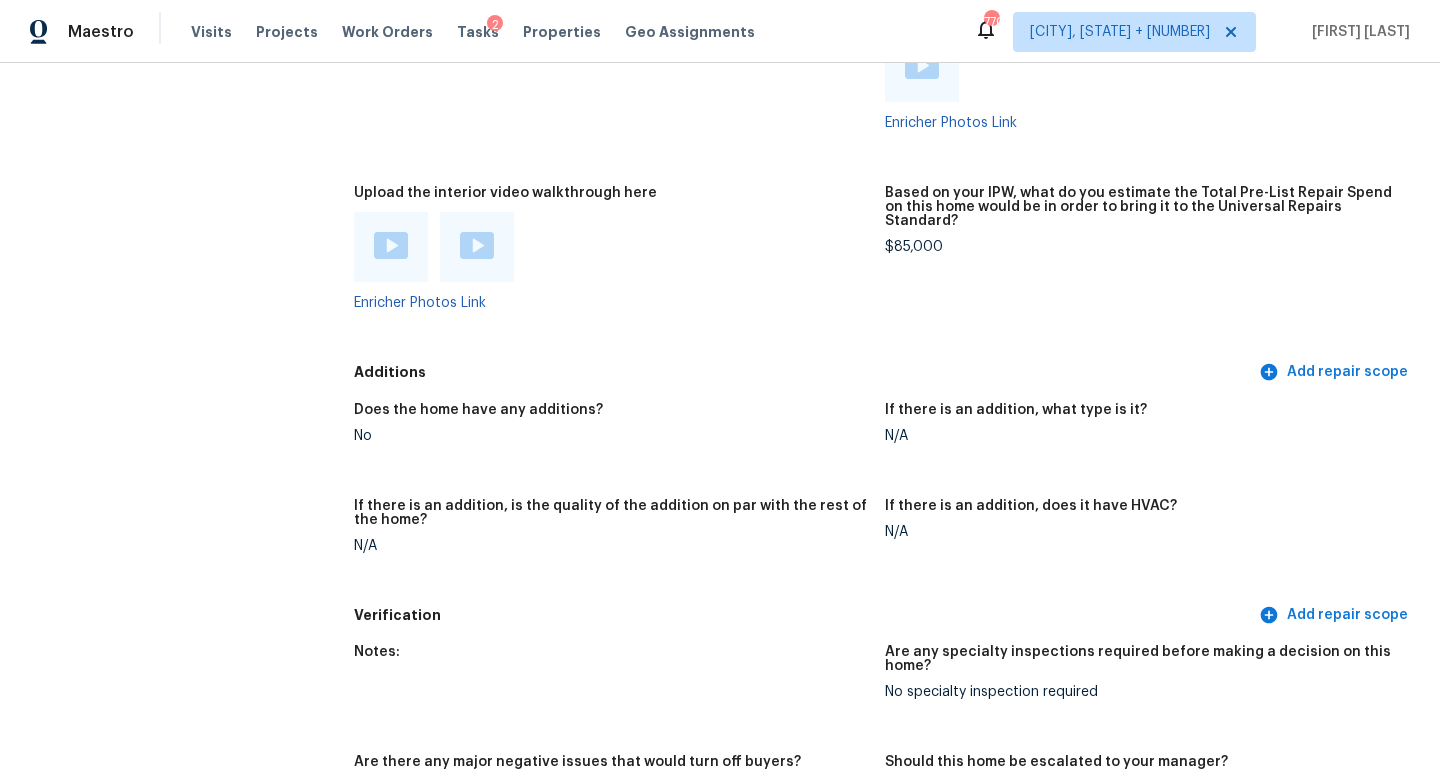 scroll, scrollTop: 4363, scrollLeft: 0, axis: vertical 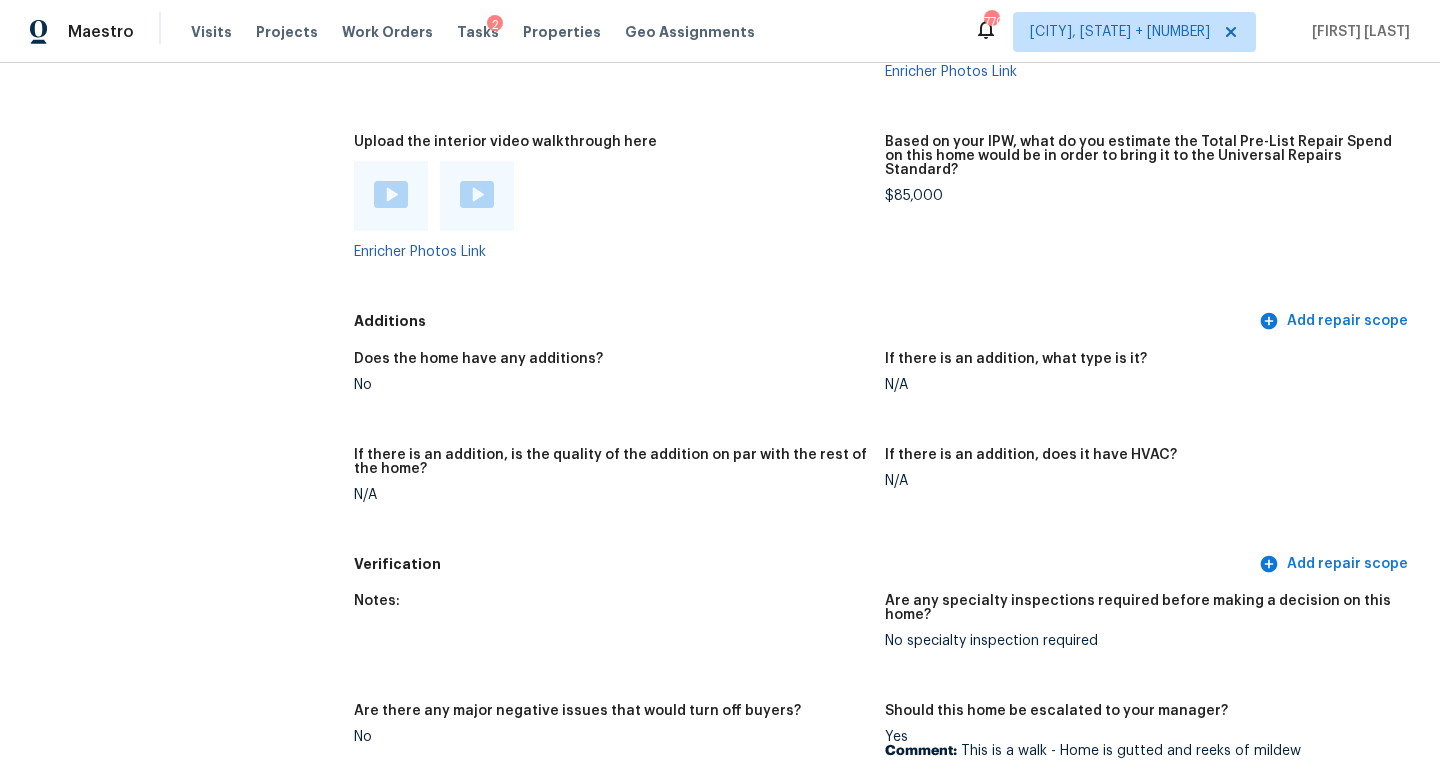 click at bounding box center [391, 194] 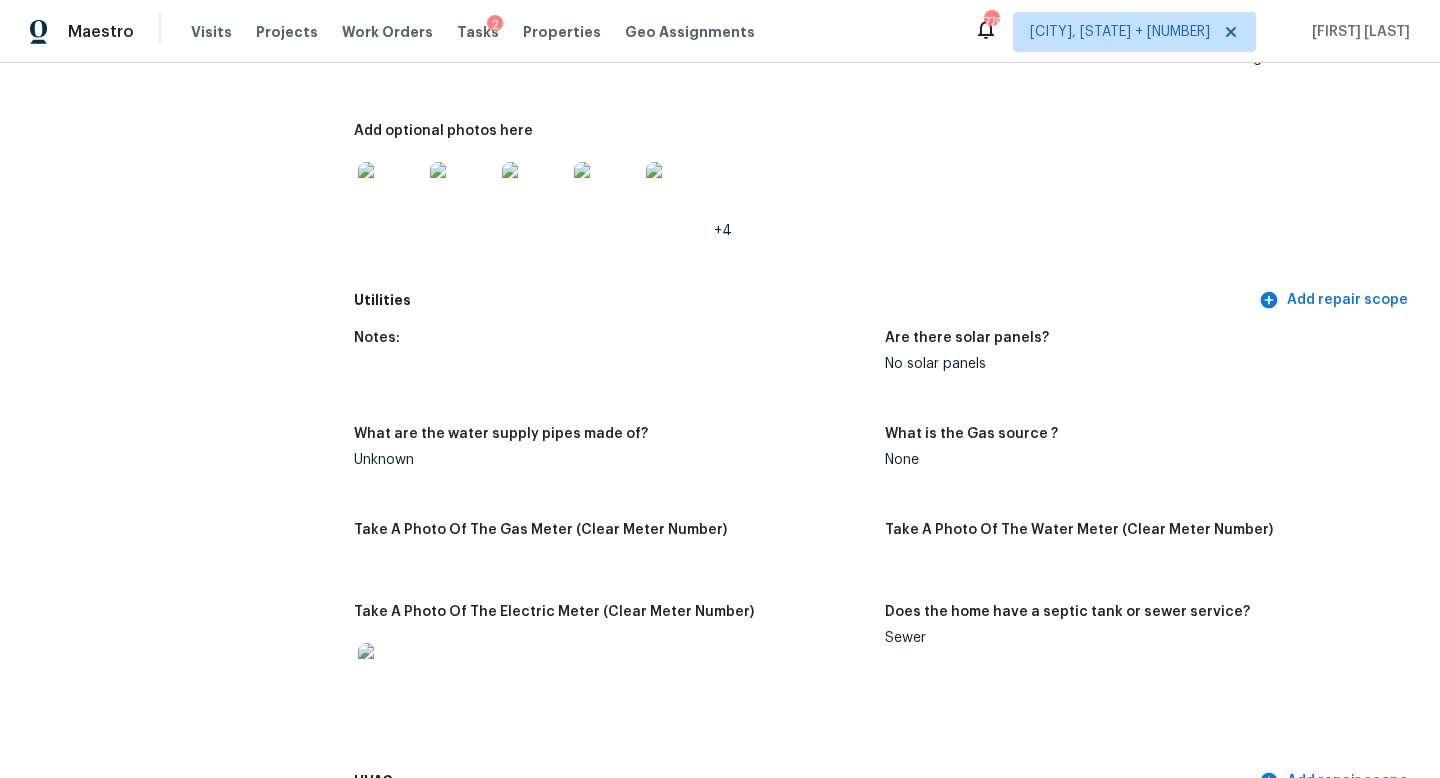 click on "All visits [NUMBER] [STREET], [CITY], [STATE] [POSTAL_CODE] Home details Other Visits No previous visits" at bounding box center [157, 2396] 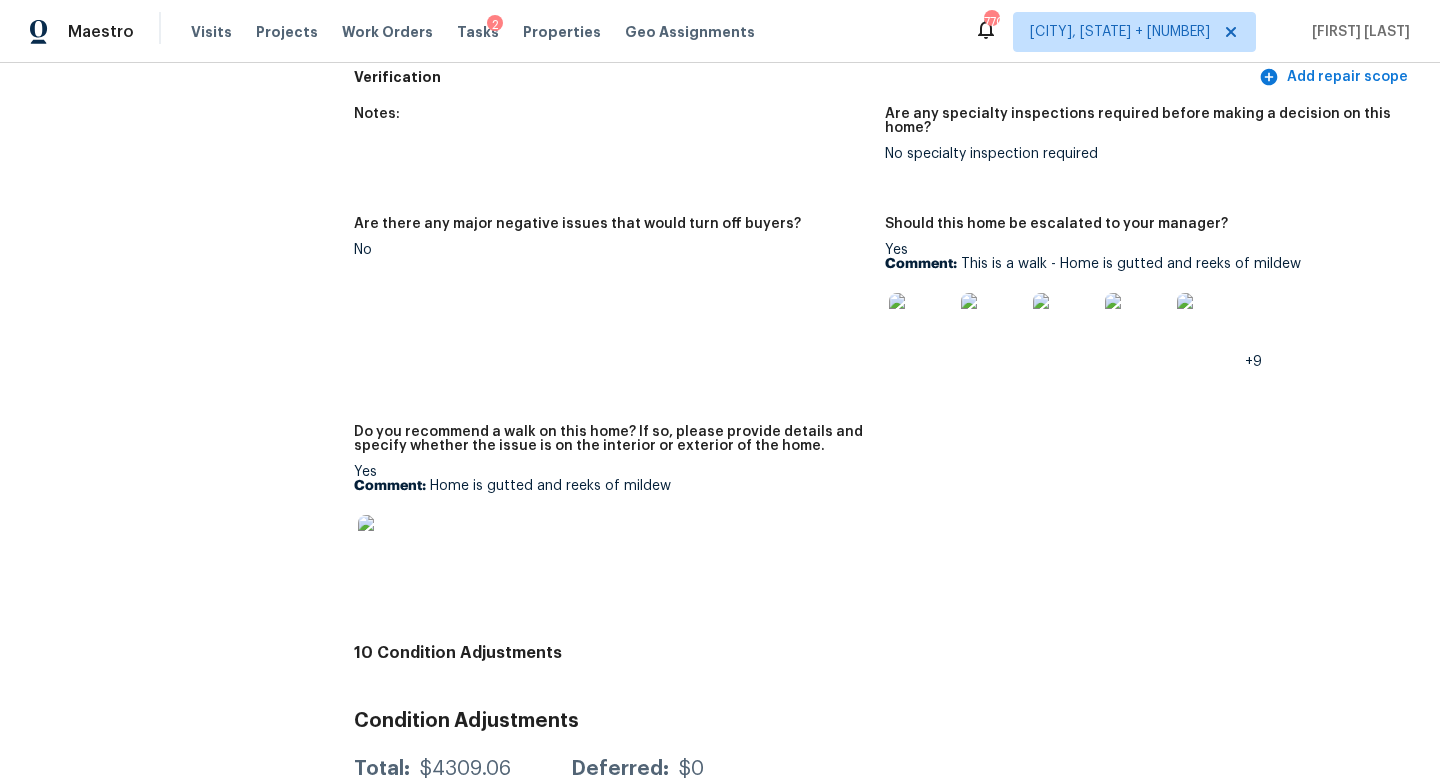 scroll, scrollTop: 4837, scrollLeft: 0, axis: vertical 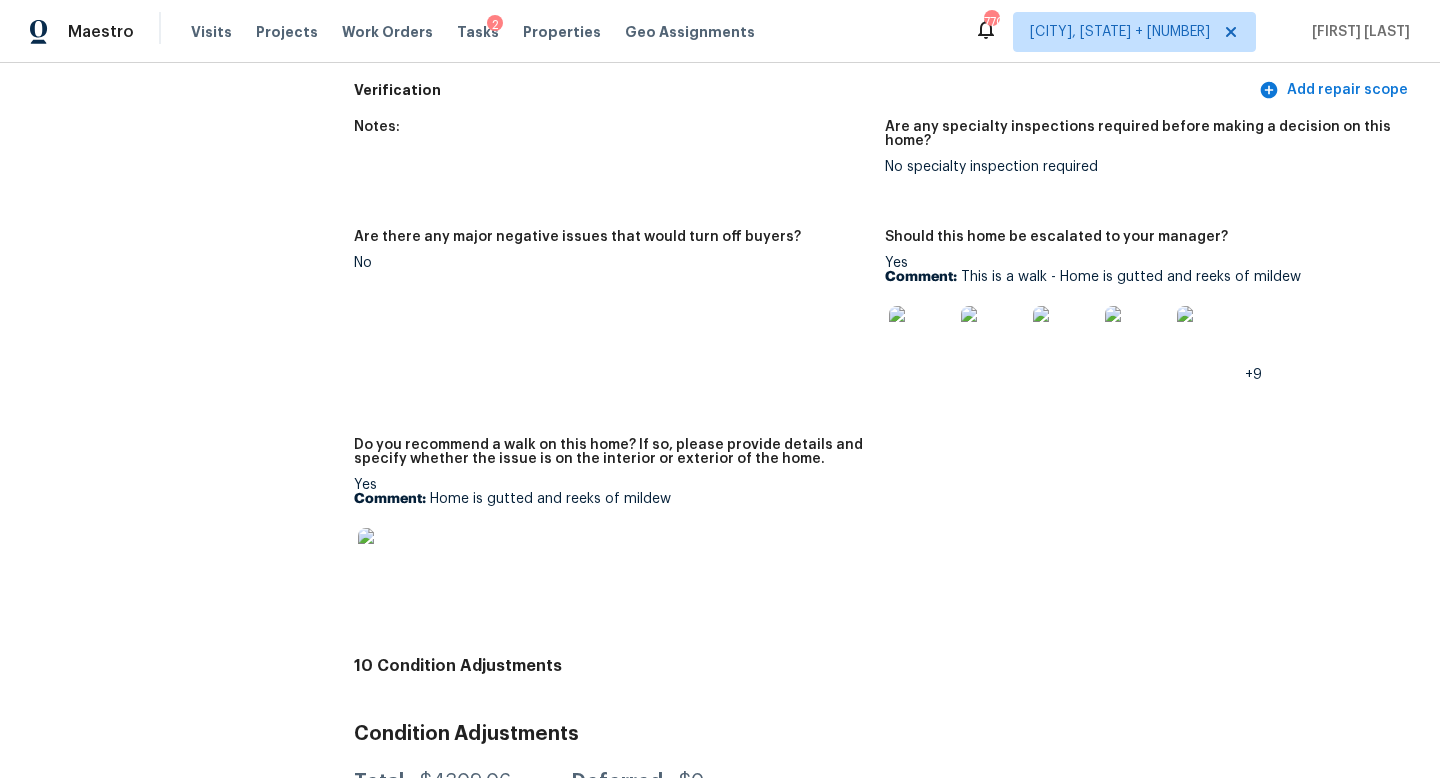 click at bounding box center [921, 338] 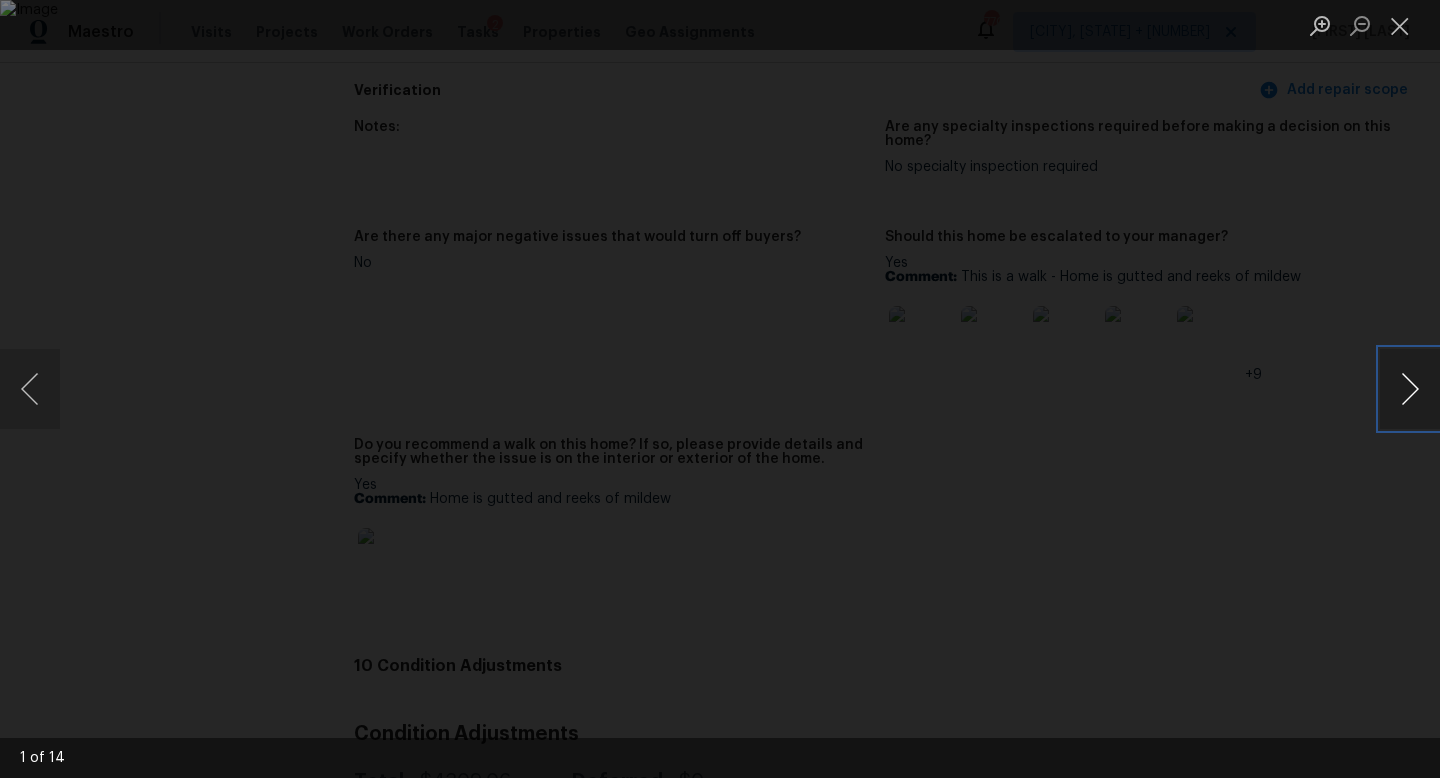 click at bounding box center (1410, 389) 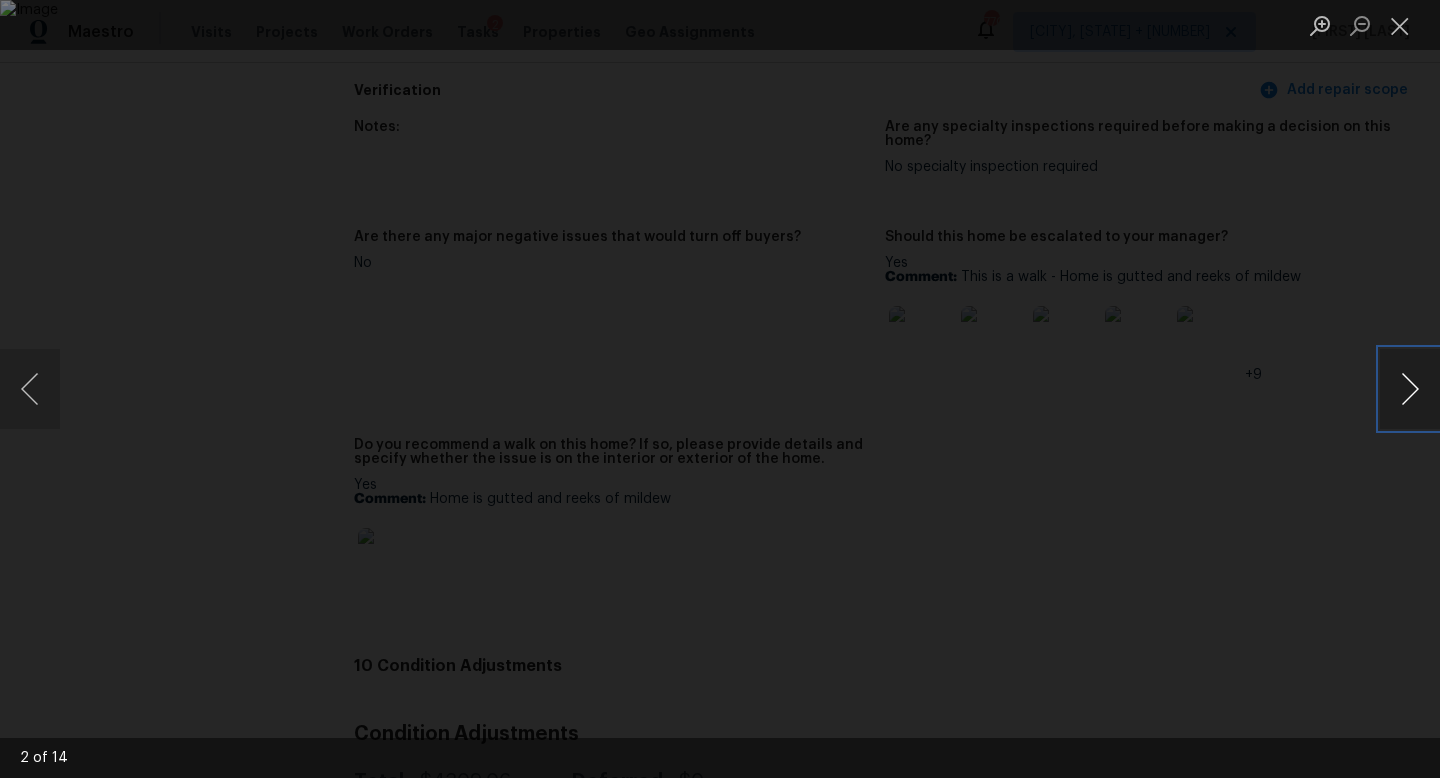 click at bounding box center [1410, 389] 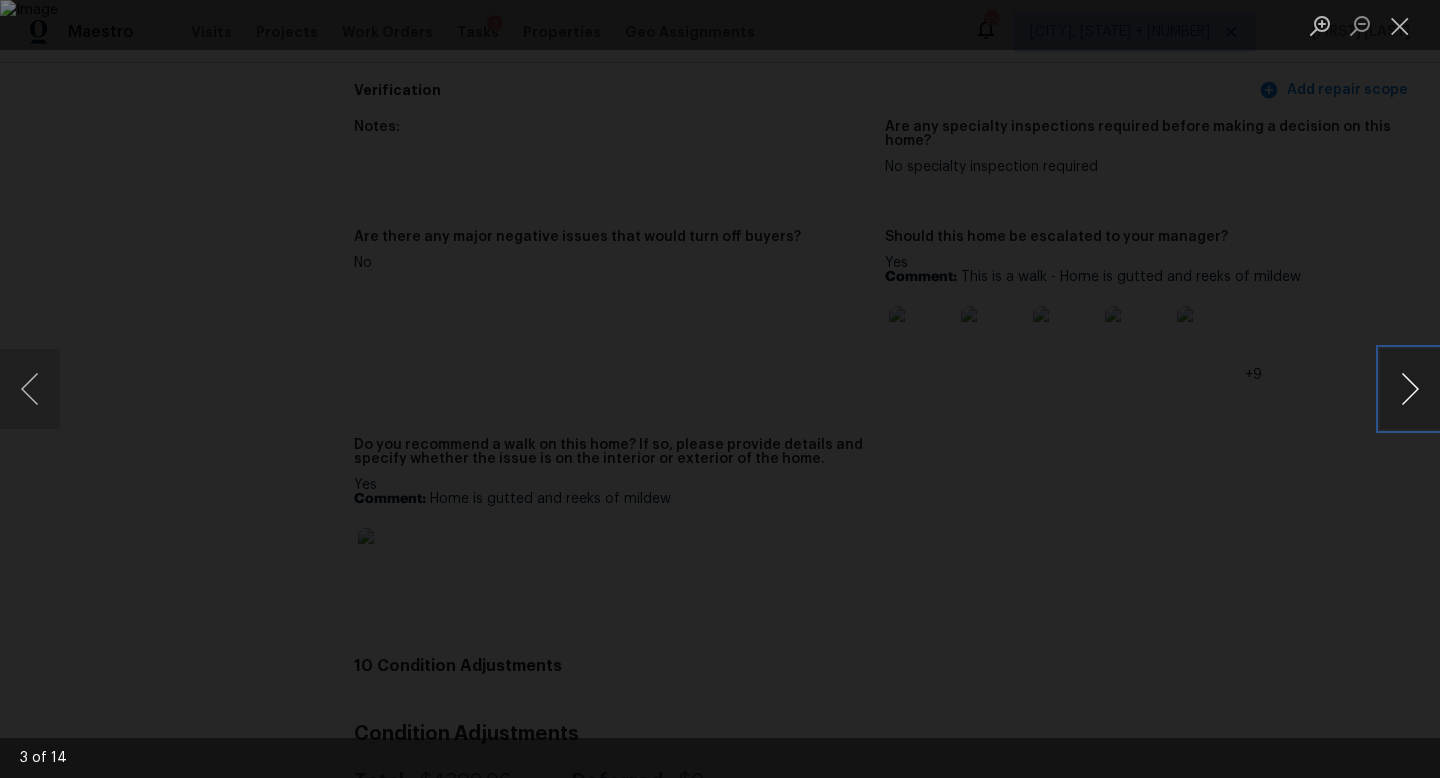 click at bounding box center (1410, 389) 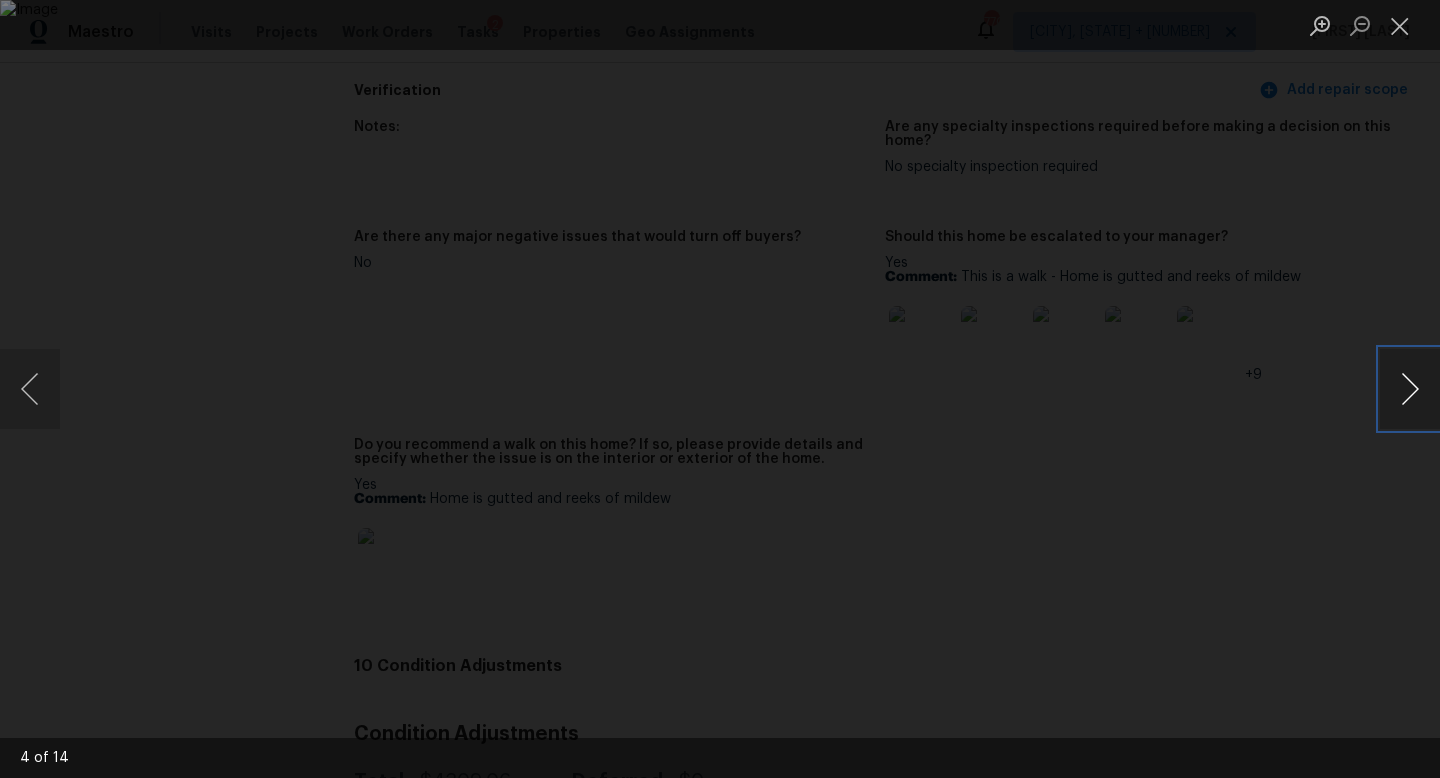 click at bounding box center [1410, 389] 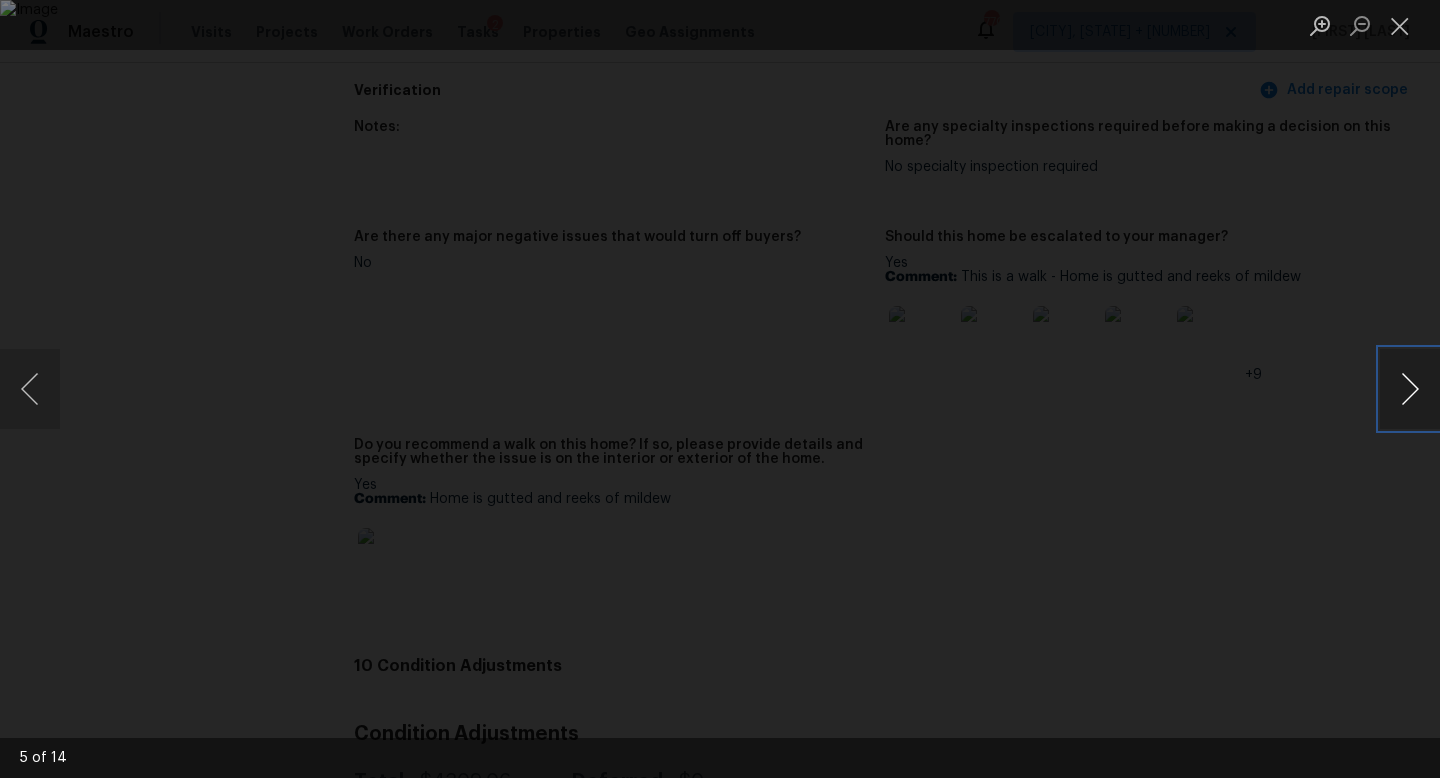 click at bounding box center (1410, 389) 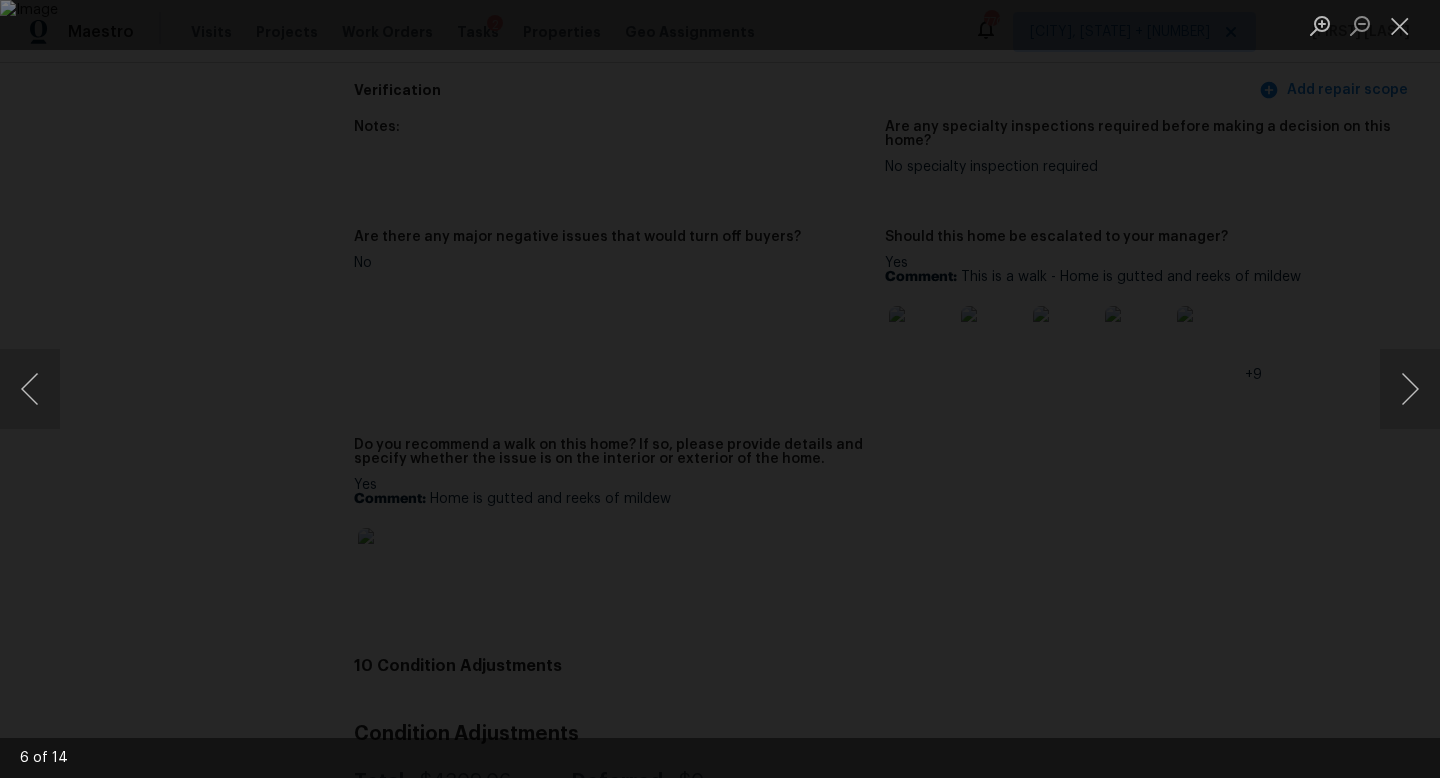 click at bounding box center (720, 389) 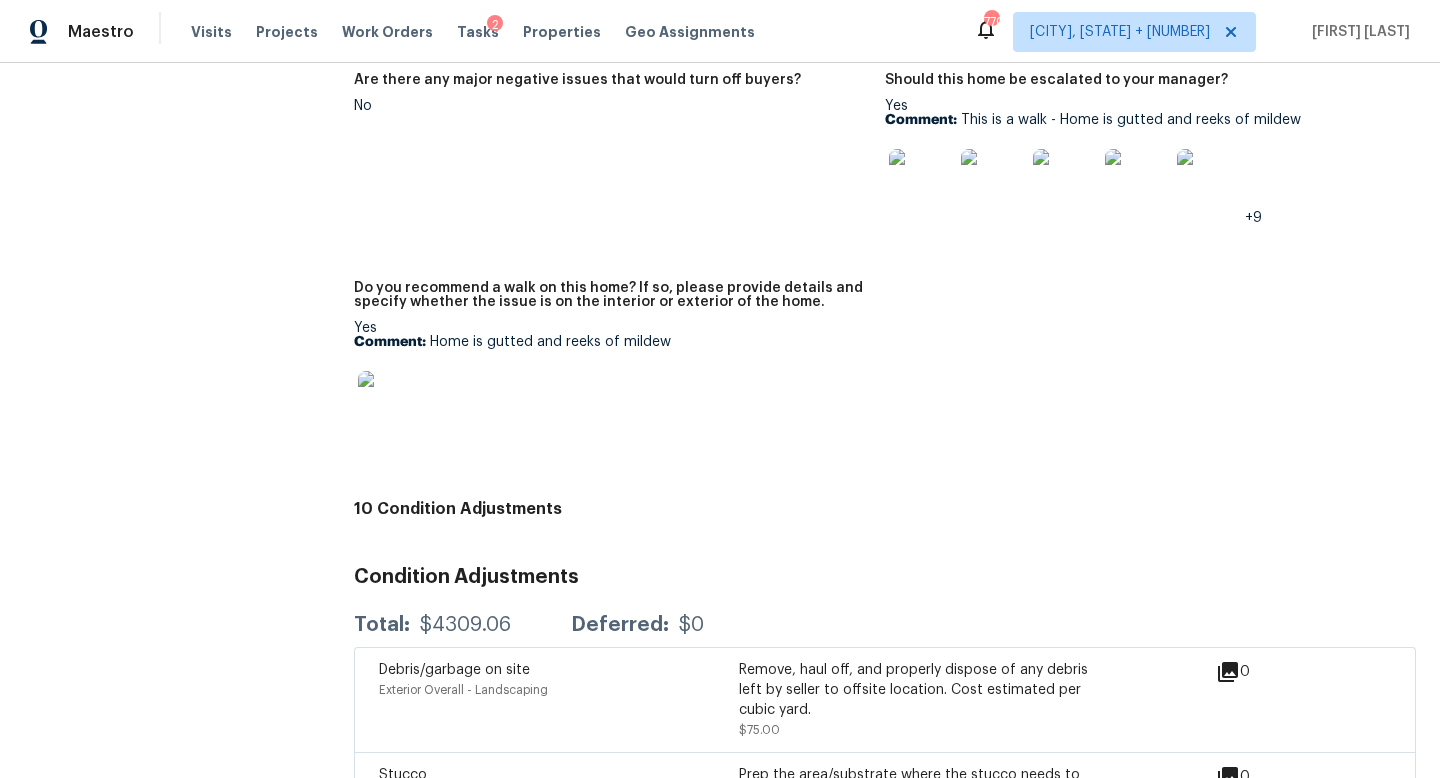 scroll, scrollTop: 4982, scrollLeft: 0, axis: vertical 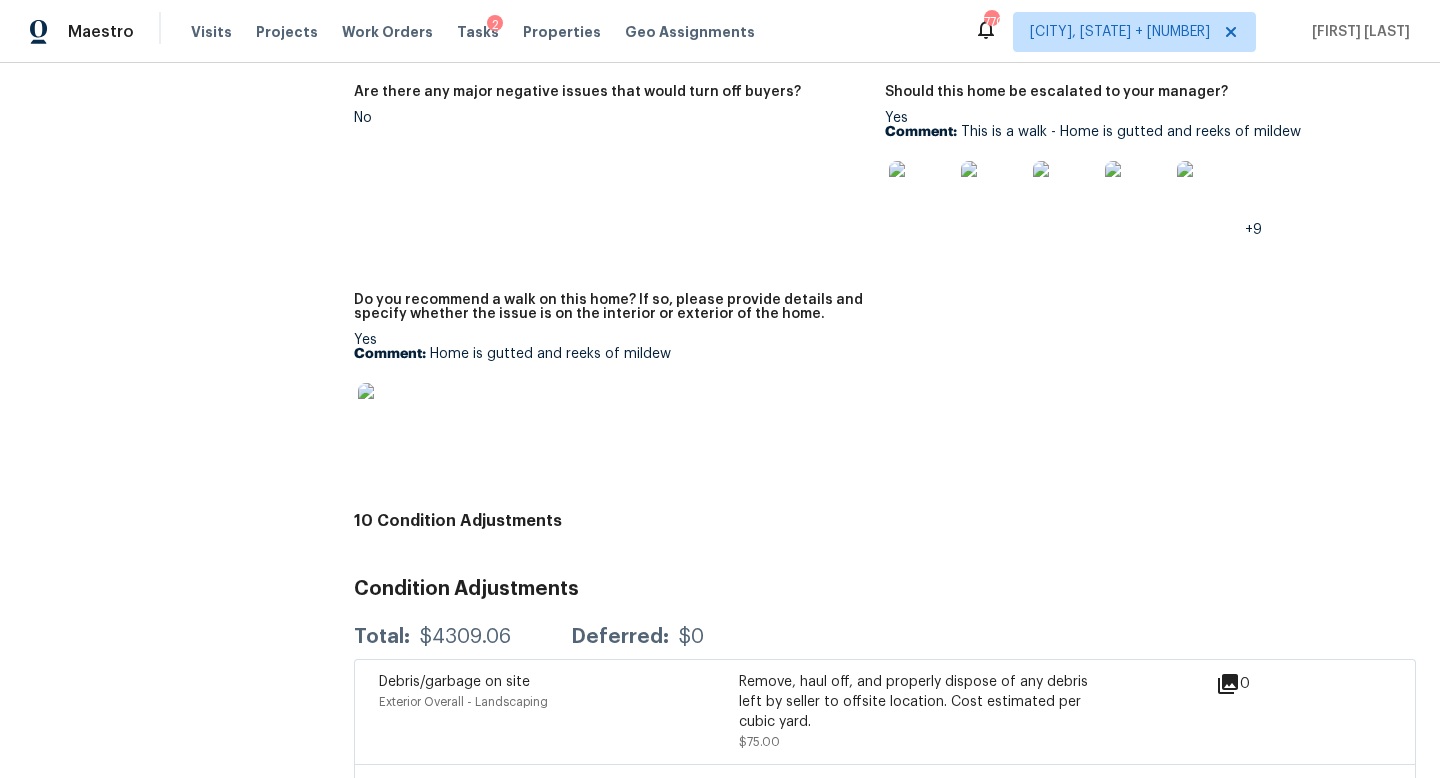 click at bounding box center [921, 193] 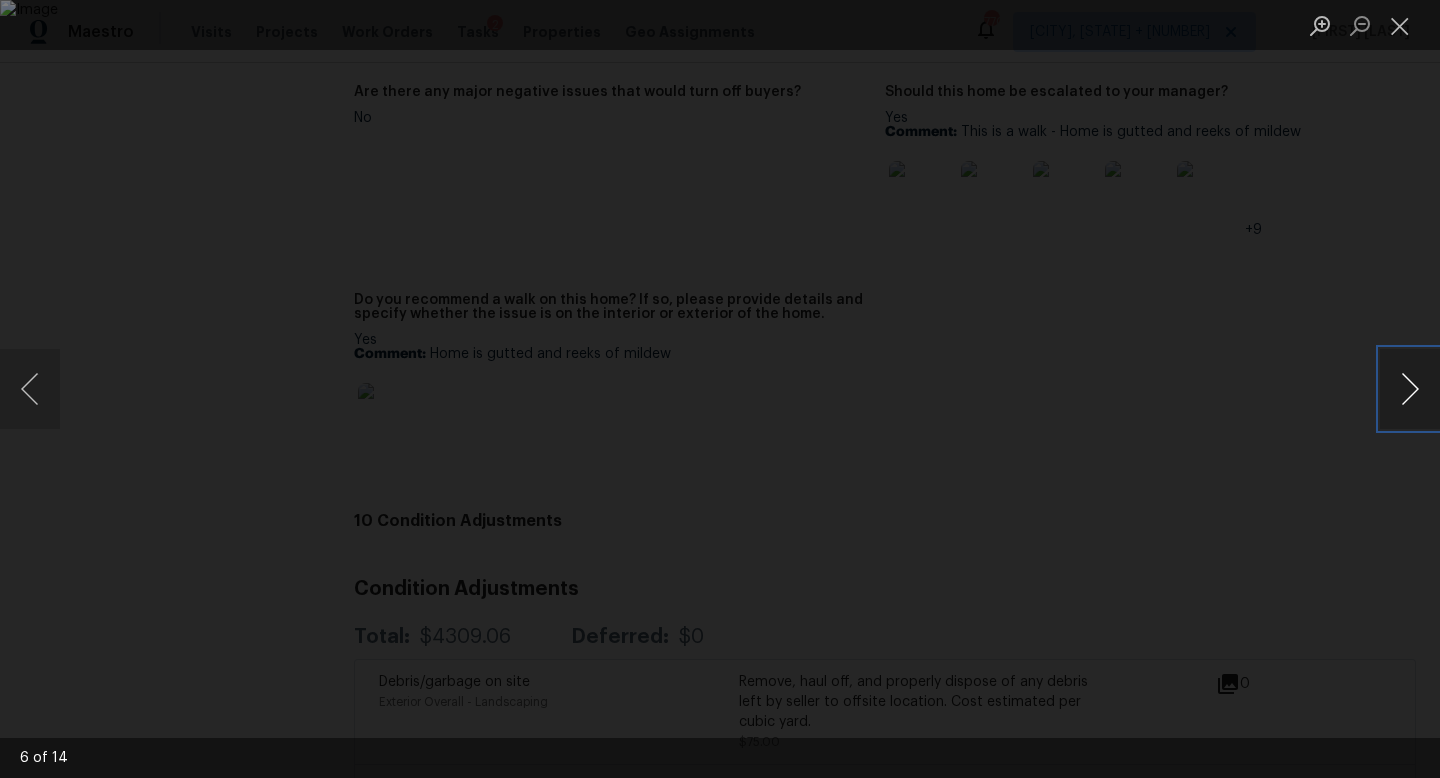 click at bounding box center [1410, 389] 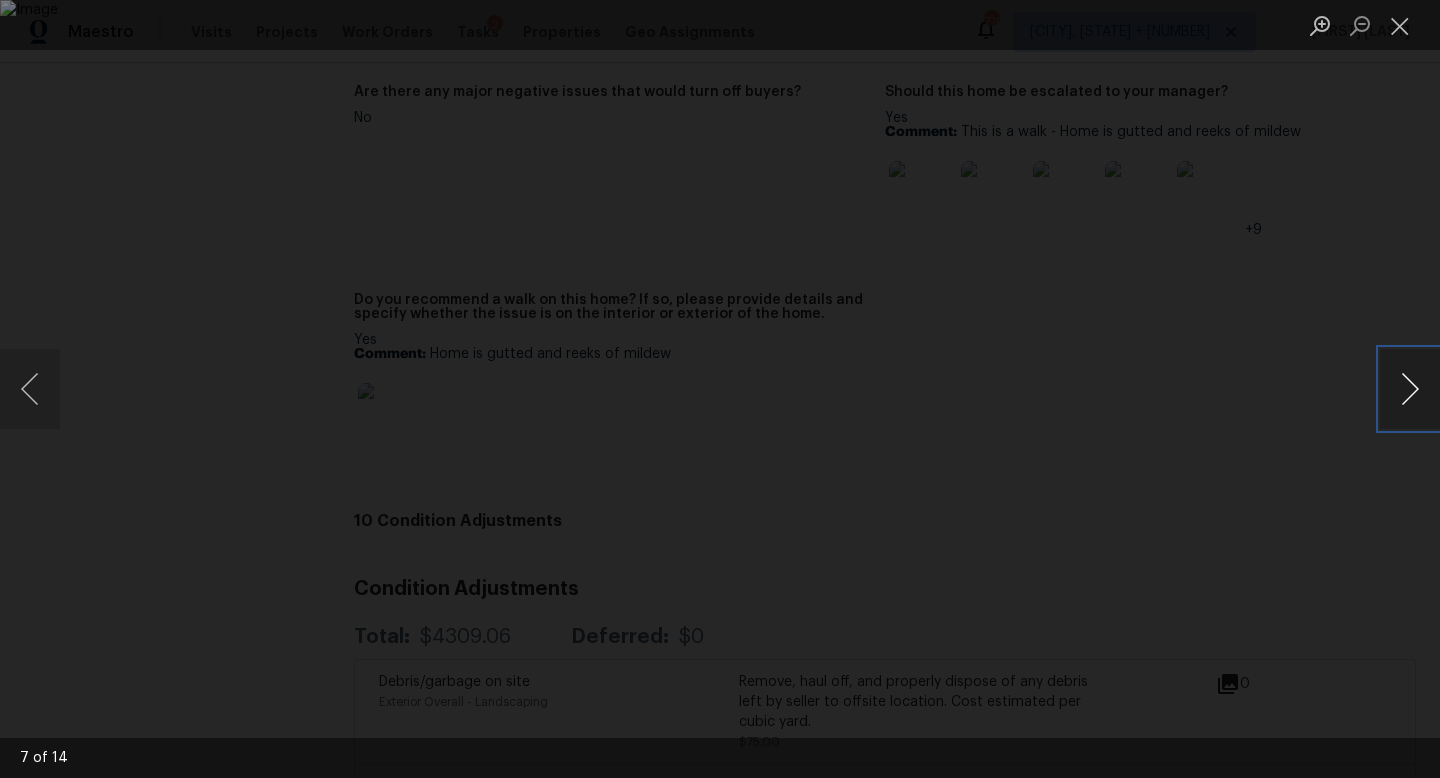 type 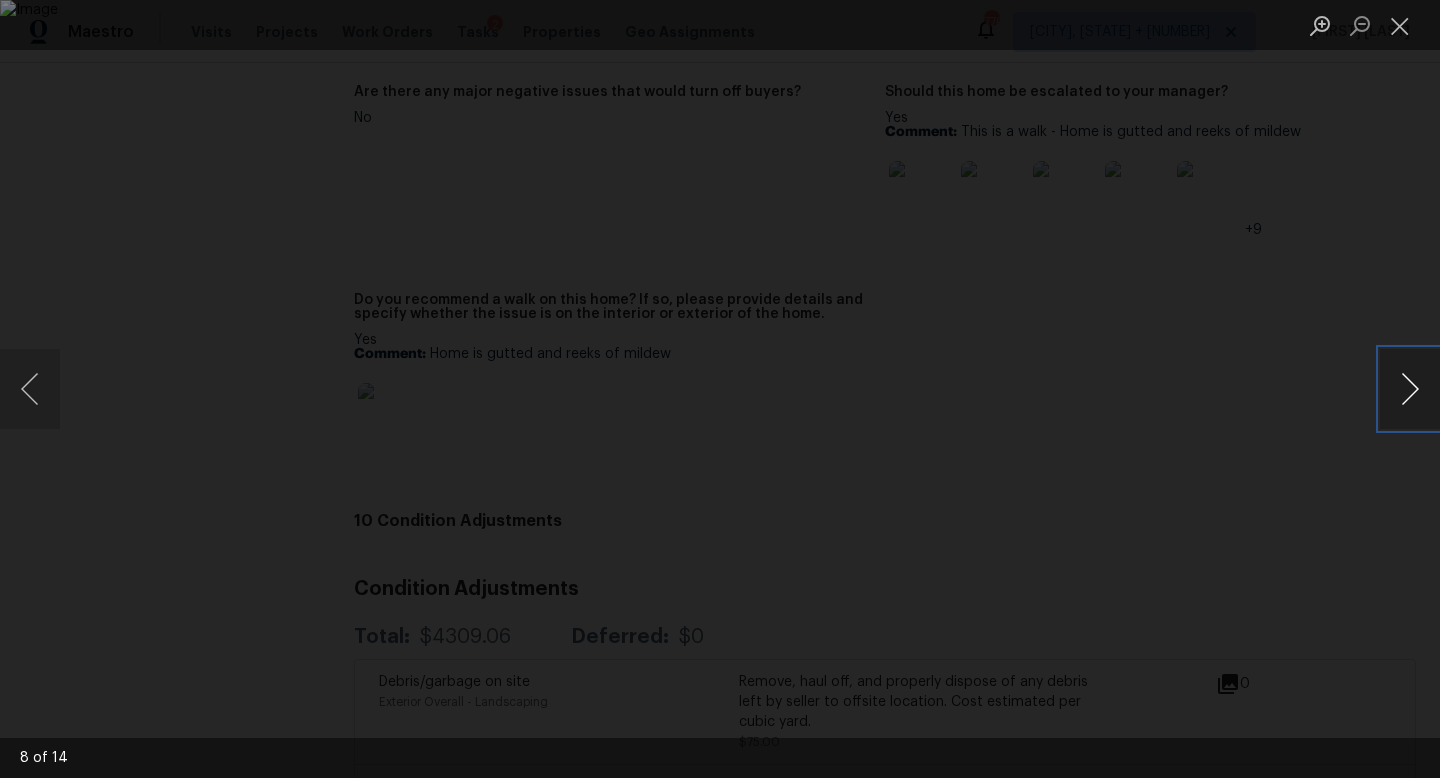 click at bounding box center [1410, 389] 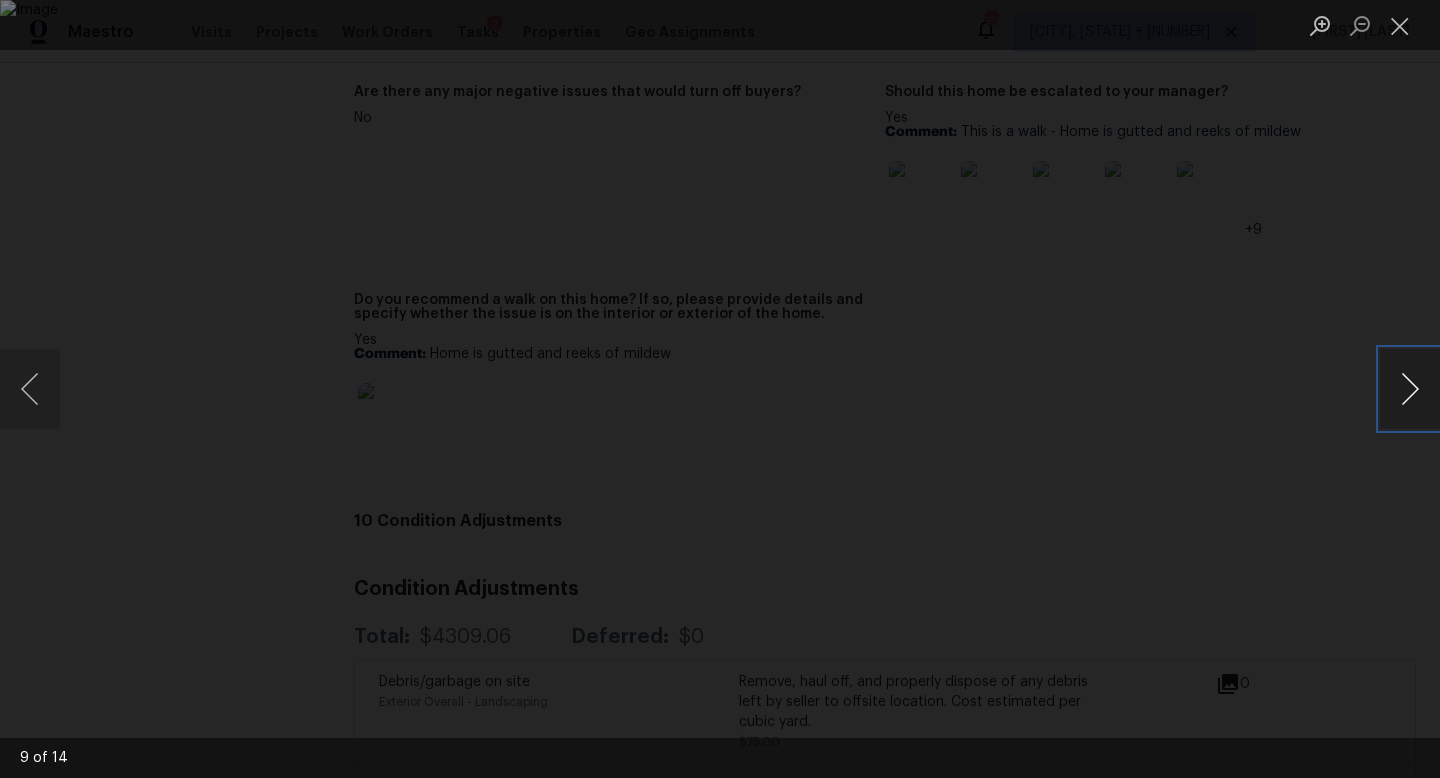 click at bounding box center [1410, 389] 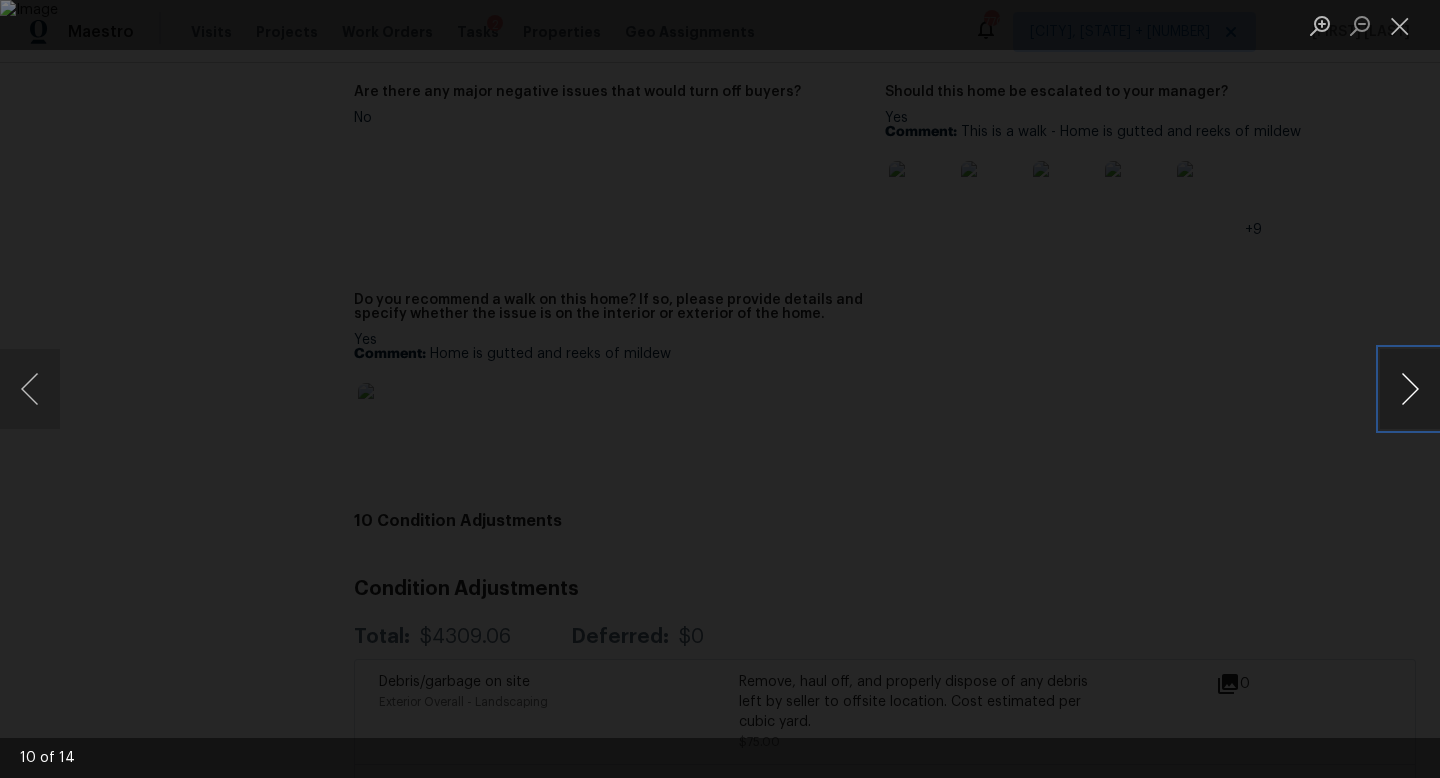 click at bounding box center [1410, 389] 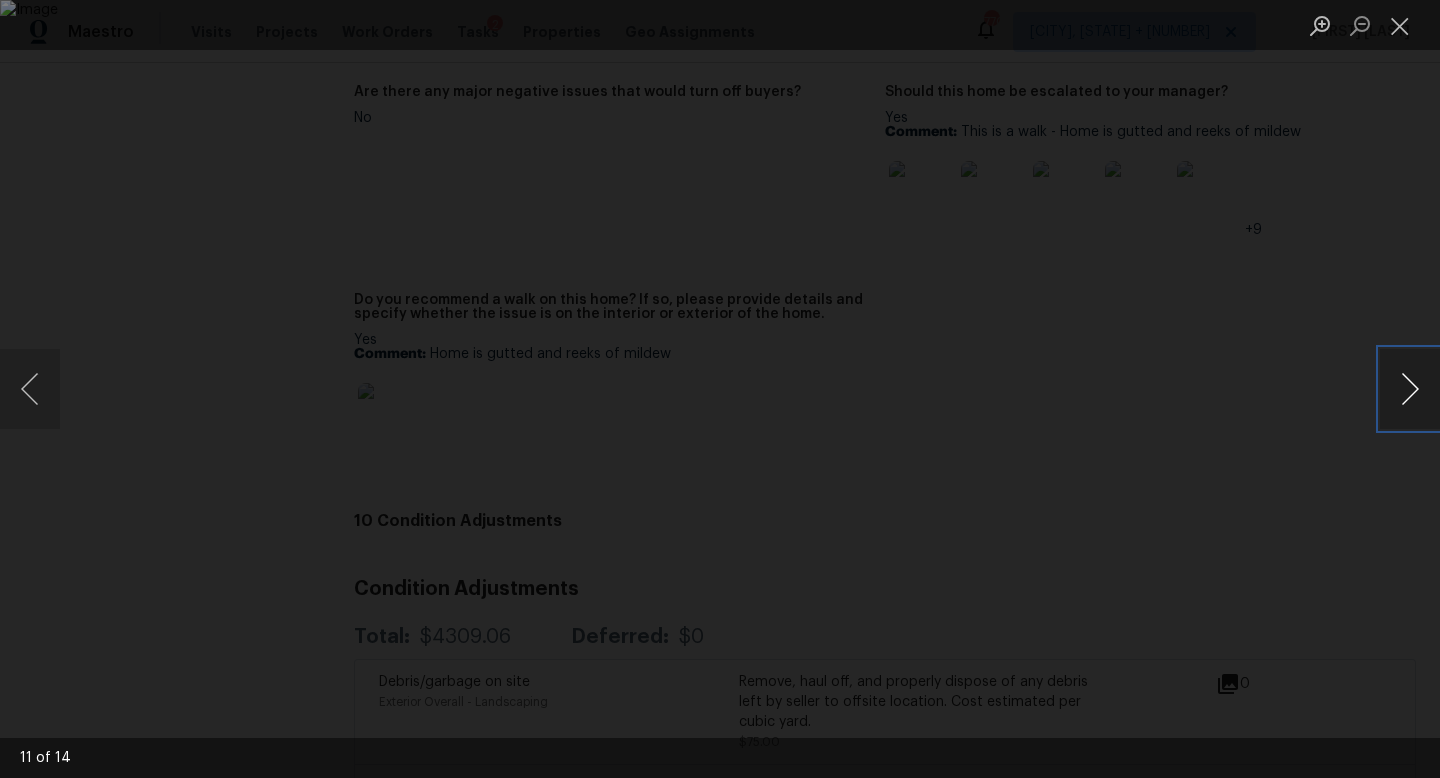 click at bounding box center (1410, 389) 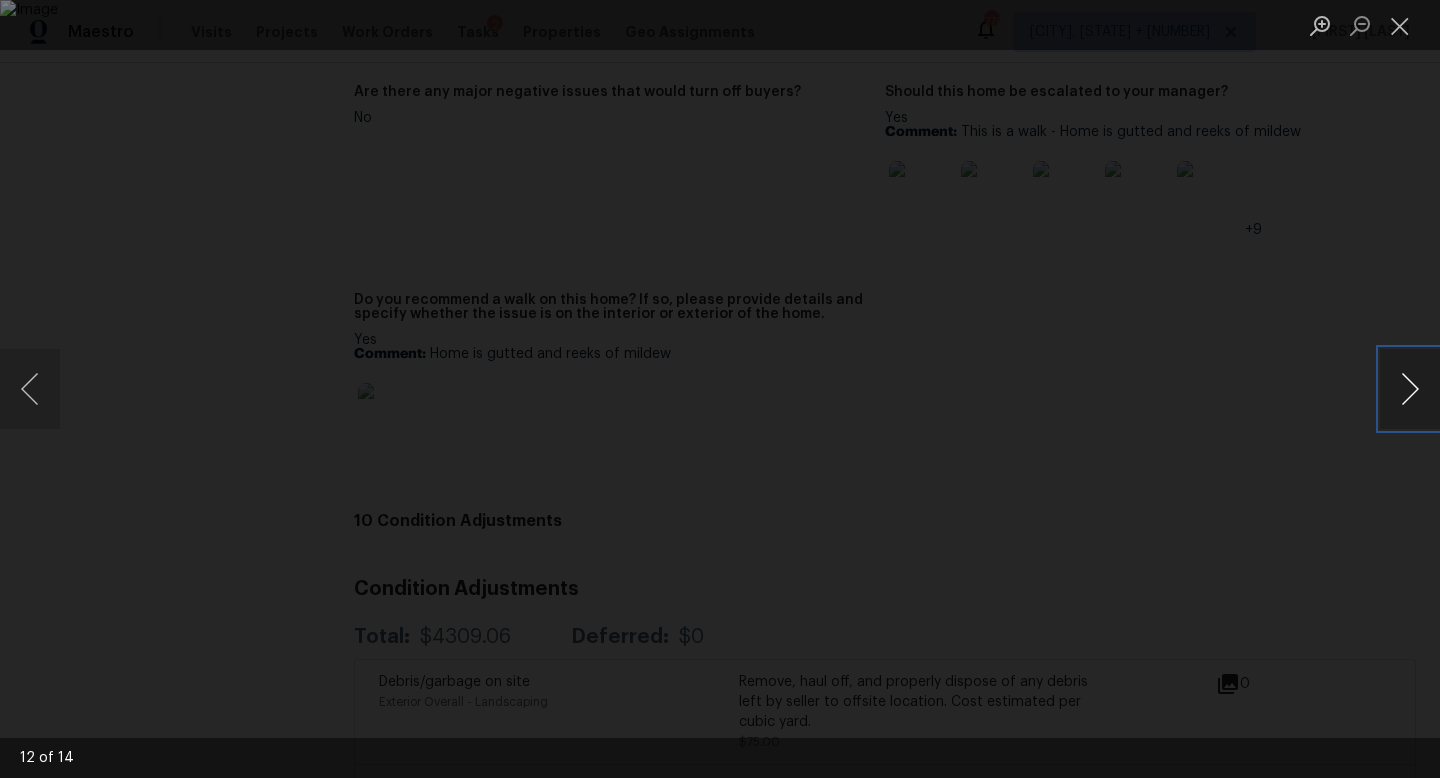 click at bounding box center (1410, 389) 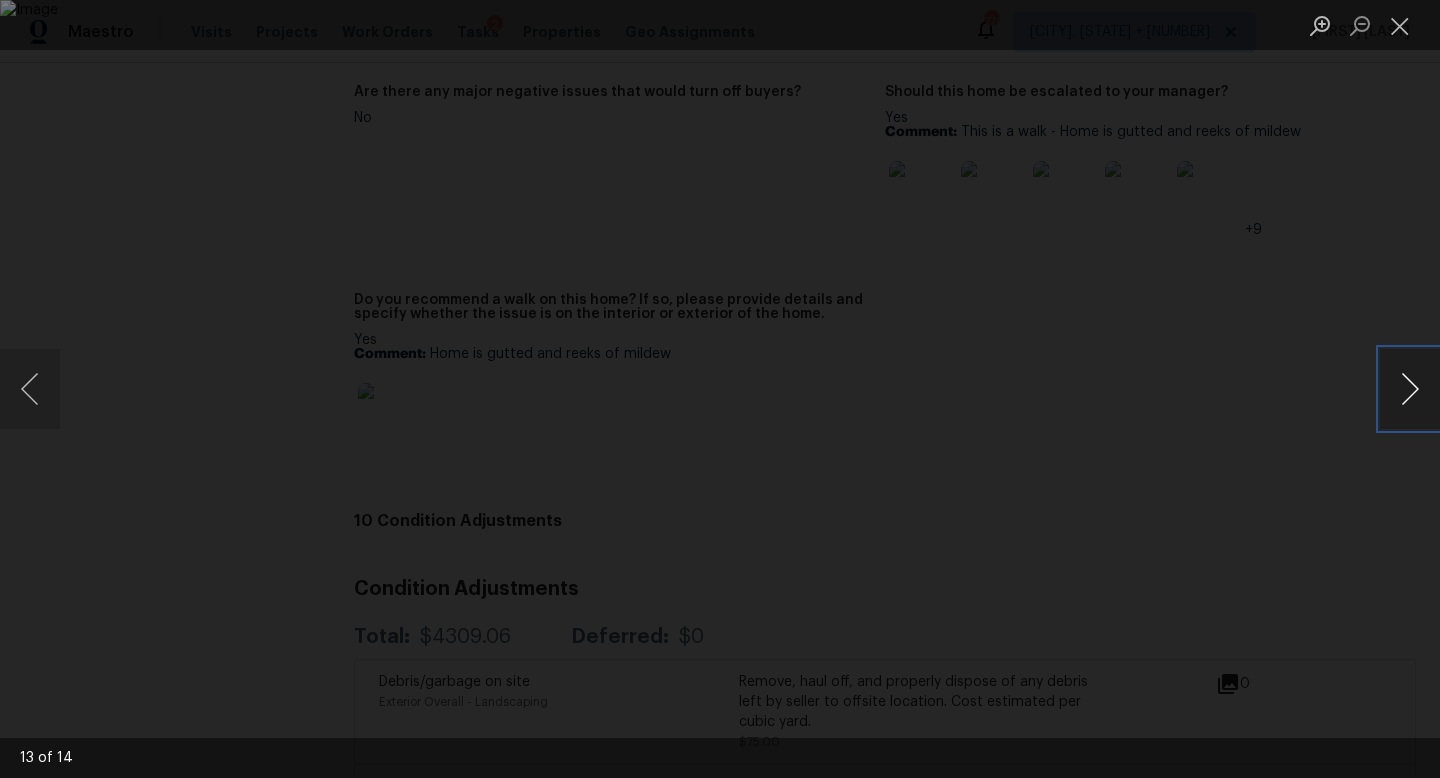 click at bounding box center (1410, 389) 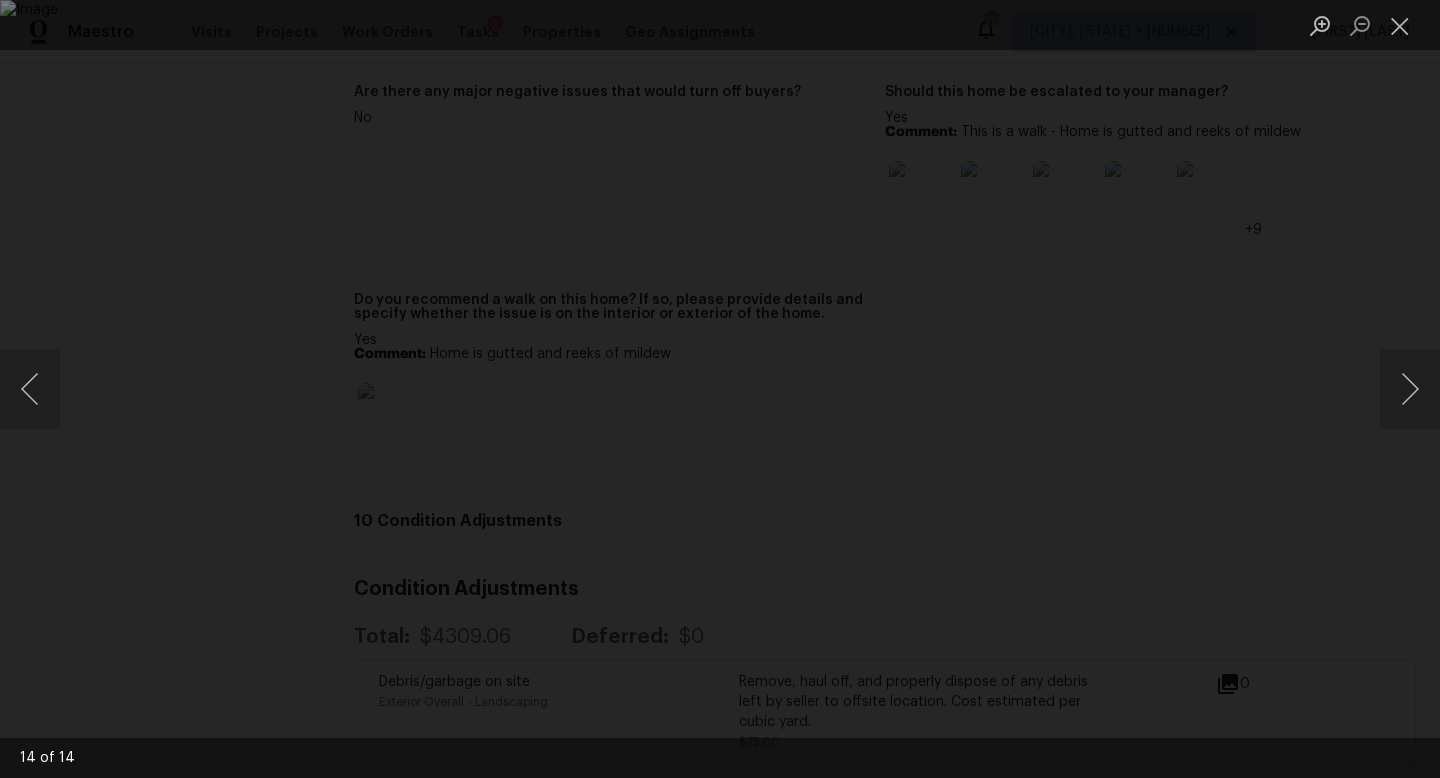 click at bounding box center [720, 389] 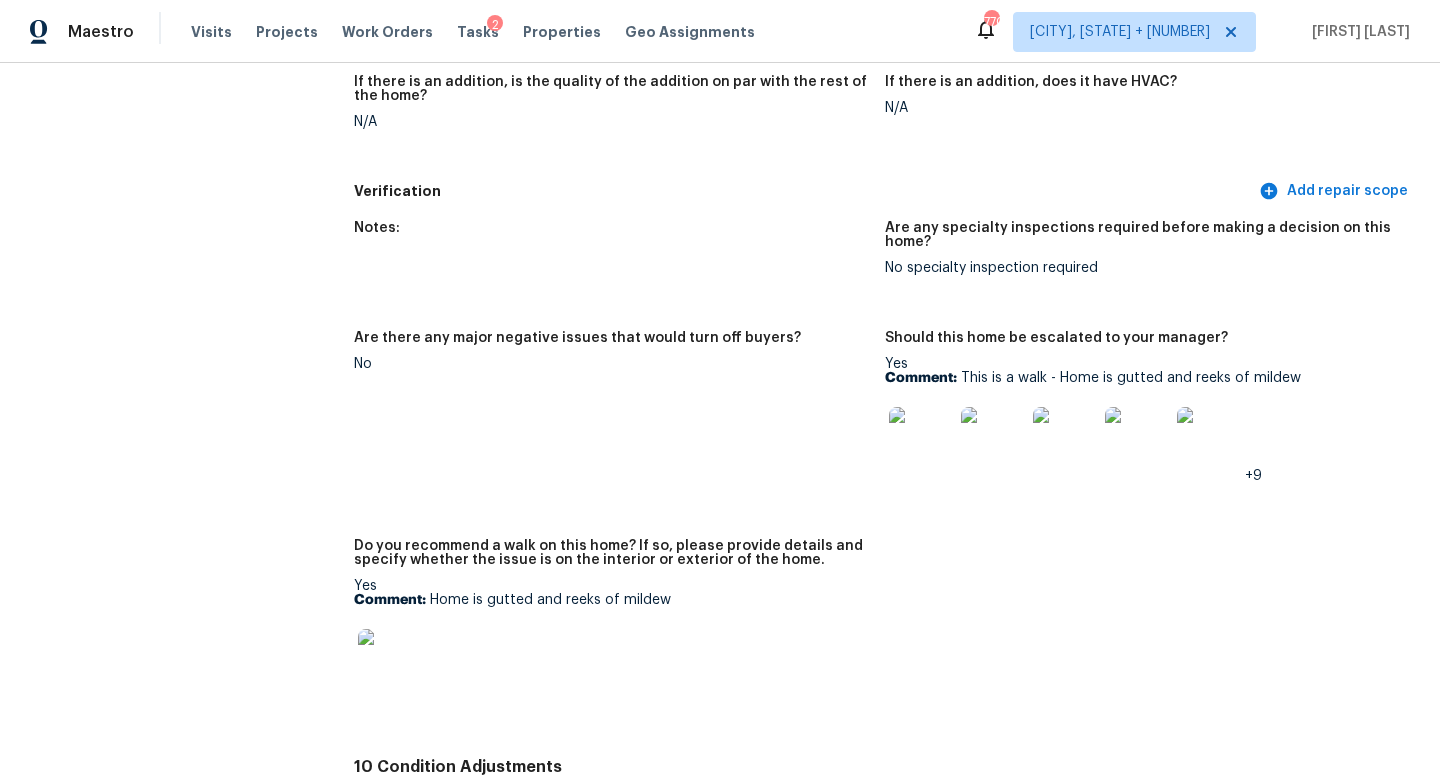 scroll, scrollTop: 4450, scrollLeft: 0, axis: vertical 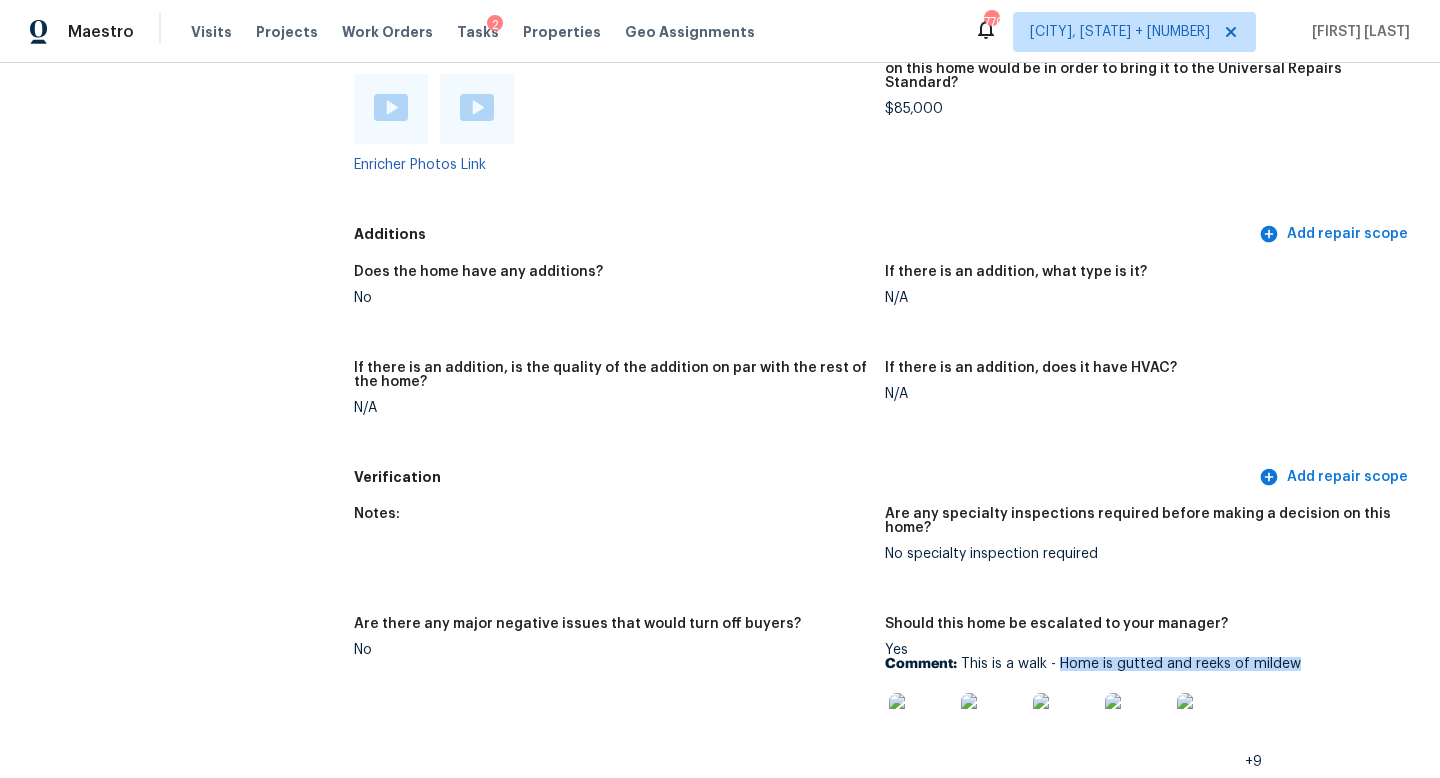 drag, startPoint x: 1060, startPoint y: 619, endPoint x: 1307, endPoint y: 617, distance: 247.0081 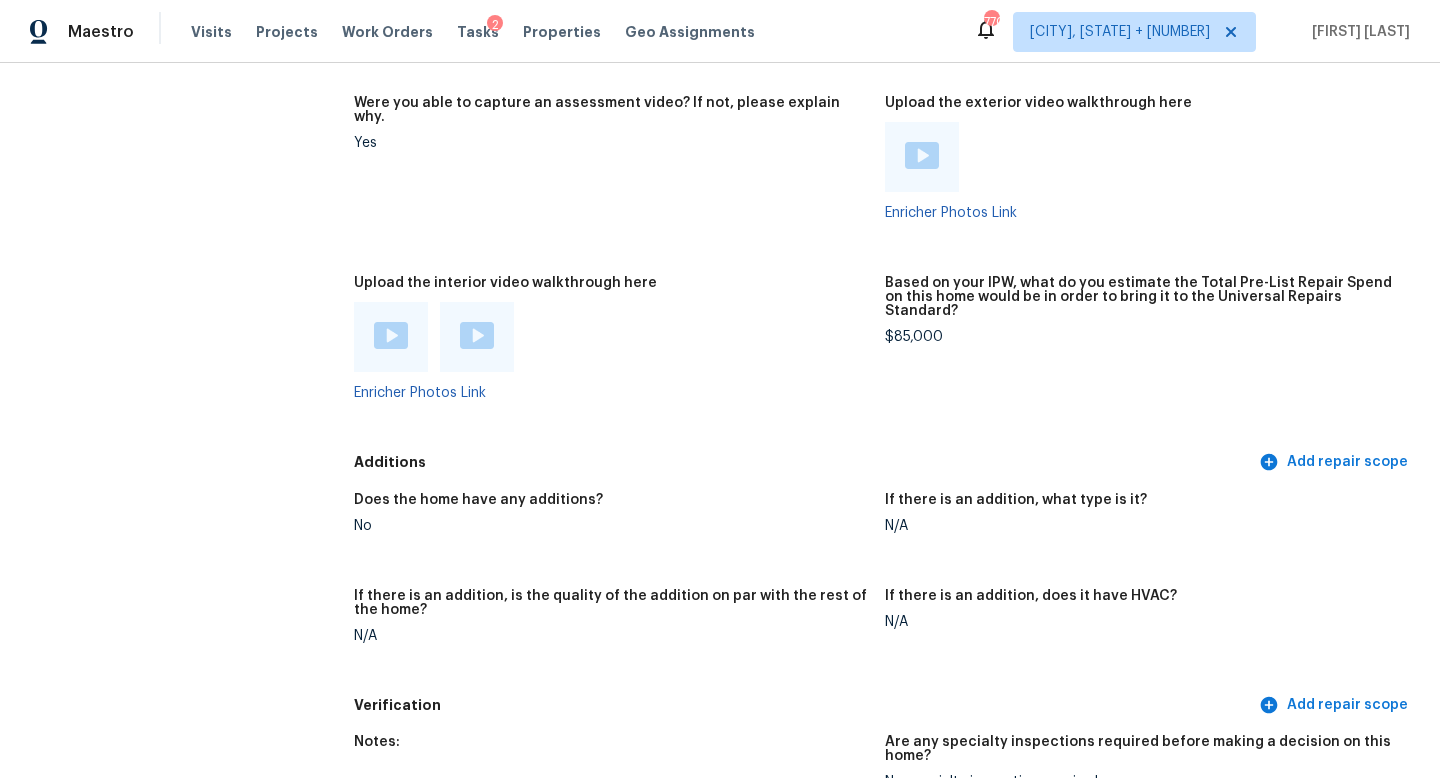 scroll, scrollTop: 3155, scrollLeft: 0, axis: vertical 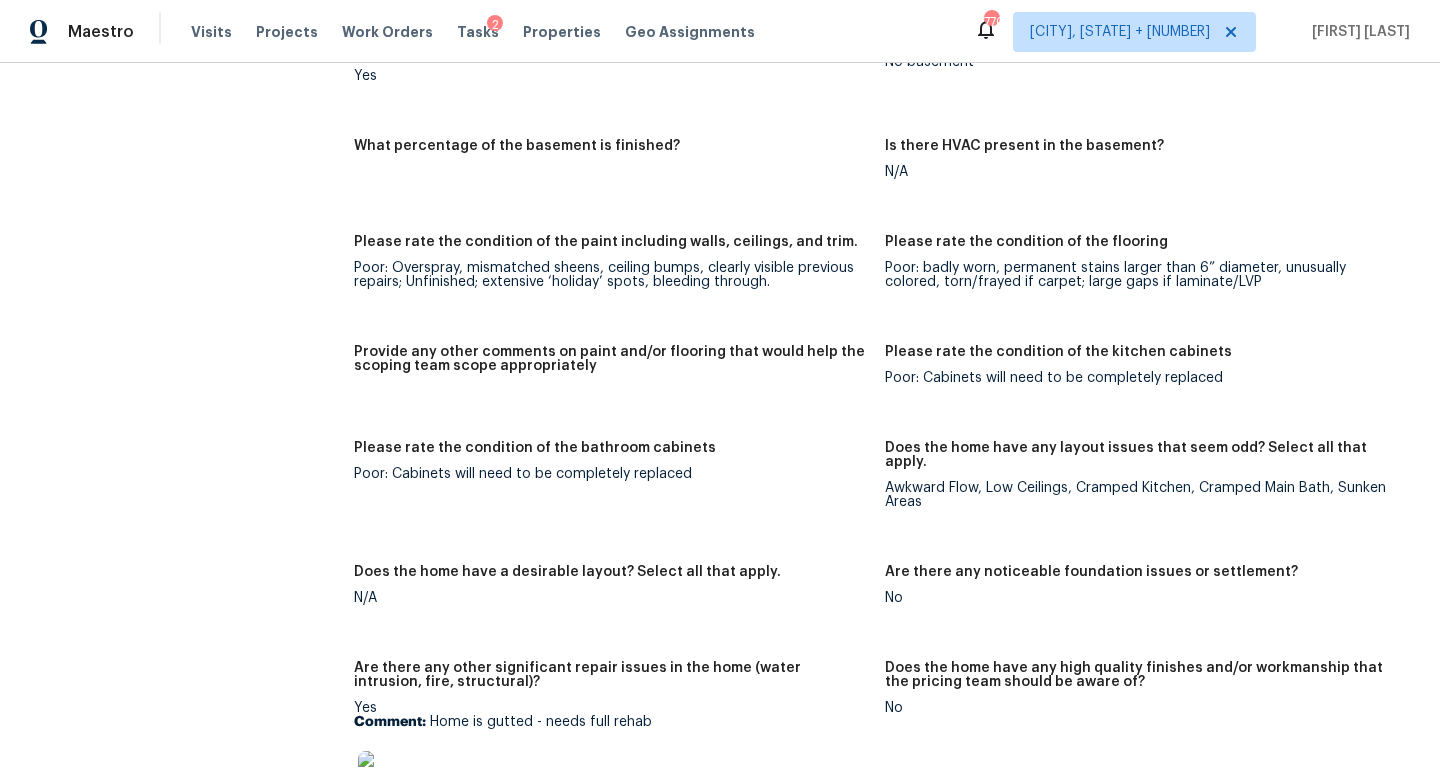 click on "All visits [NUMBER] [STREET], [CITY], [STATE] [POSTAL_CODE] Home details Other Visits No previous visits In-Person Walkthrough Completed:  [DATE], [TIME]  to   [DATE], [TIME]  Assignee [FIRST] [LAST] Total Scopes 10 Due Date Thu, Aug 07 Questions Pricing Add repair scope Is there any noticeable new construction in the immediate or neighboring subdivision of the home? No Did you notice any neighbors who haven't kept up with their homes (ex. lots of debris, etc.), loud barking dogs, or is there noticeable traffic noise at the home? Yes Comment:   A couple homes on street are not well maintained  Does either the front yard or back yard have a severe slope? No Rate the curb appeal of the home from 1-9 (1 being the worst home on the street, 9 being the best home on the street)? 1 If the home has a pool, what condition is it in? No Pool Is there a strong odor that doesn't go away as your nose adjusts? (4+ on a 5 point scale) Please specify where the odor exists and provide details. Yes, Interior Comment:   2 Exterior Notes:" at bounding box center (720, 485) 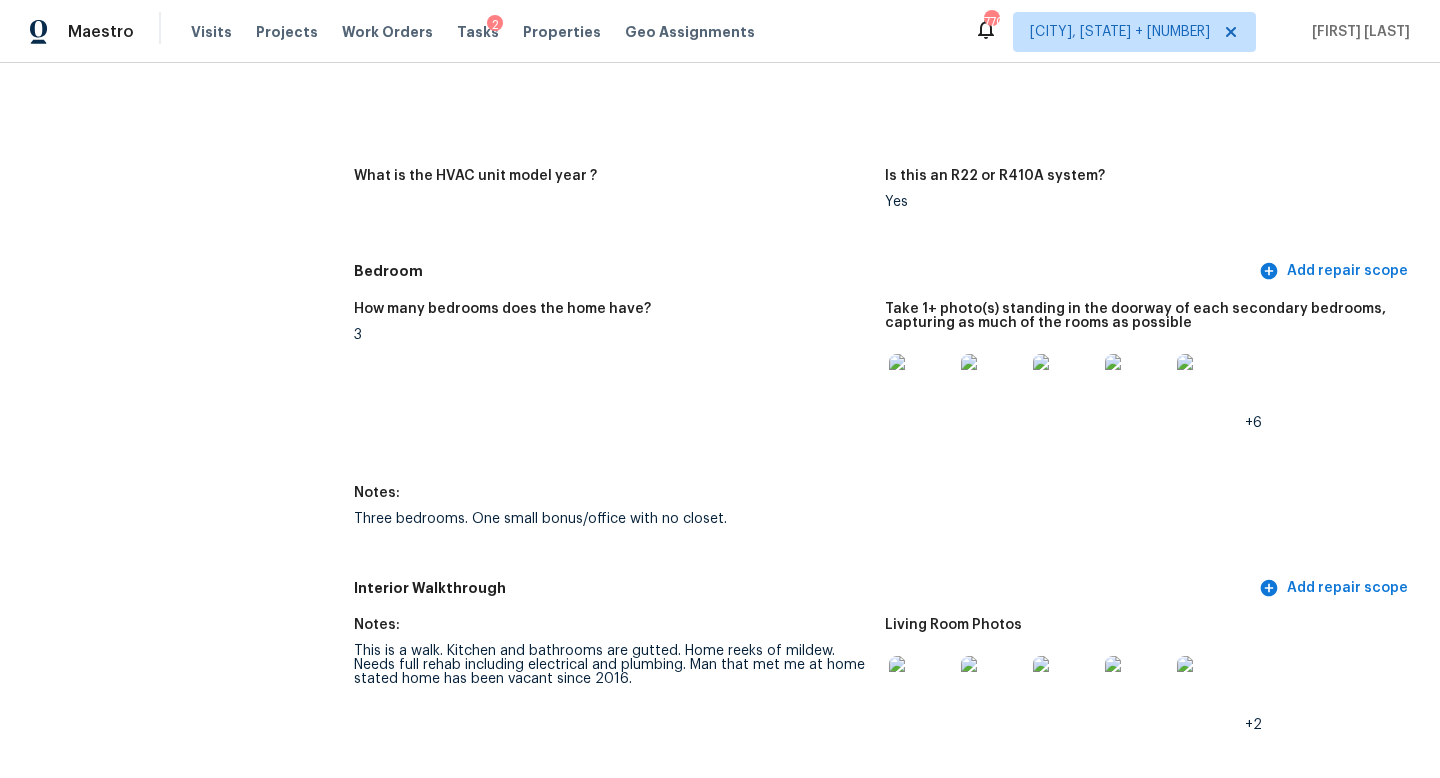 scroll, scrollTop: 2075, scrollLeft: 0, axis: vertical 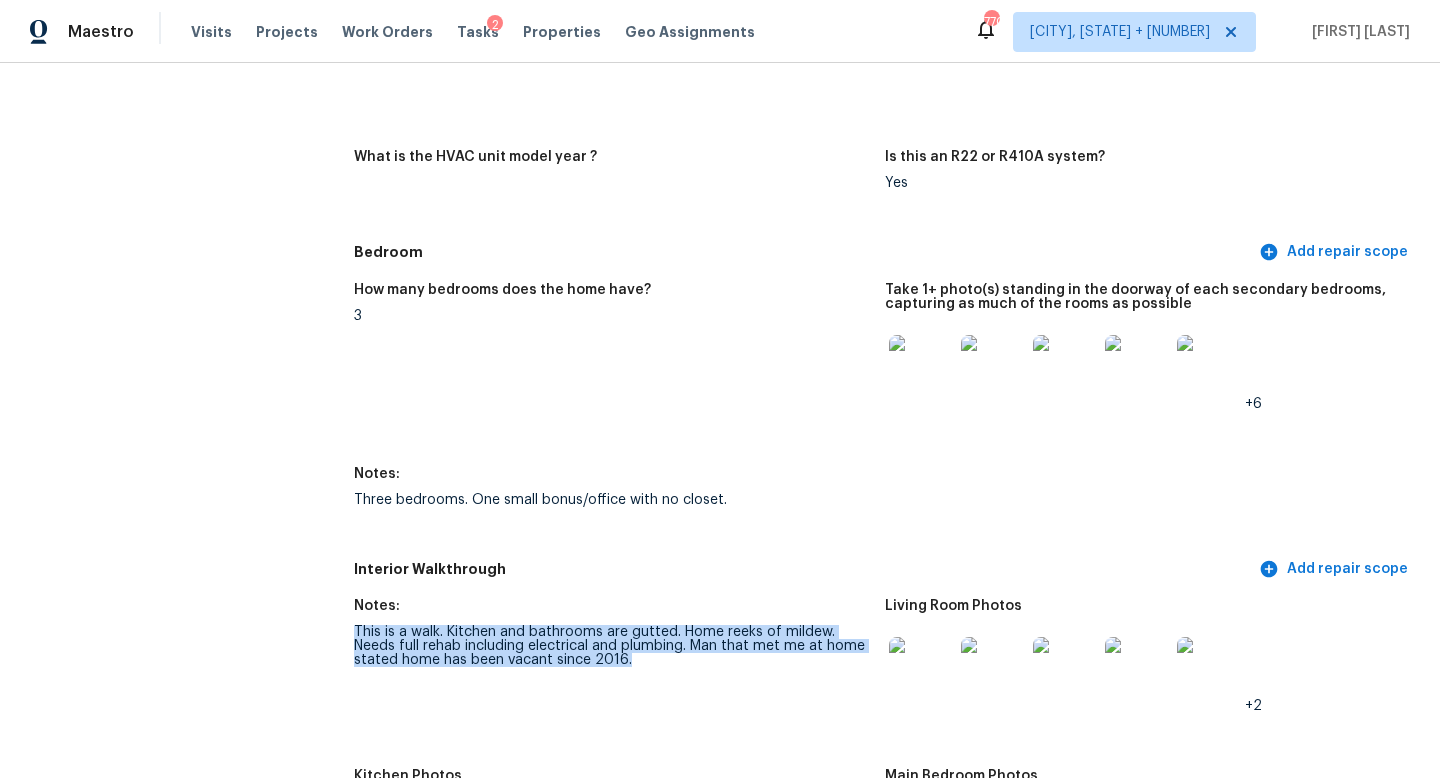 drag, startPoint x: 647, startPoint y: 643, endPoint x: 357, endPoint y: 616, distance: 291.25418 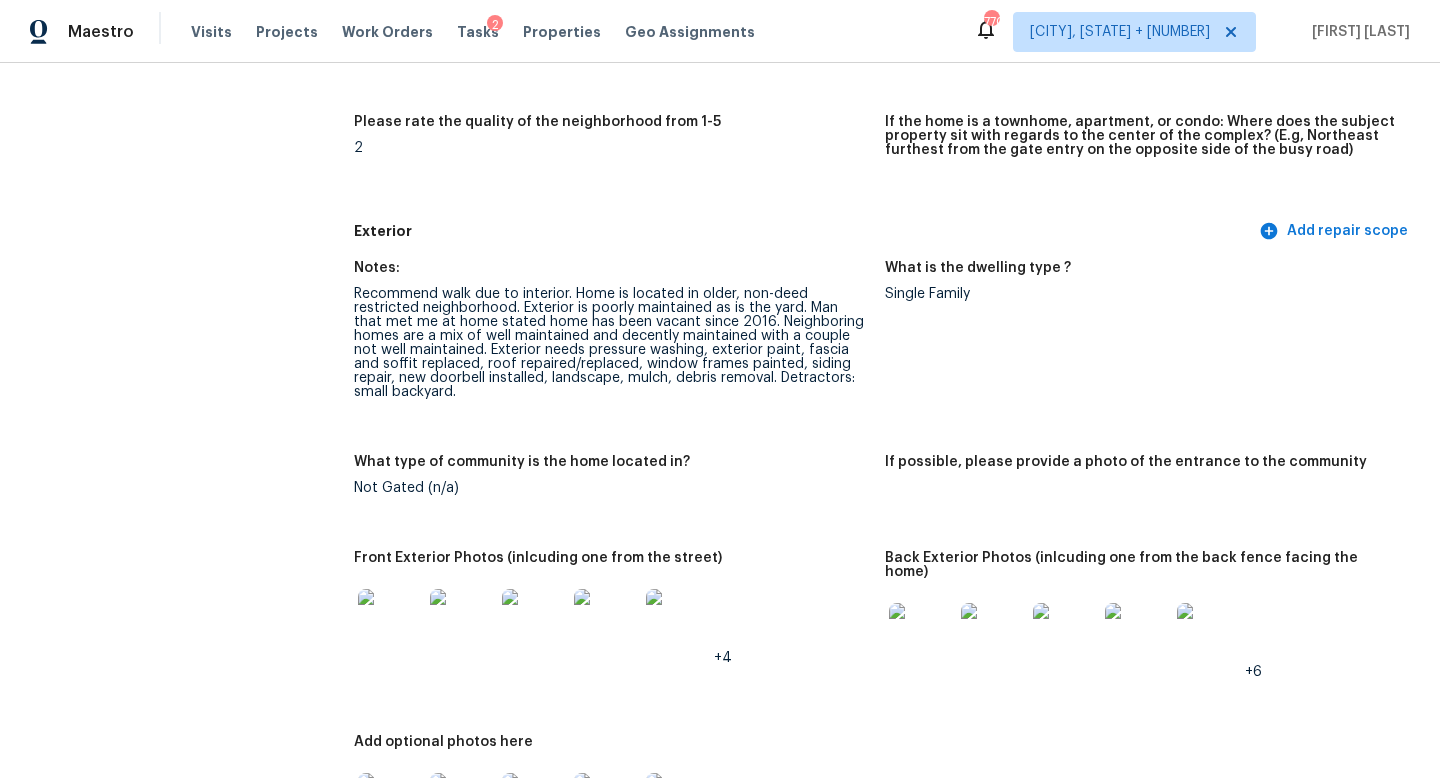 scroll, scrollTop: 0, scrollLeft: 0, axis: both 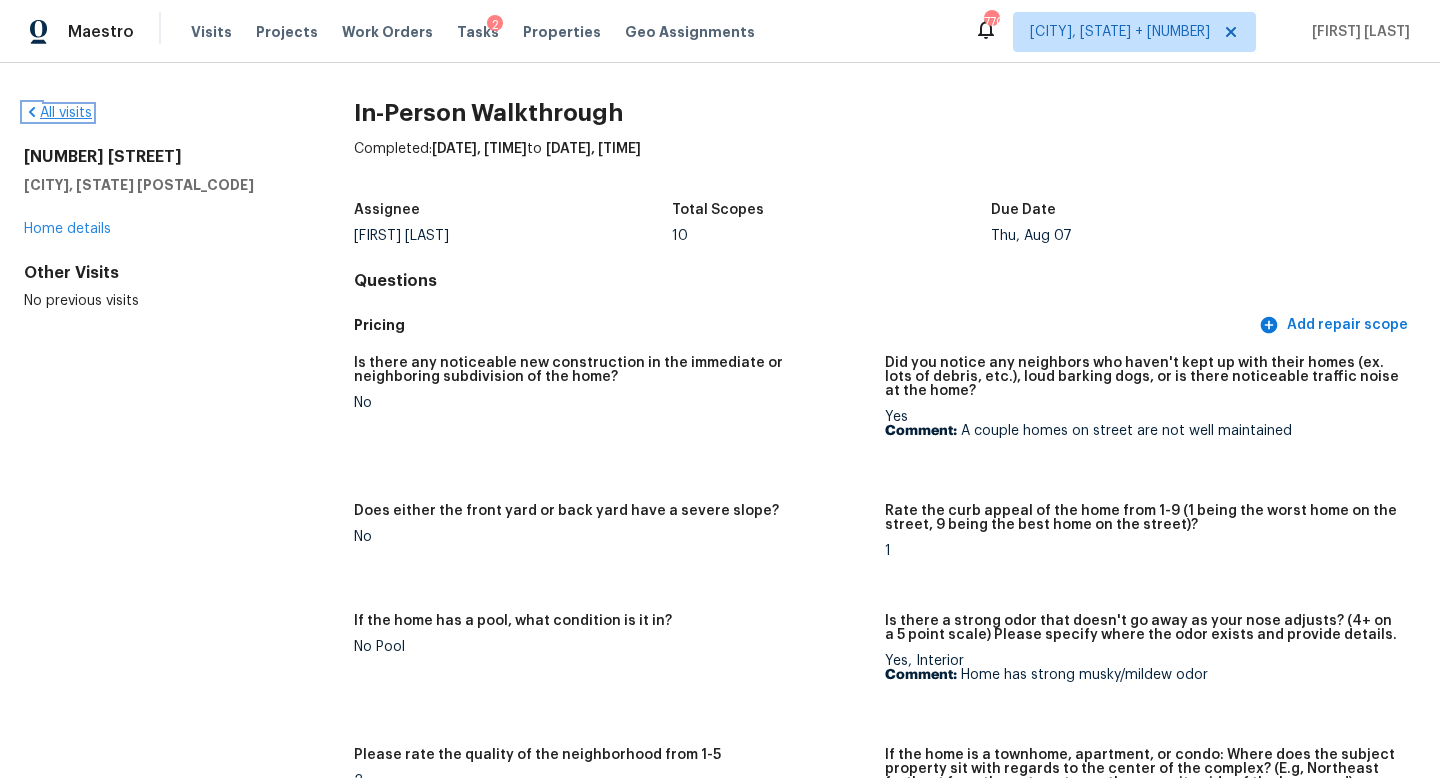 click on "All visits" at bounding box center (58, 113) 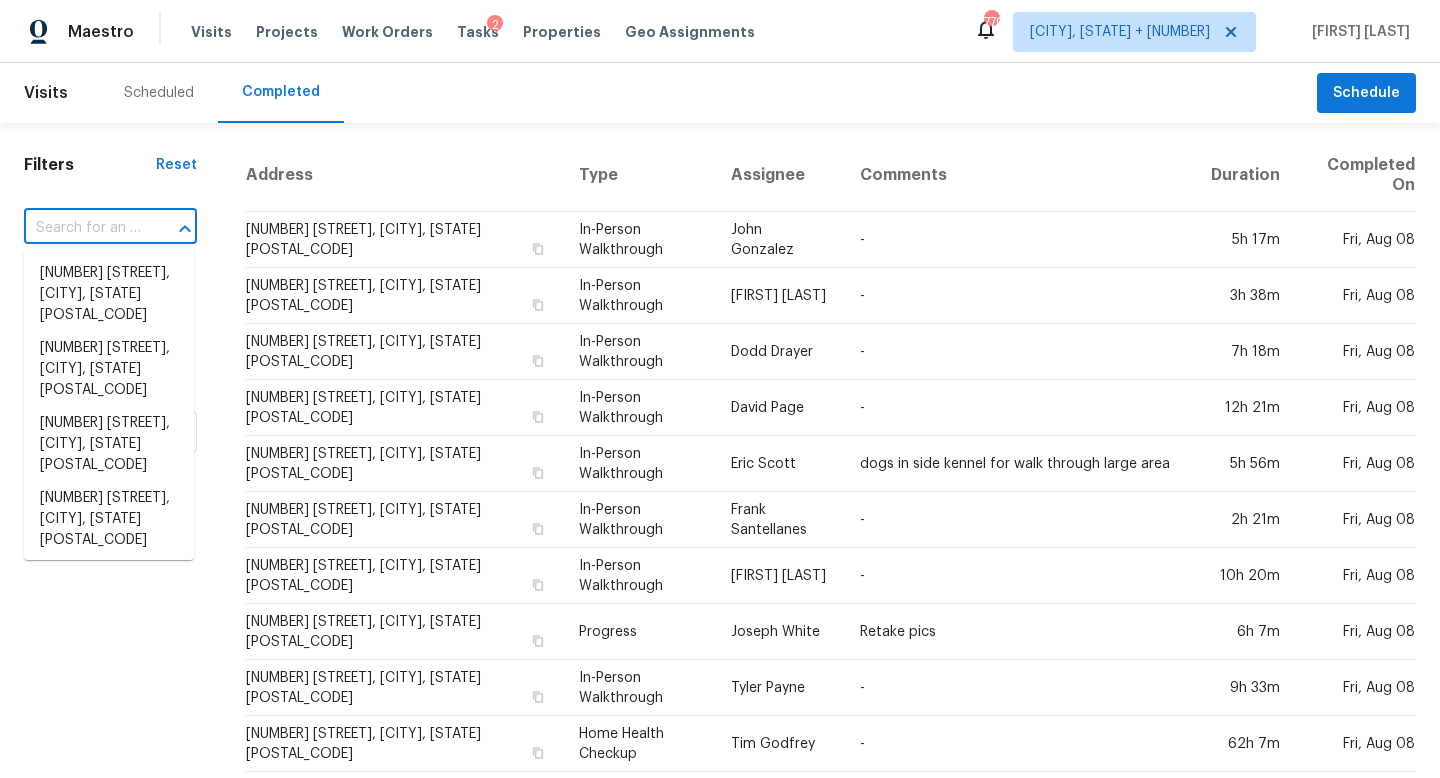 click at bounding box center (82, 228) 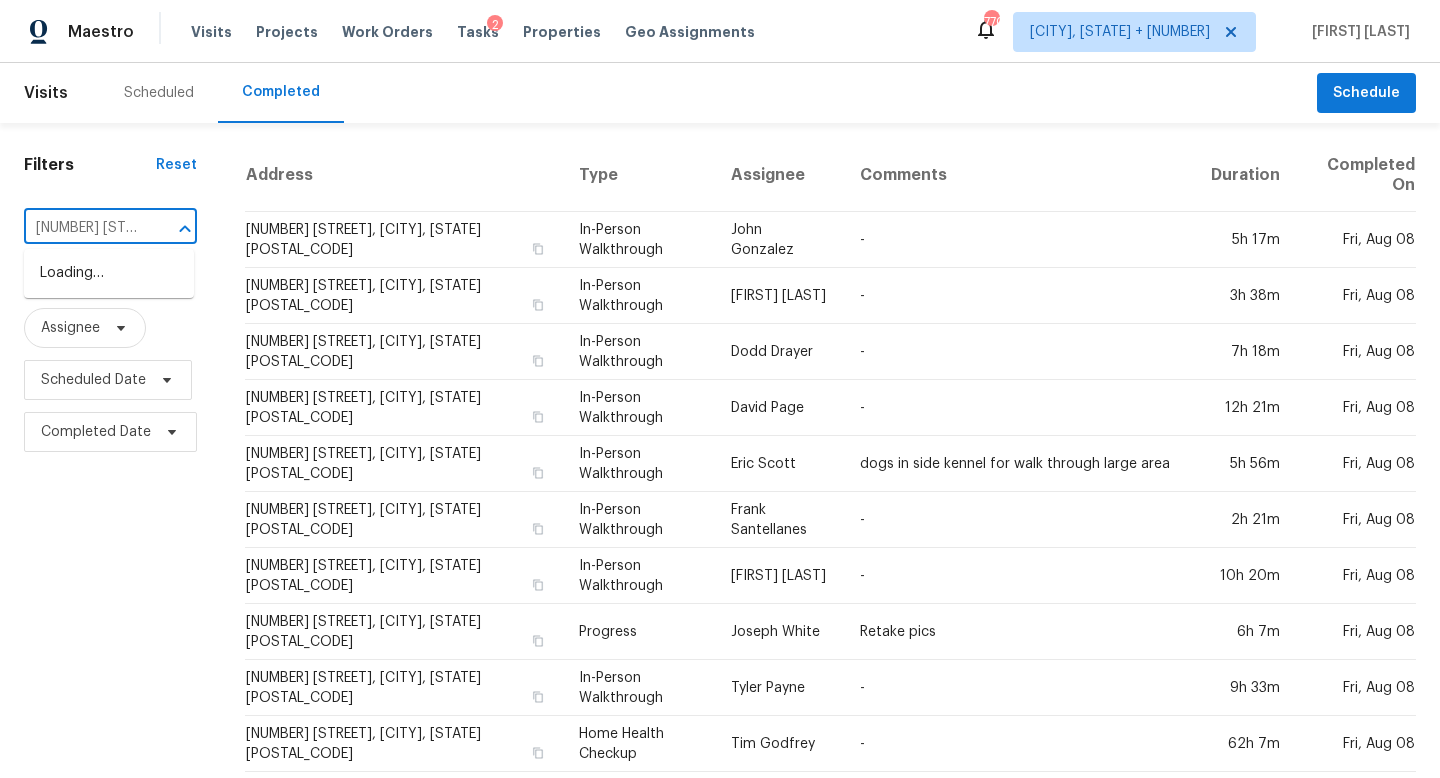 scroll, scrollTop: 0, scrollLeft: 127, axis: horizontal 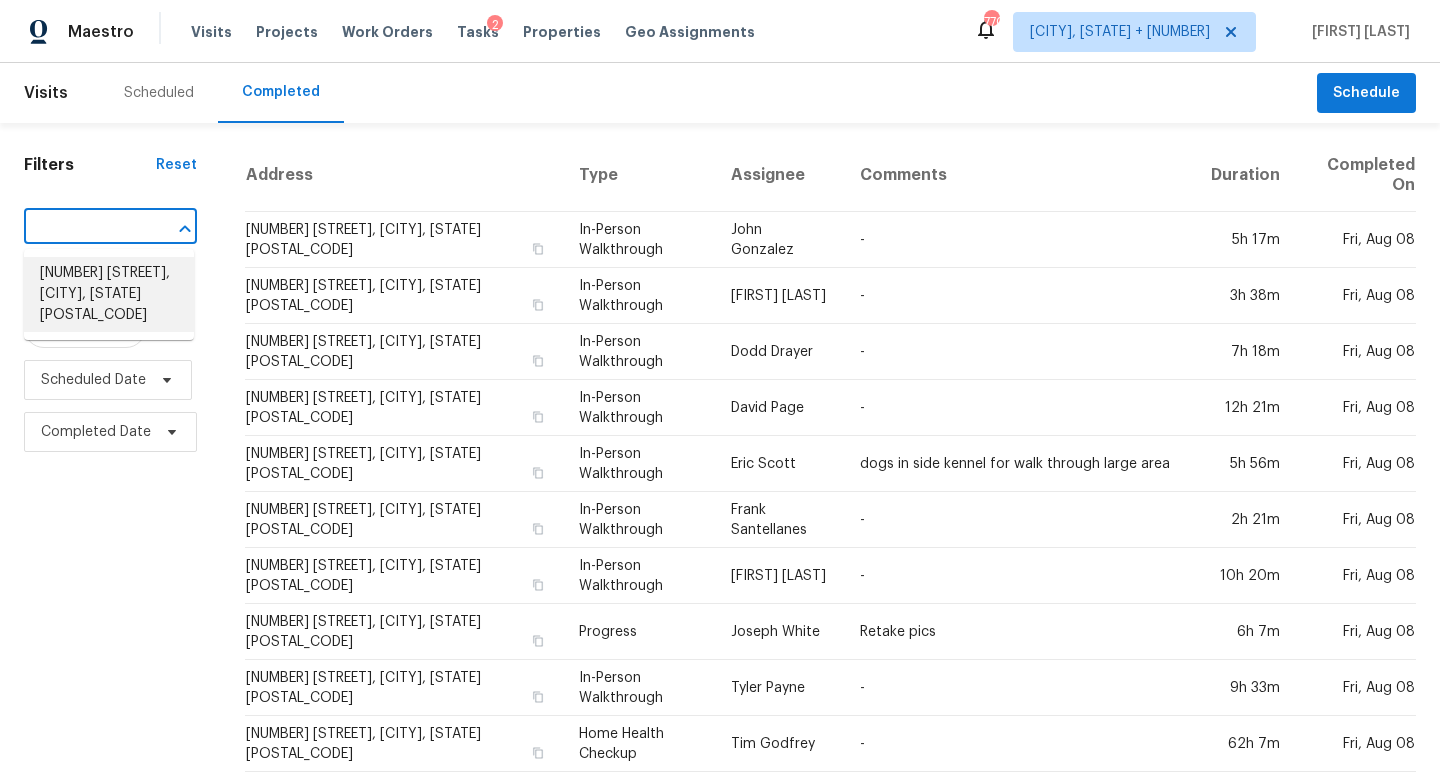 click on "[NUMBER] [STREET], [CITY], [STATE] [POSTAL_CODE]" at bounding box center (109, 294) 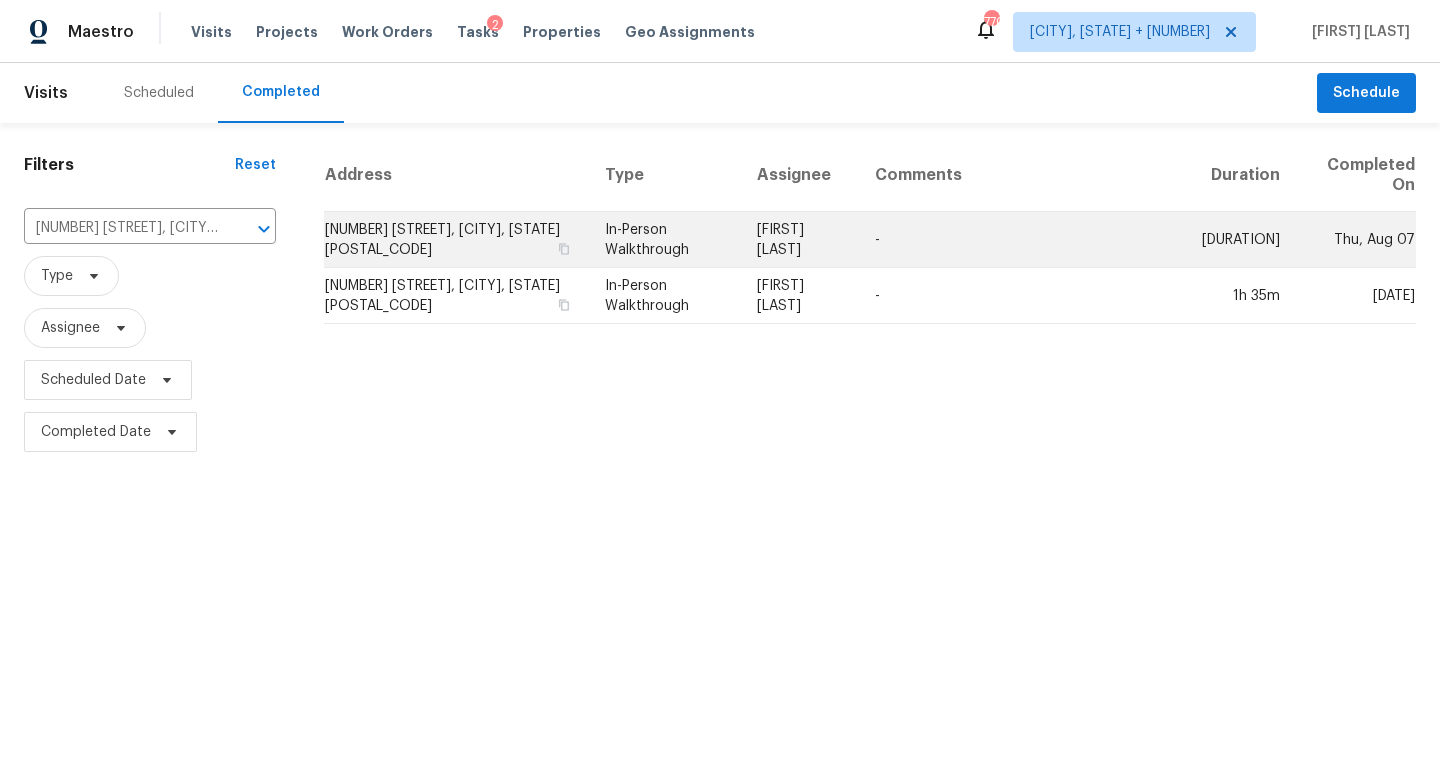 click on "-" at bounding box center (1023, 240) 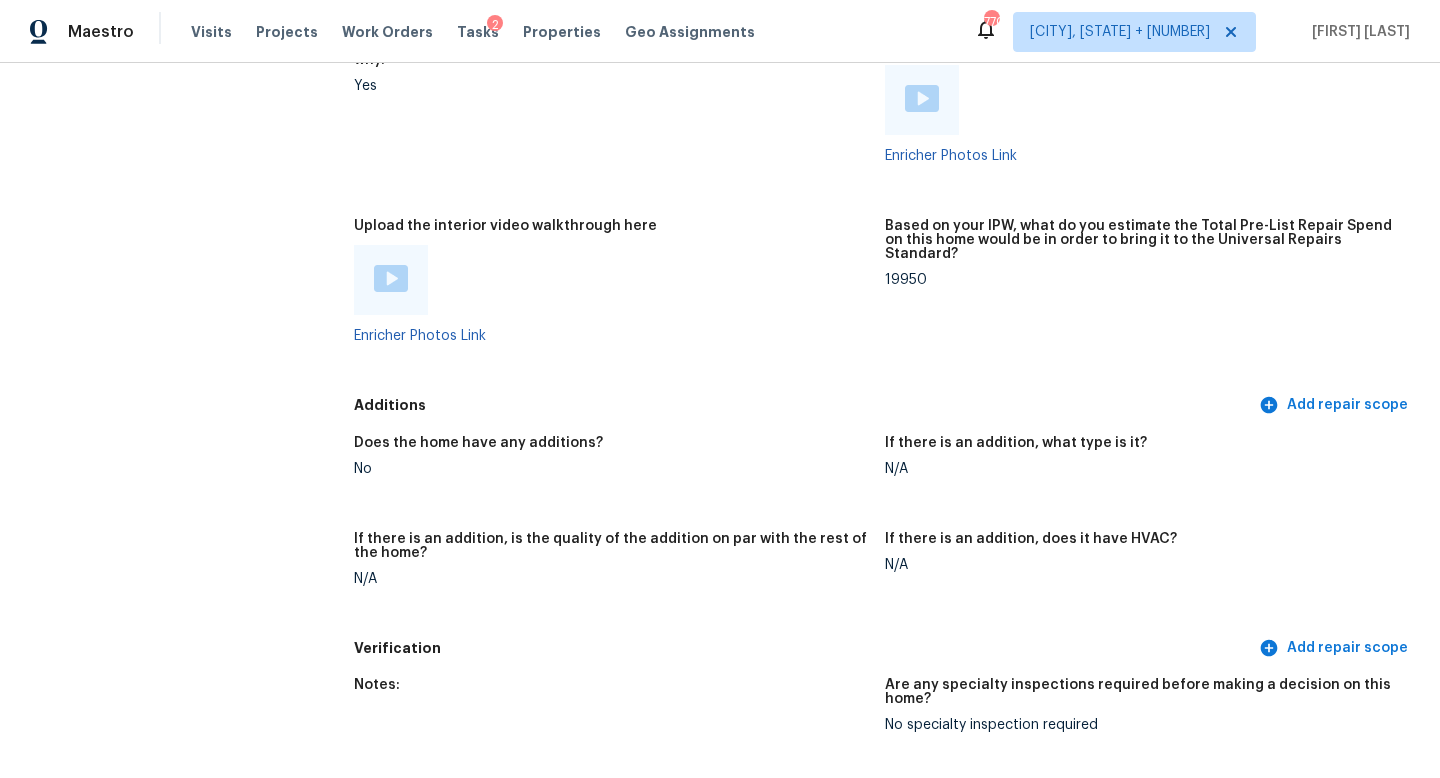 scroll, scrollTop: 4784, scrollLeft: 0, axis: vertical 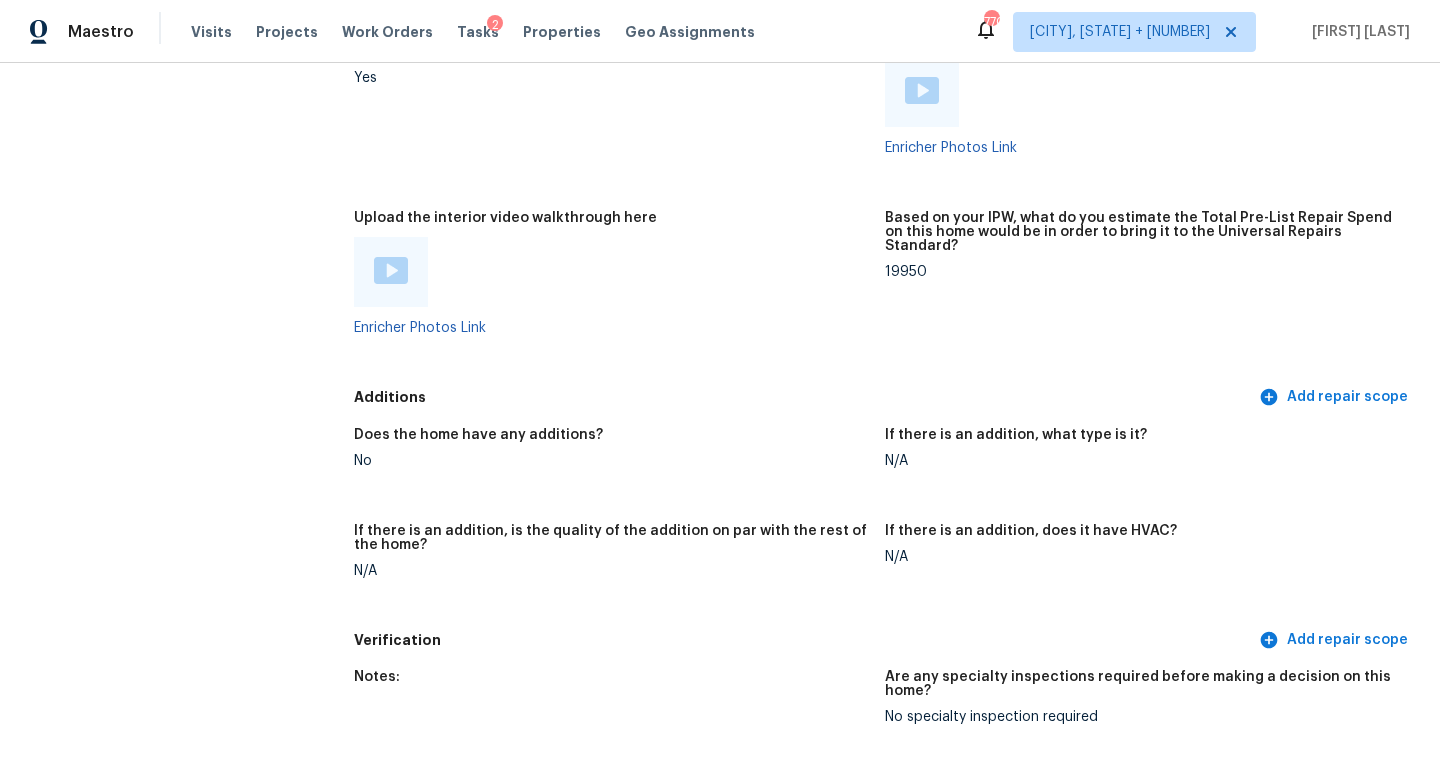 click at bounding box center (391, 270) 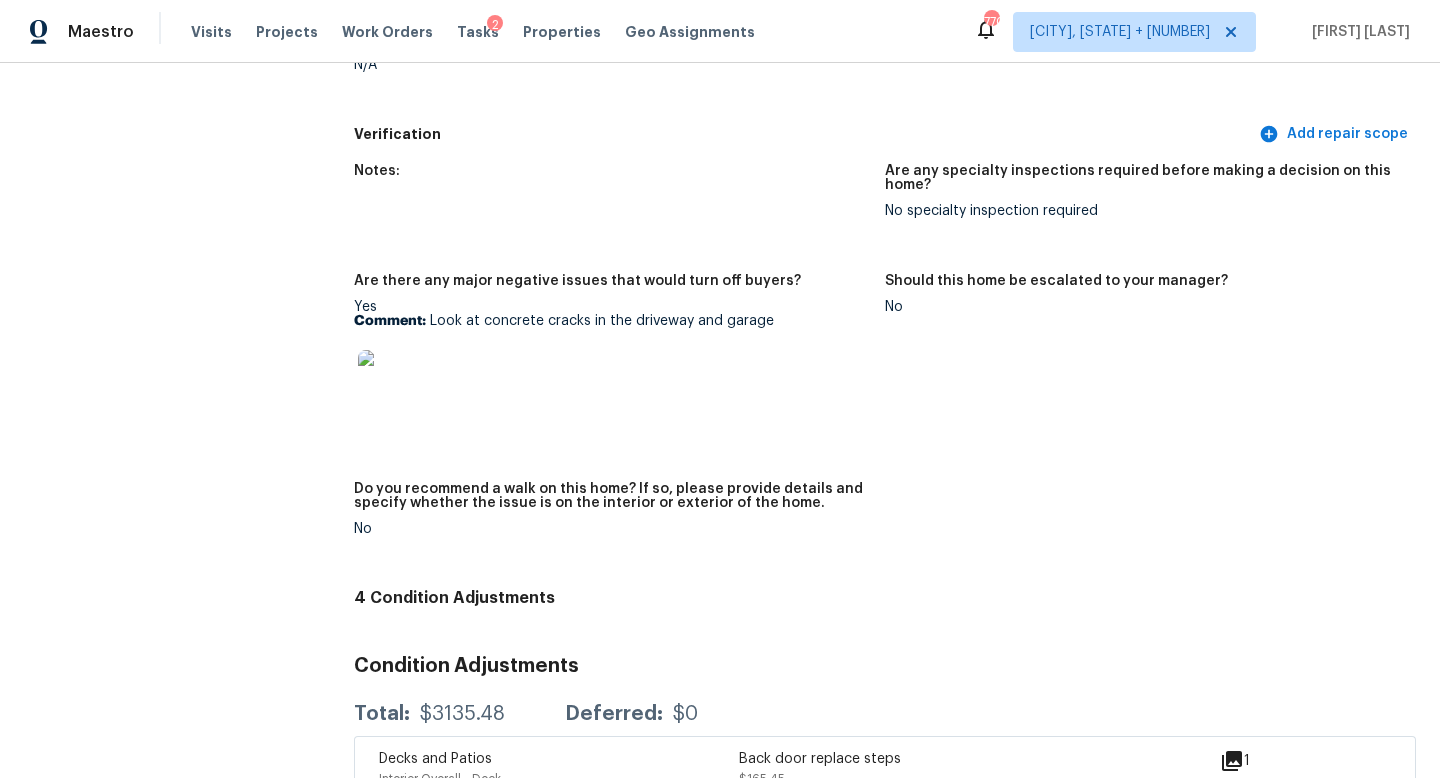 scroll, scrollTop: 5747, scrollLeft: 0, axis: vertical 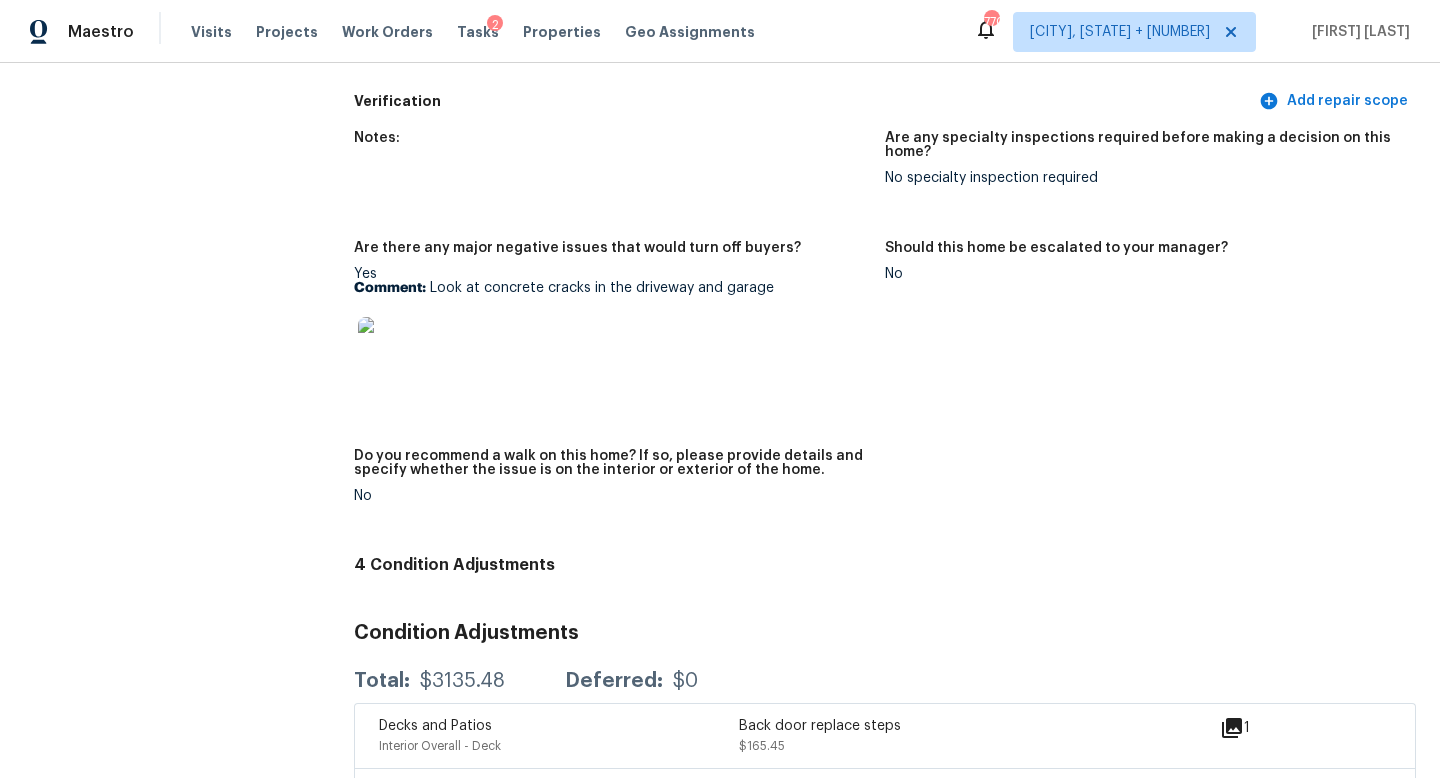 click at bounding box center [390, 349] 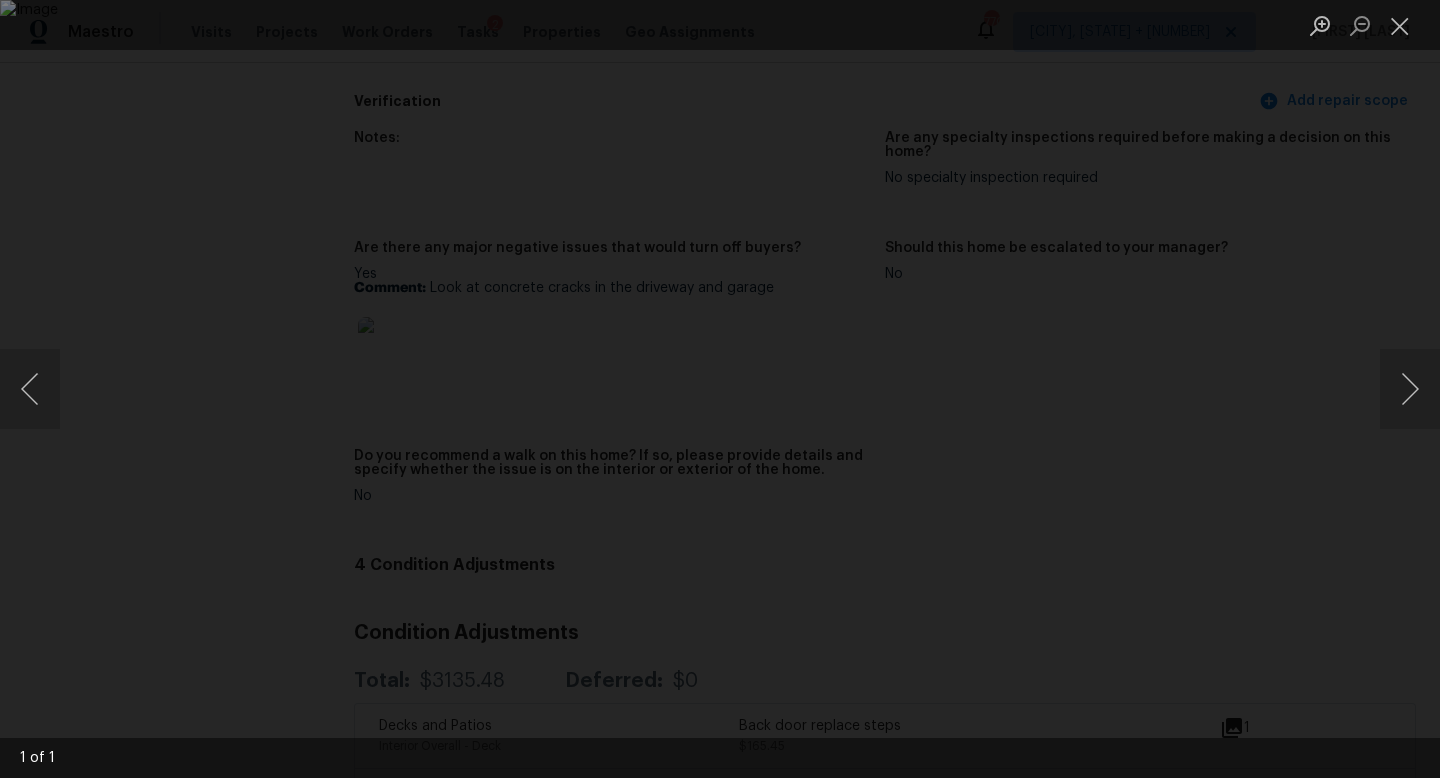 click at bounding box center (720, 389) 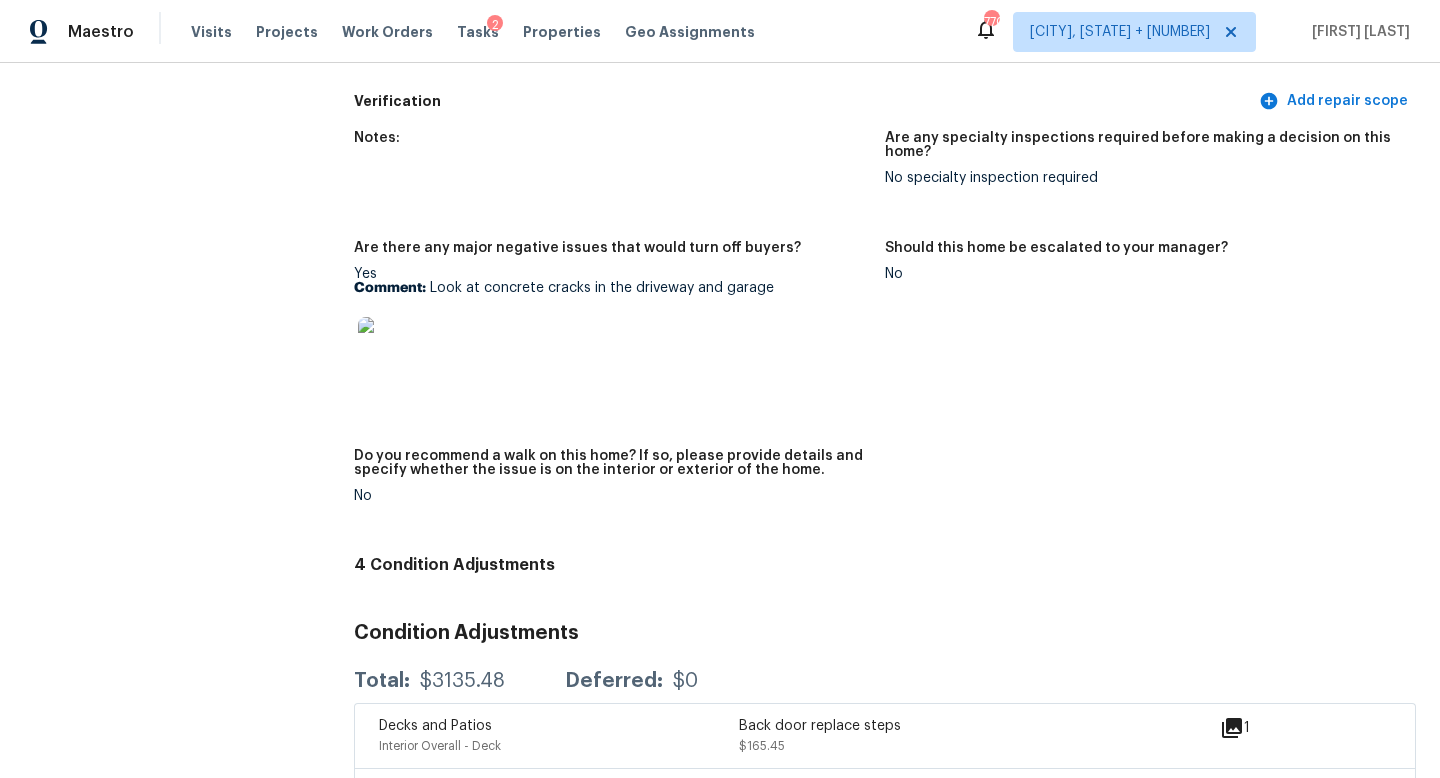 scroll, scrollTop: 5747, scrollLeft: 0, axis: vertical 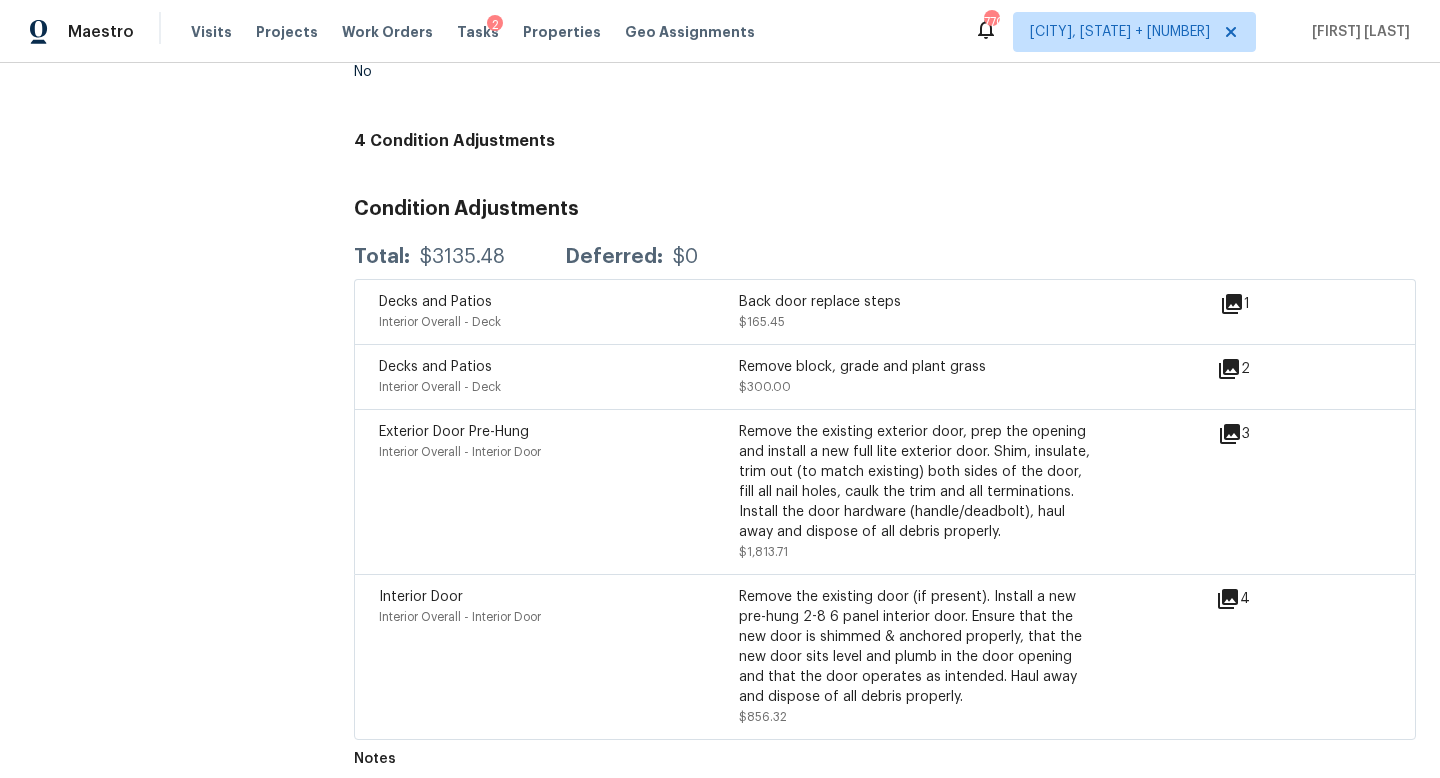 click on "Exterior Door Pre-Hung" at bounding box center (454, 432) 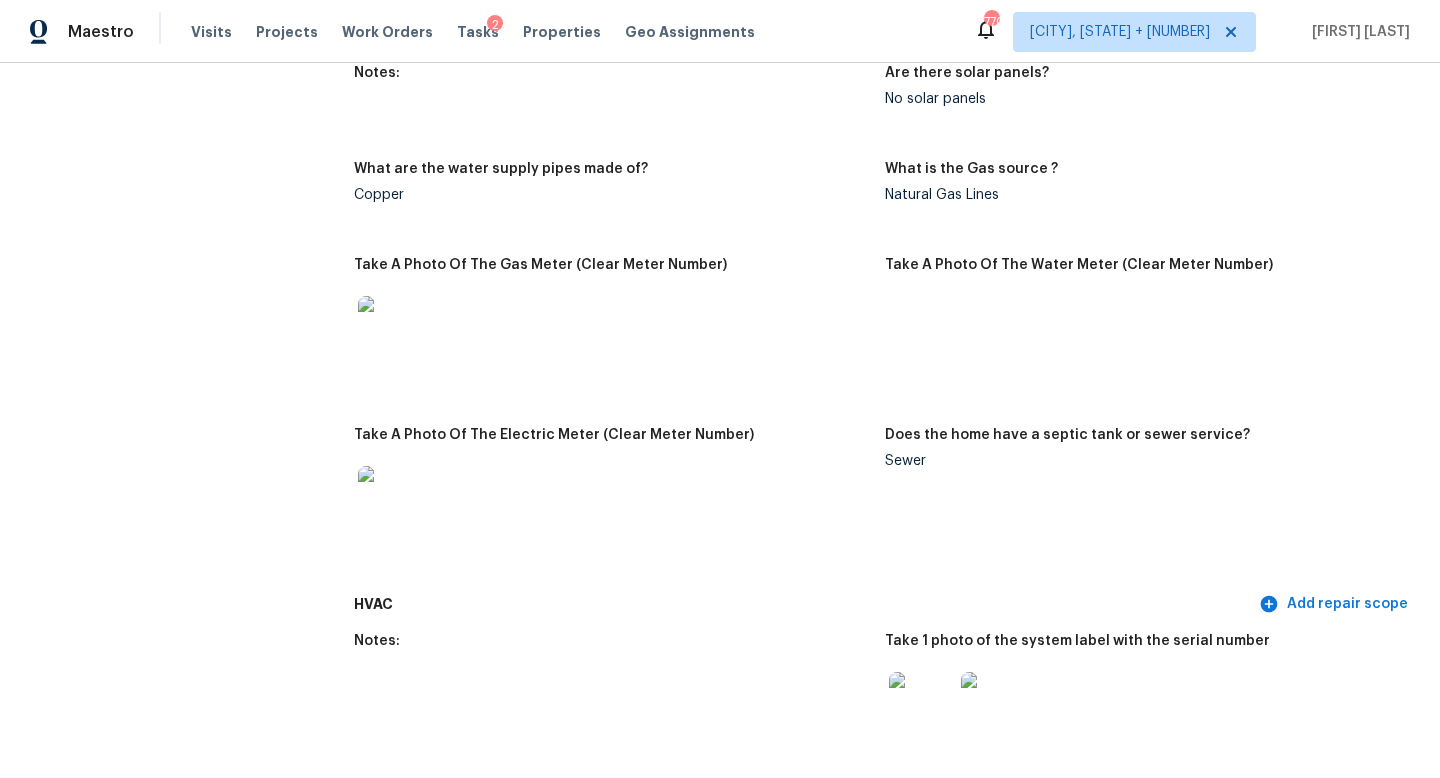 click on "All visits 8610 31st Ave N Crystal, MN 55427 Home details Other Visits In-Person Walkthrough Tue, Oct 22 2024" at bounding box center [157, 2007] 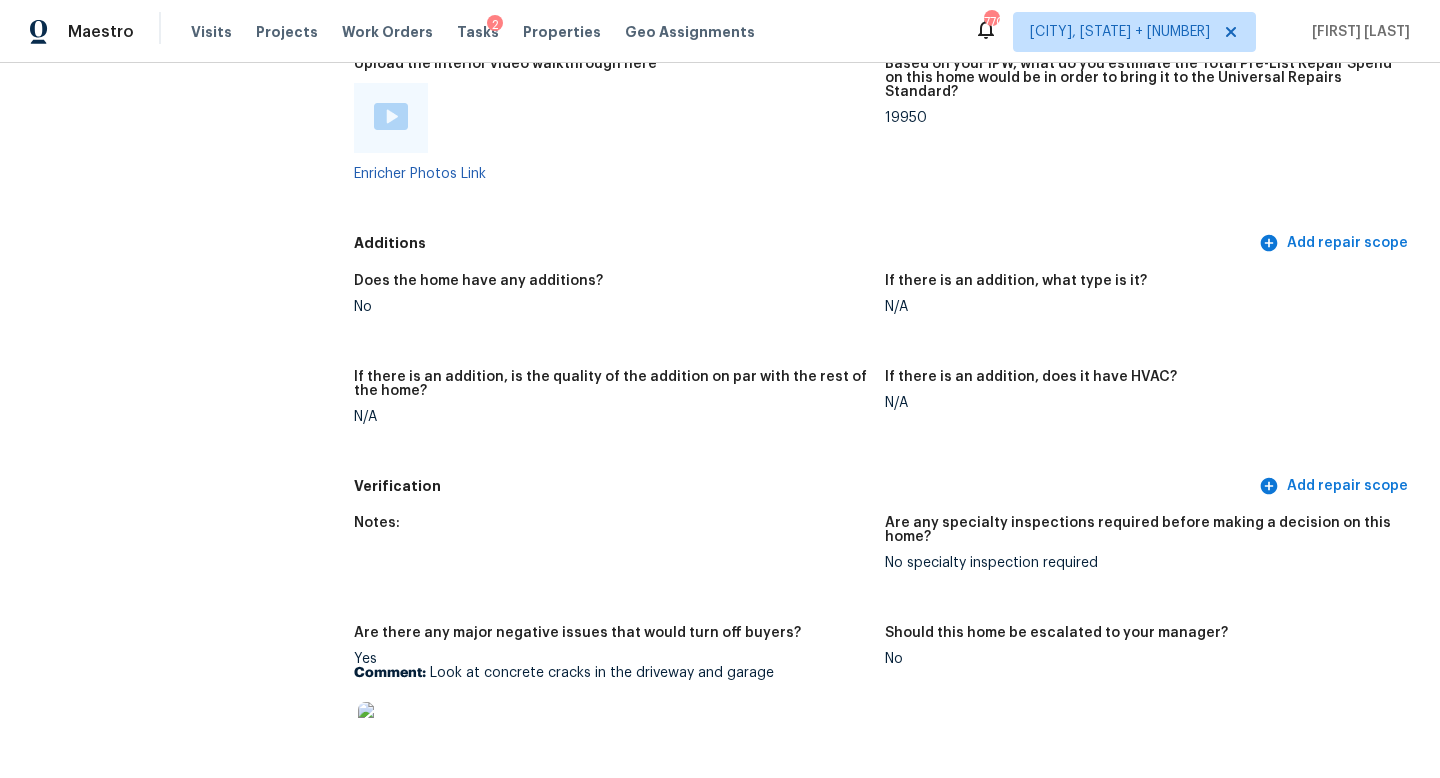 scroll, scrollTop: 5057, scrollLeft: 0, axis: vertical 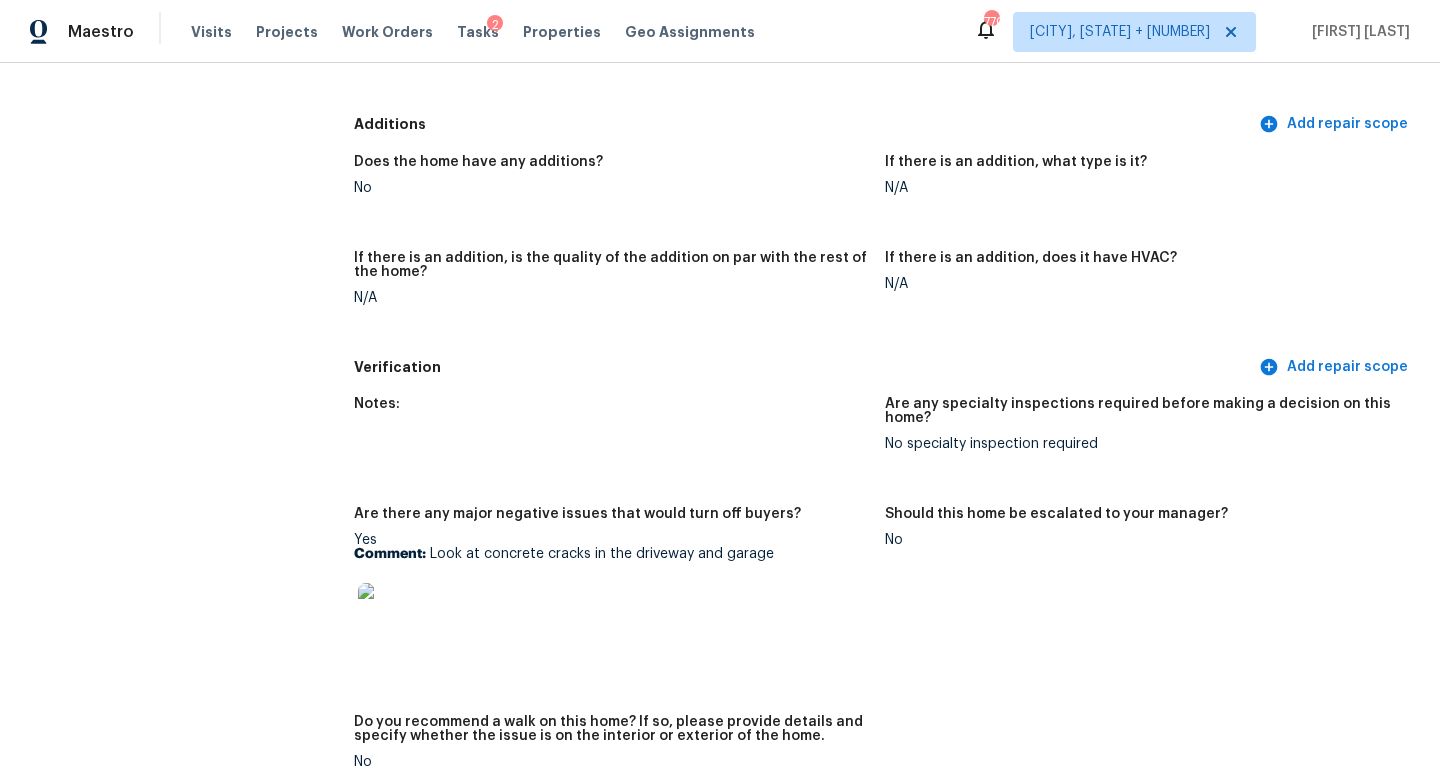 click at bounding box center (390, 615) 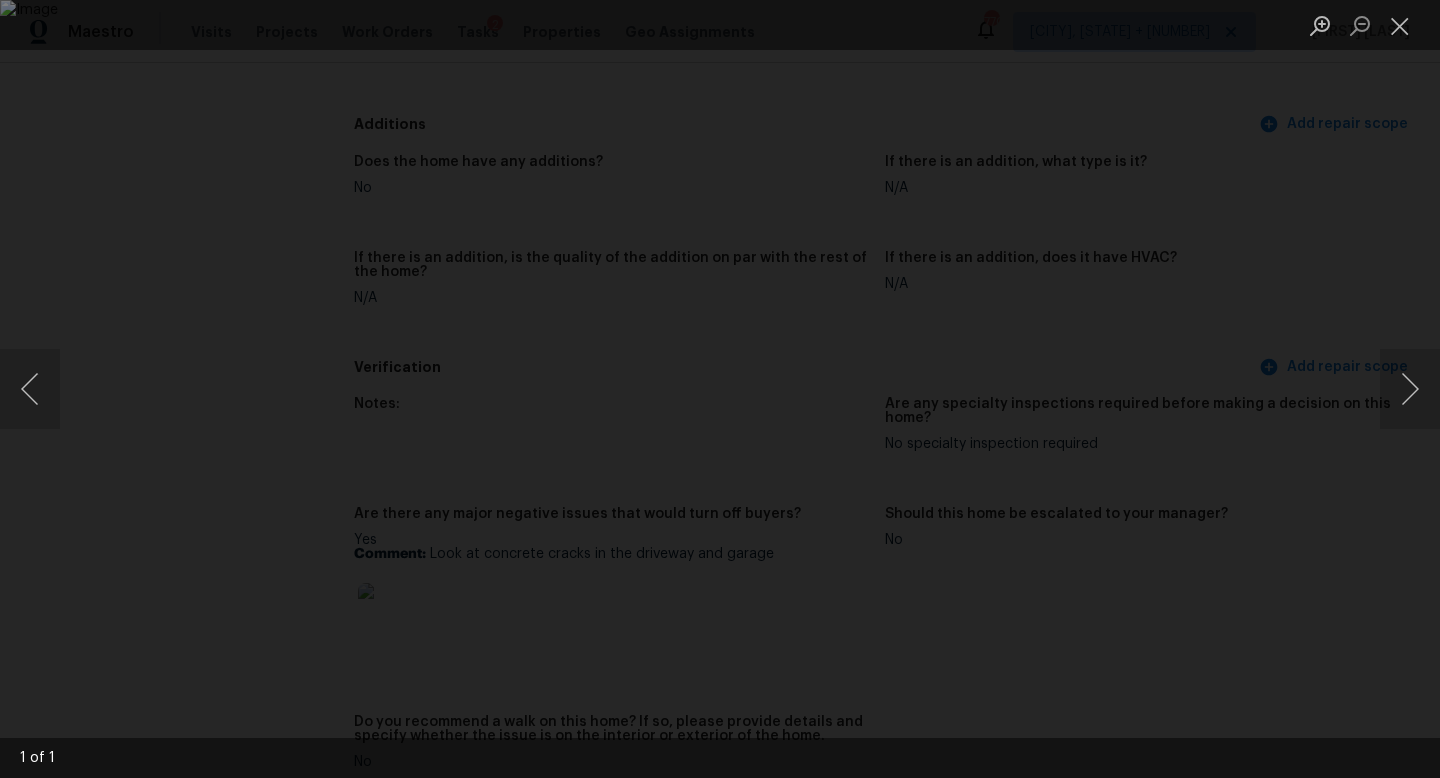 click at bounding box center [720, 389] 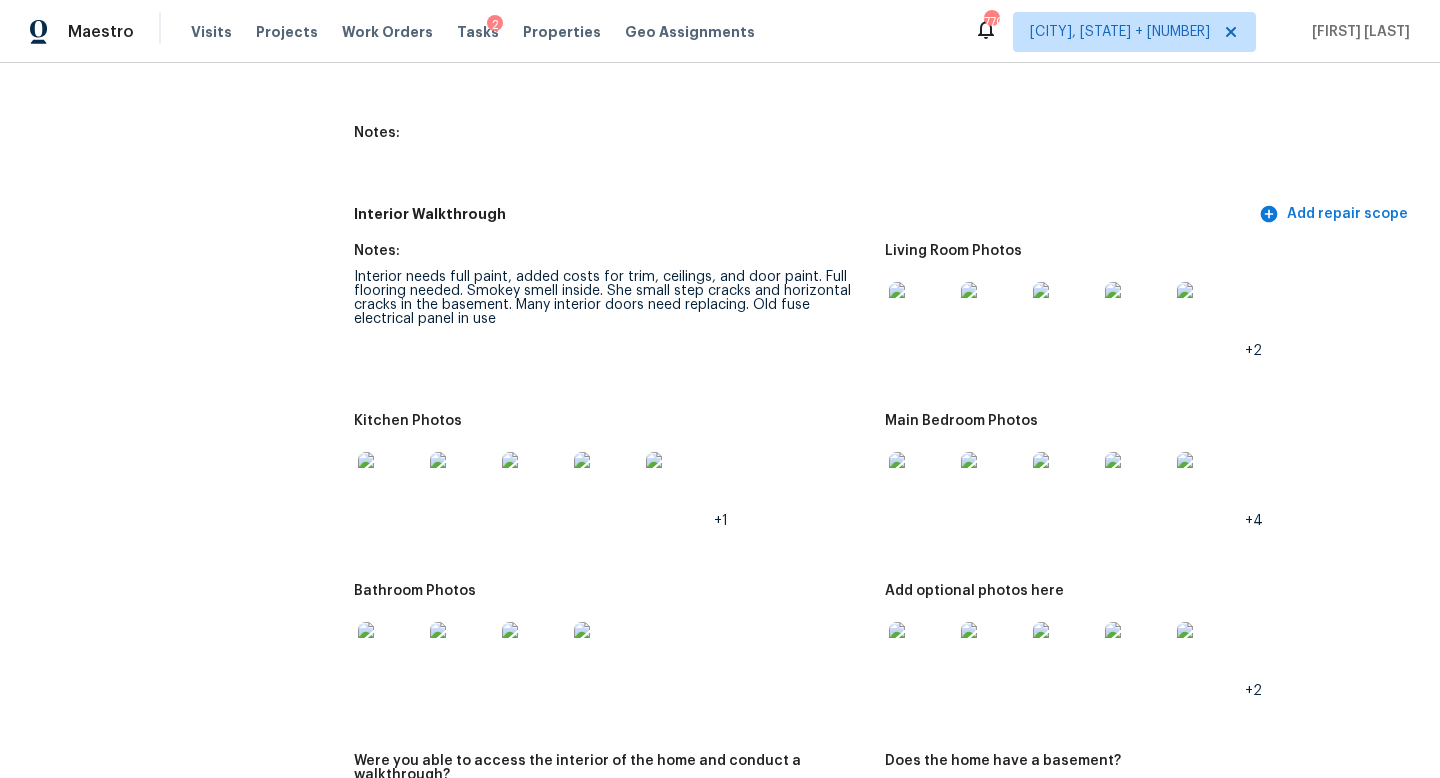 scroll, scrollTop: 2899, scrollLeft: 0, axis: vertical 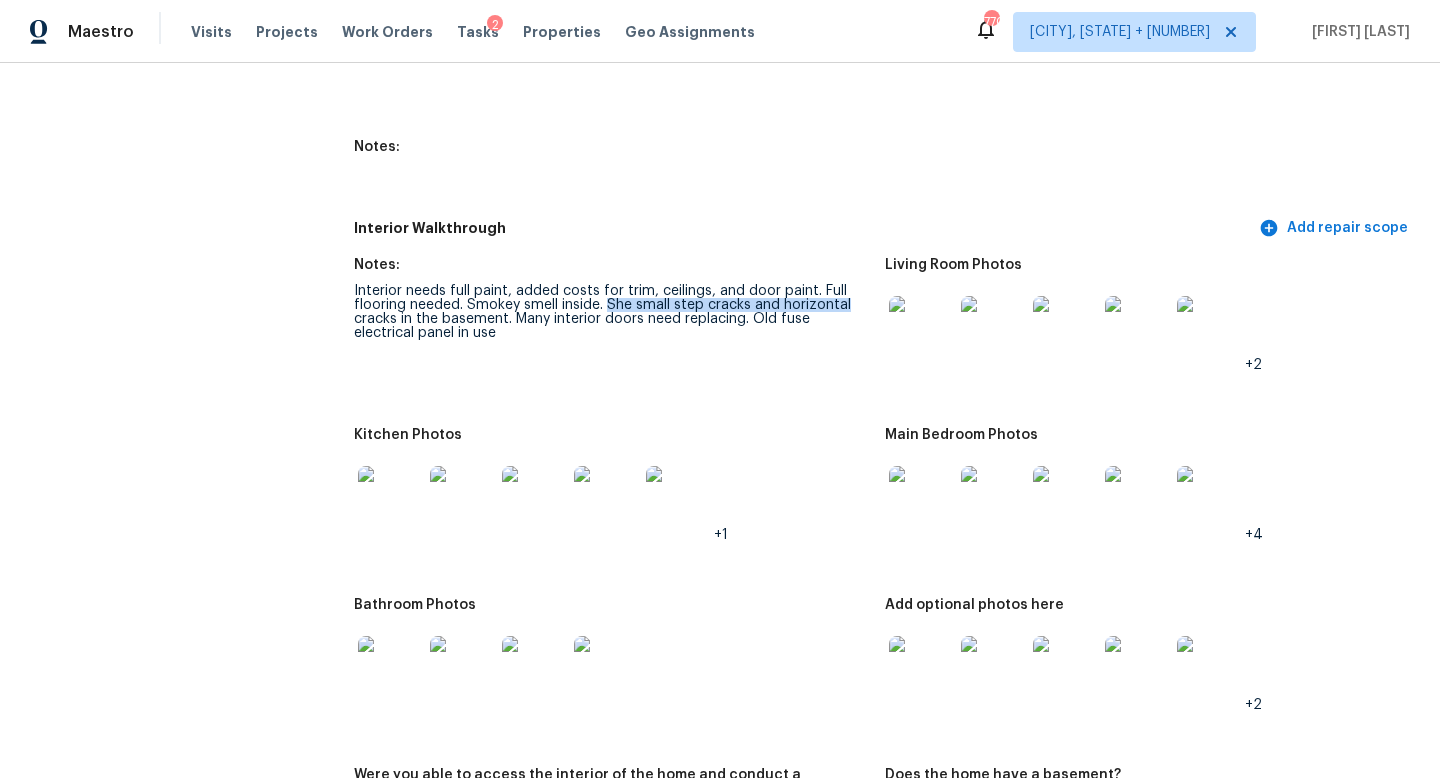 drag, startPoint x: 606, startPoint y: 294, endPoint x: 849, endPoint y: 286, distance: 243.13165 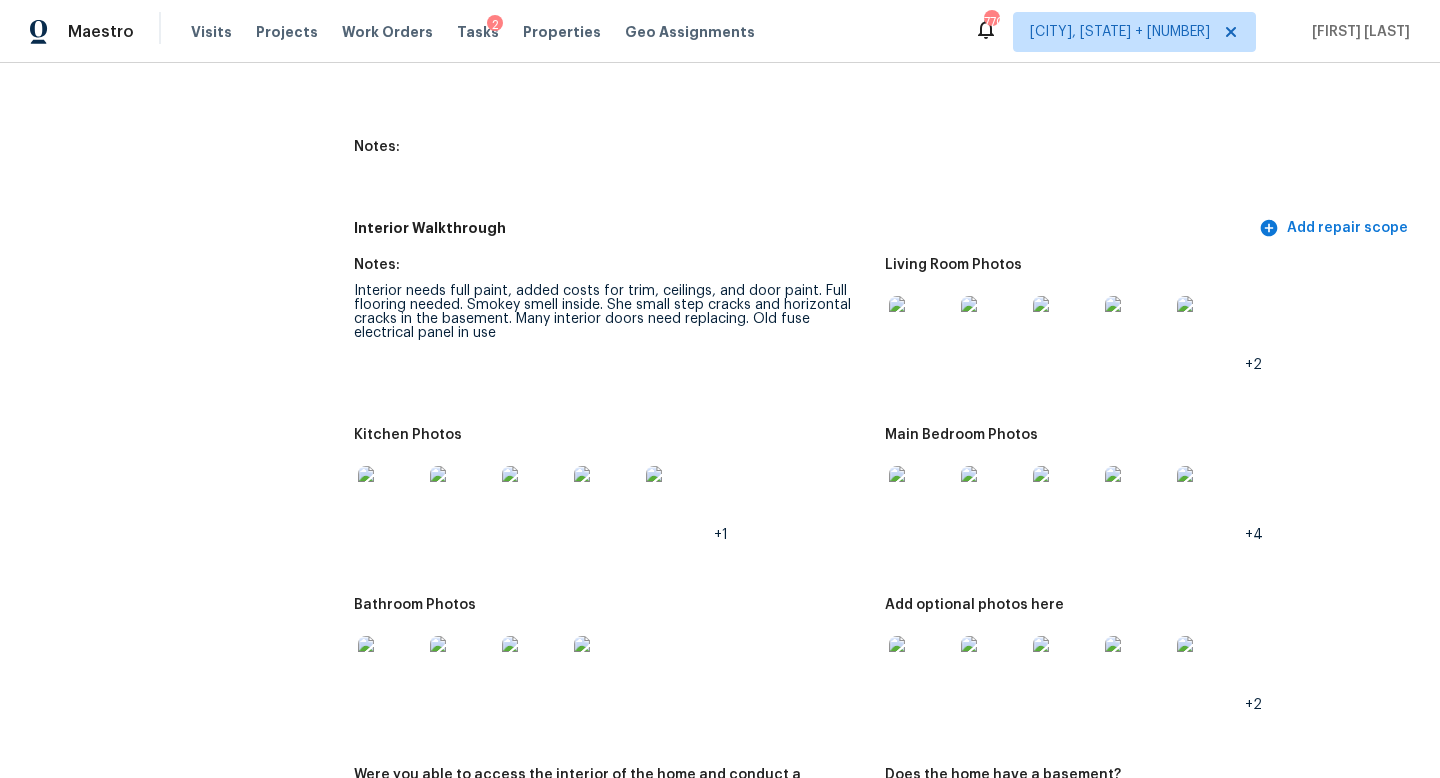 click on "Interior needs full paint, added costs for trim, ceilings, and door paint.  Full flooring needed.
Smokey smell inside.  She small step cracks and horizontal cracks in the basement.
Many interior doors need replacing.  Old fuse electrical panel in use" at bounding box center [611, 312] 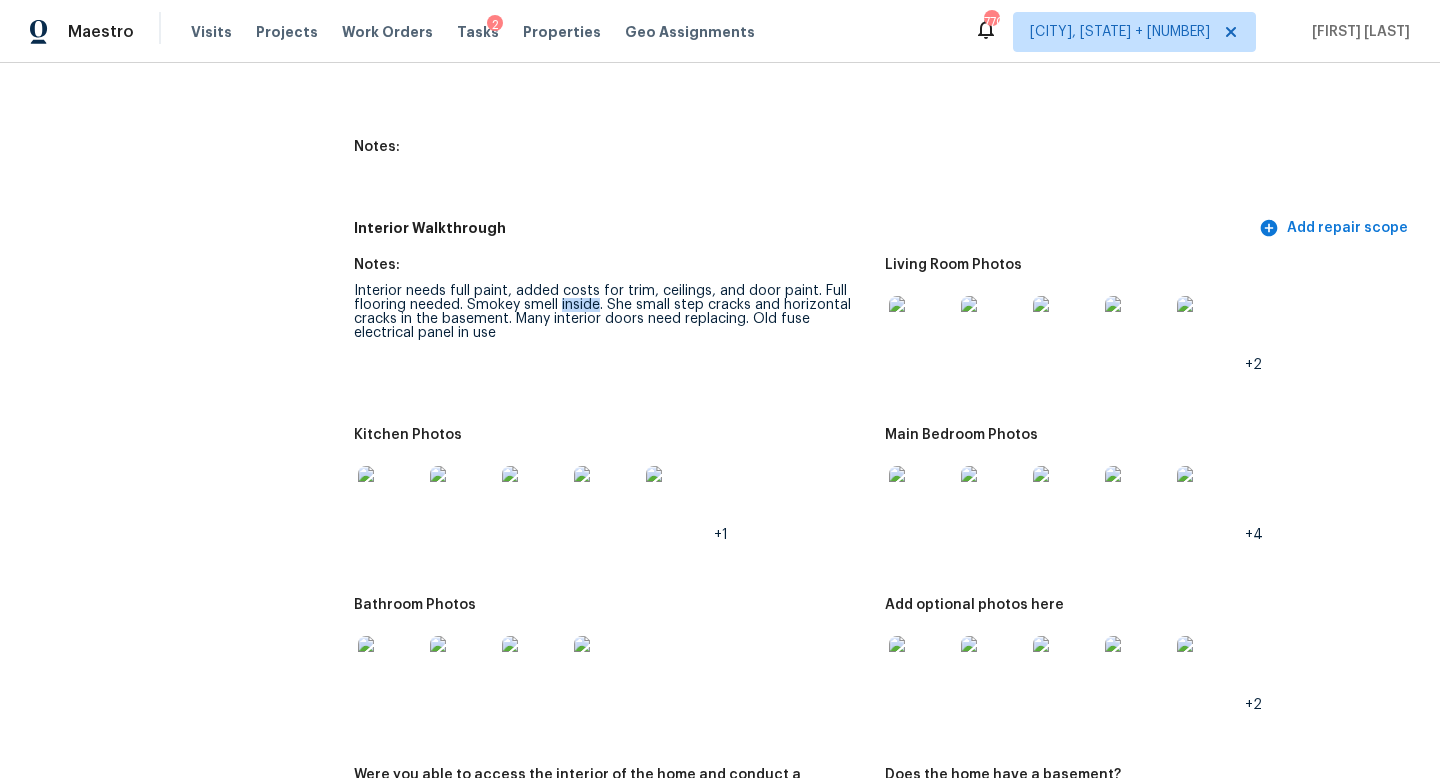 click on "Interior needs full paint, added costs for trim, ceilings, and door paint.  Full flooring needed.
Smokey smell inside.  She small step cracks and horizontal cracks in the basement.
Many interior doors need replacing.  Old fuse electrical panel in use" at bounding box center (611, 312) 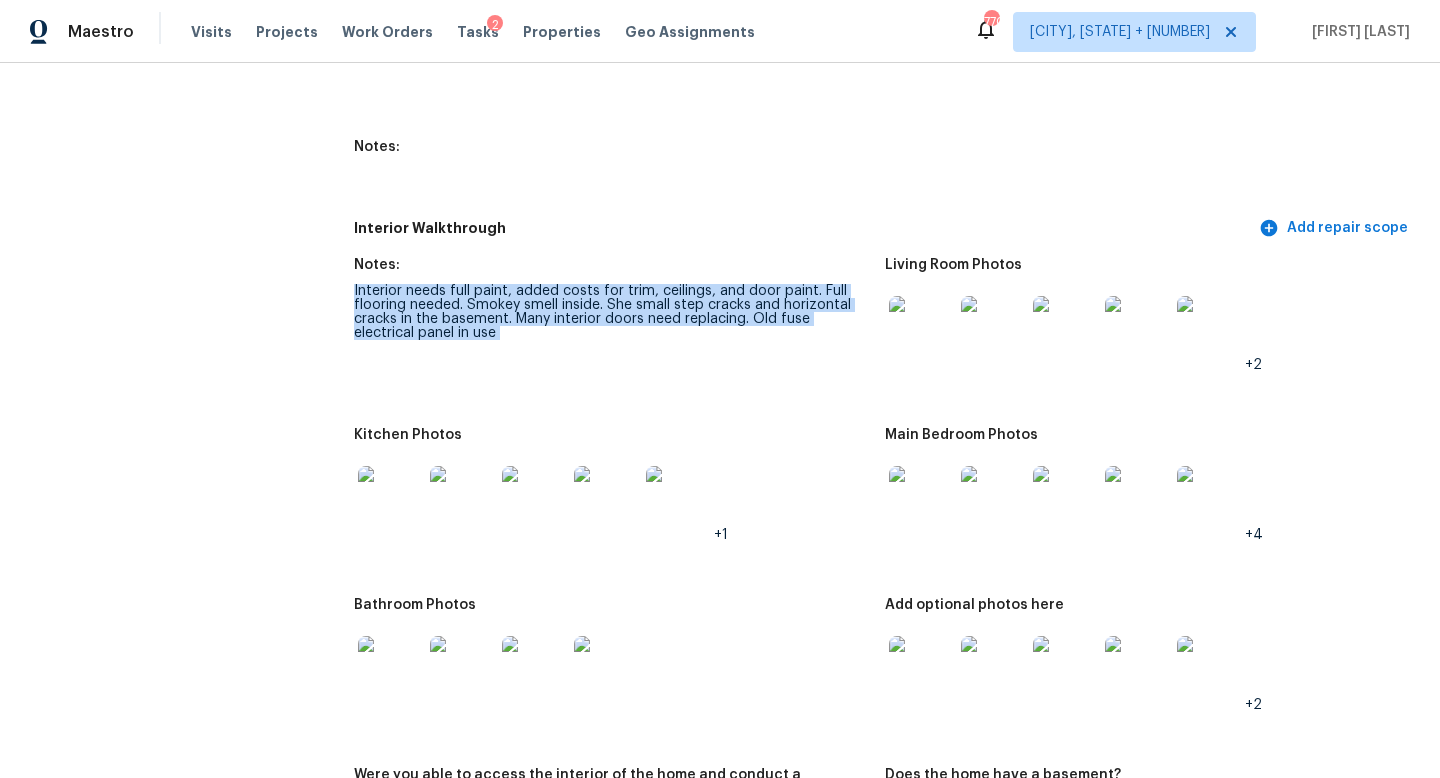 click on "Interior needs full paint, added costs for trim, ceilings, and door paint.  Full flooring needed.
Smokey smell inside.  She small step cracks and horizontal cracks in the basement.
Many interior doors need replacing.  Old fuse electrical panel in use" at bounding box center [611, 312] 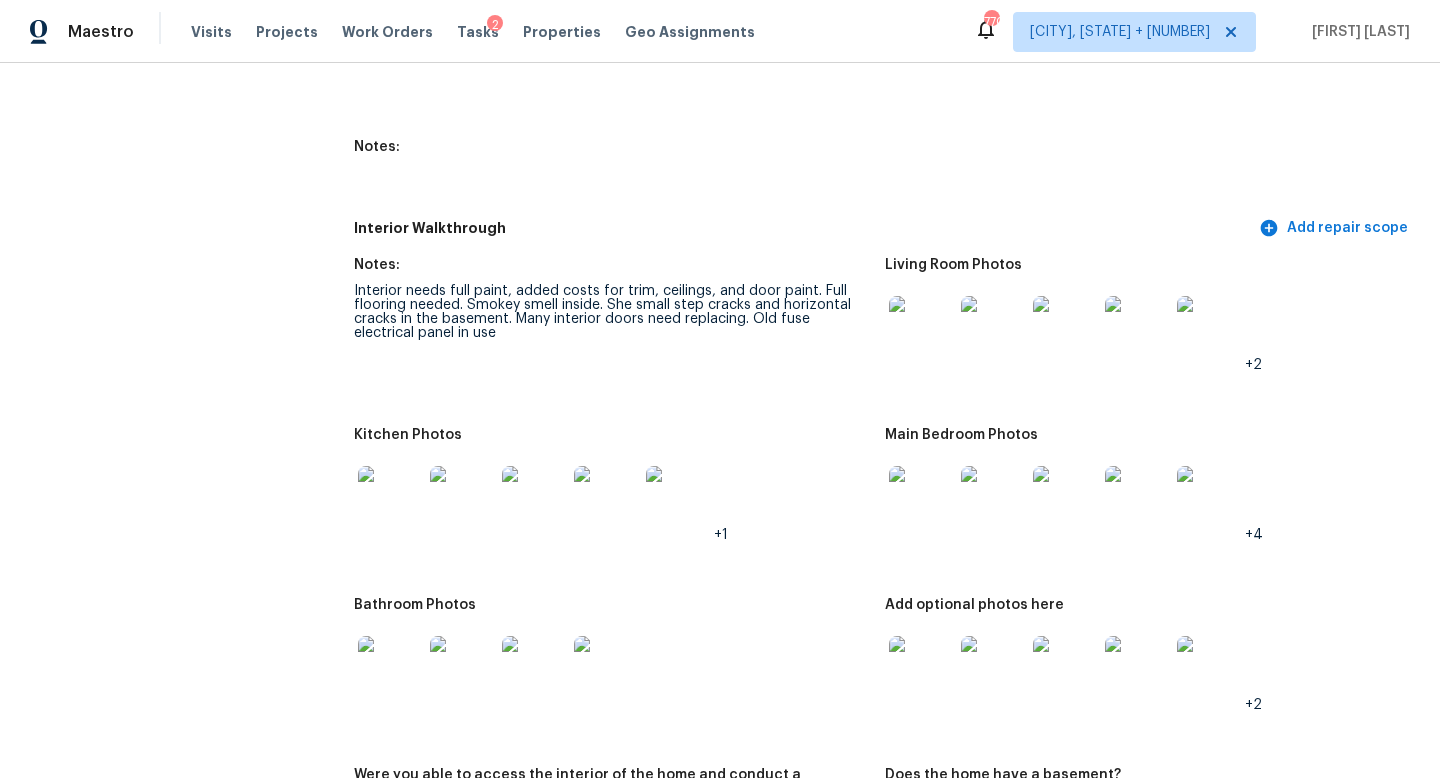 click on "Interior needs full paint, added costs for trim, ceilings, and door paint.  Full flooring needed.
Smokey smell inside.  She small step cracks and horizontal cracks in the basement.
Many interior doors need replacing.  Old fuse electrical panel in use" at bounding box center (611, 312) 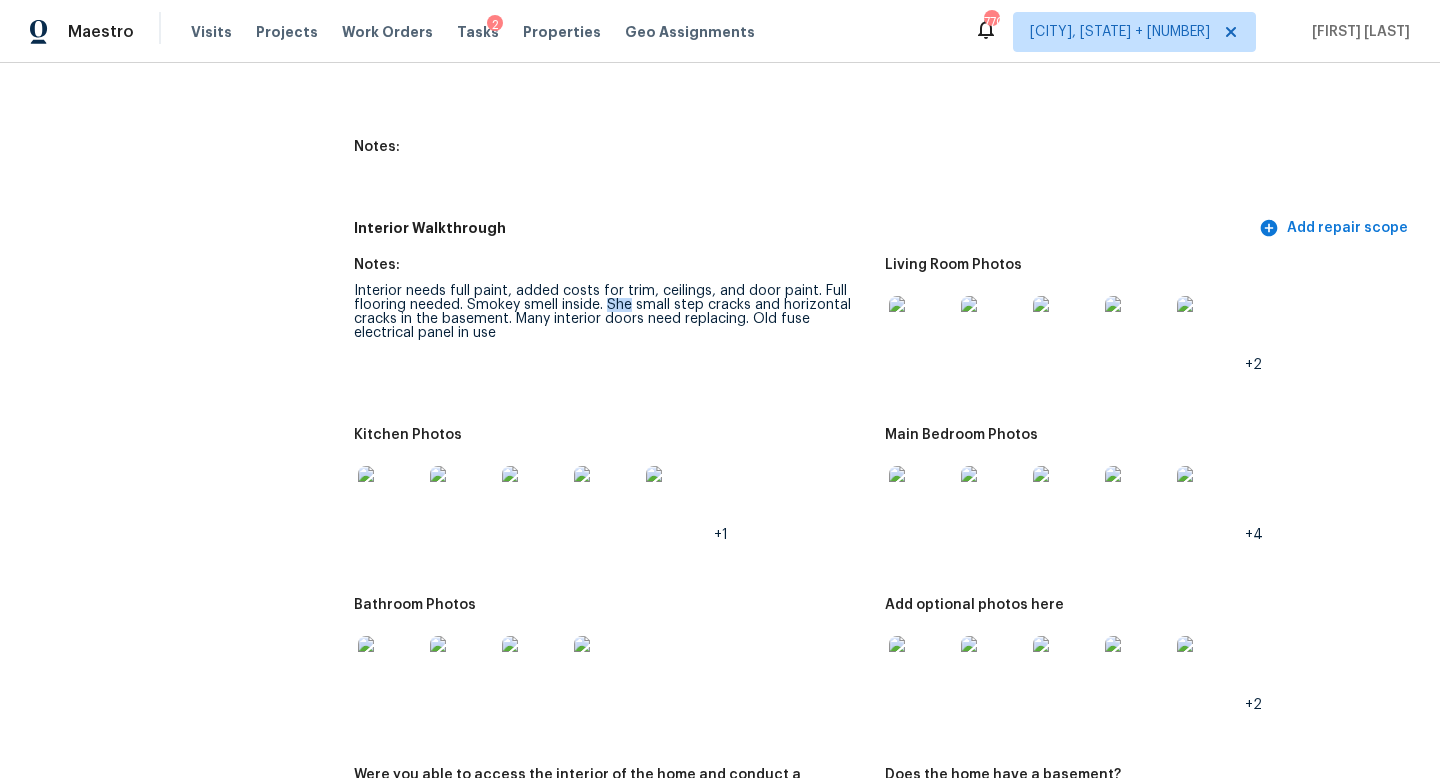 click on "Interior needs full paint, added costs for trim, ceilings, and door paint.  Full flooring needed.
Smokey smell inside.  She small step cracks and horizontal cracks in the basement.
Many interior doors need replacing.  Old fuse electrical panel in use" at bounding box center (611, 312) 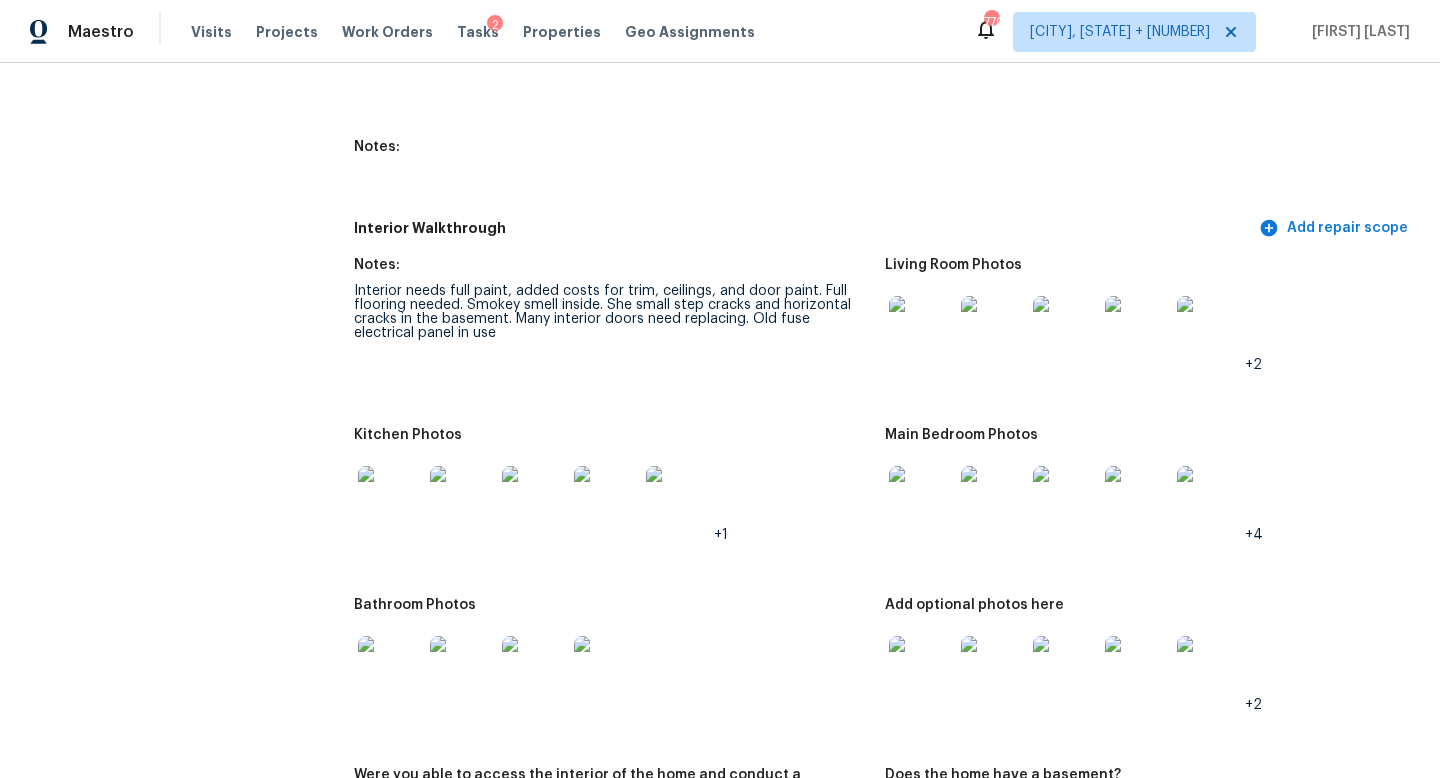 click on "Interior needs full paint, added costs for trim, ceilings, and door paint.  Full flooring needed.
Smokey smell inside.  She small step cracks and horizontal cracks in the basement.
Many interior doors need replacing.  Old fuse electrical panel in use" at bounding box center [611, 312] 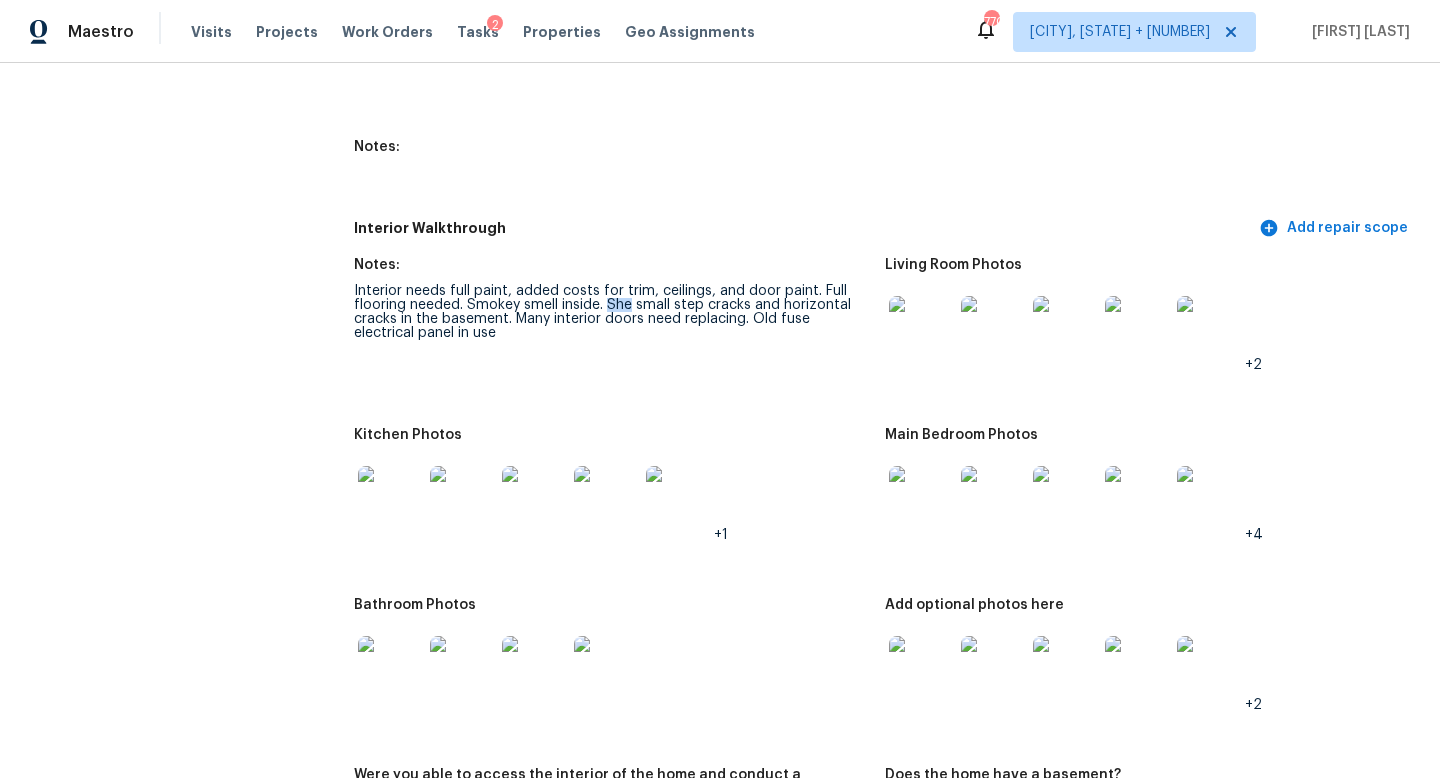 click on "Interior needs full paint, added costs for trim, ceilings, and door paint.  Full flooring needed.
Smokey smell inside.  She small step cracks and horizontal cracks in the basement.
Many interior doors need replacing.  Old fuse electrical panel in use" at bounding box center [611, 312] 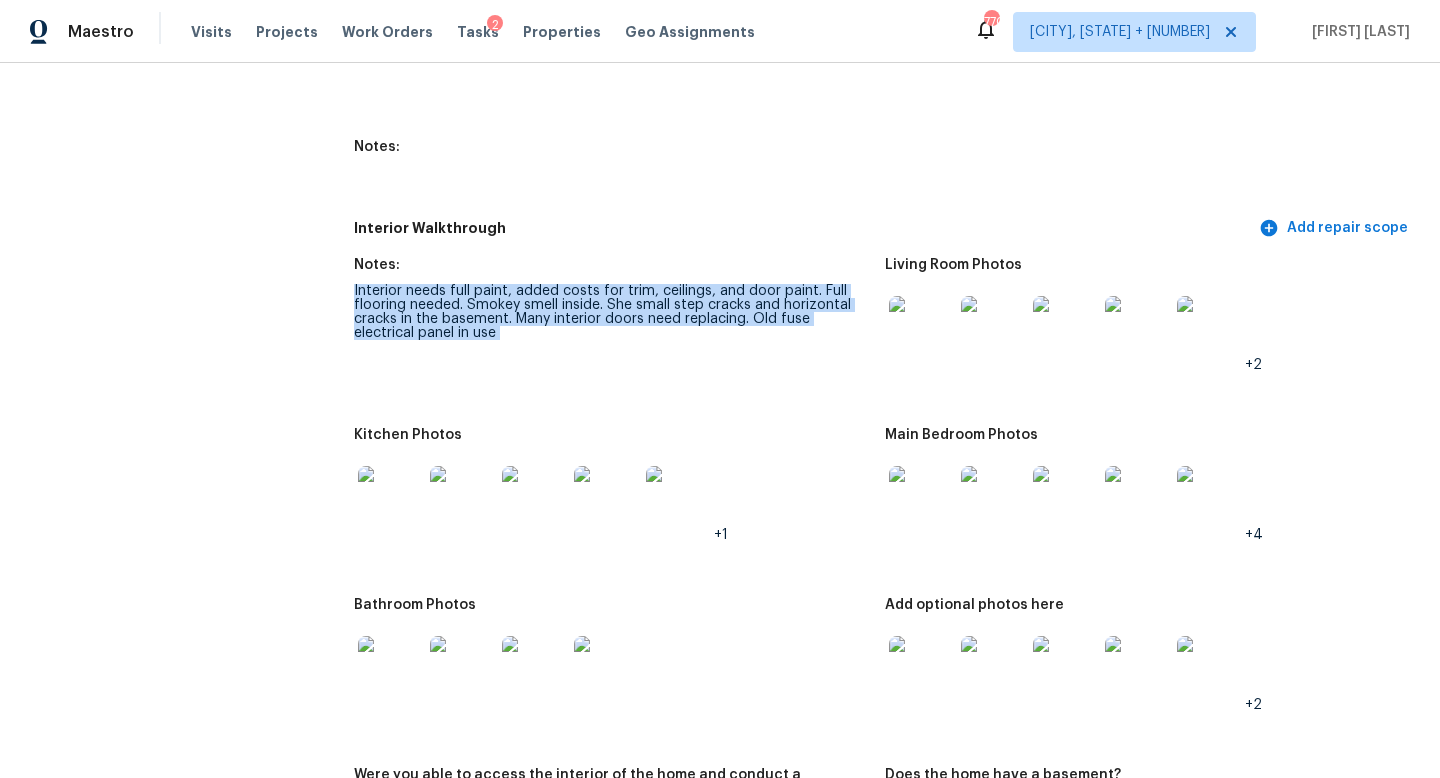 click on "Interior needs full paint, added costs for trim, ceilings, and door paint.  Full flooring needed.
Smokey smell inside.  She small step cracks and horizontal cracks in the basement.
Many interior doors need replacing.  Old fuse electrical panel in use" at bounding box center [611, 312] 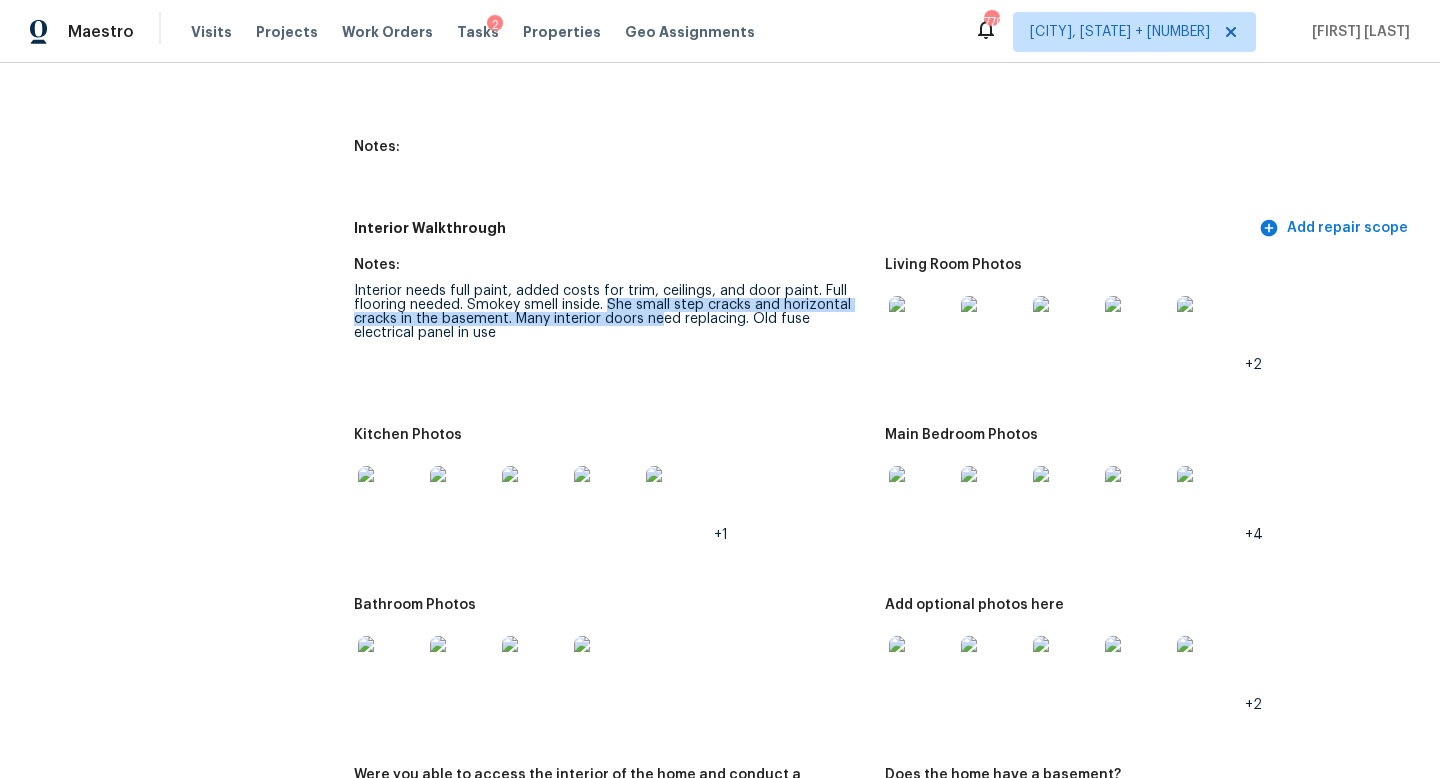 drag, startPoint x: 605, startPoint y: 292, endPoint x: 661, endPoint y: 306, distance: 57.72348 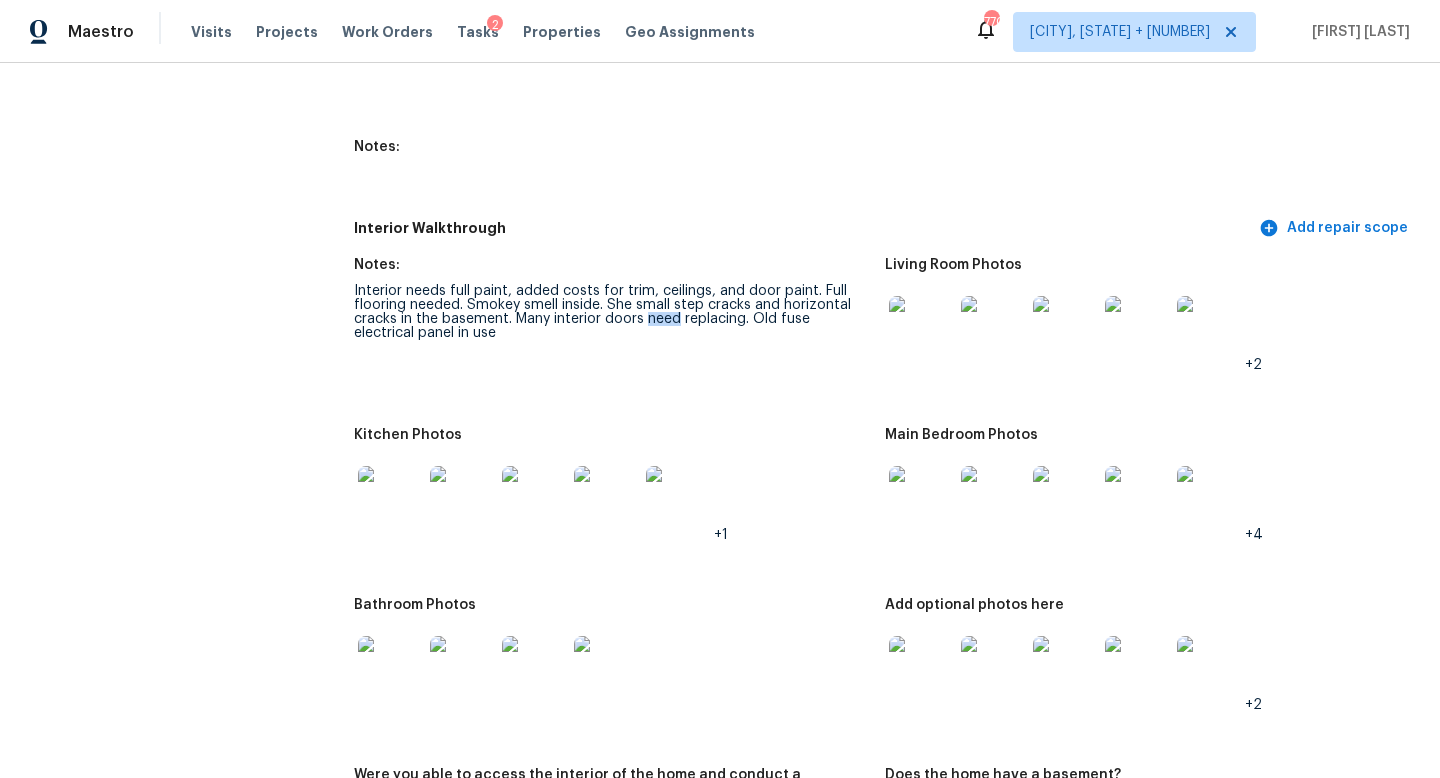 click on "Interior needs full paint, added costs for trim, ceilings, and door paint.  Full flooring needed.
Smokey smell inside.  She small step cracks and horizontal cracks in the basement.
Many interior doors need replacing.  Old fuse electrical panel in use" at bounding box center [611, 312] 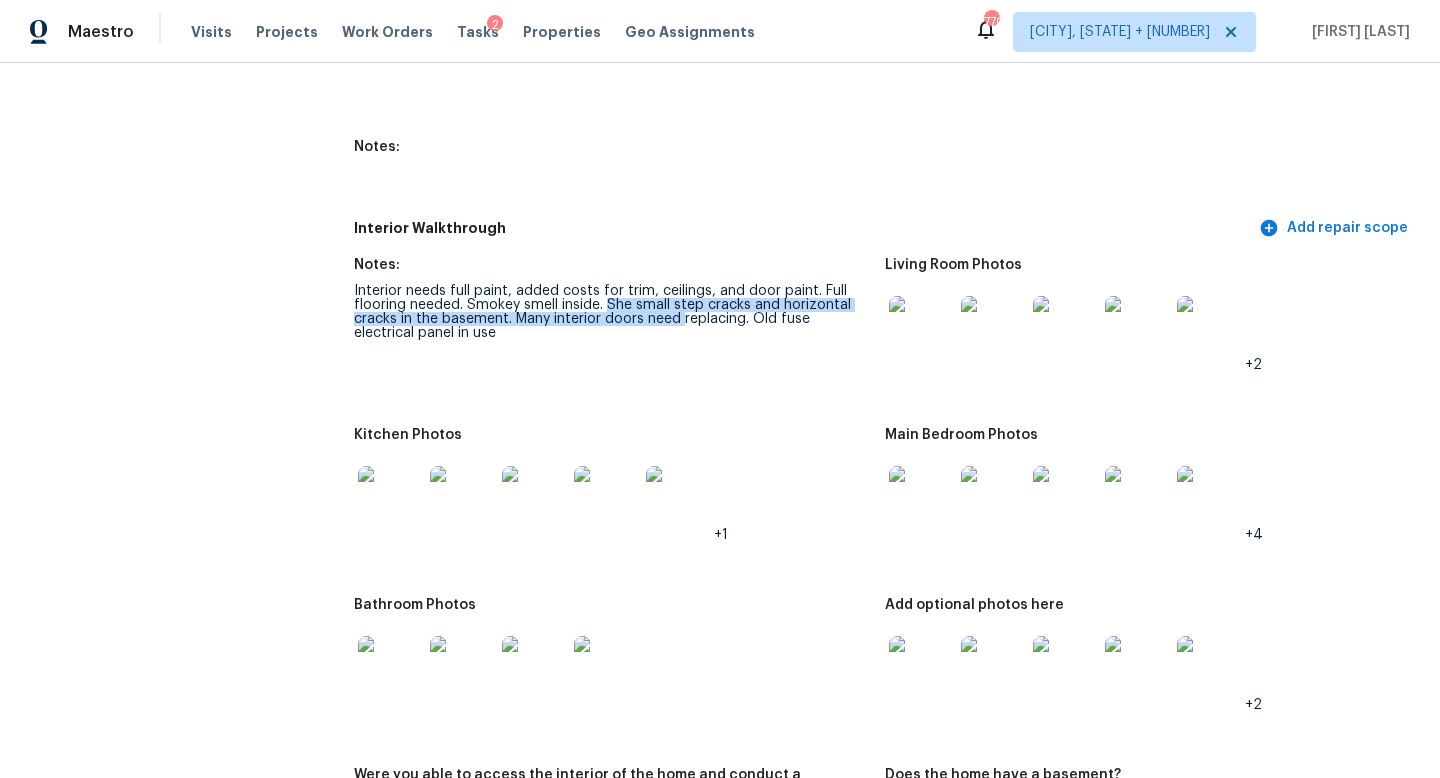 drag, startPoint x: 606, startPoint y: 291, endPoint x: 696, endPoint y: 304, distance: 90.934044 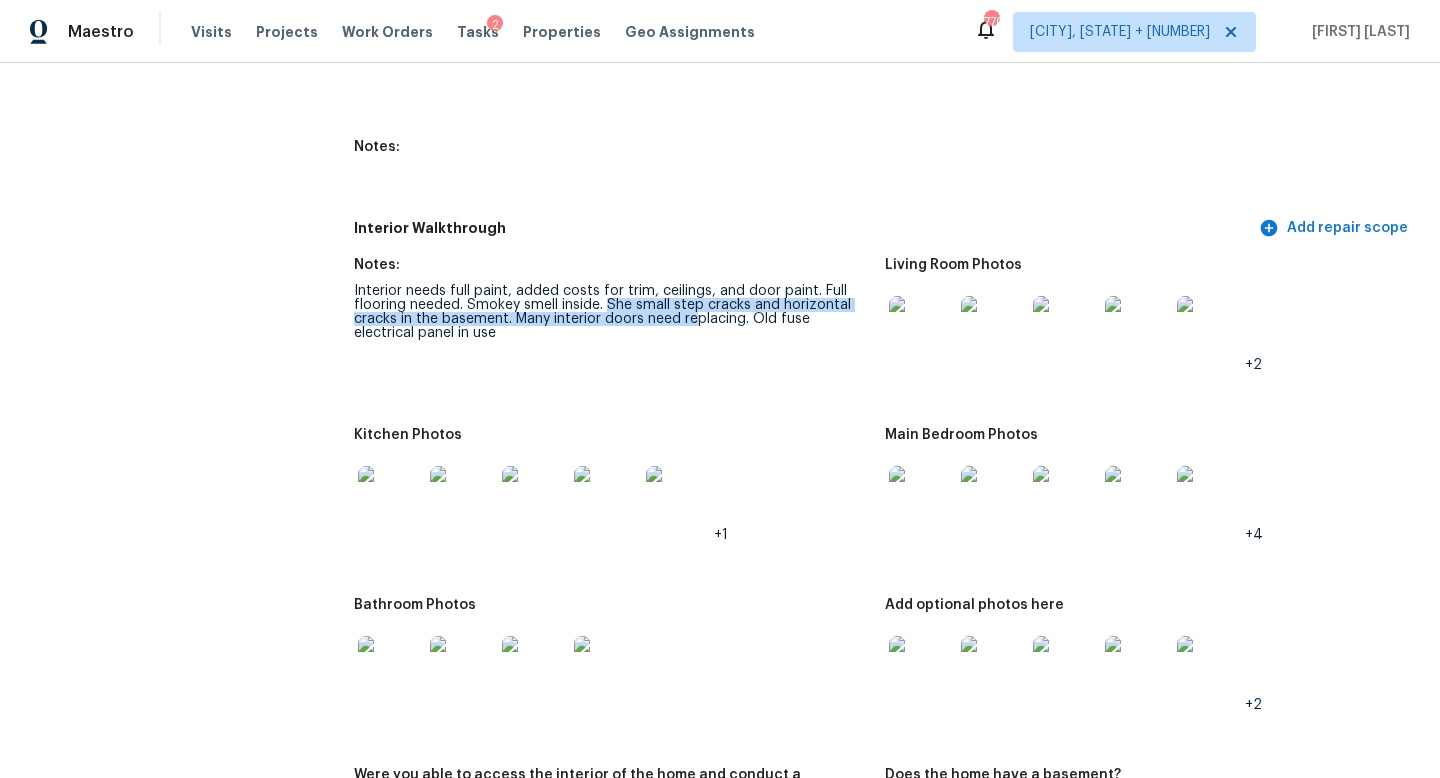 click on "Interior needs full paint, added costs for trim, ceilings, and door paint.  Full flooring needed.
Smokey smell inside.  She small step cracks and horizontal cracks in the basement.
Many interior doors need replacing.  Old fuse electrical panel in use" at bounding box center [611, 312] 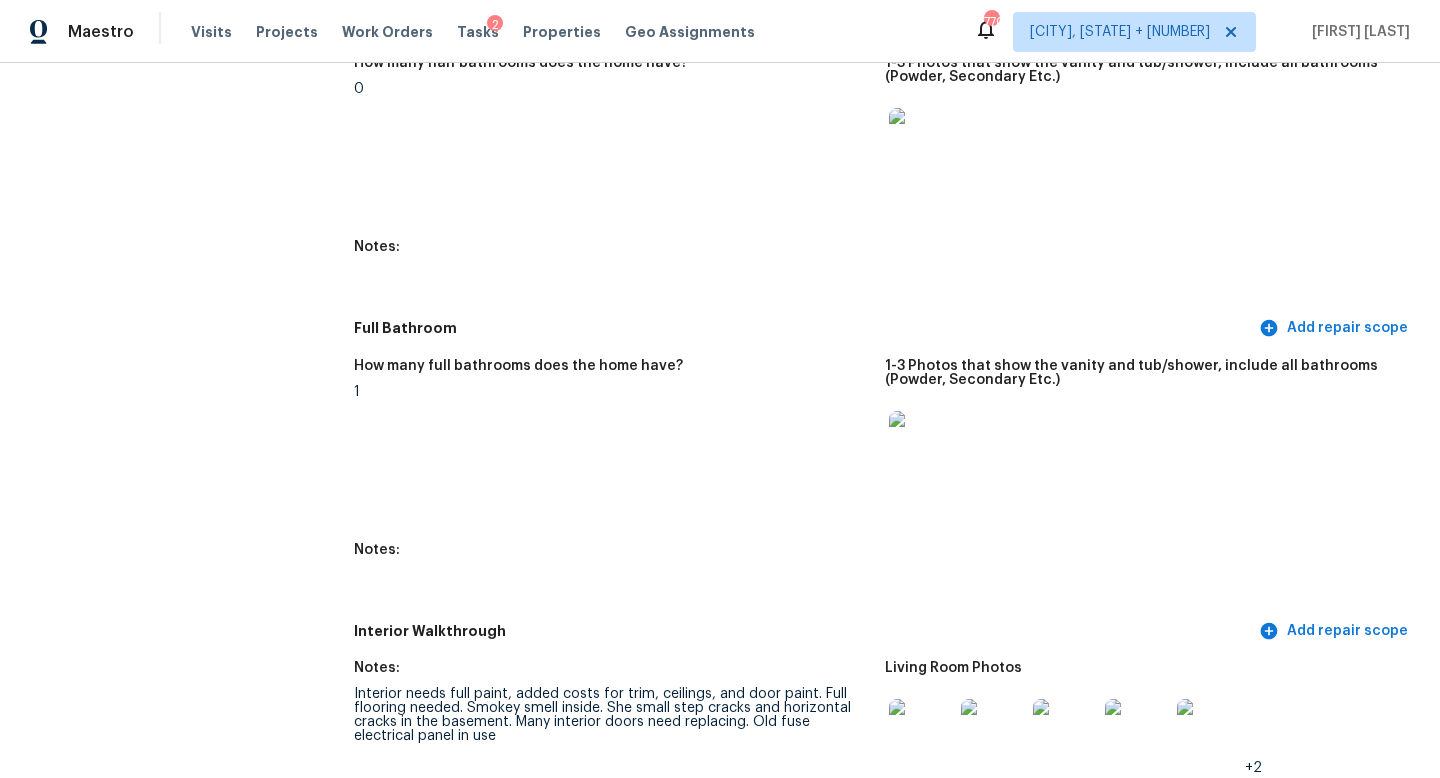 scroll, scrollTop: 2616, scrollLeft: 0, axis: vertical 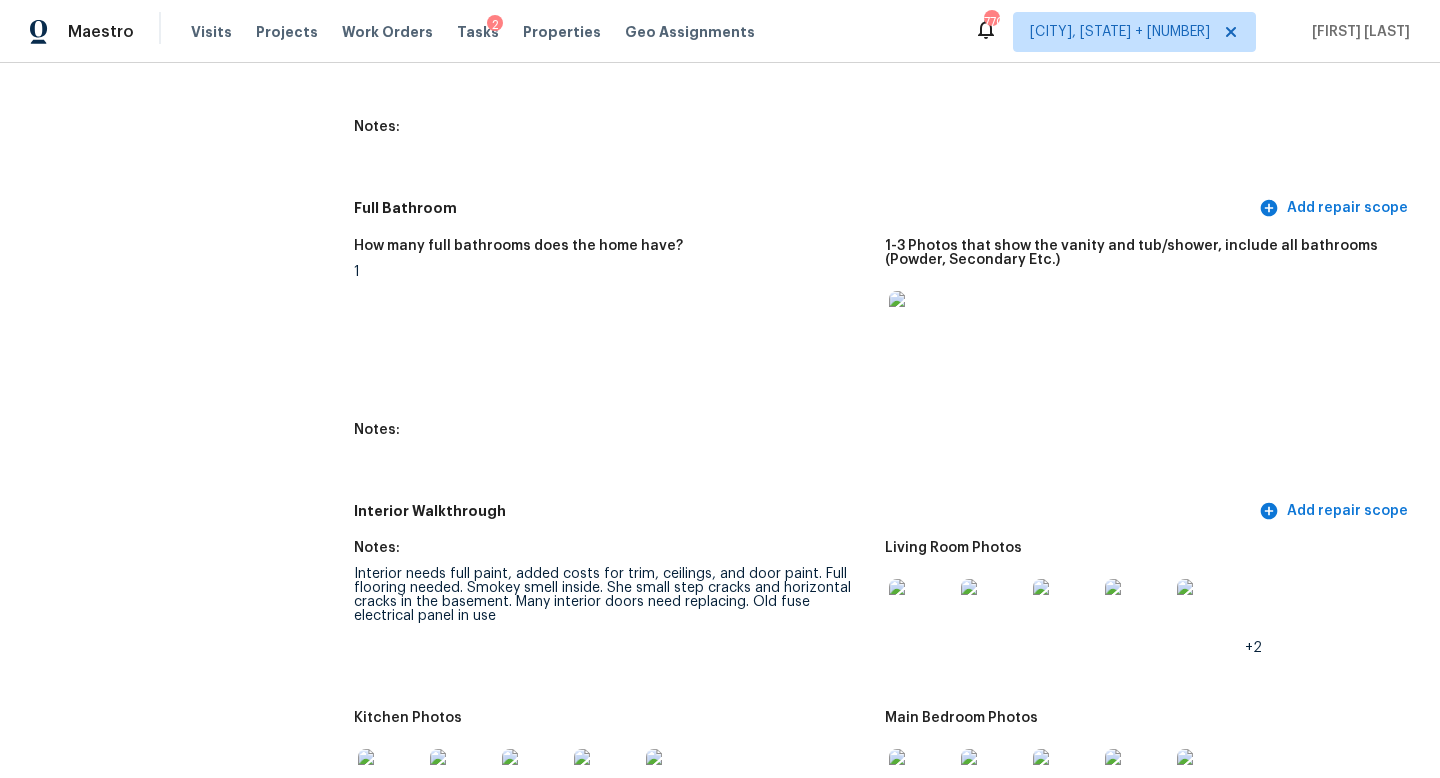click on "Interior needs full paint, added costs for trim, ceilings, and door paint.  Full flooring needed.
Smokey smell inside.  She small step cracks and horizontal cracks in the basement.
Many interior doors need replacing.  Old fuse electrical panel in use" at bounding box center [611, 595] 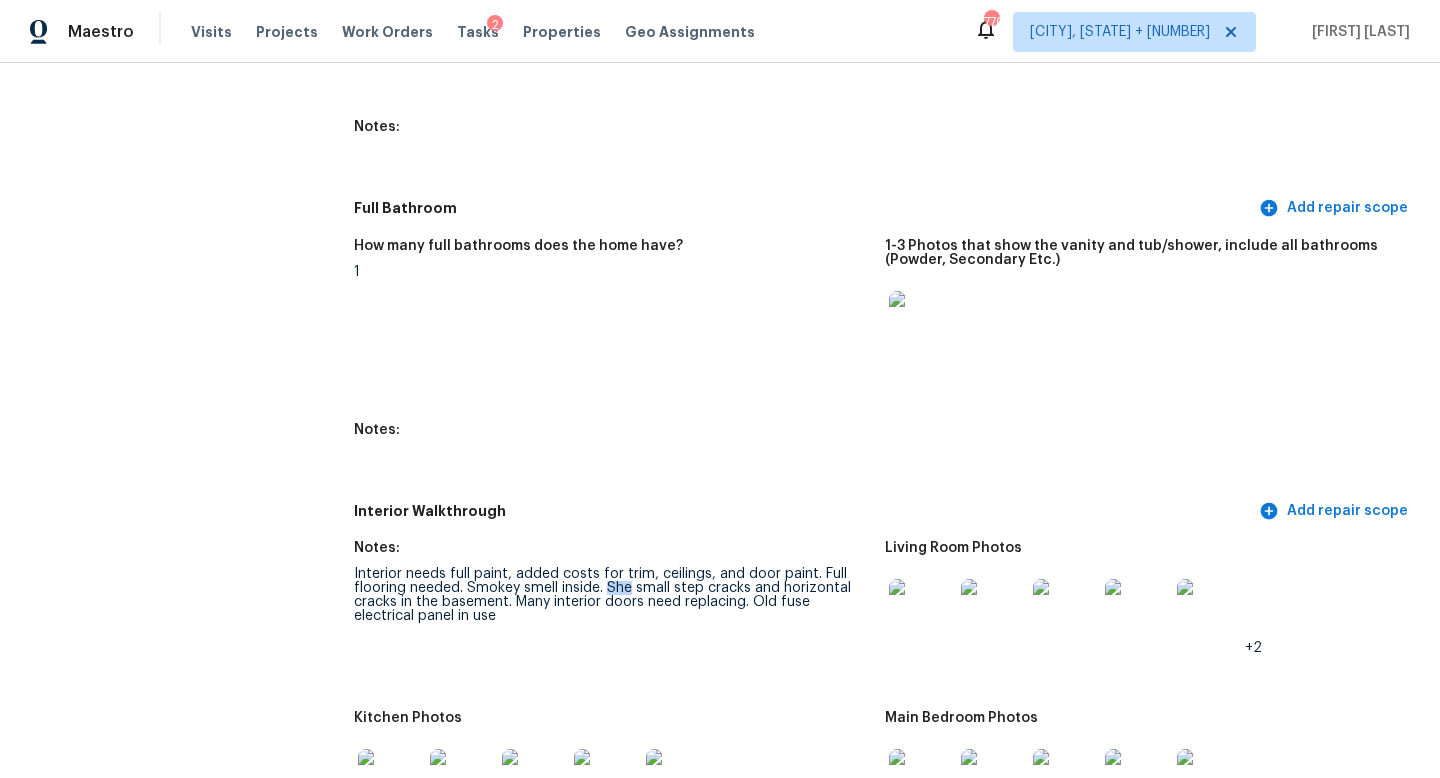 click on "Interior needs full paint, added costs for trim, ceilings, and door paint.  Full flooring needed.
Smokey smell inside.  She small step cracks and horizontal cracks in the basement.
Many interior doors need replacing.  Old fuse electrical panel in use" at bounding box center [611, 595] 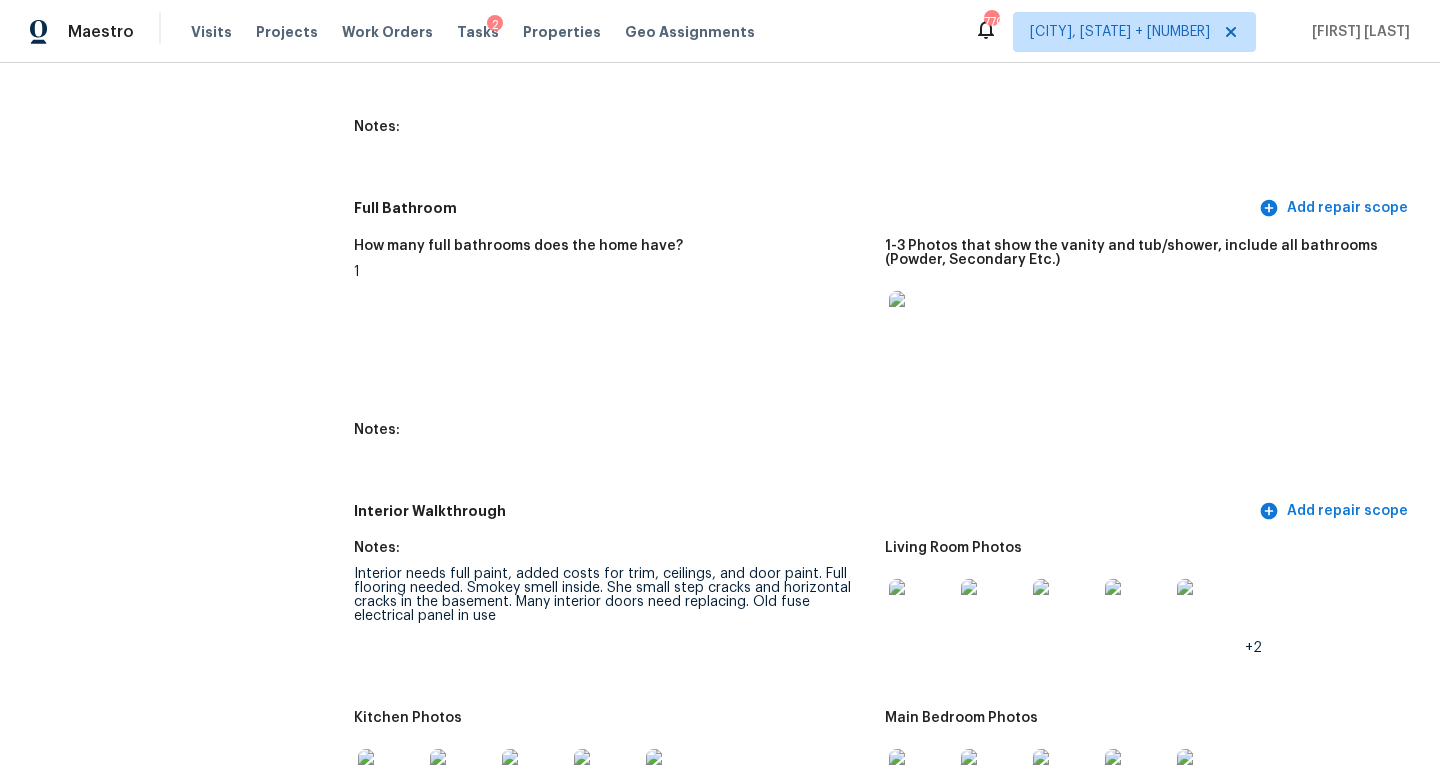 click on "Interior needs full paint, added costs for trim, ceilings, and door paint.  Full flooring needed.
Smokey smell inside.  She small step cracks and horizontal cracks in the basement.
Many interior doors need replacing.  Old fuse electrical panel in use" at bounding box center [611, 595] 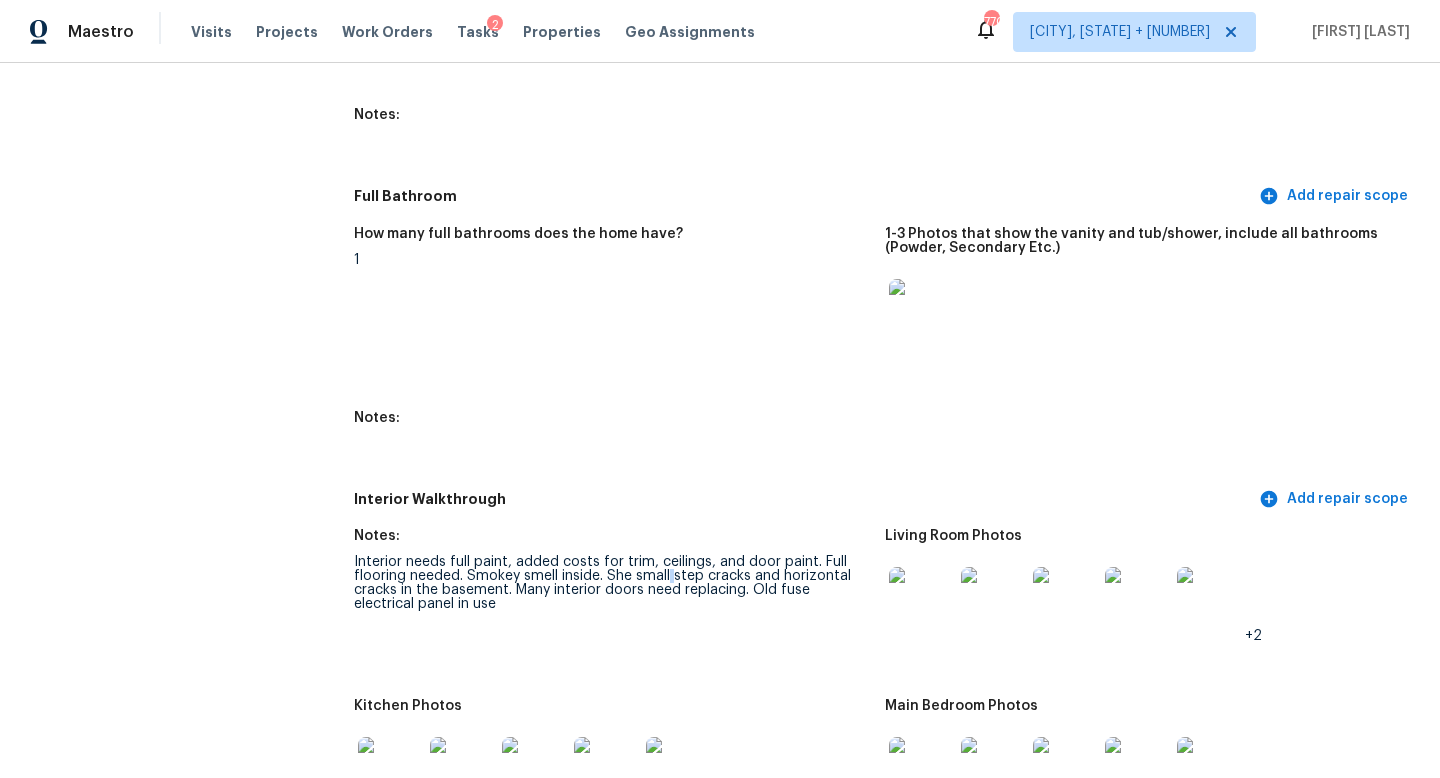 scroll, scrollTop: 2622, scrollLeft: 0, axis: vertical 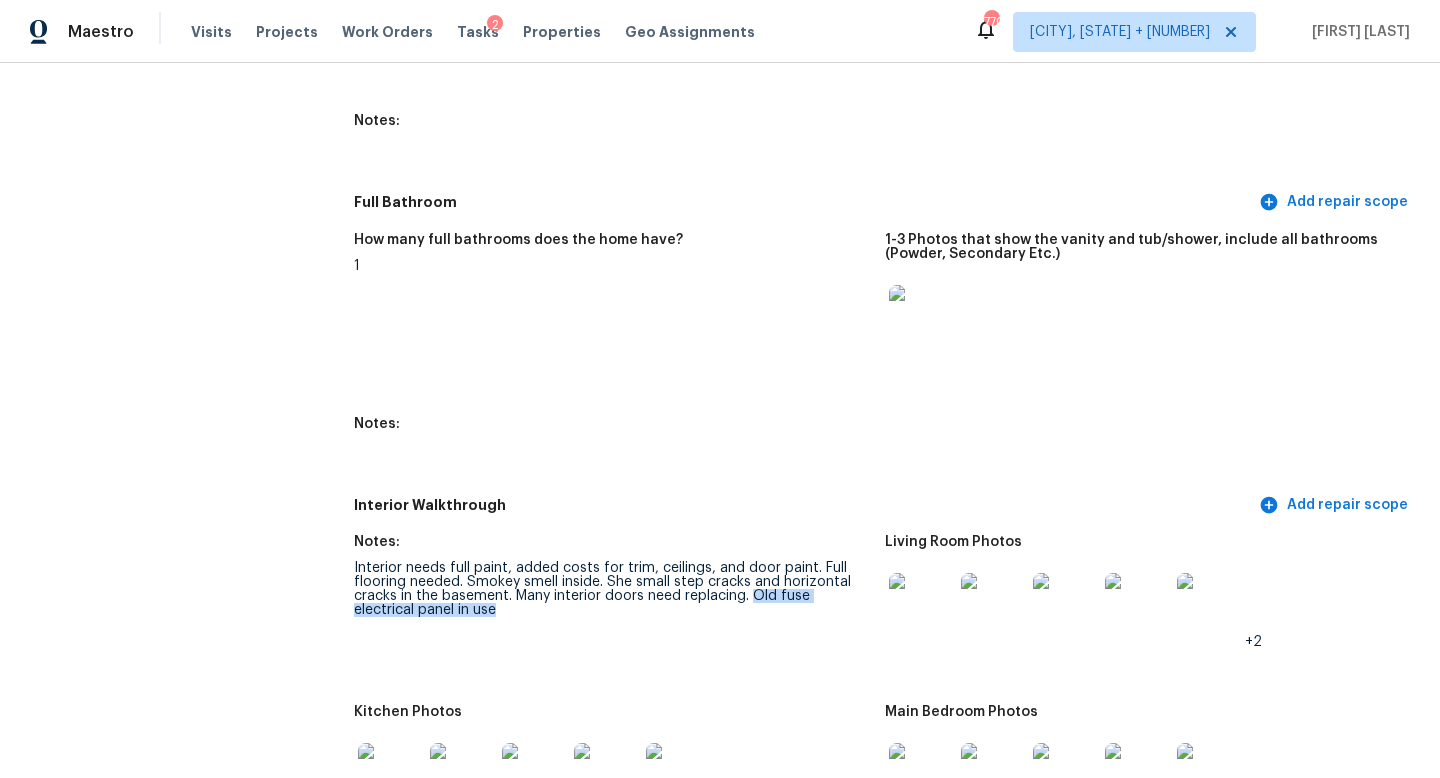 drag, startPoint x: 753, startPoint y: 582, endPoint x: 779, endPoint y: 606, distance: 35.383614 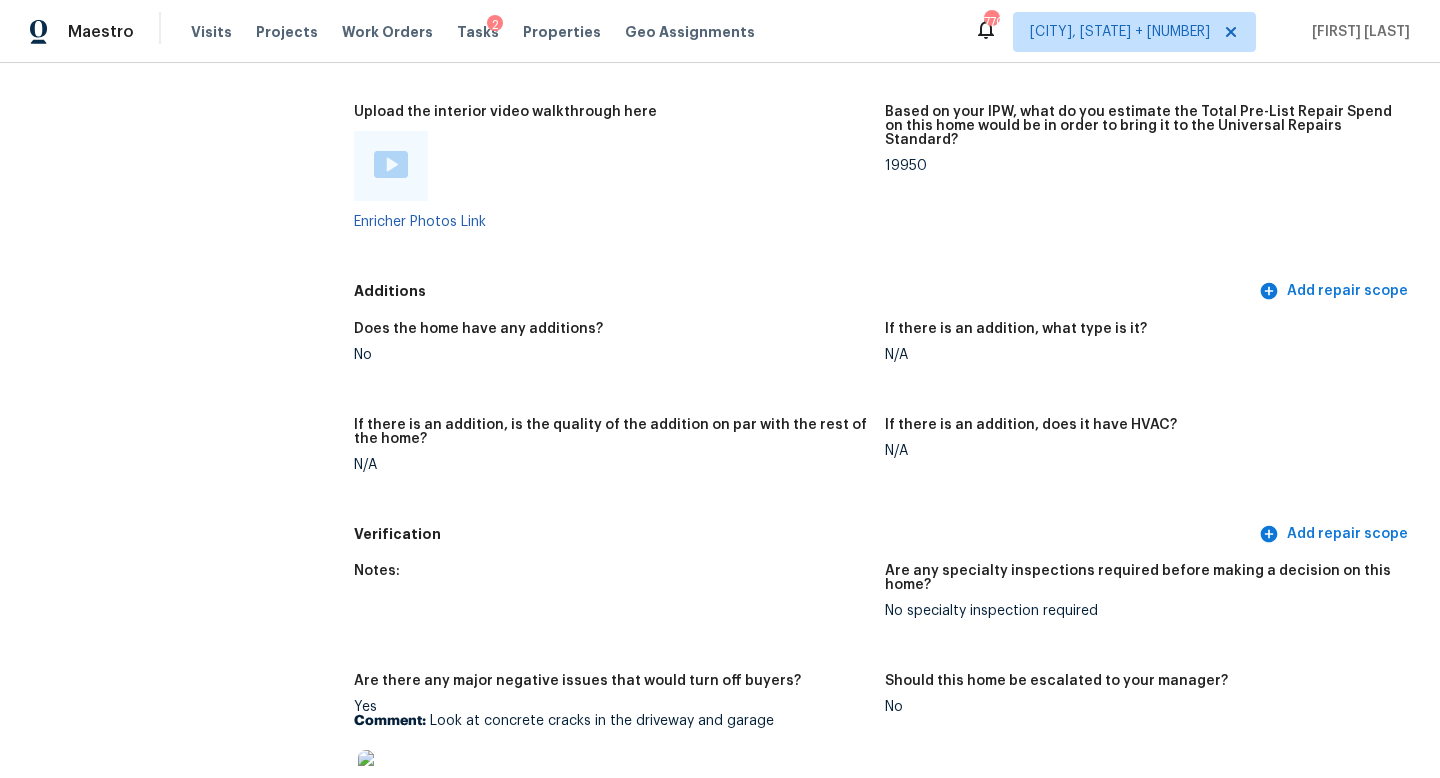scroll, scrollTop: 4732, scrollLeft: 0, axis: vertical 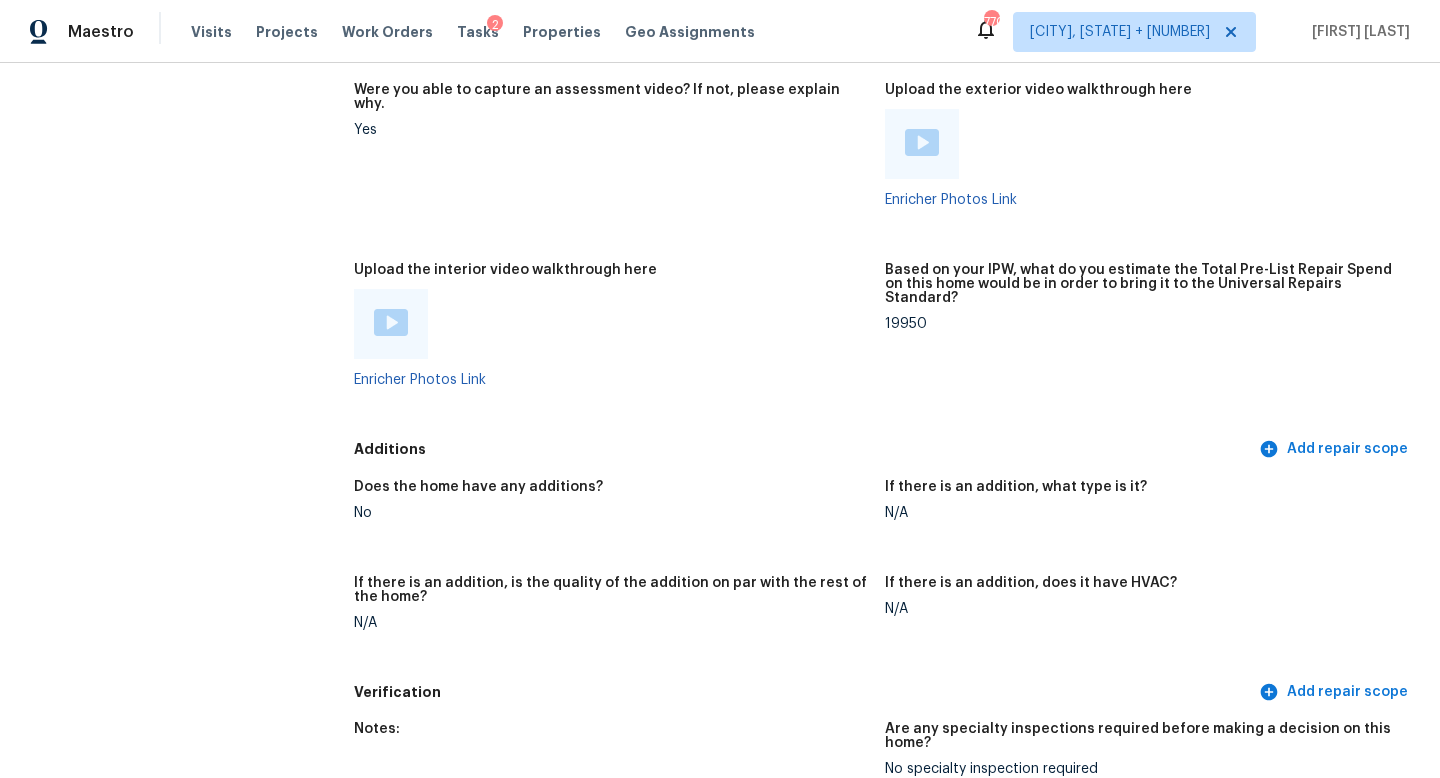 click on "19950" at bounding box center (1142, 324) 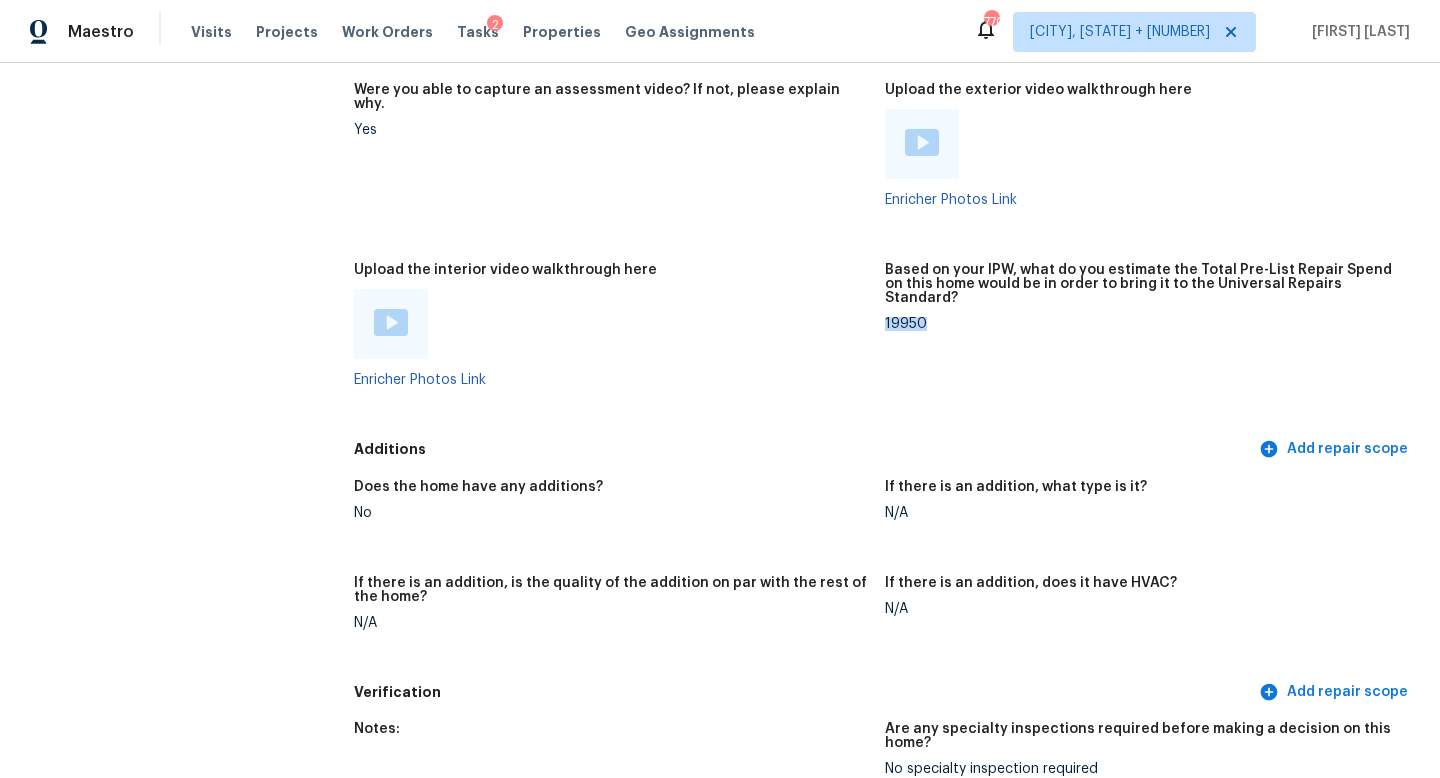 click on "19950" at bounding box center [1142, 324] 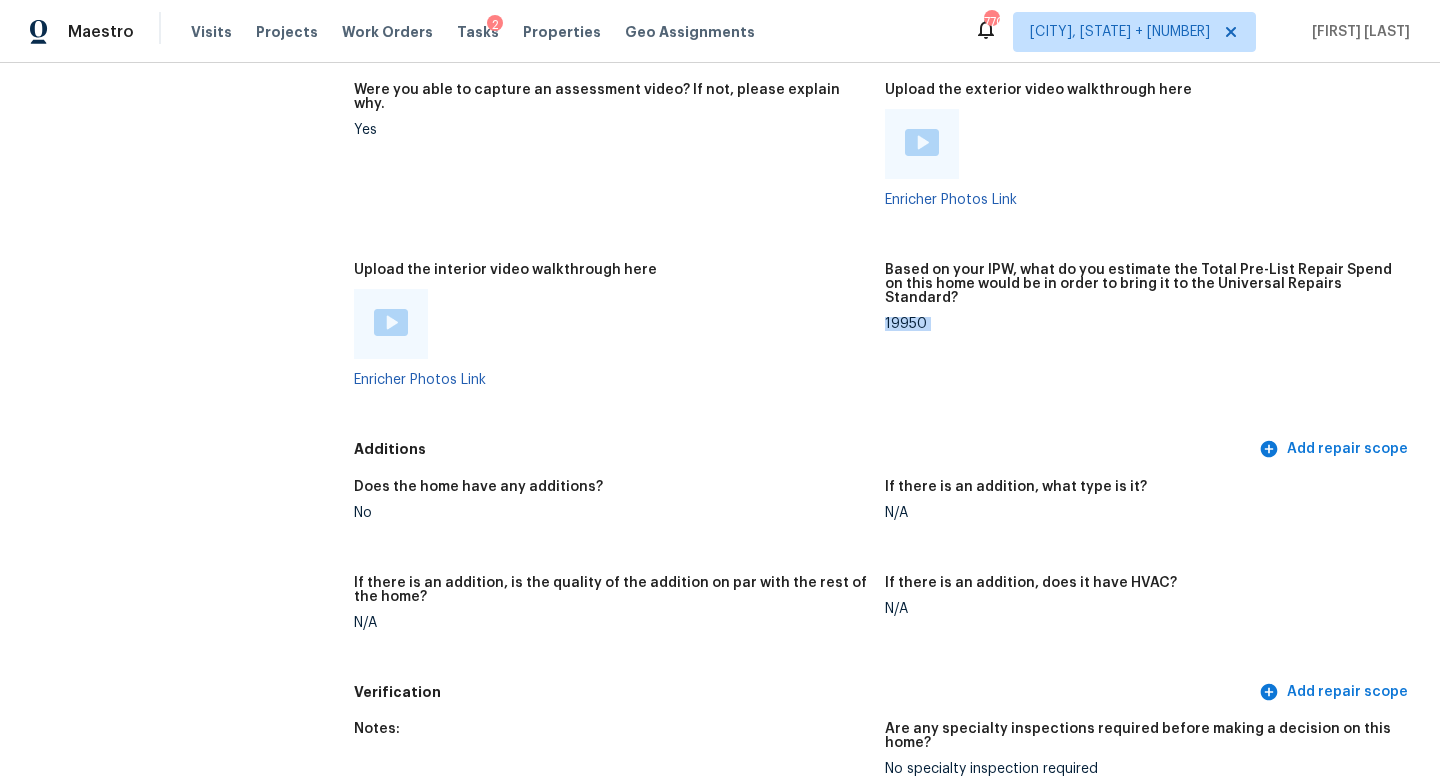 copy on "19950" 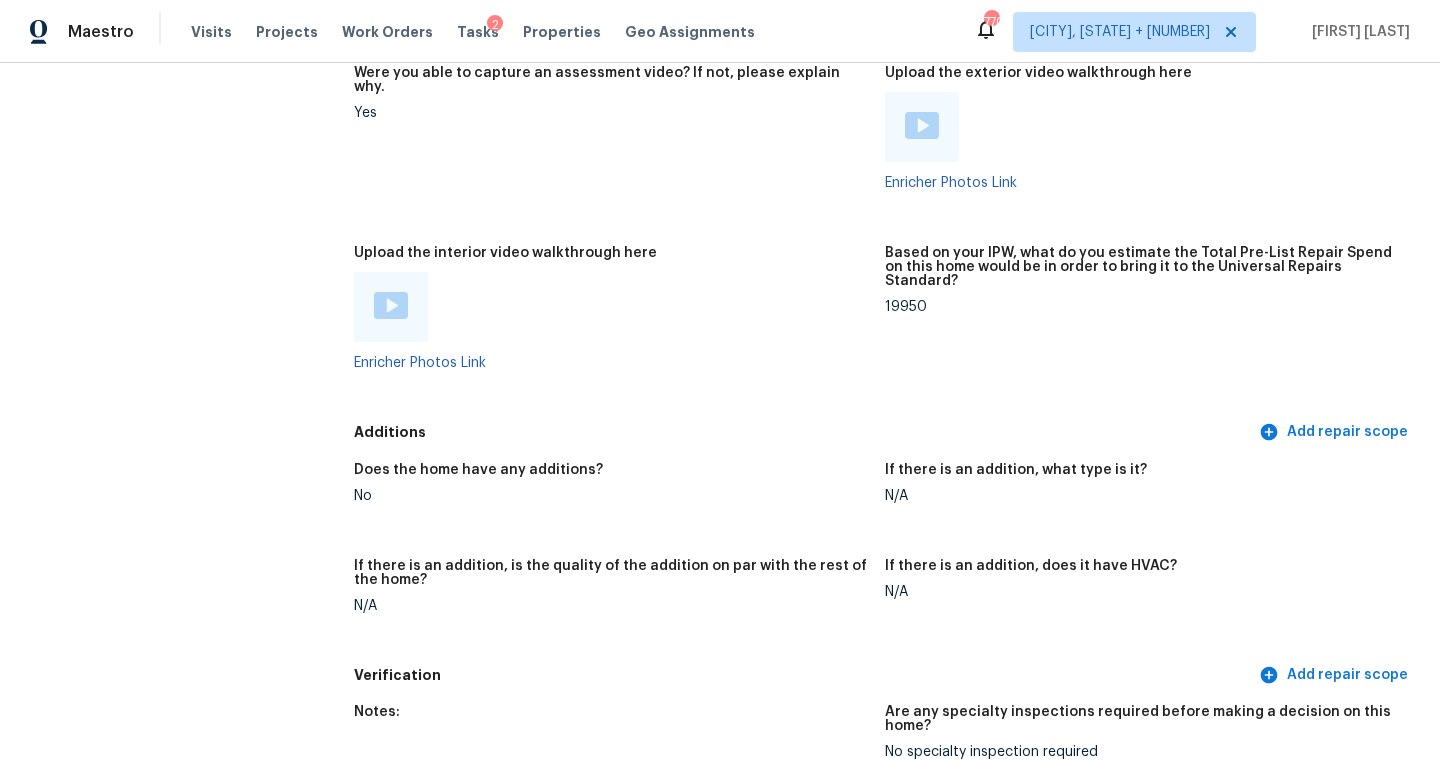 scroll, scrollTop: 4750, scrollLeft: 0, axis: vertical 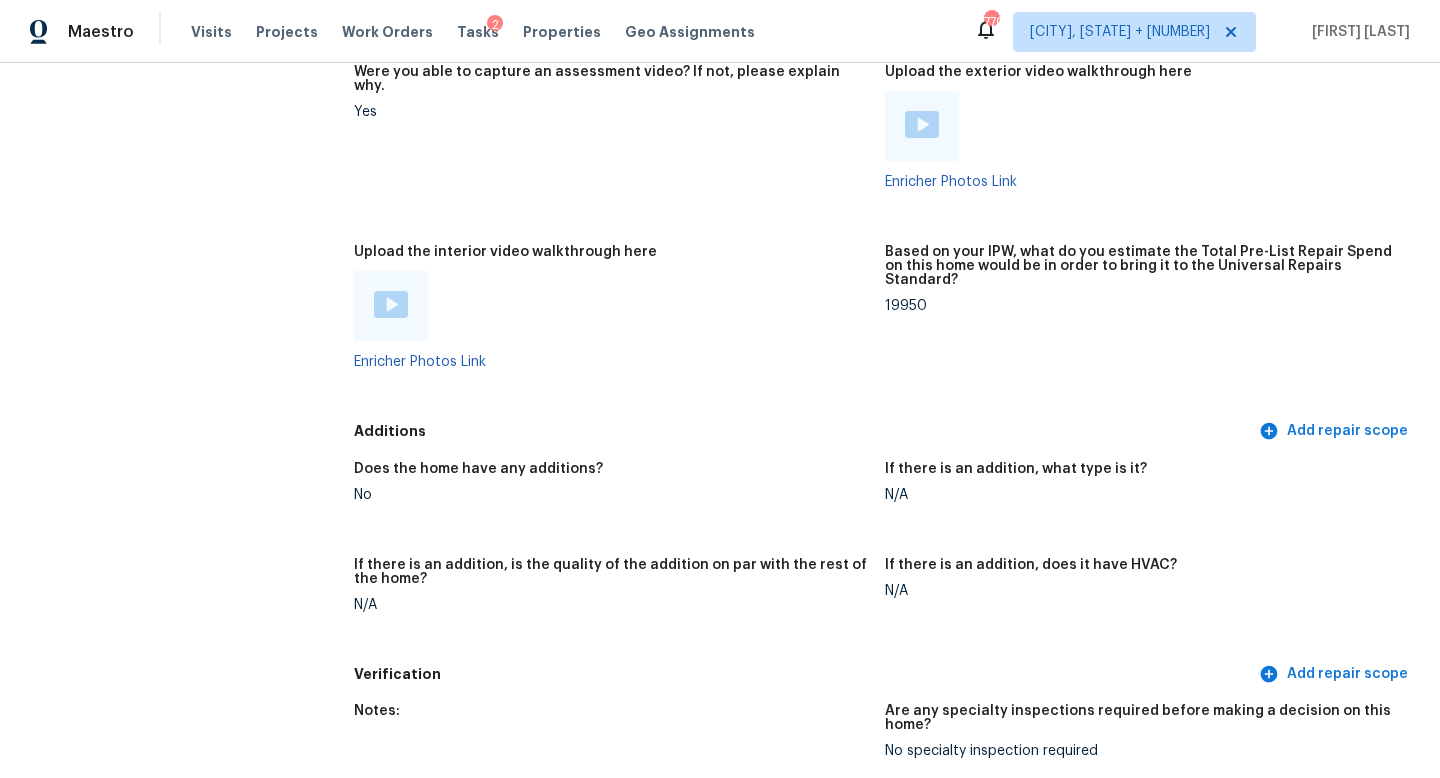 click on "All visits 8610 31st Ave N Crystal, MN 55427 Home details Other Visits In-Person Walkthrough Tue, Oct 22 2024 In-Person Walkthrough Completed:  8/7/2025, 10:02 AM  to   8/7/2025, 21:57 PM Assignee Jeffrey Lenz Total Scopes 4 Due Date Thu, Aug 07 Questions Pricing Add repair scope Is there any noticeable new construction in the immediate or neighboring subdivision of the home? No Did you notice any neighbors who haven't kept up with their homes (ex. lots of debris, etc.), loud barking dogs, or is there noticeable traffic noise at the home? No Does either the front yard or back yard have a severe slope? No Rate the curb appeal of the home from 1-9 (1 being the worst home on the street, 9 being the best home on the street)? 4 If the home has a pool, what condition is it in? No Pool Is there a strong odor that doesn't go away as your nose adjusts? (4+ on a 5 point scale) Please specify where the odor exists and provide details. Yes, Interior Comment:   Smoke Please rate the quality of the neighborhood from 1-5 3" at bounding box center [720, -1430] 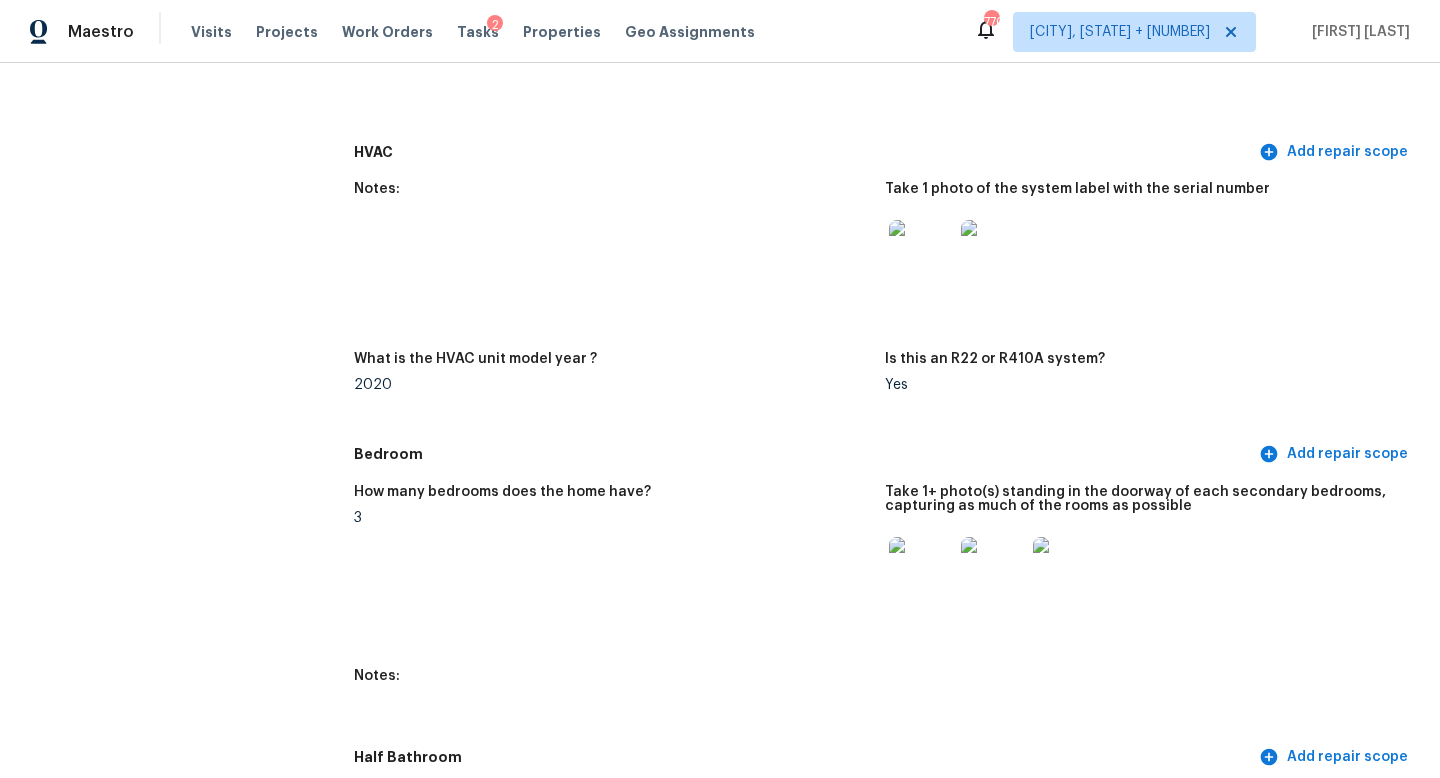 scroll, scrollTop: 0, scrollLeft: 0, axis: both 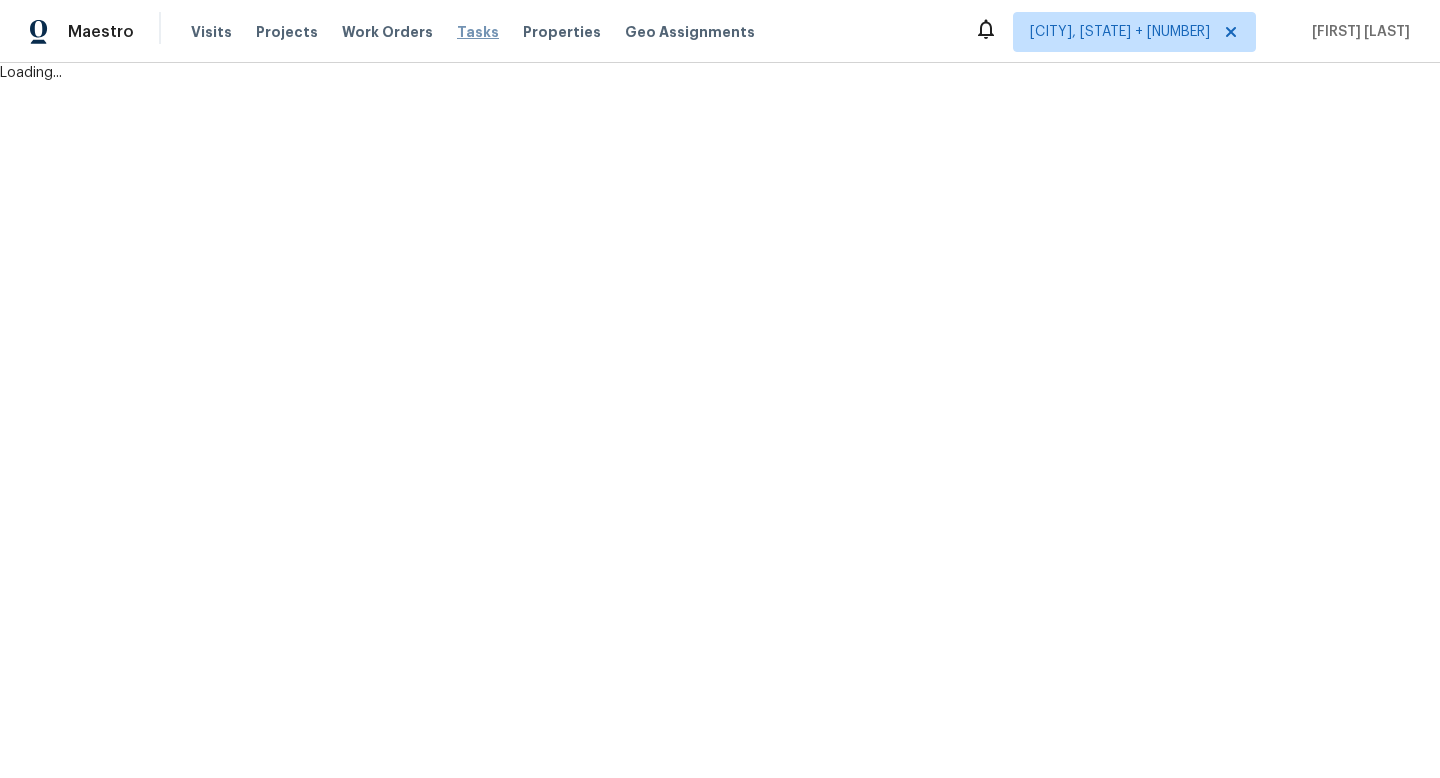 click on "Tasks" at bounding box center (478, 32) 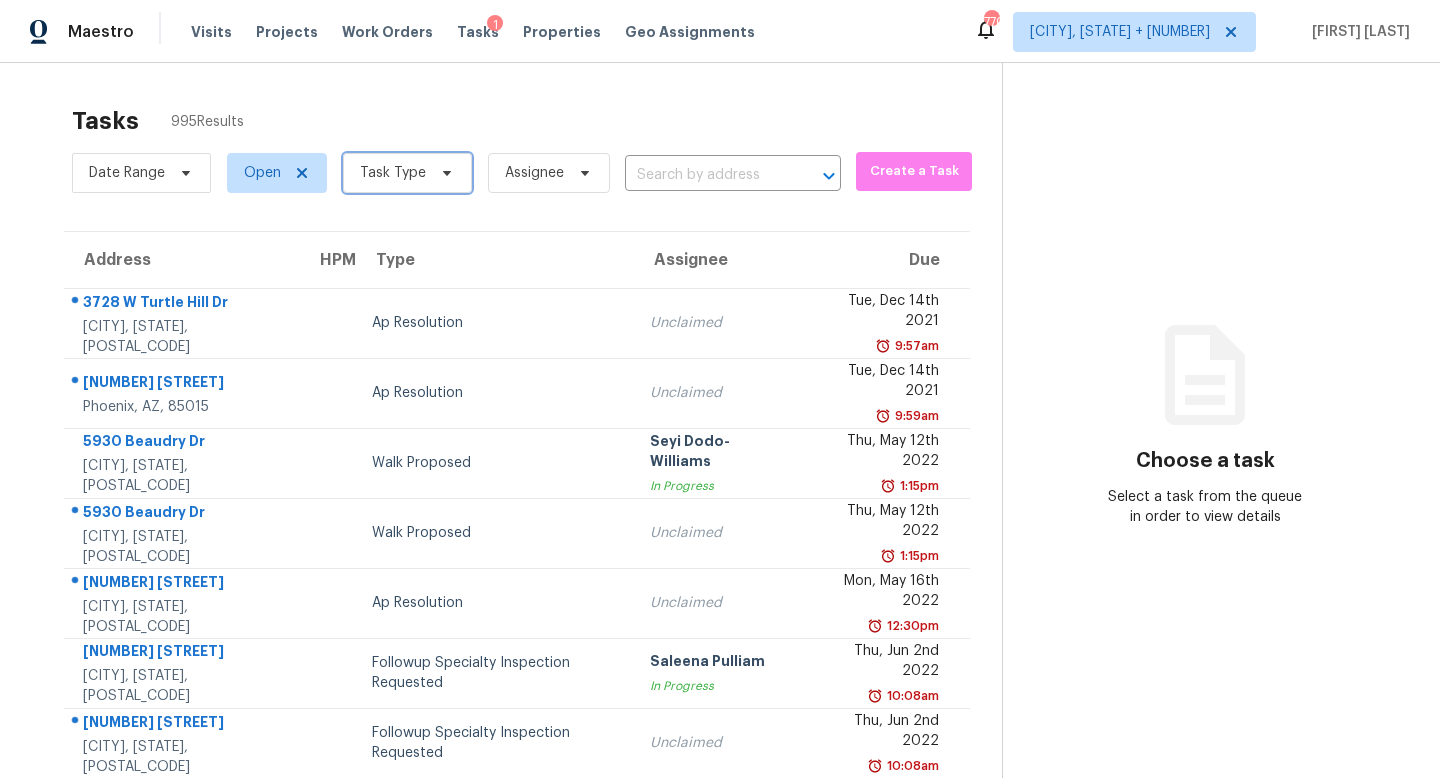 click on "Task Type" at bounding box center [393, 173] 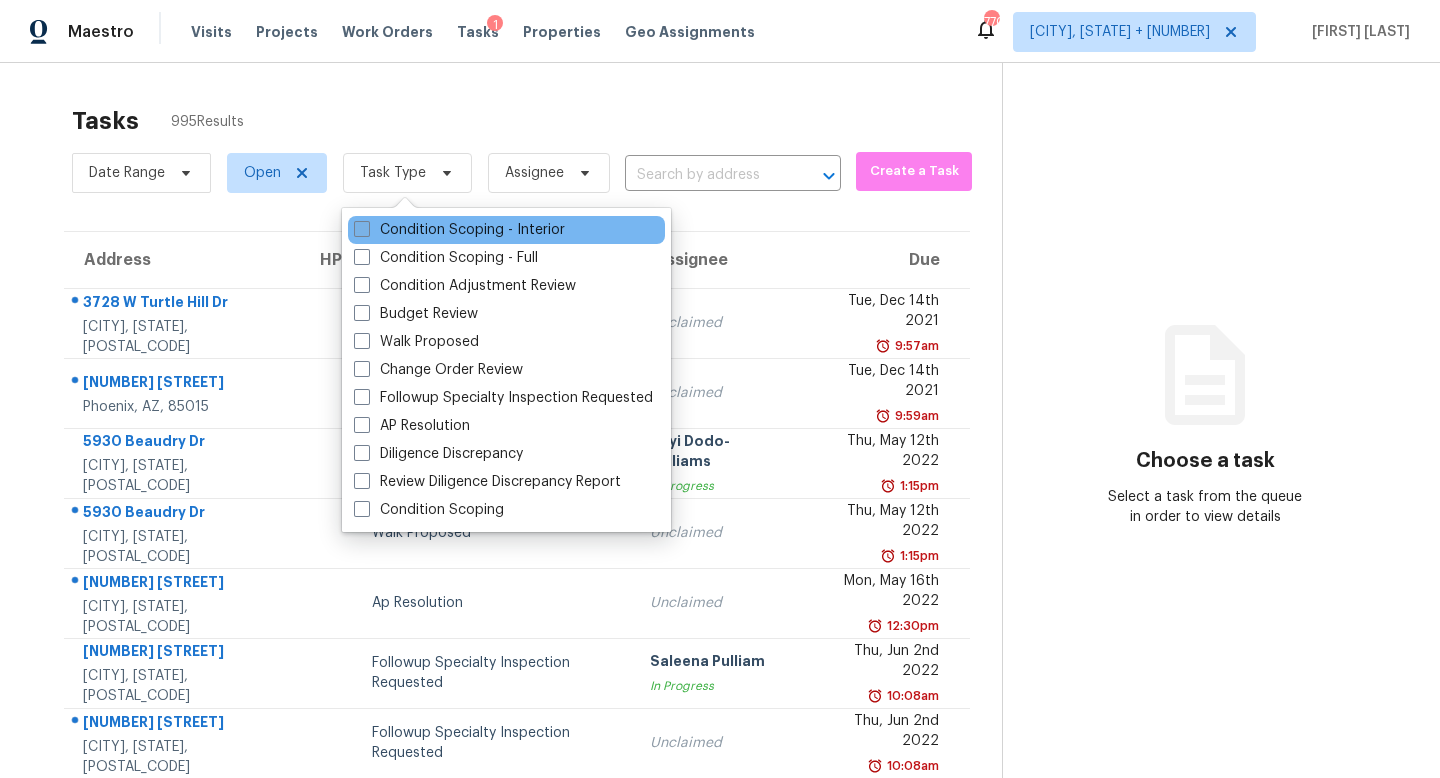 click on "Condition Scoping - Interior" at bounding box center [459, 230] 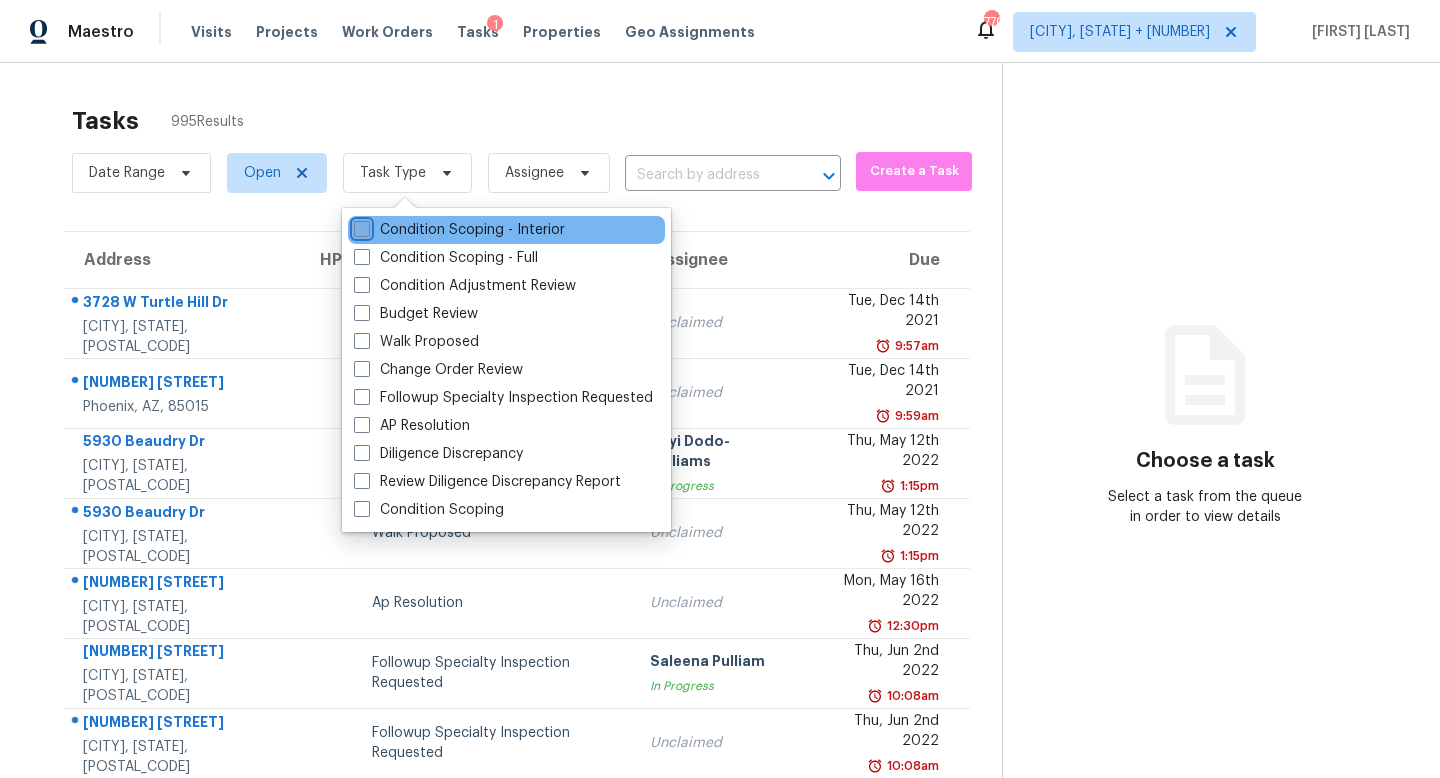 click on "Condition Scoping - Interior" at bounding box center (360, 226) 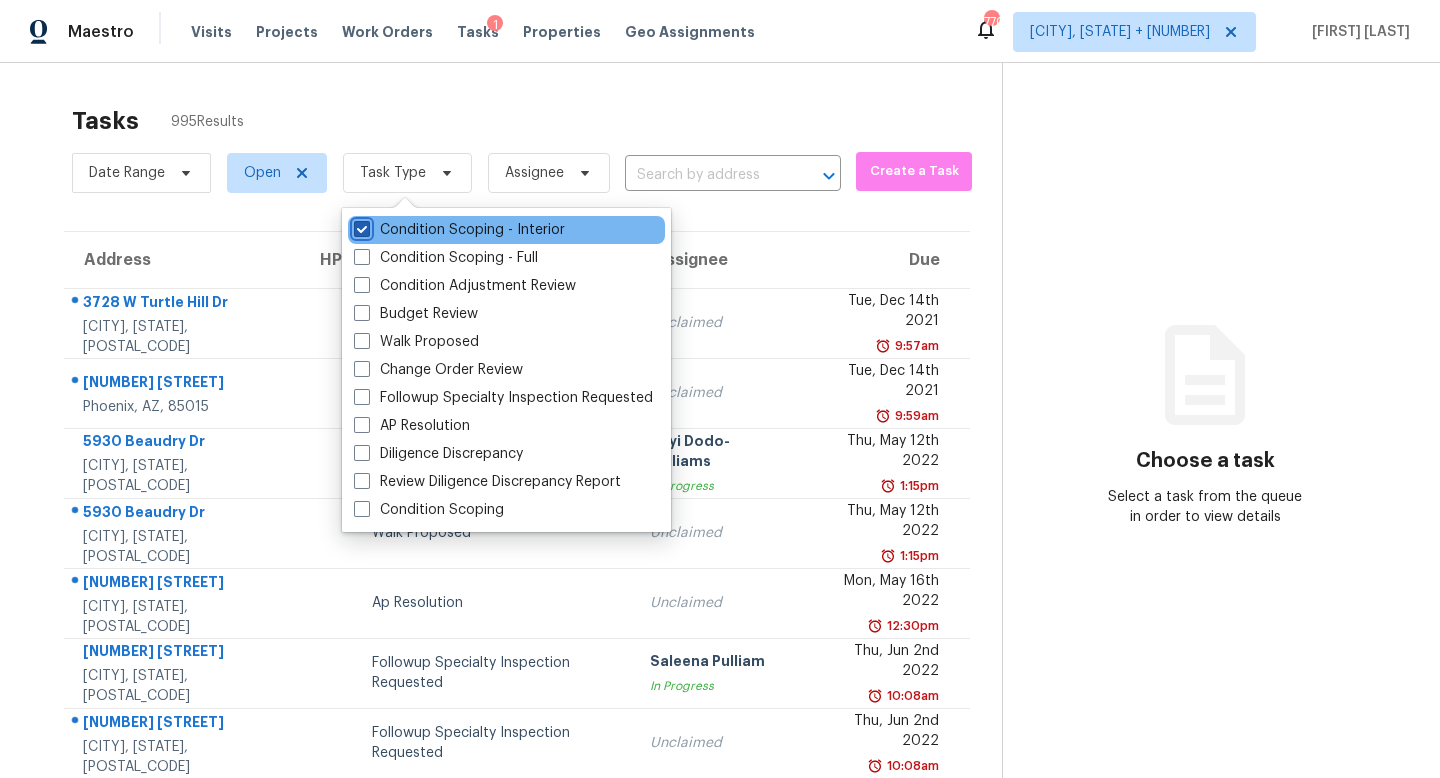 checkbox on "true" 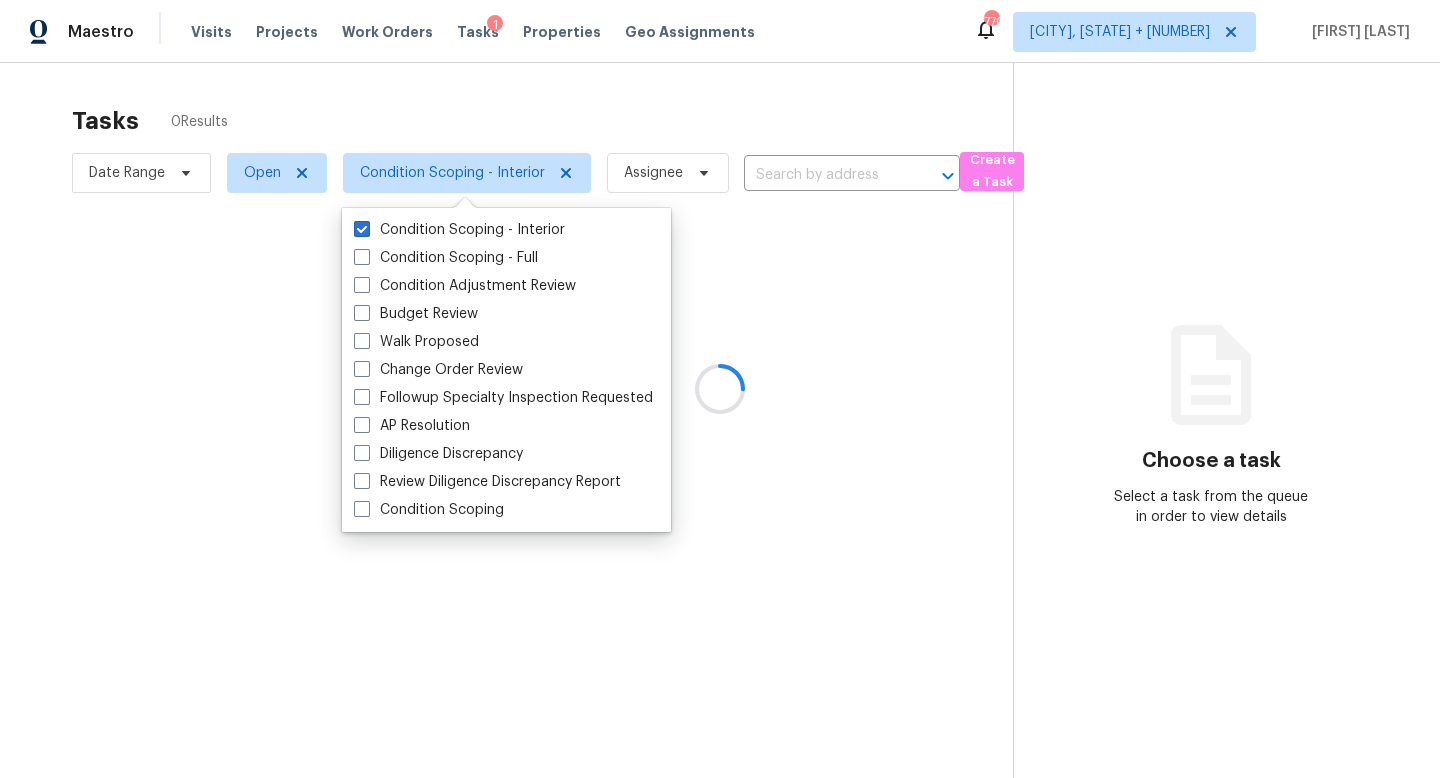 click at bounding box center (720, 389) 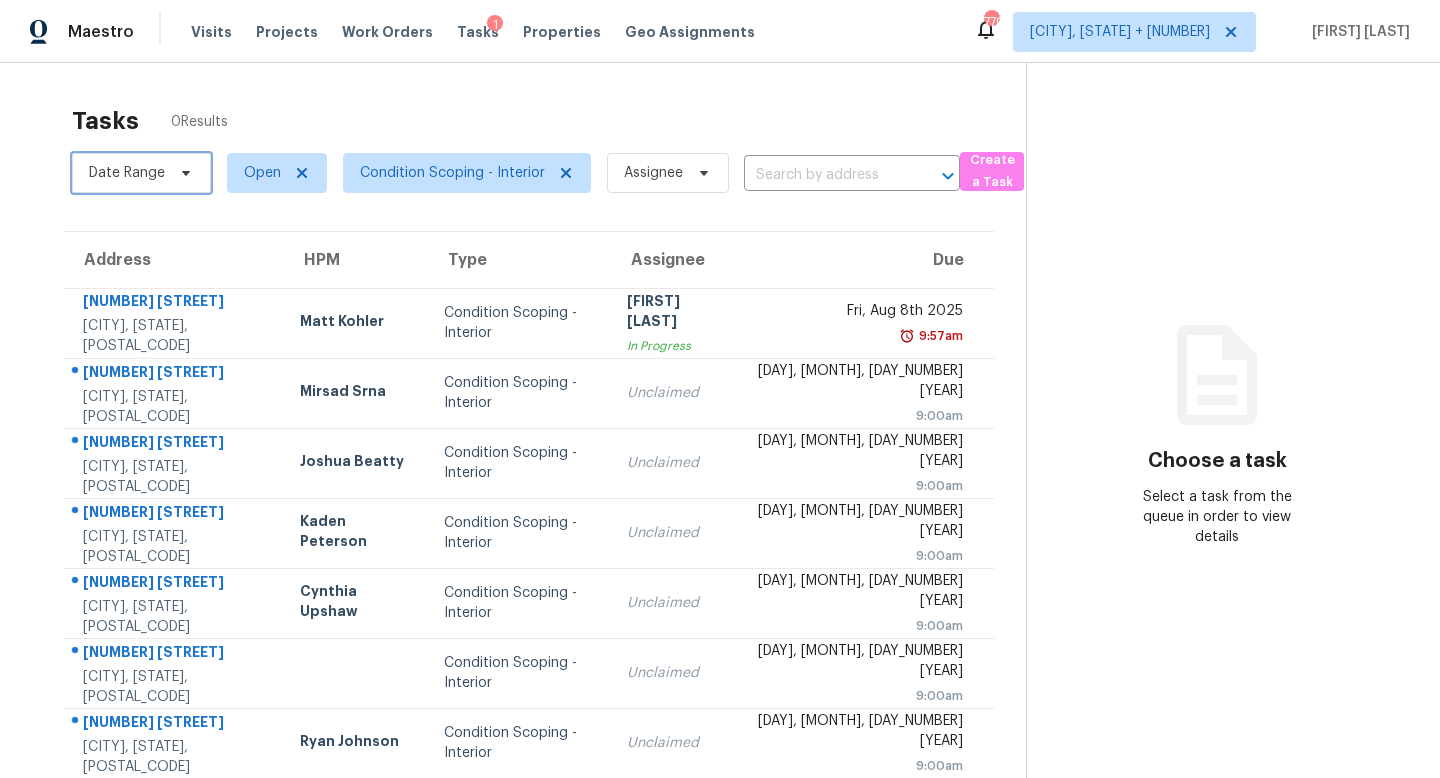 click on "Date Range" at bounding box center (127, 173) 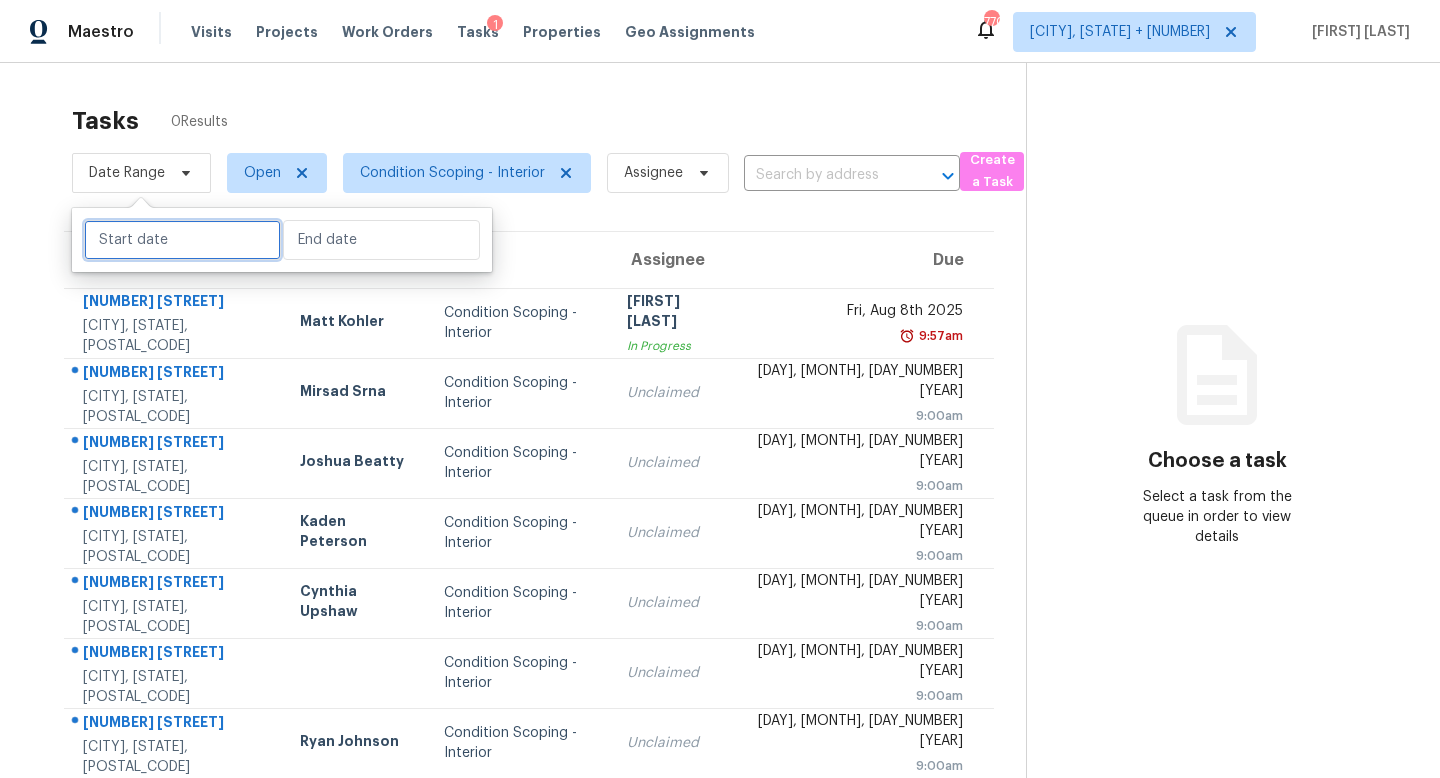 click at bounding box center (182, 240) 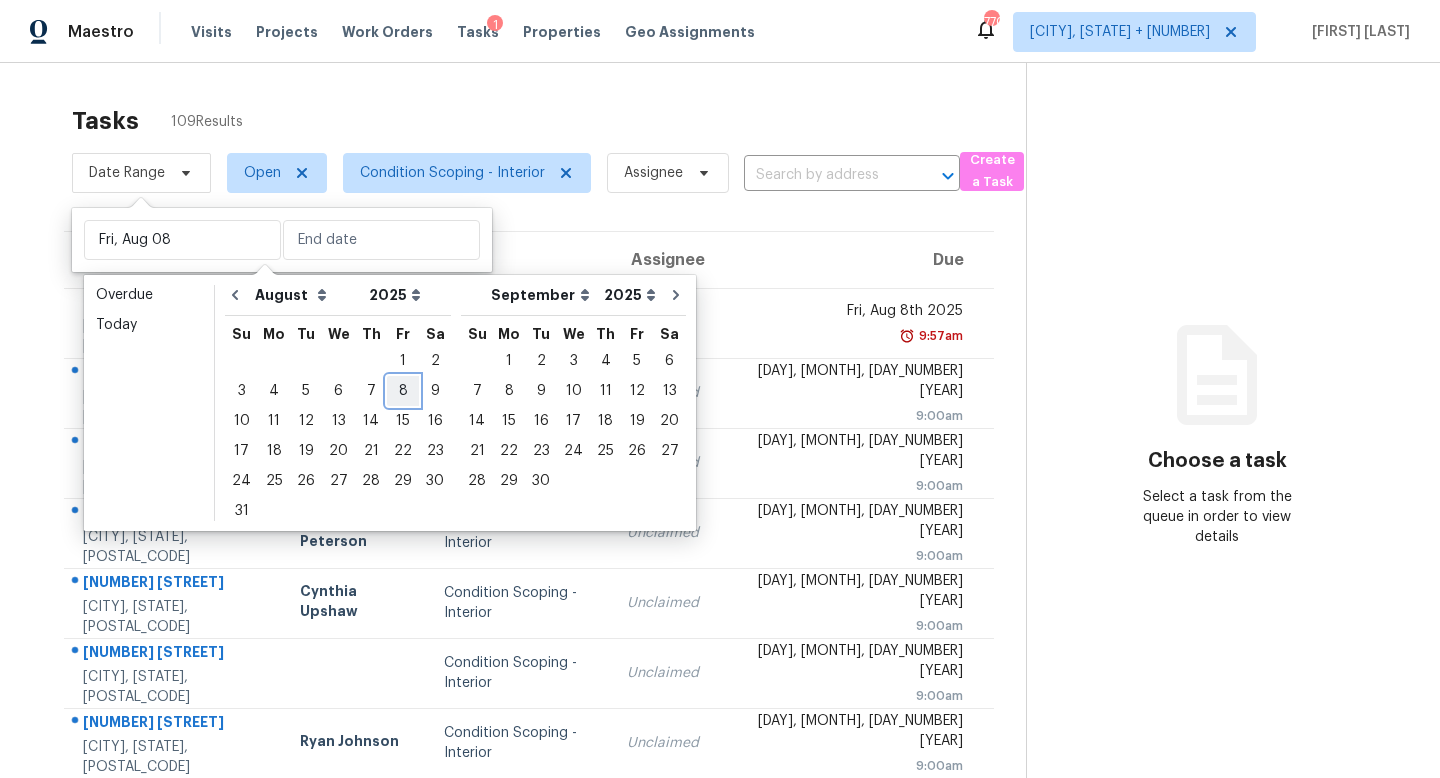 click on "8" at bounding box center [403, 391] 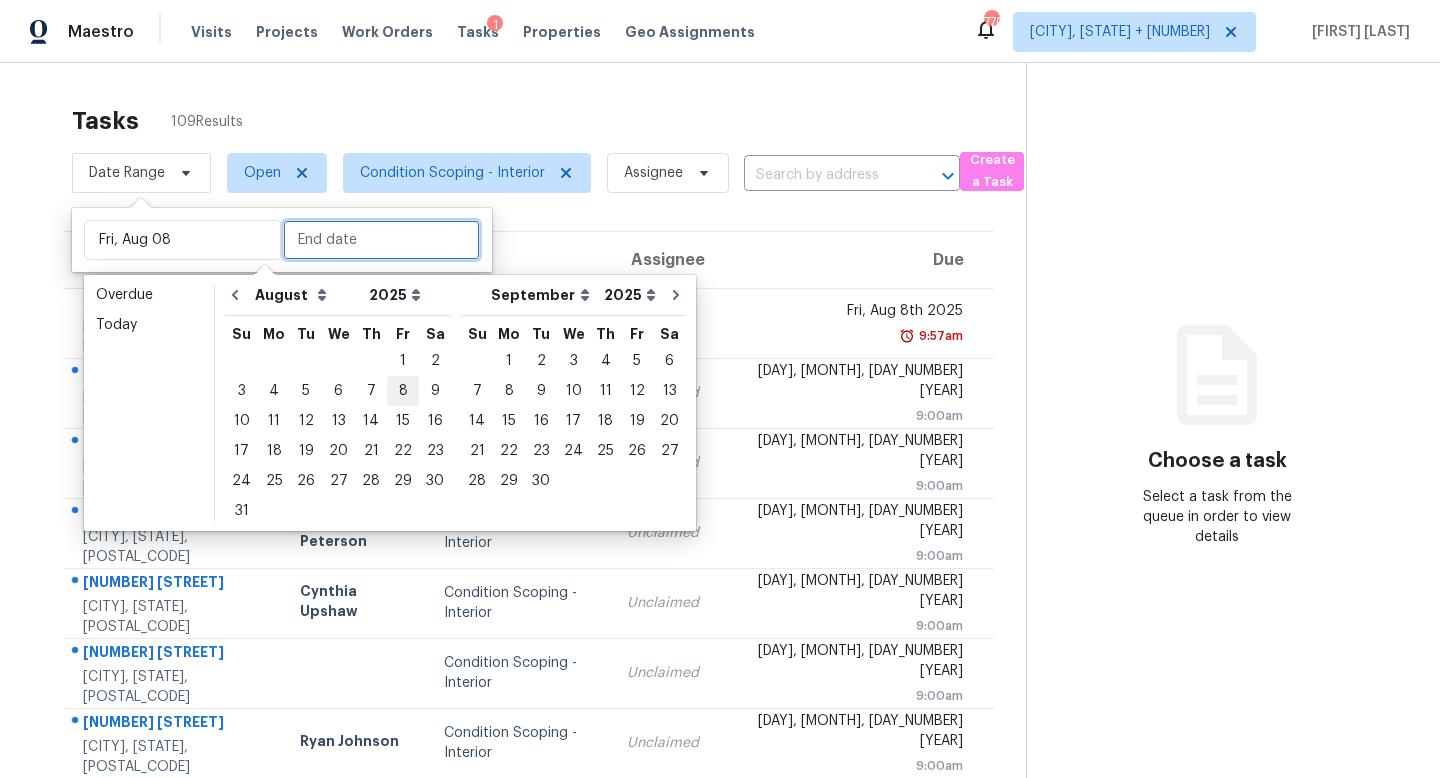 type on "Fri, Aug 08" 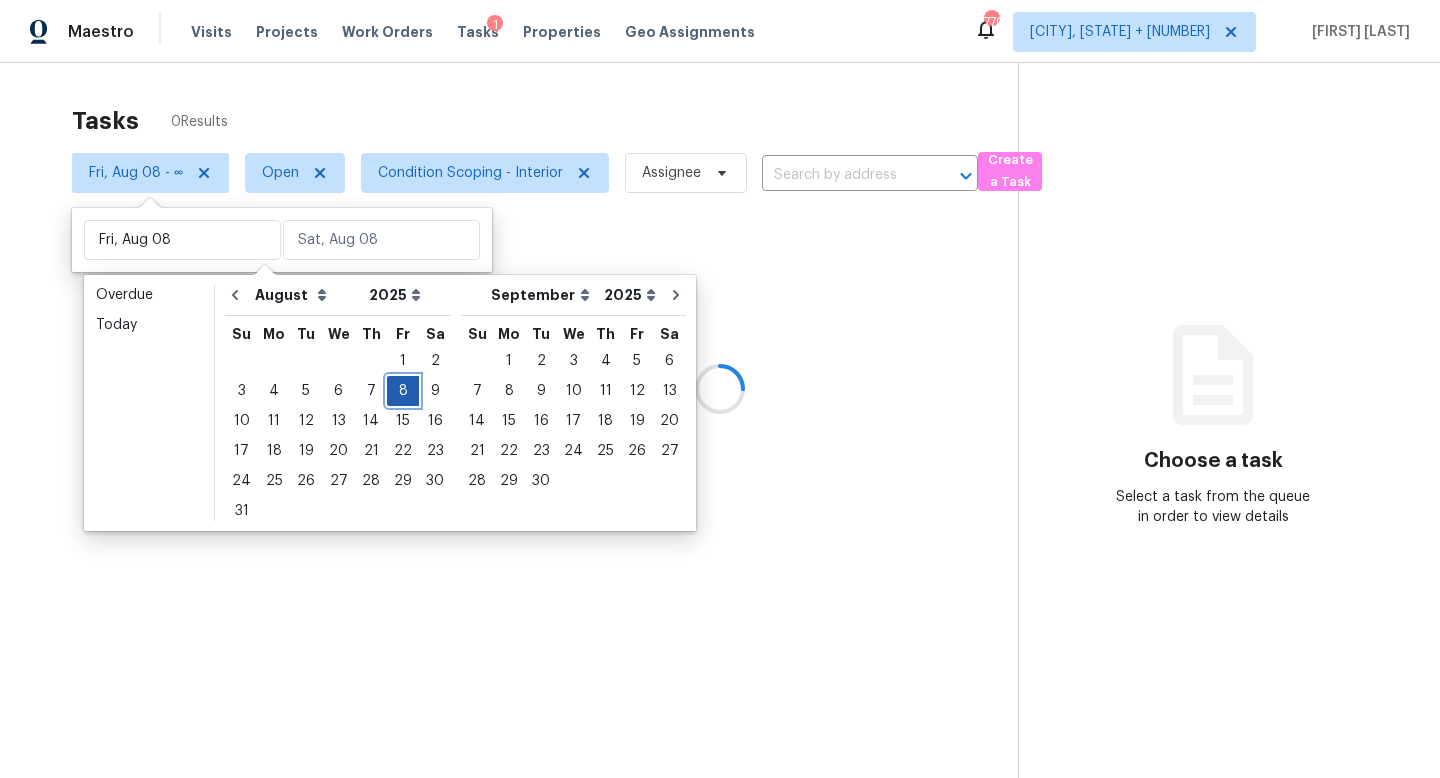click on "8" at bounding box center (403, 391) 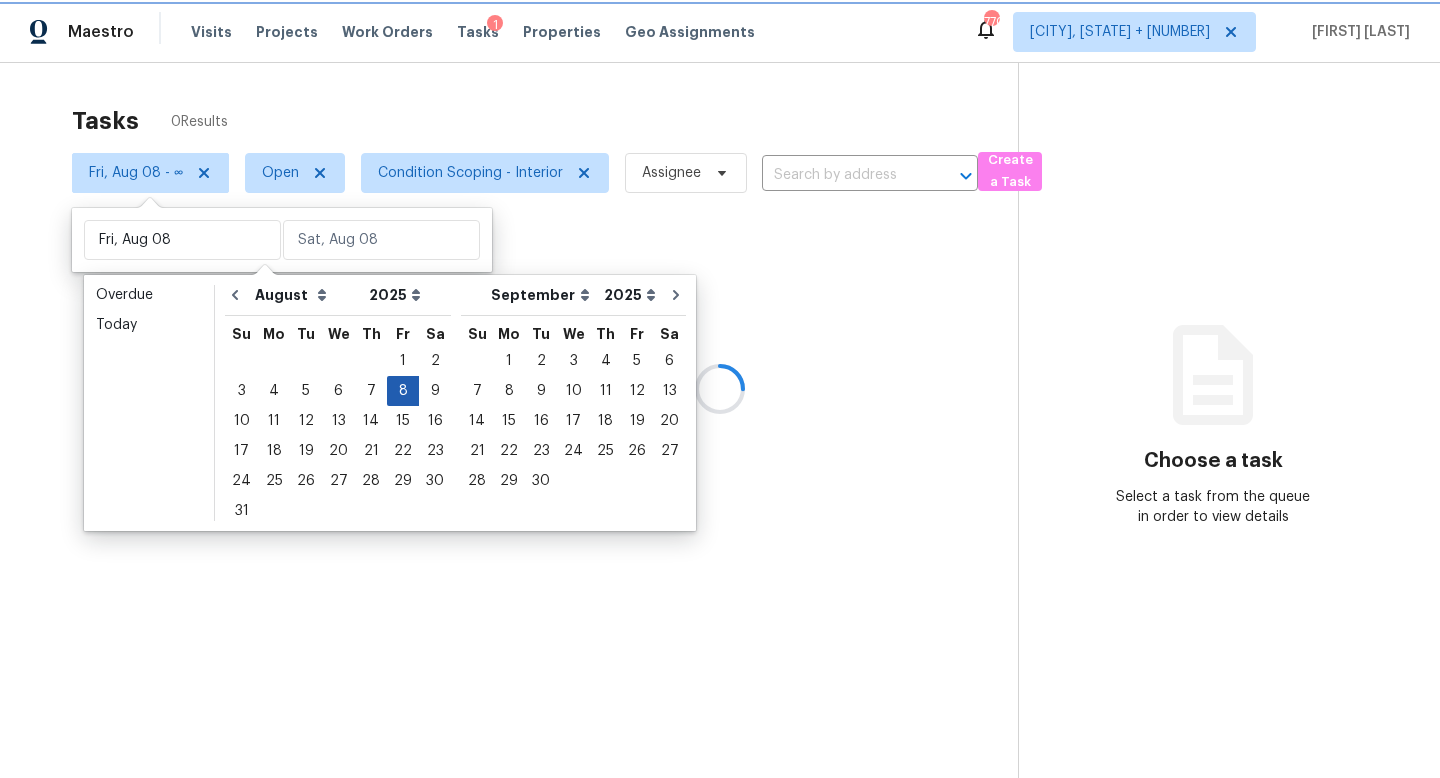 type on "Fri, Aug 08" 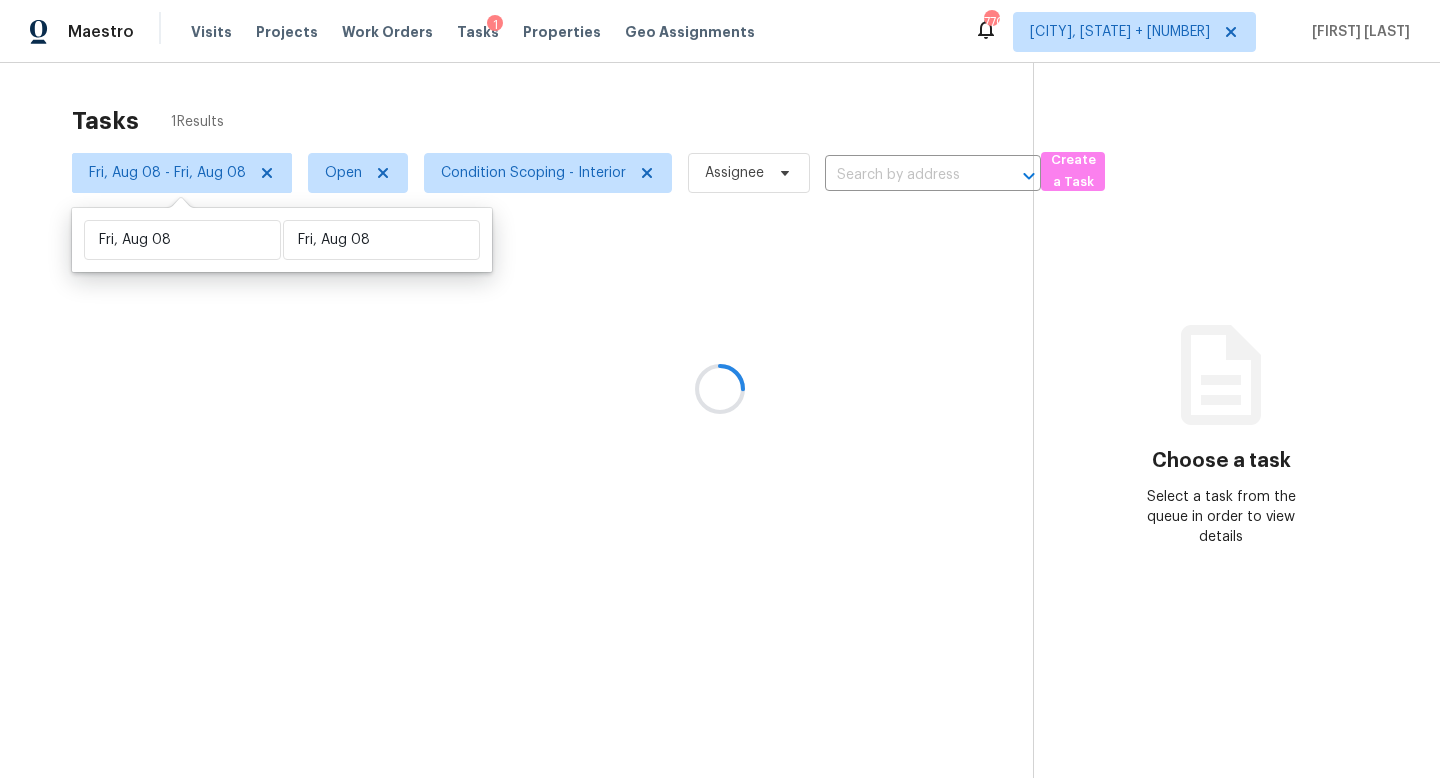click at bounding box center (720, 389) 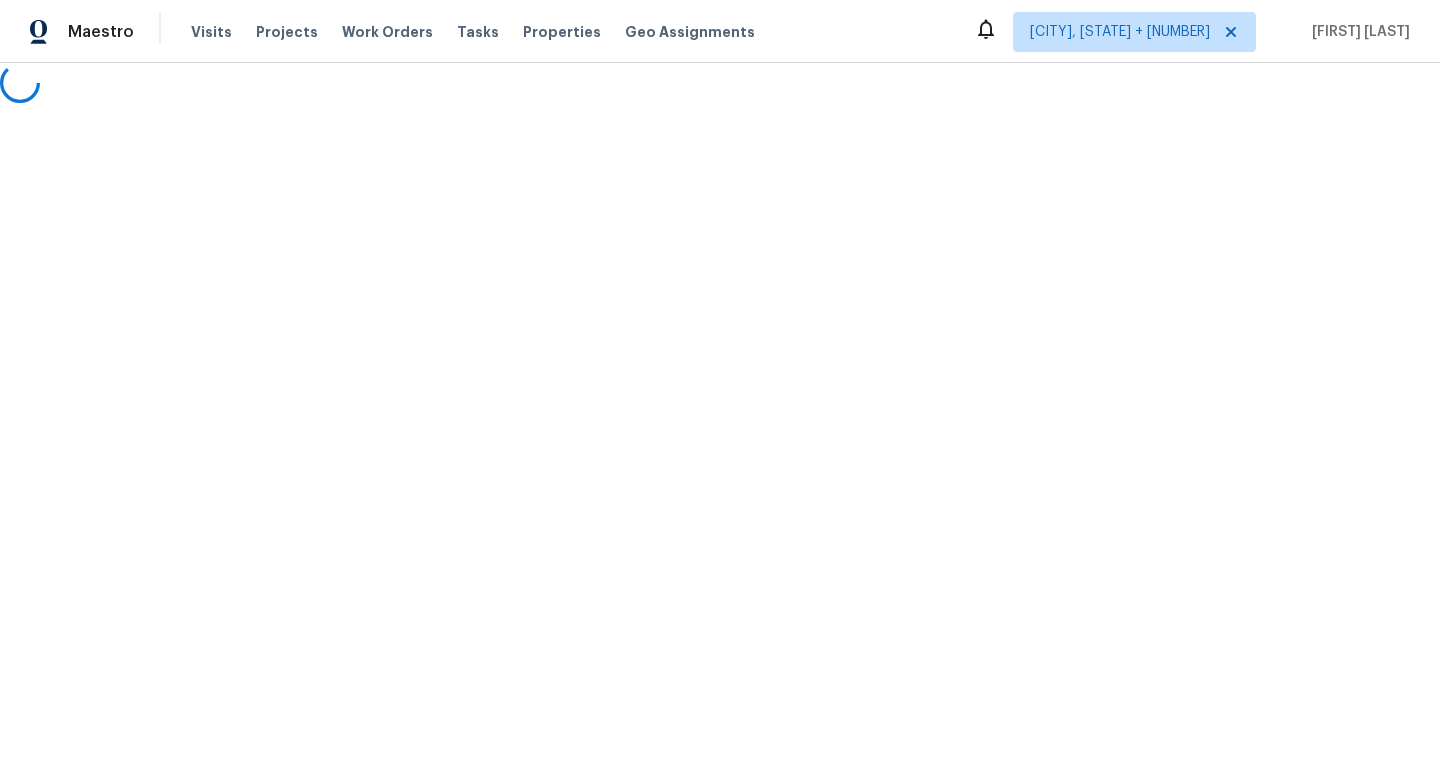 scroll, scrollTop: 0, scrollLeft: 0, axis: both 